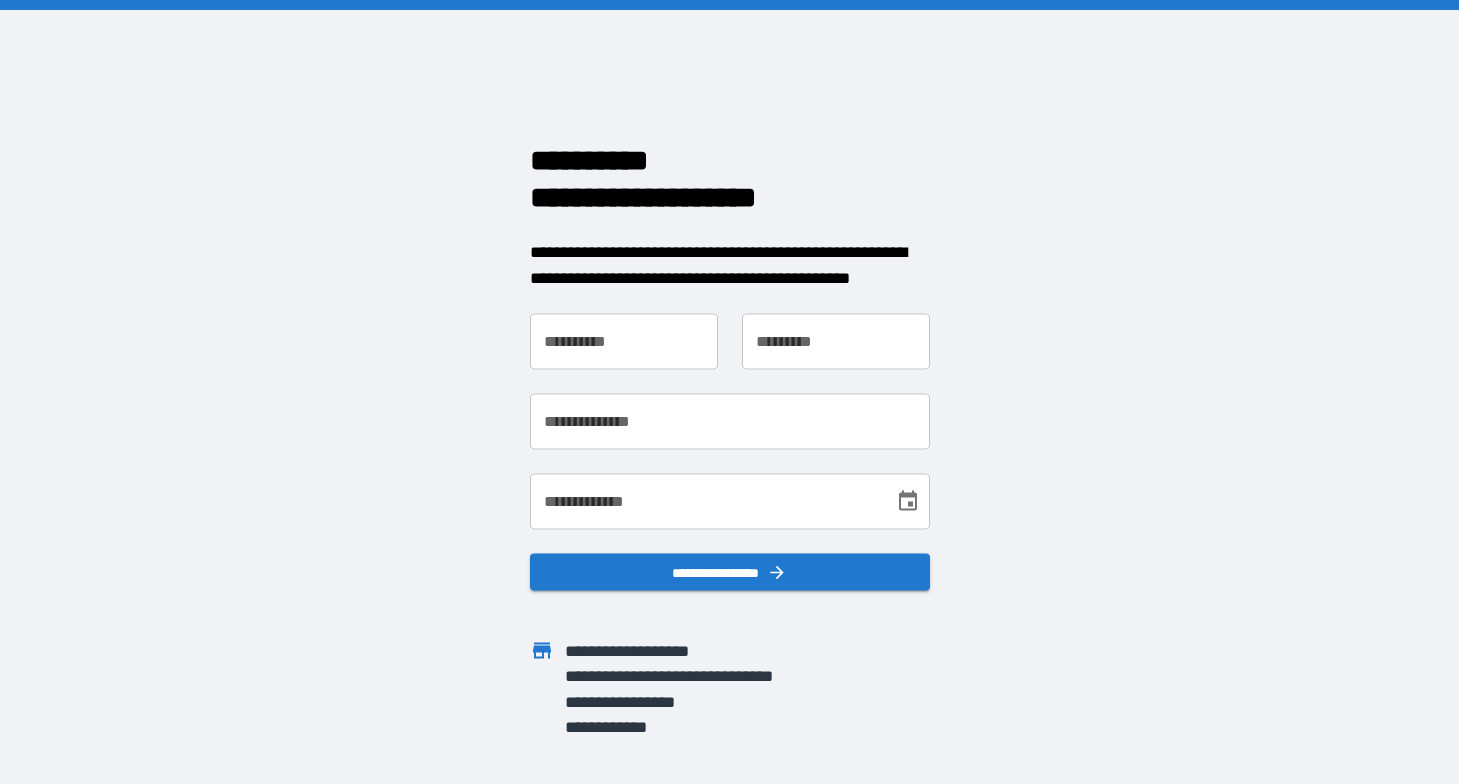 scroll, scrollTop: 0, scrollLeft: 0, axis: both 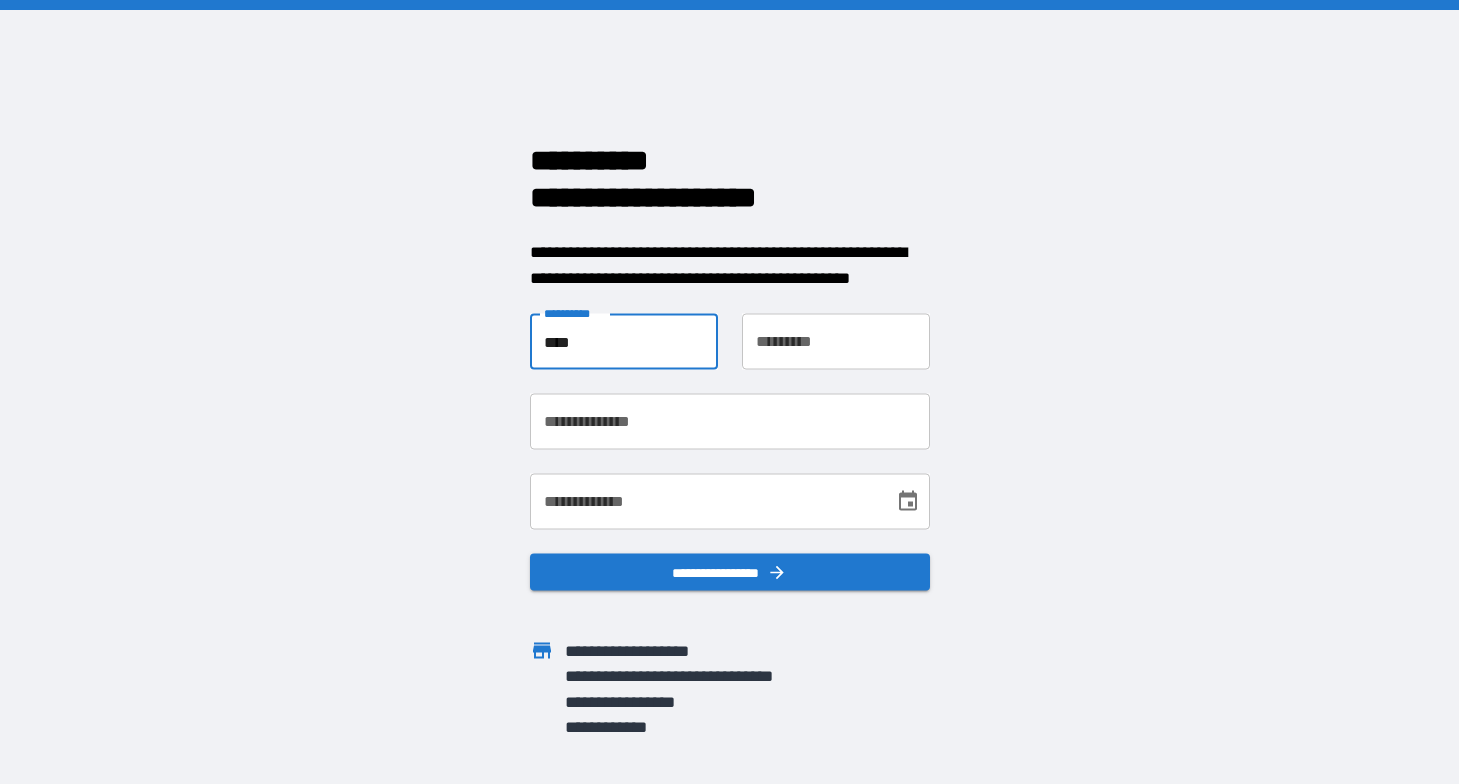 type on "****" 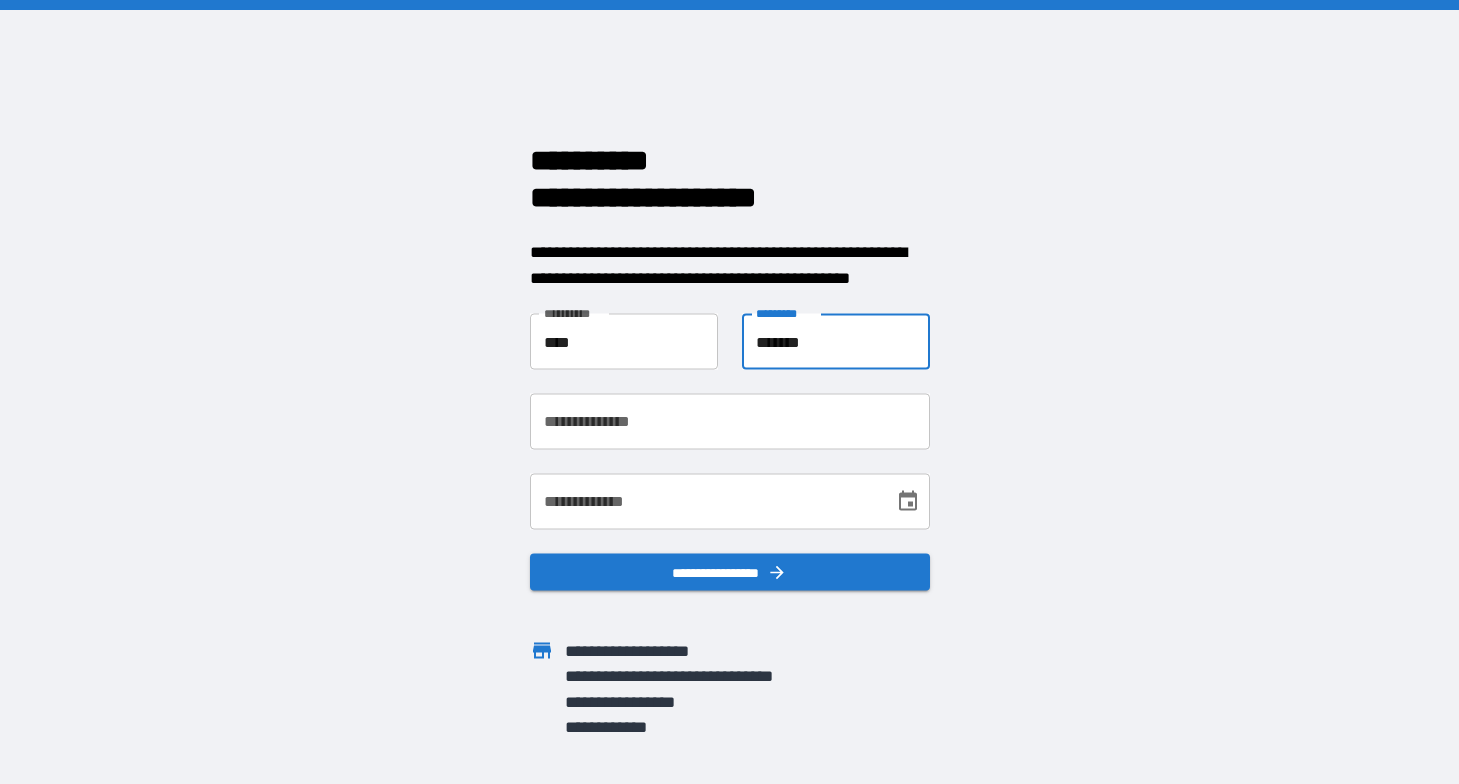 type on "*******" 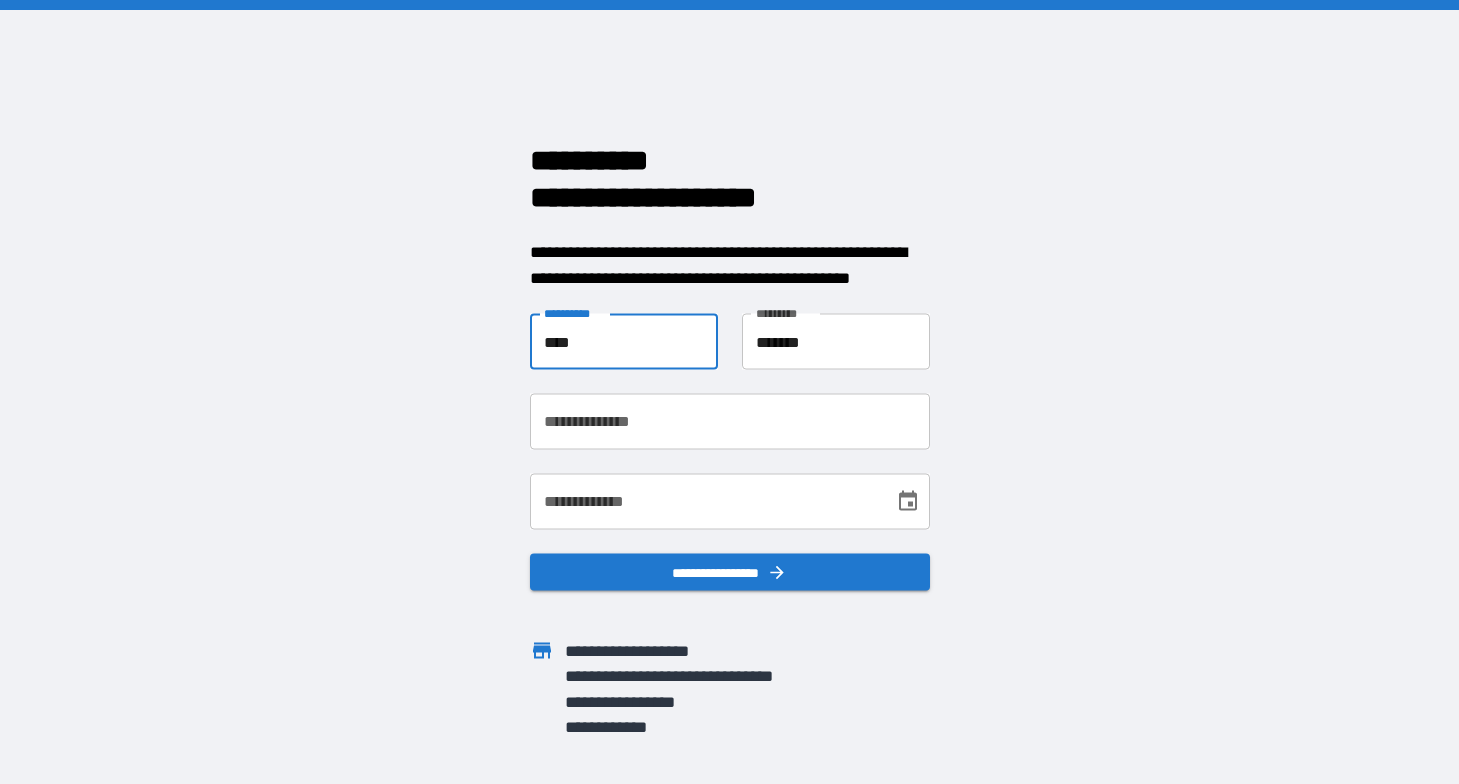 drag, startPoint x: 590, startPoint y: 355, endPoint x: 527, endPoint y: 355, distance: 63 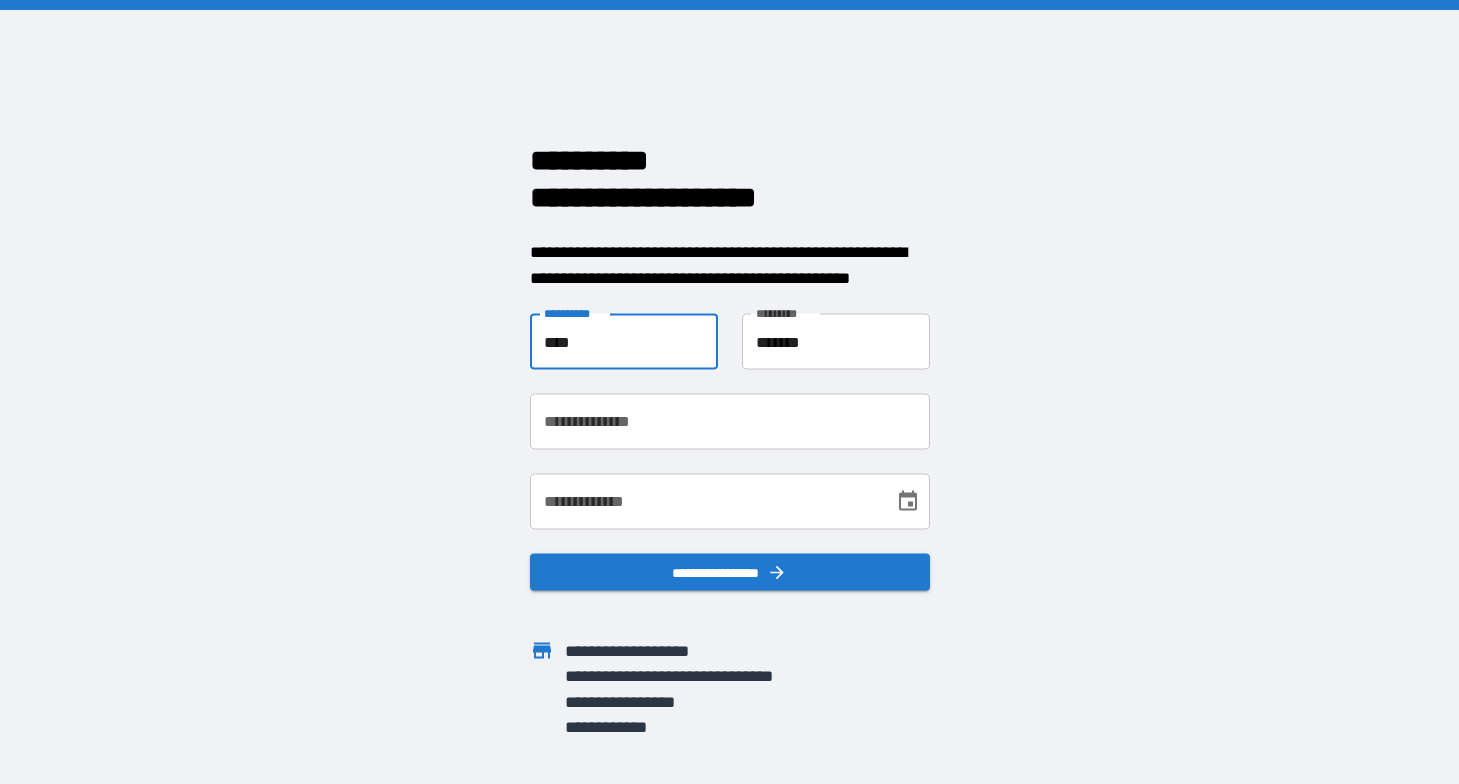 type on "****" 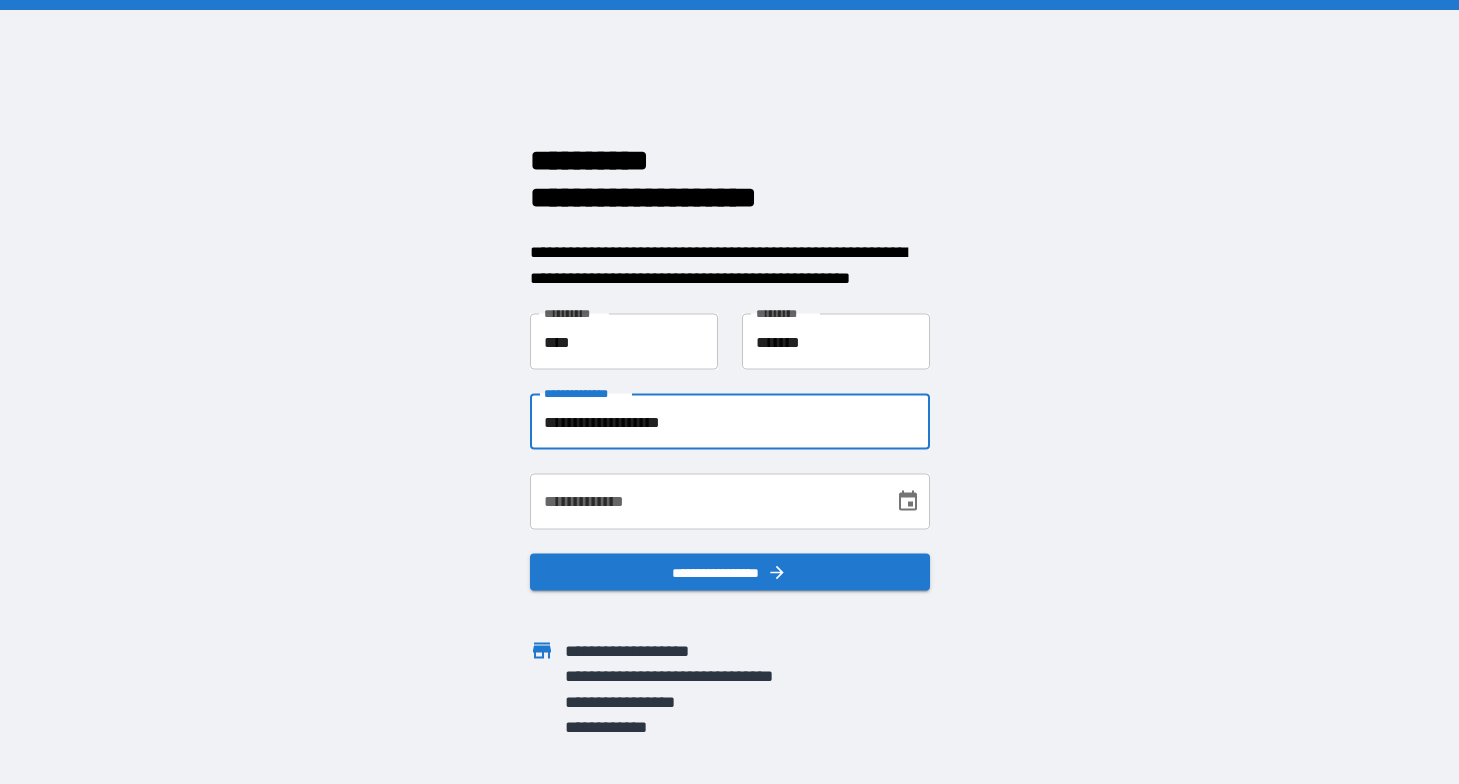 type on "**********" 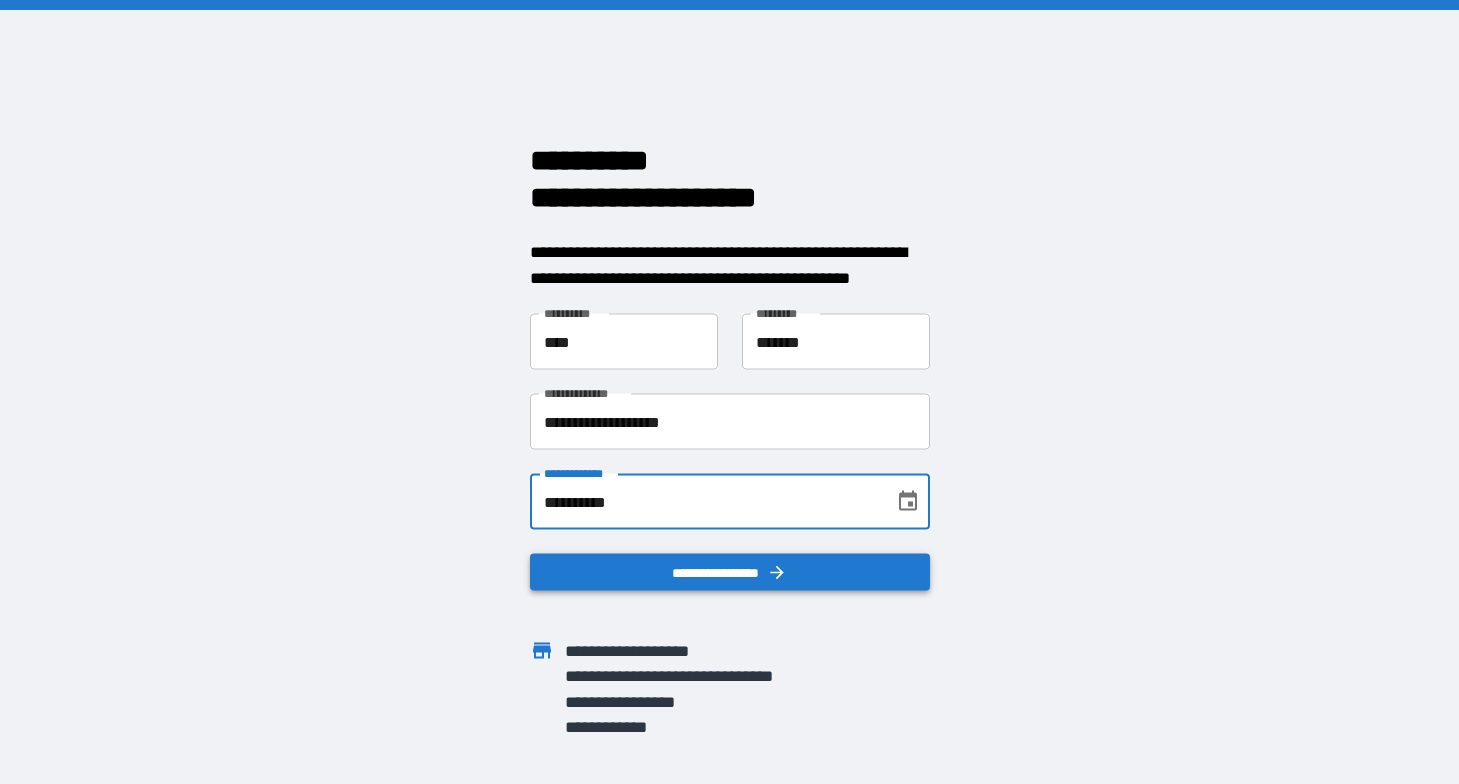 type on "**********" 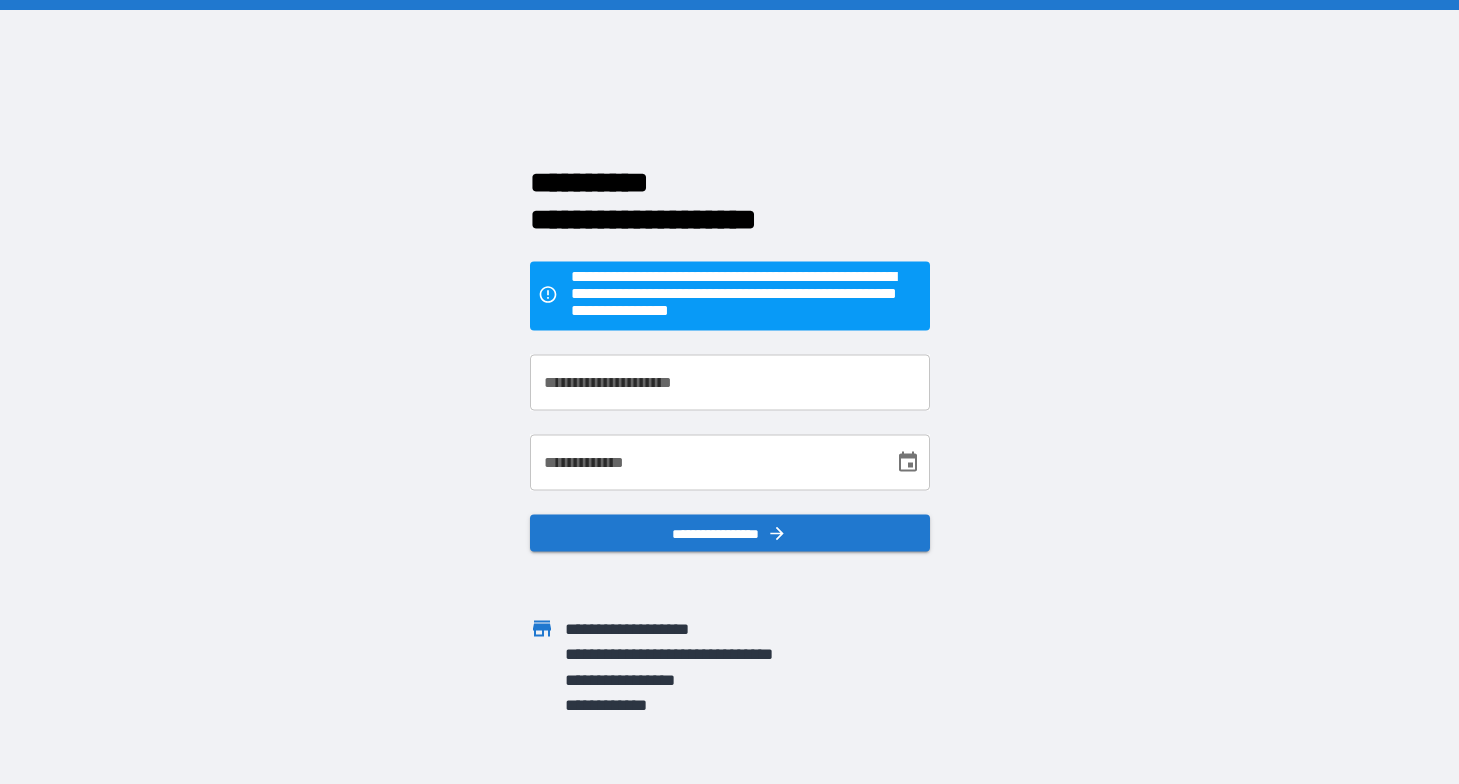 scroll, scrollTop: 0, scrollLeft: 0, axis: both 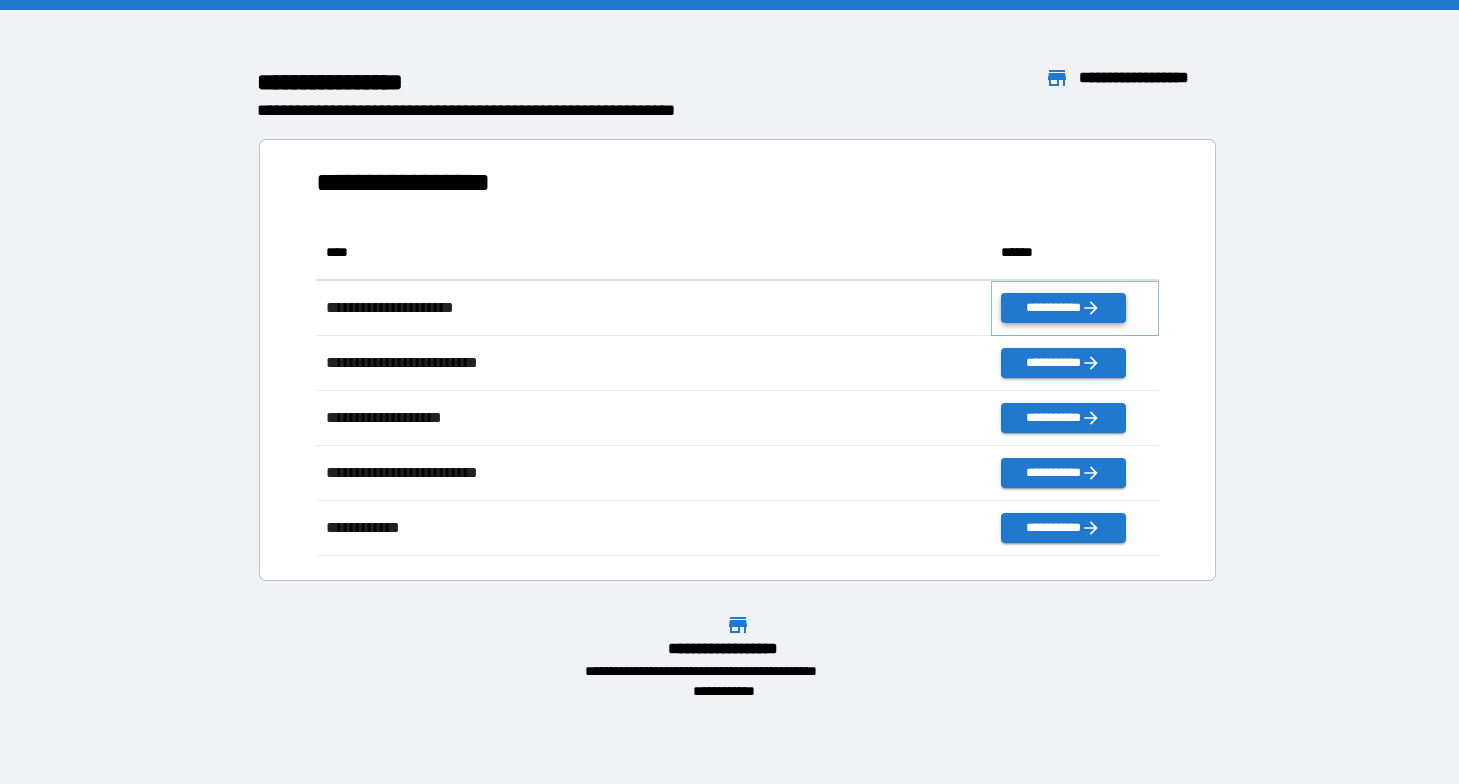 click on "**********" at bounding box center [1063, 308] 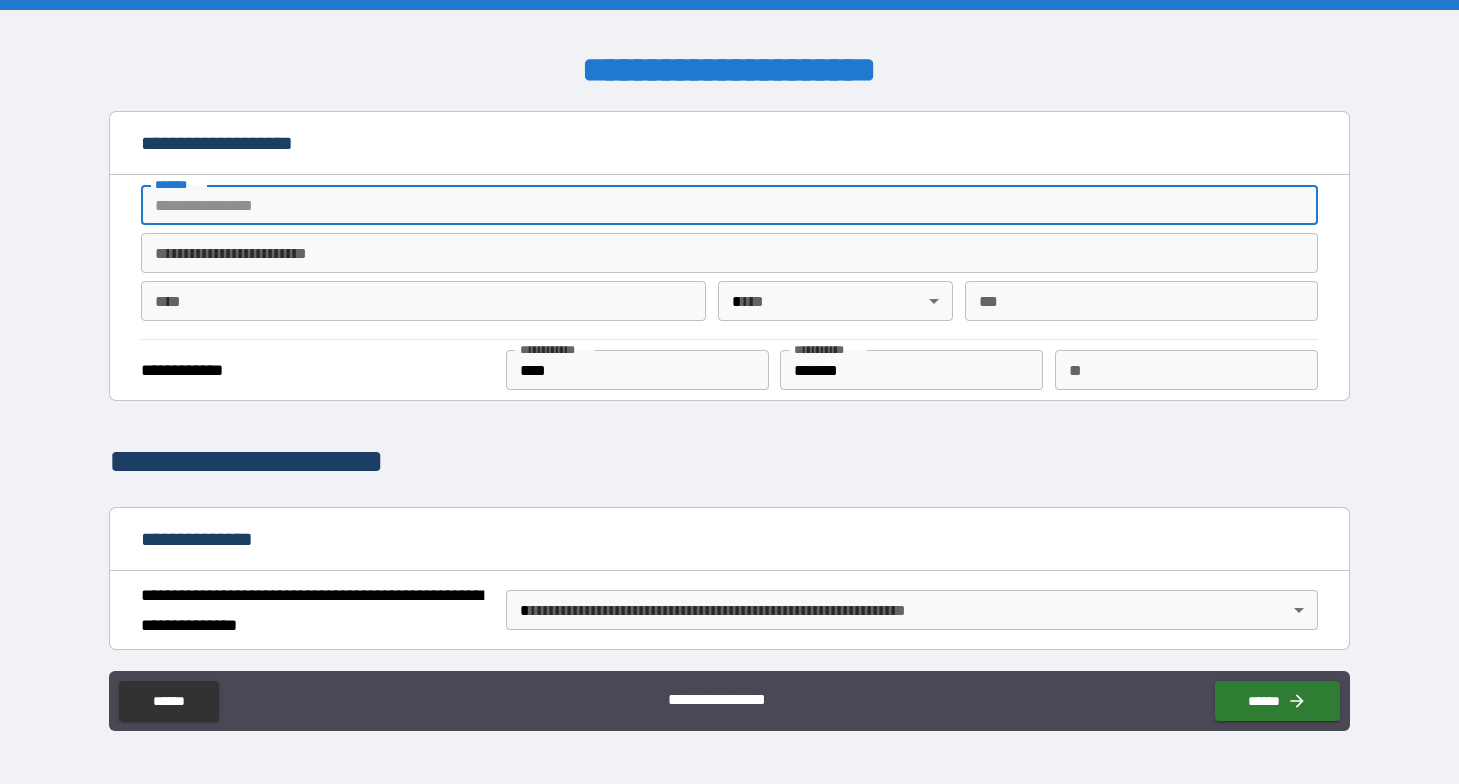 click on "*******" at bounding box center [729, 205] 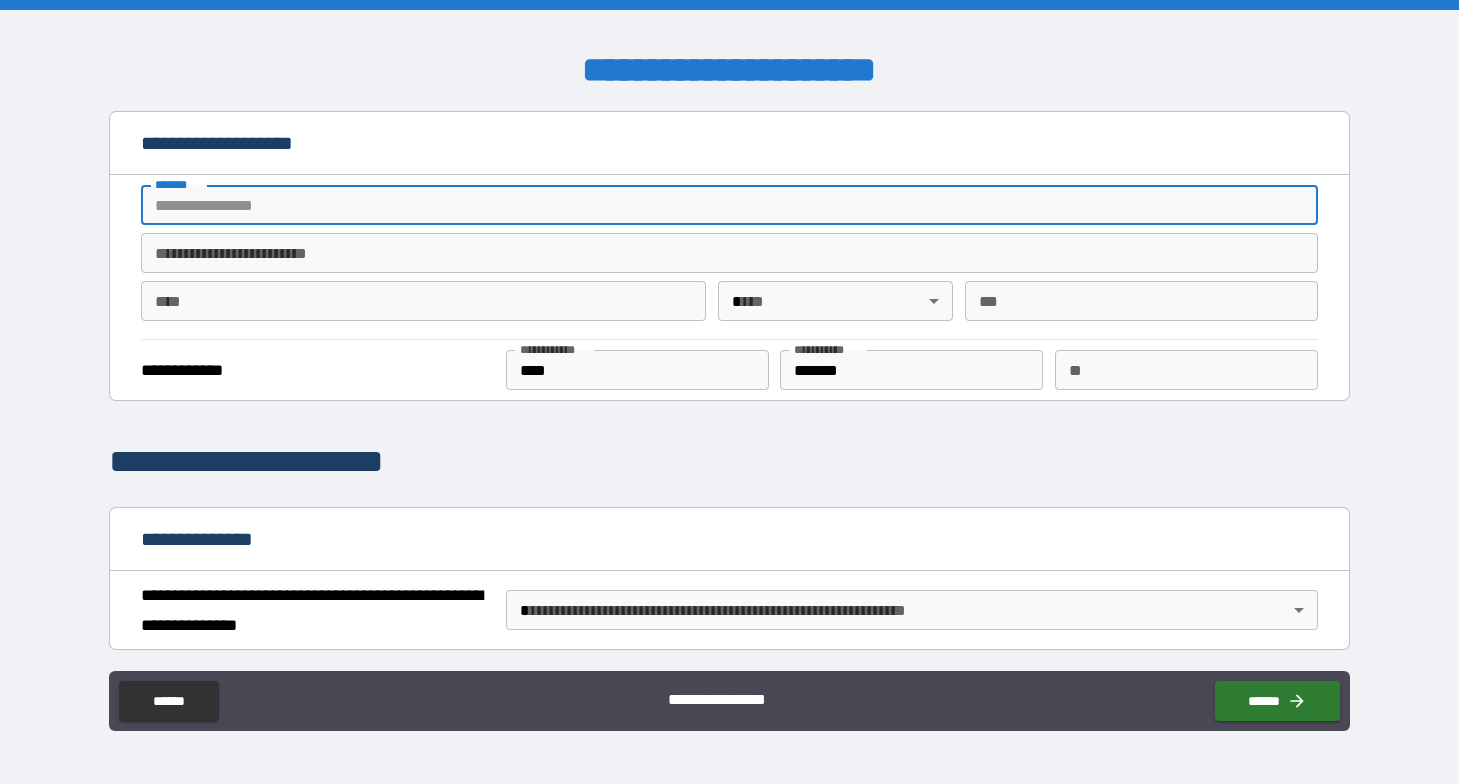 type on "**********" 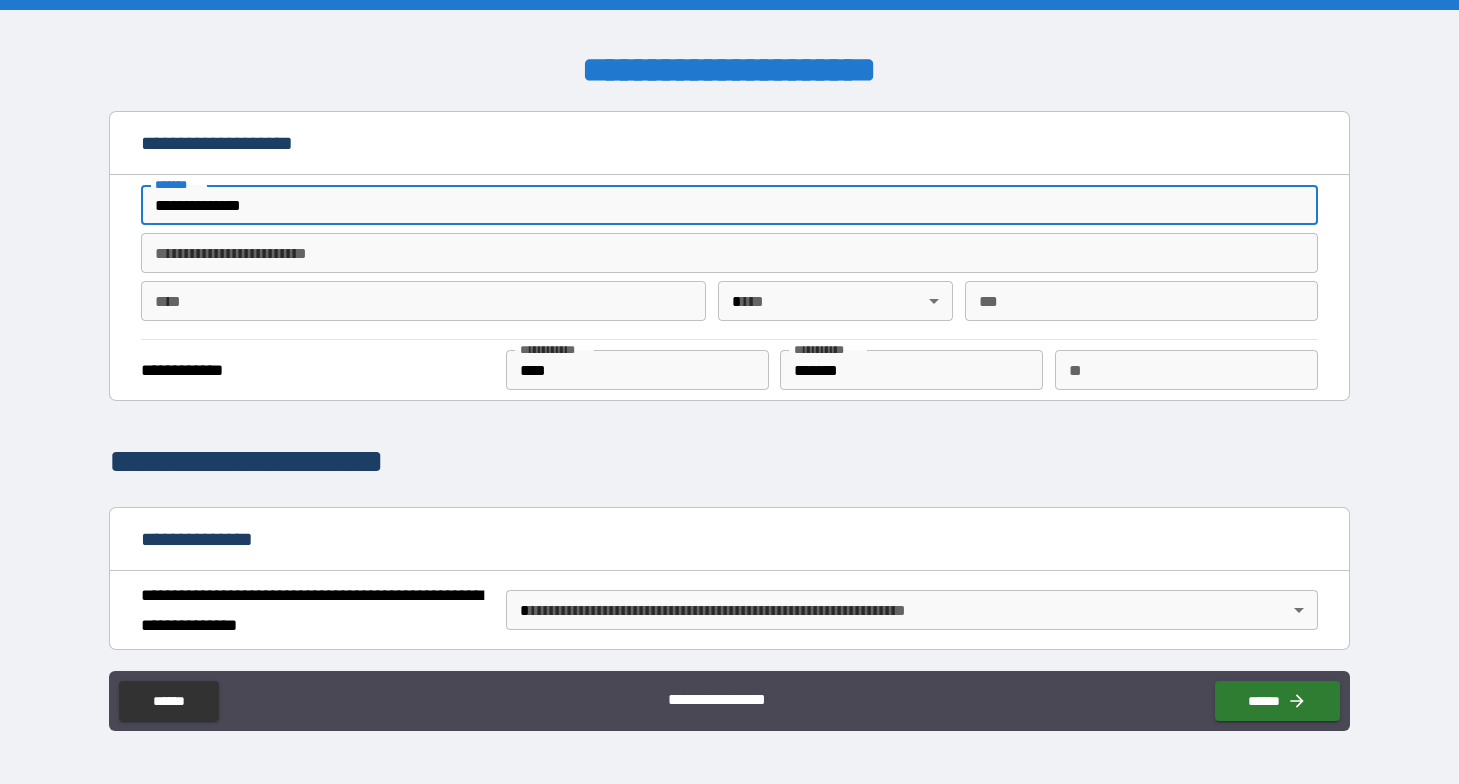 type on "******" 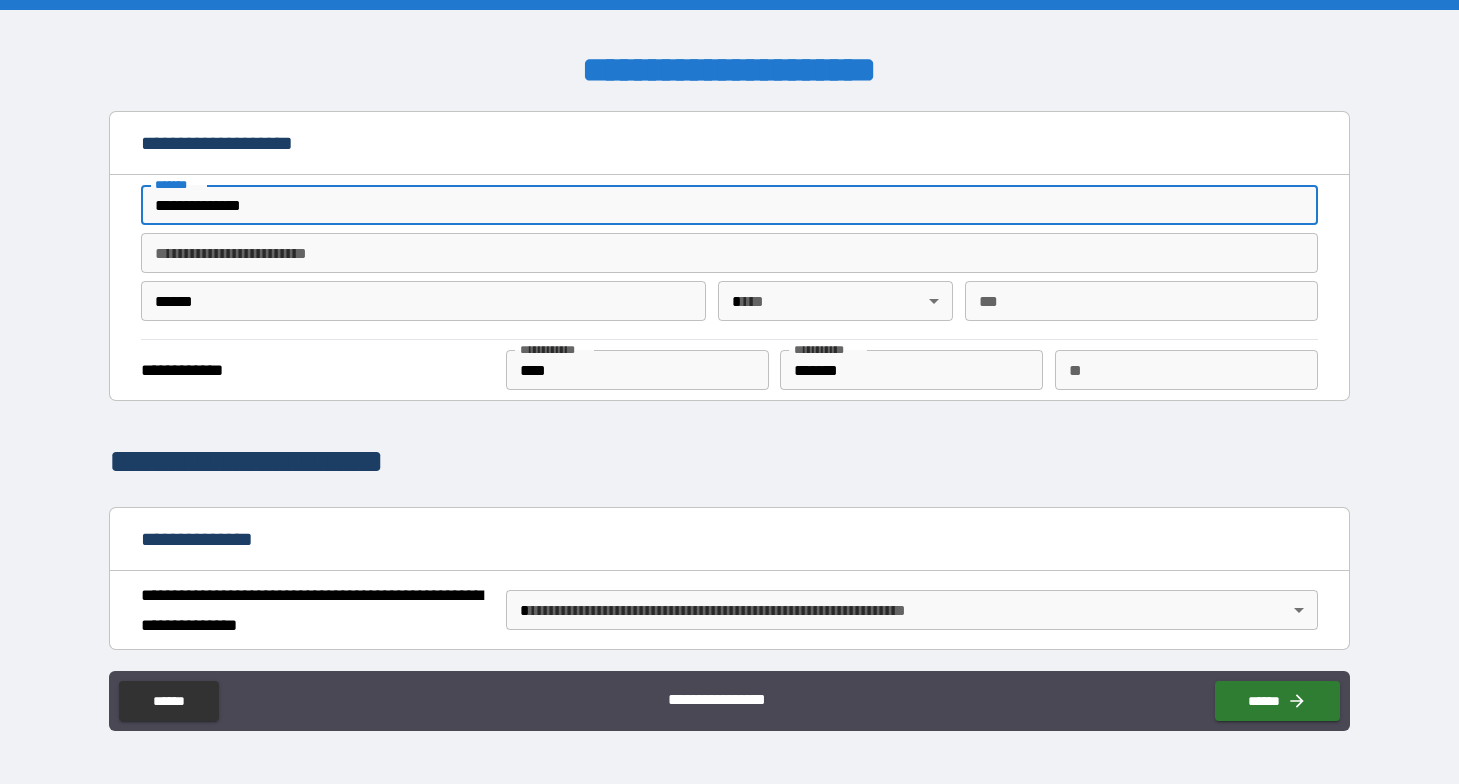 type on "**" 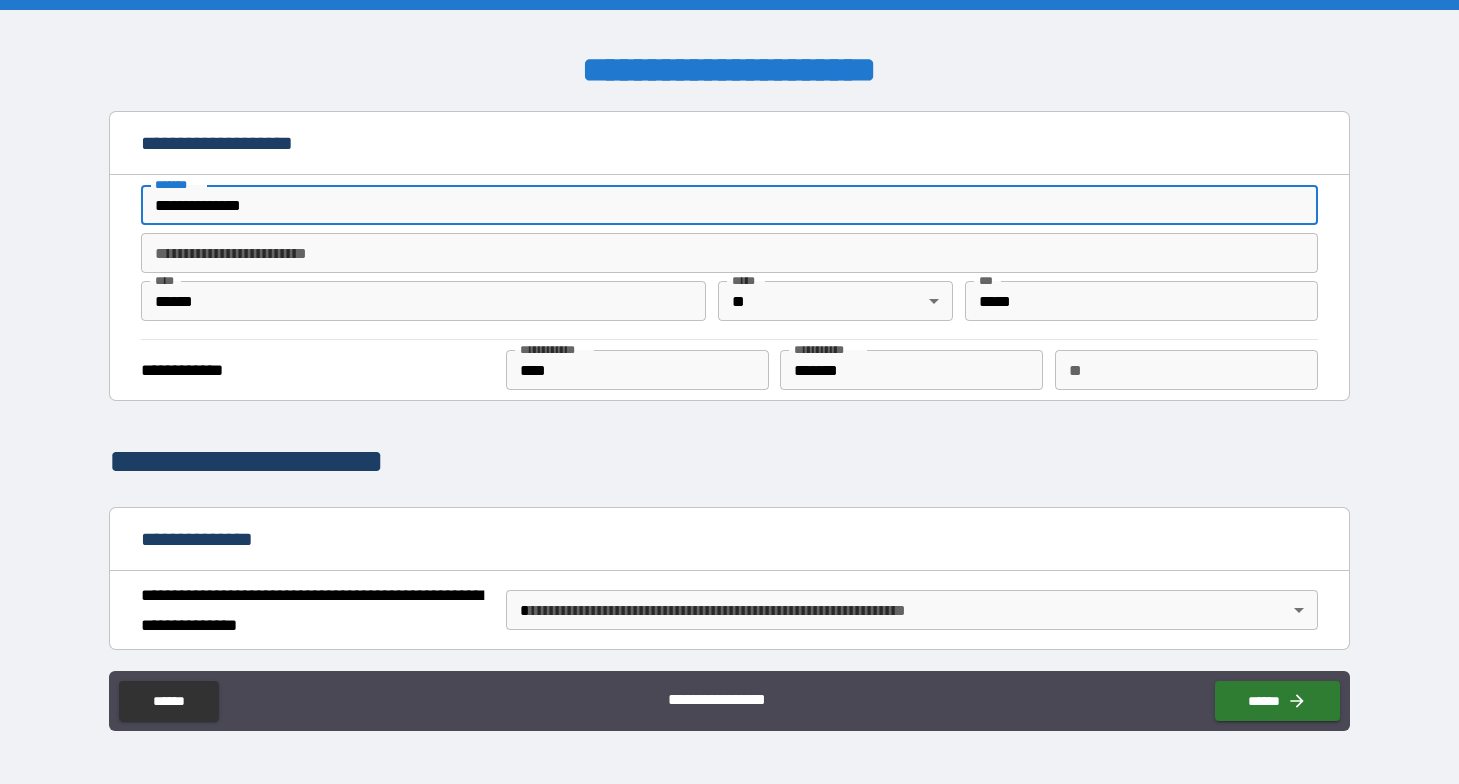 type on "**********" 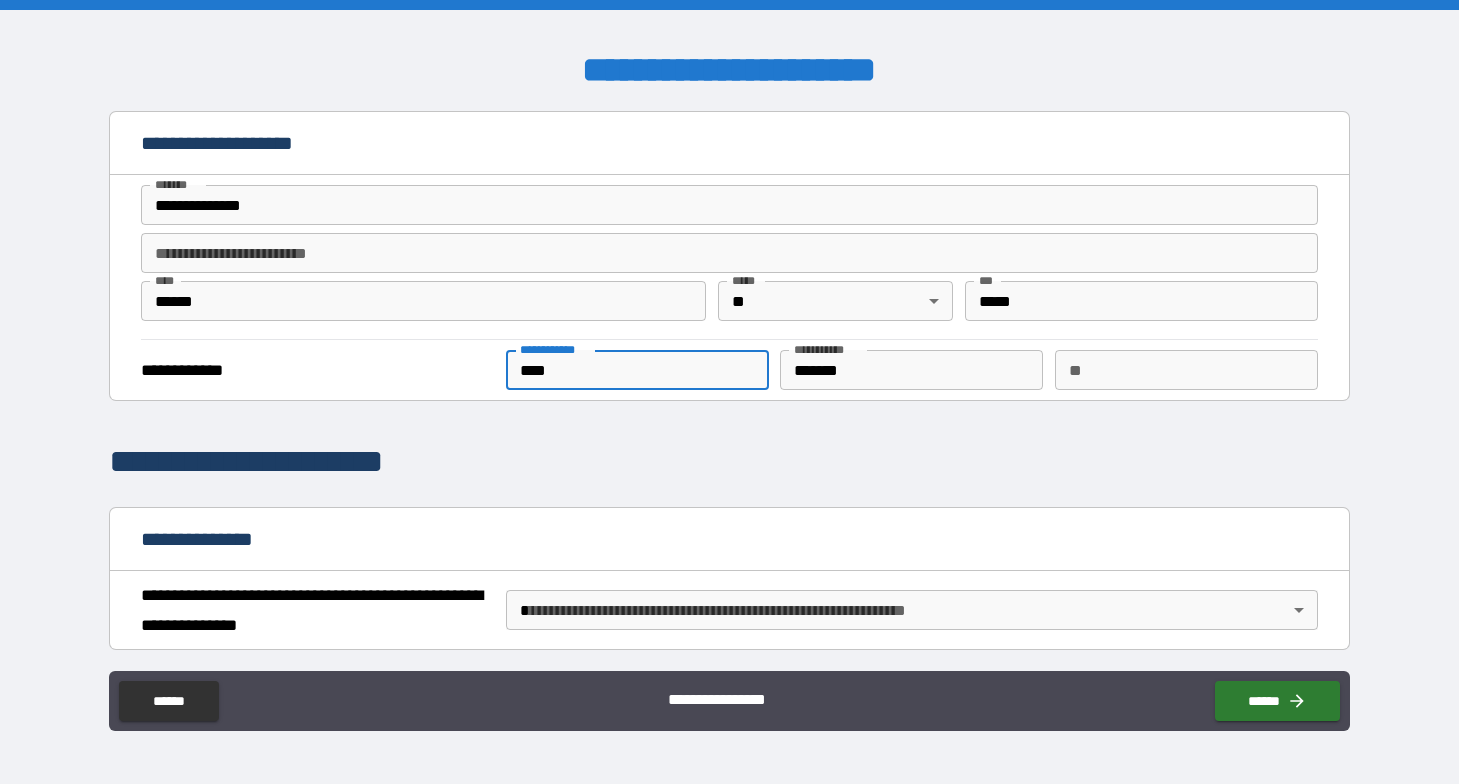 drag, startPoint x: 585, startPoint y: 366, endPoint x: 512, endPoint y: 365, distance: 73.00685 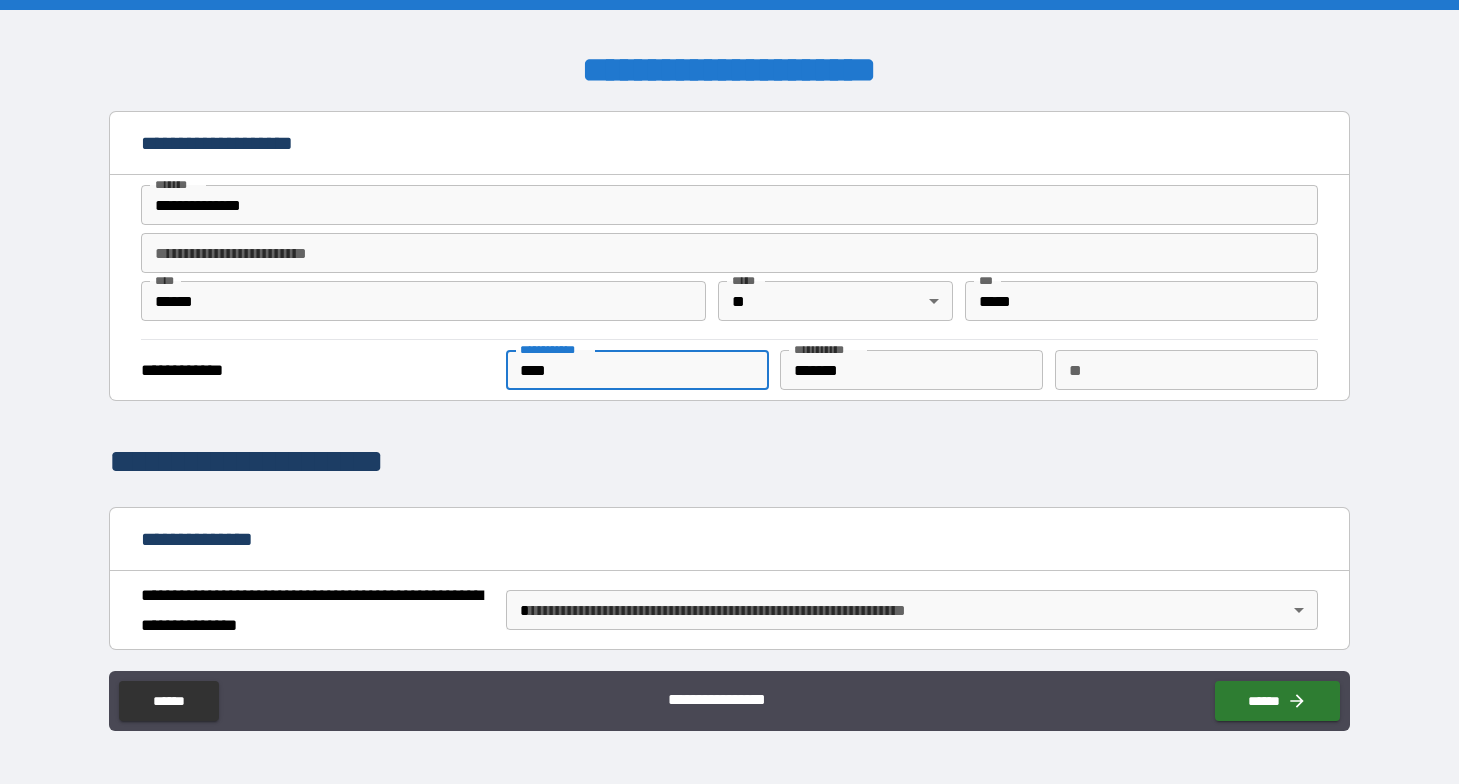 type on "****" 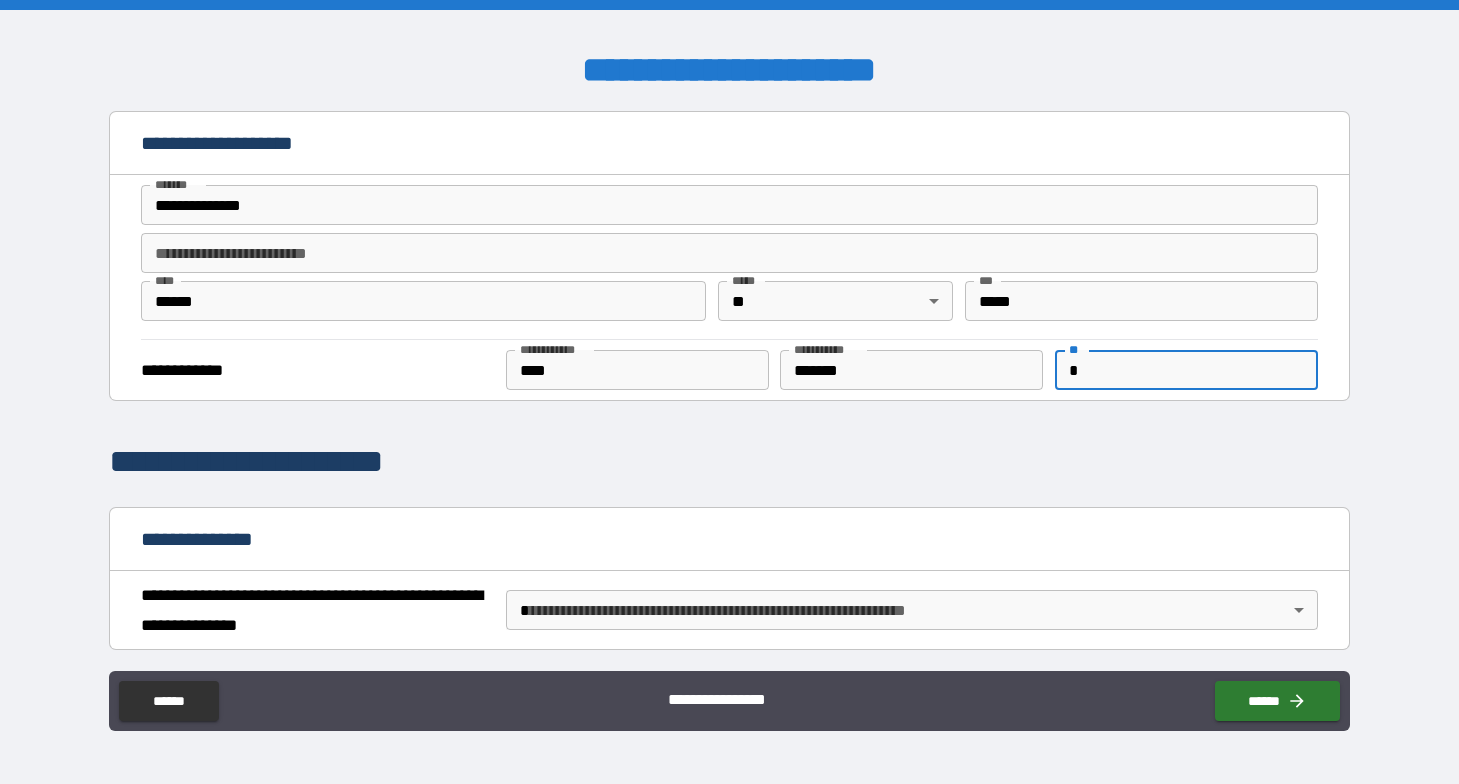 type on "*" 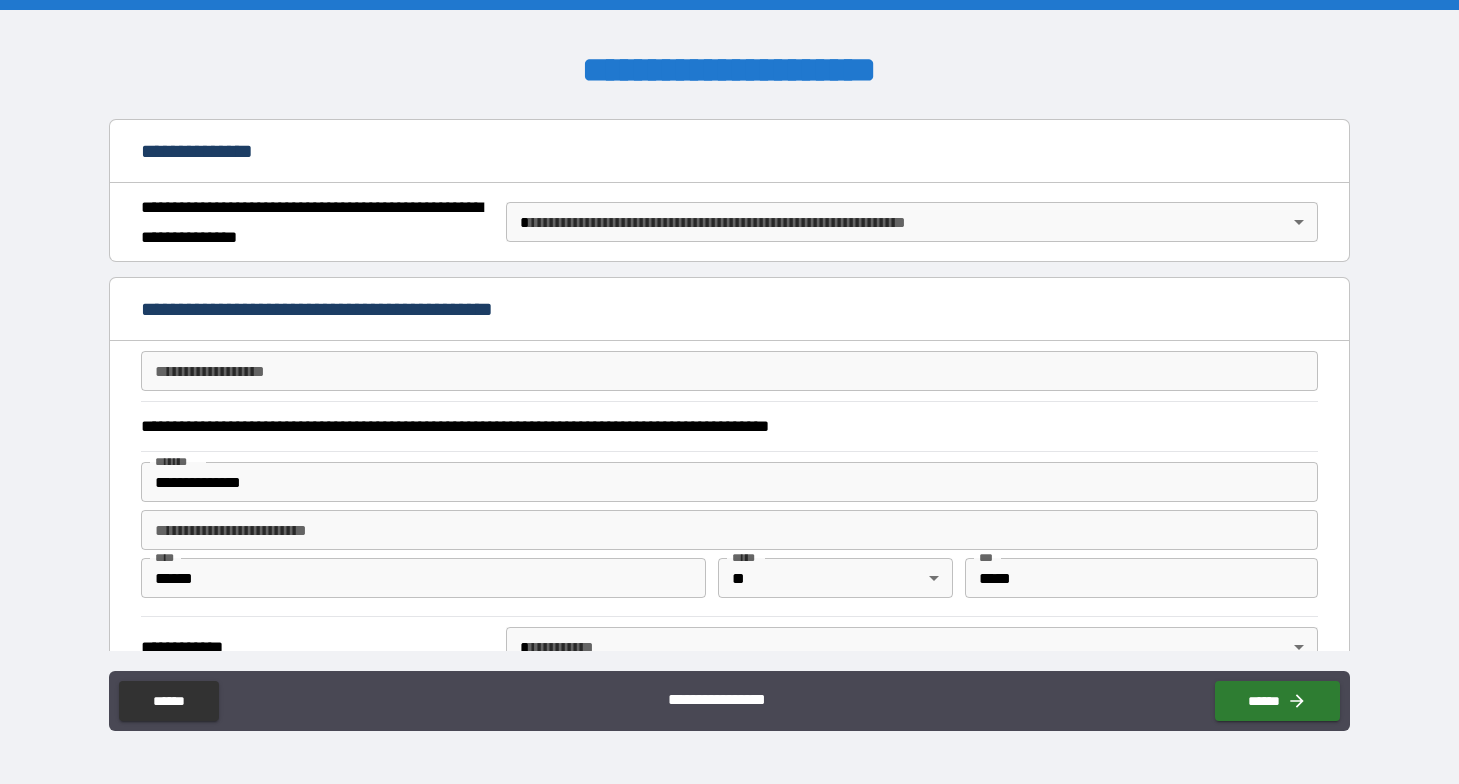 scroll, scrollTop: 389, scrollLeft: 0, axis: vertical 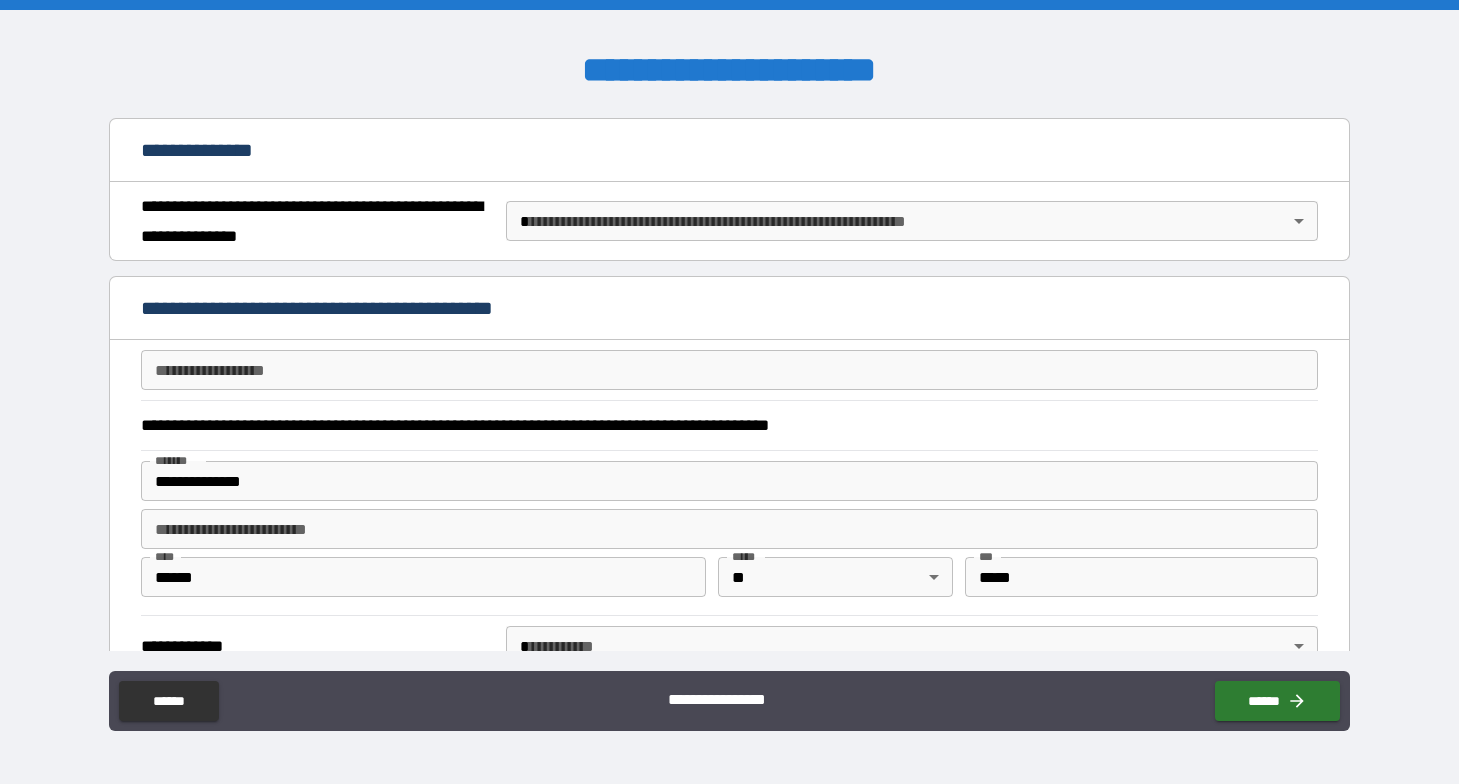 click on "**********" at bounding box center (729, 392) 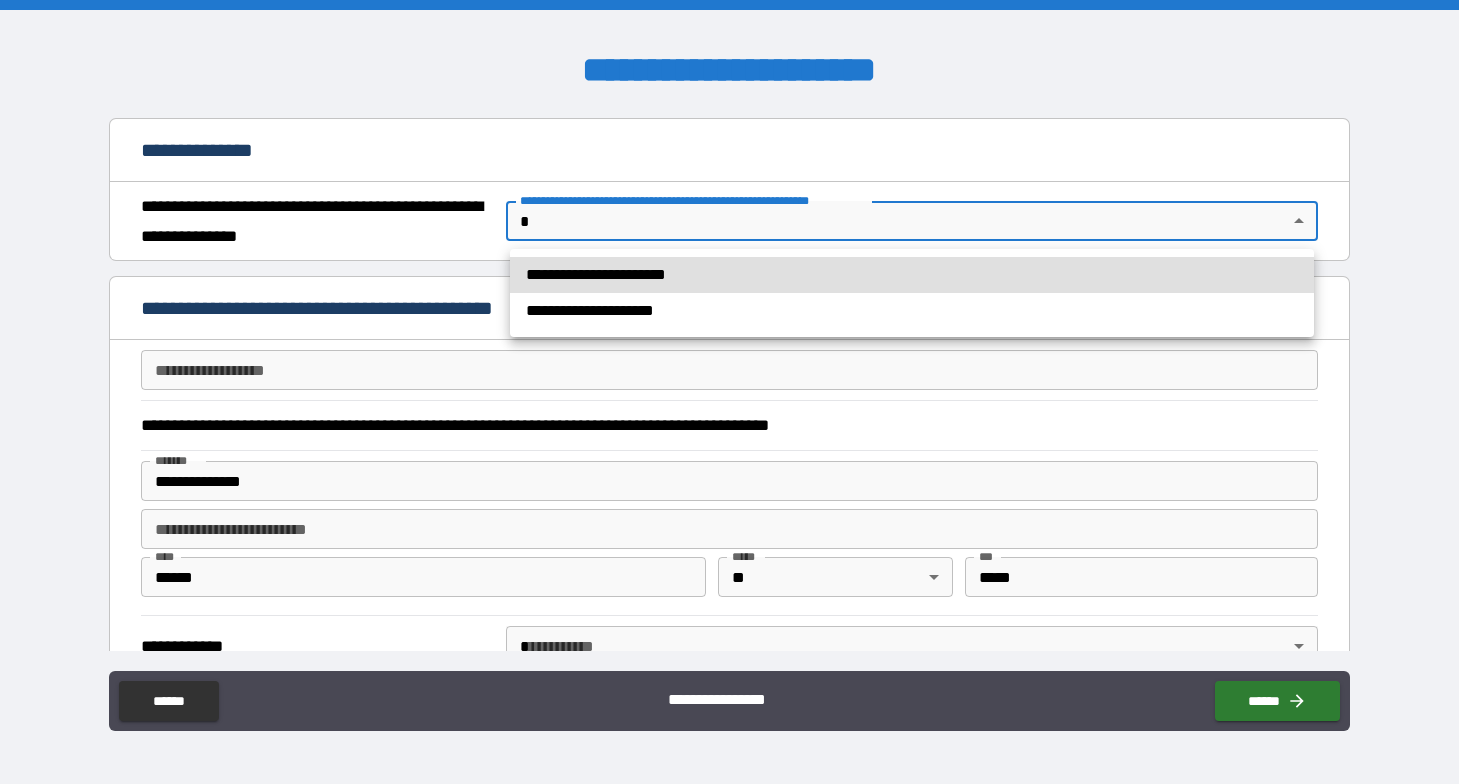 click on "**********" at bounding box center [912, 275] 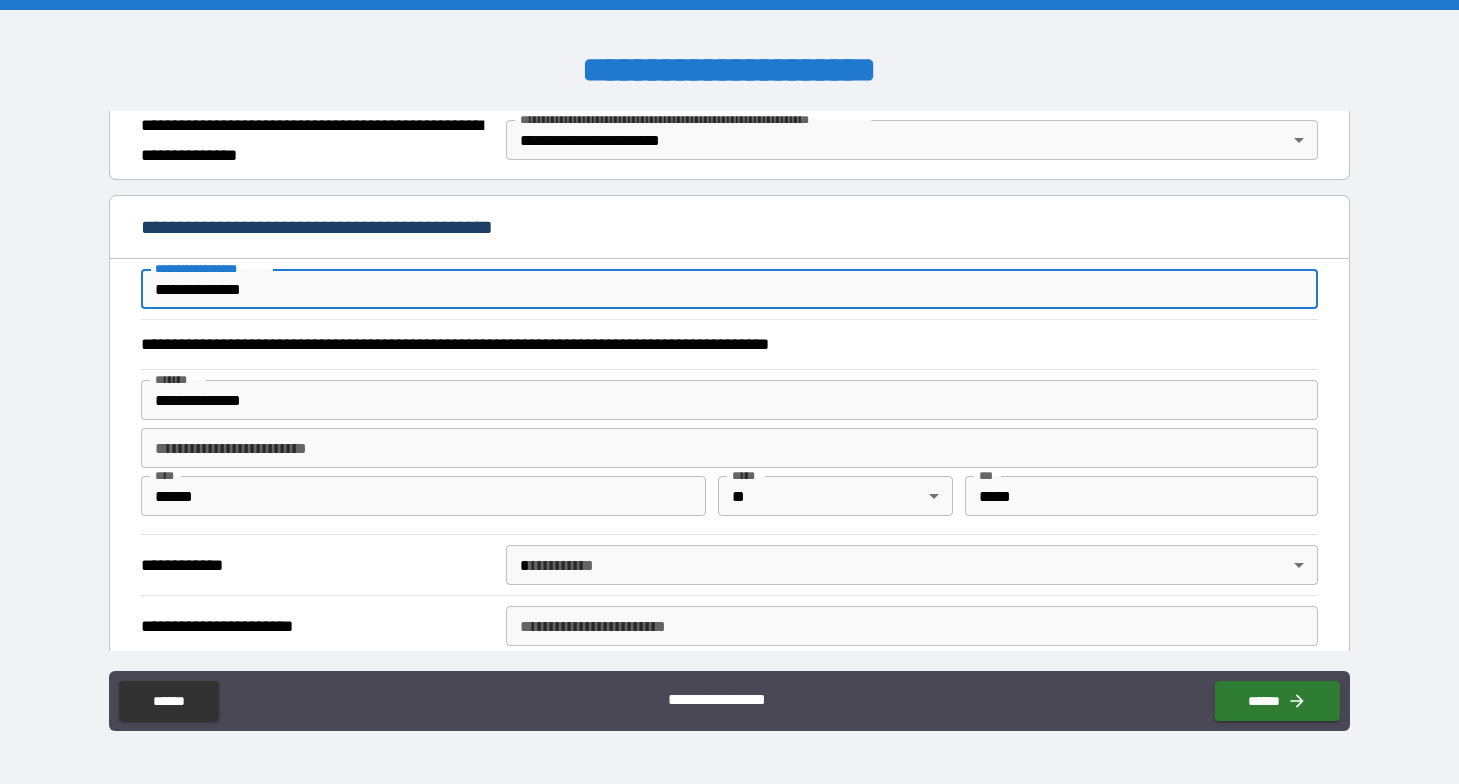 scroll, scrollTop: 489, scrollLeft: 0, axis: vertical 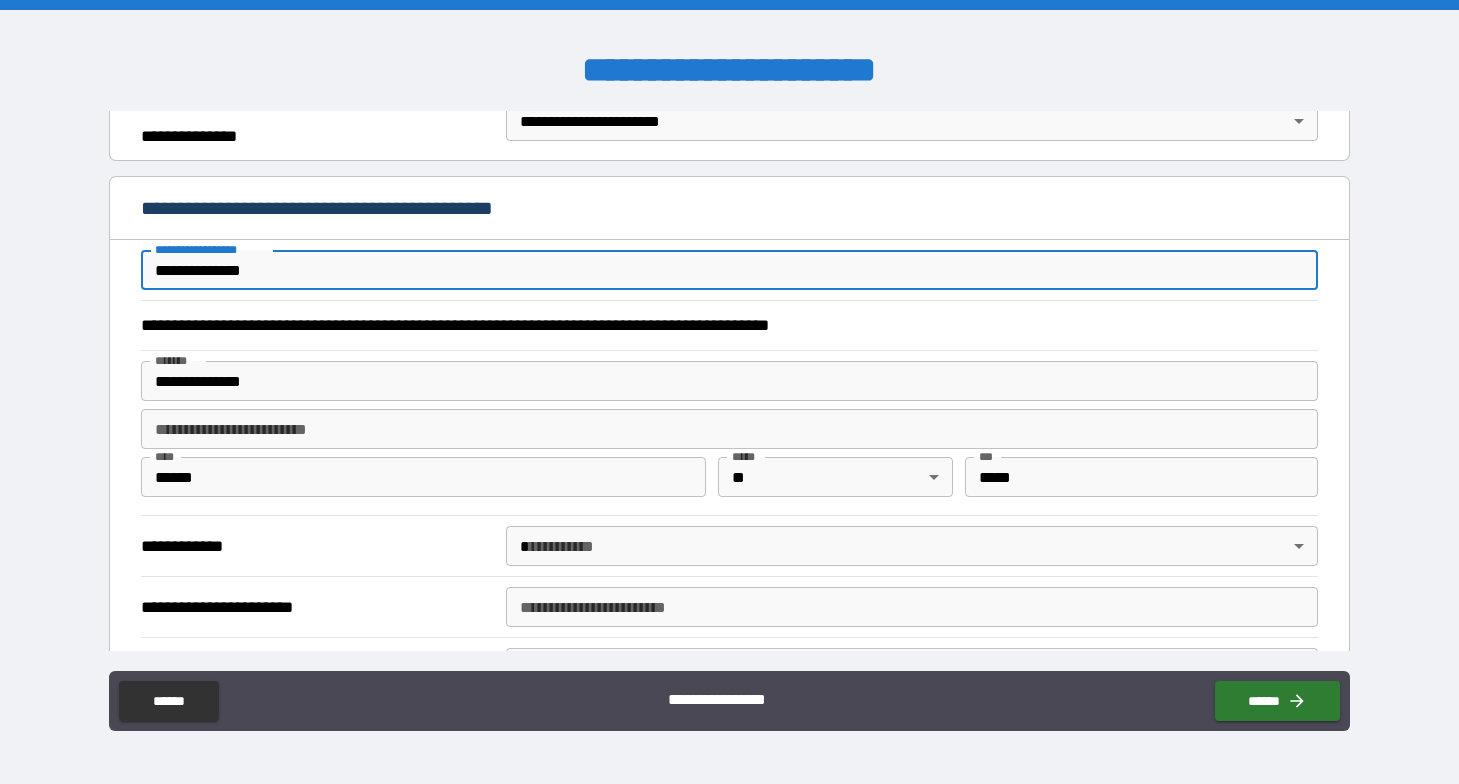 type on "**********" 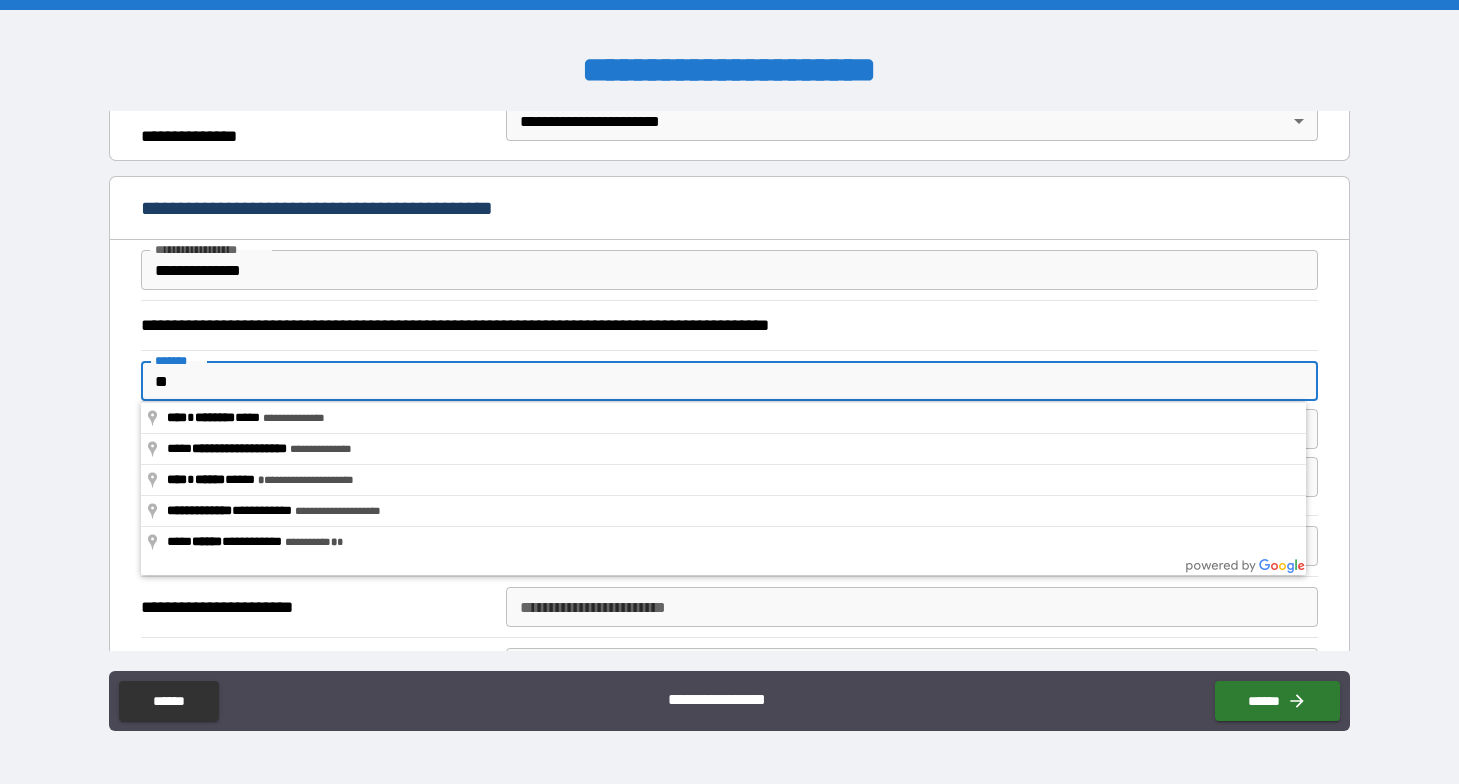 type on "*" 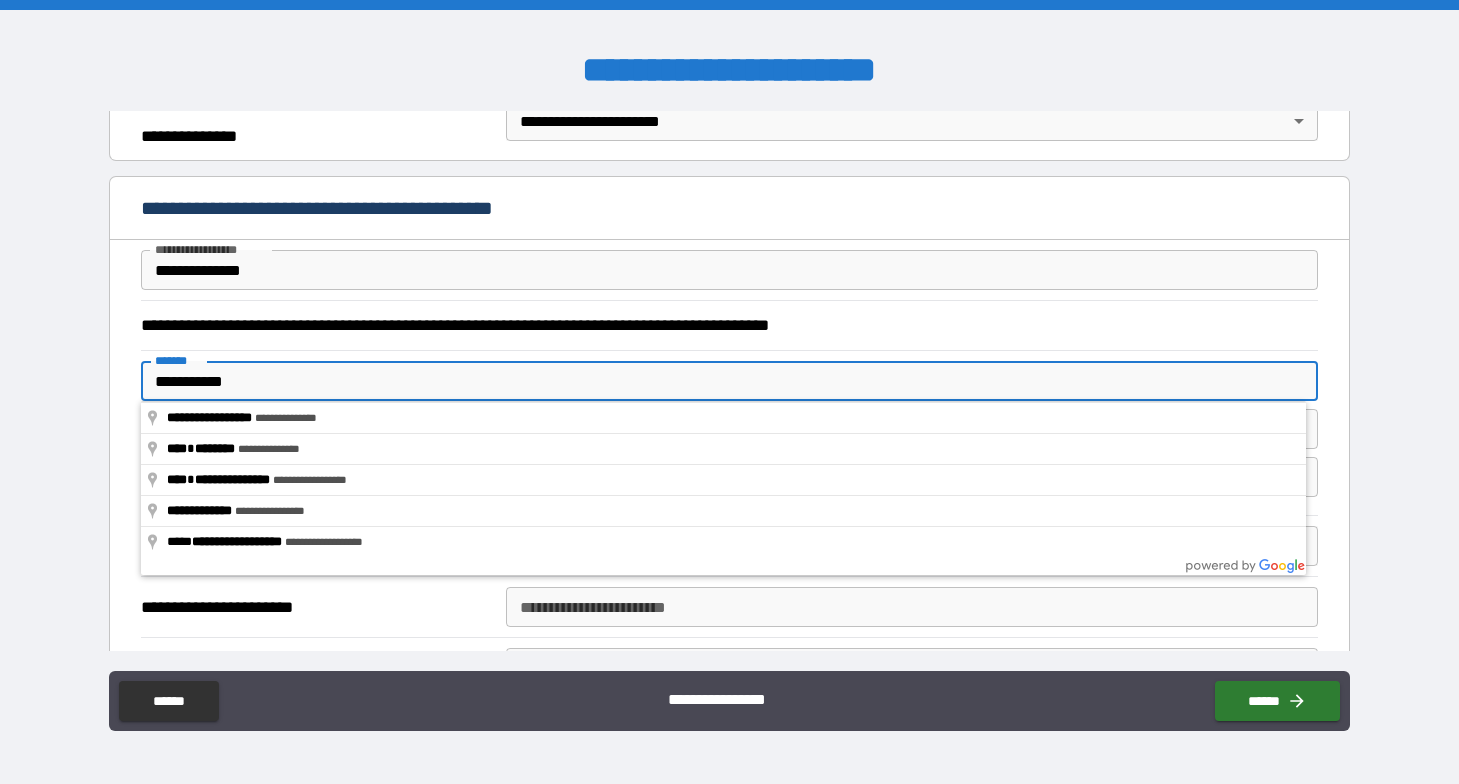 type on "**********" 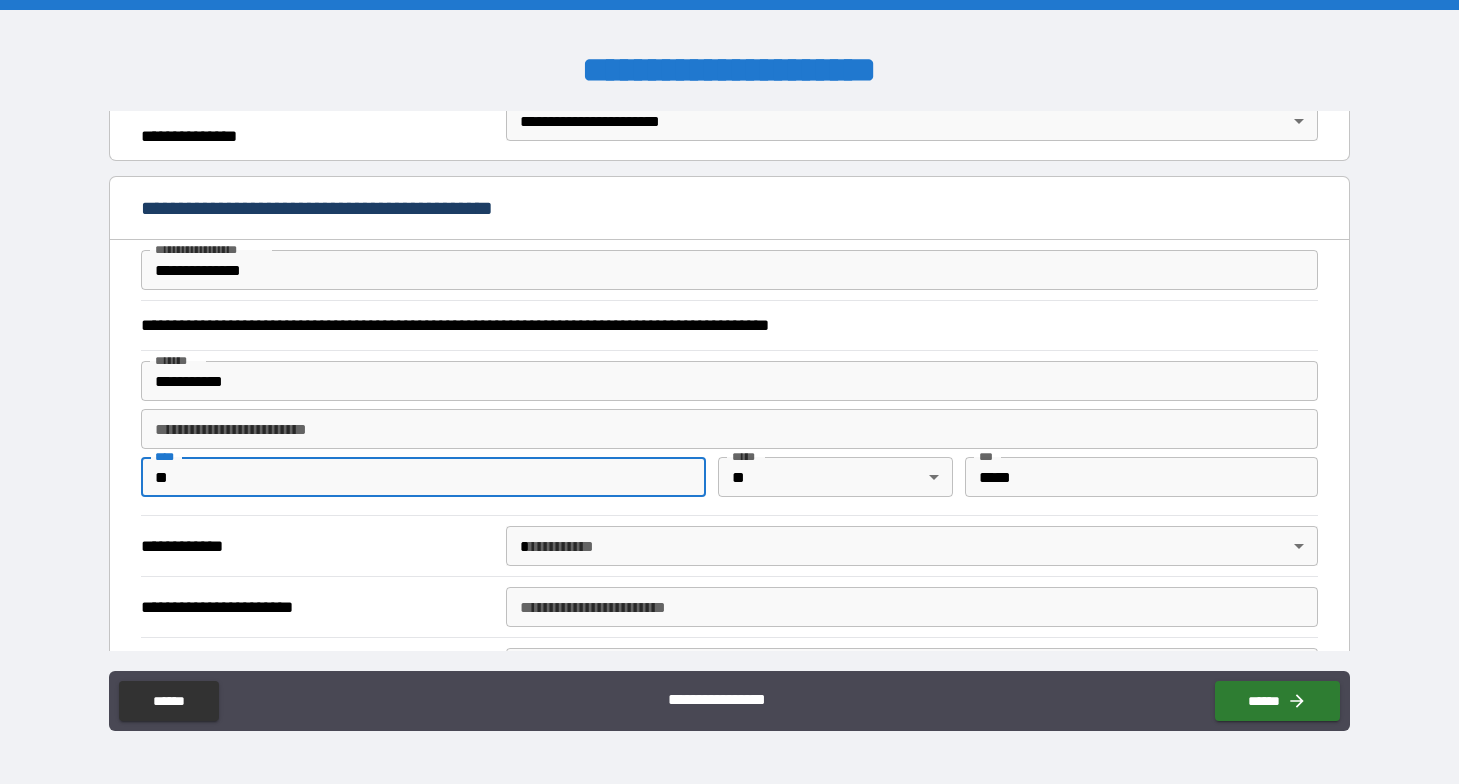type on "*" 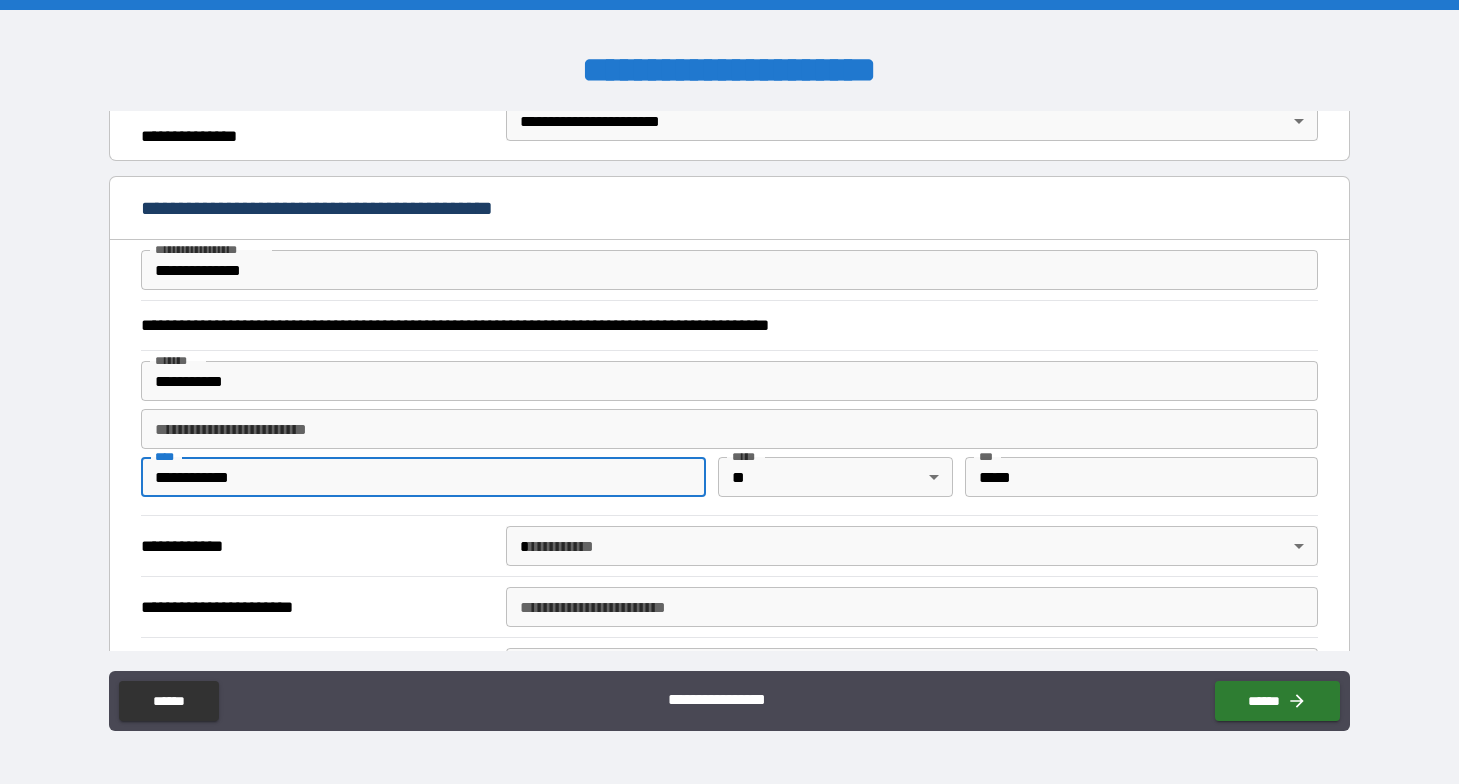 type on "**********" 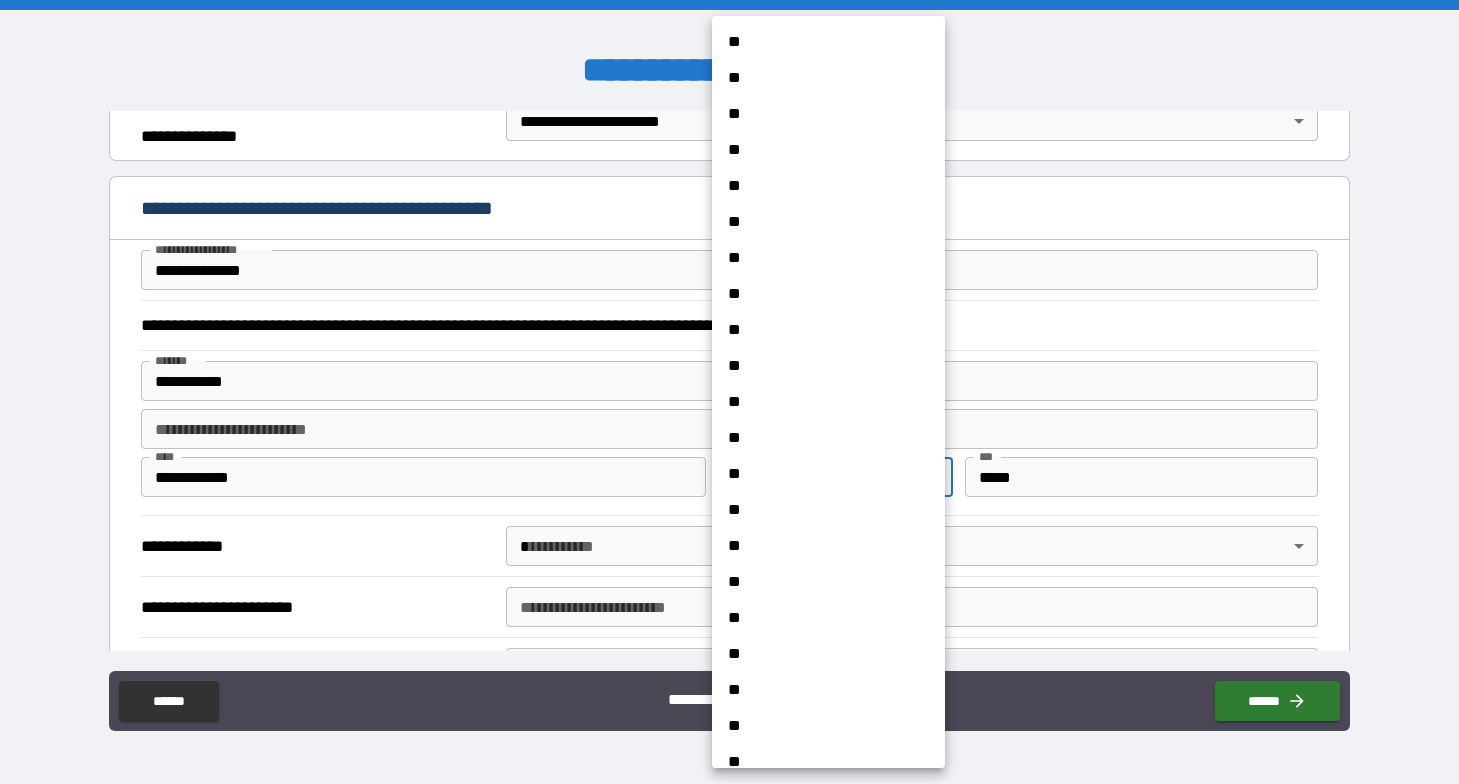 click on "**********" at bounding box center (729, 392) 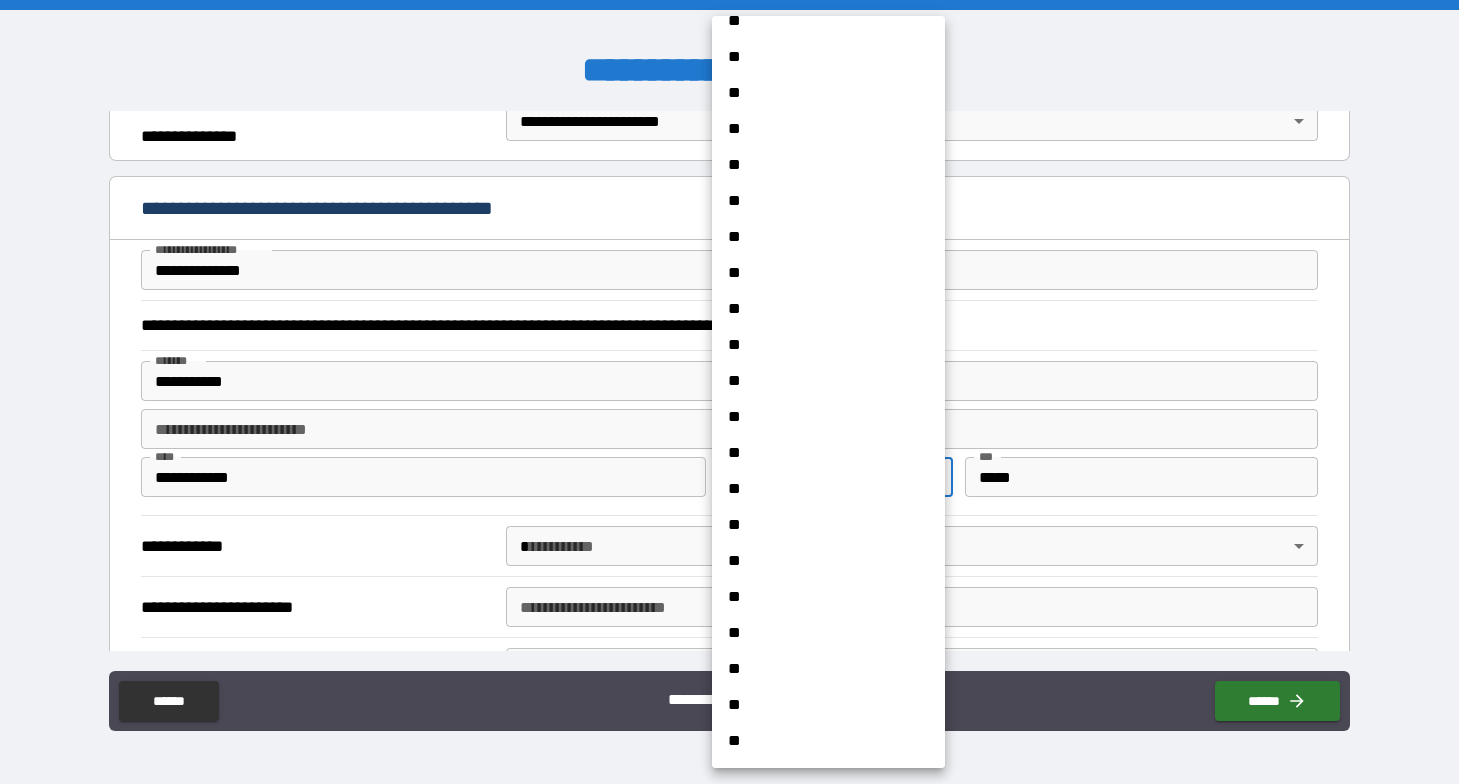scroll, scrollTop: 977, scrollLeft: 0, axis: vertical 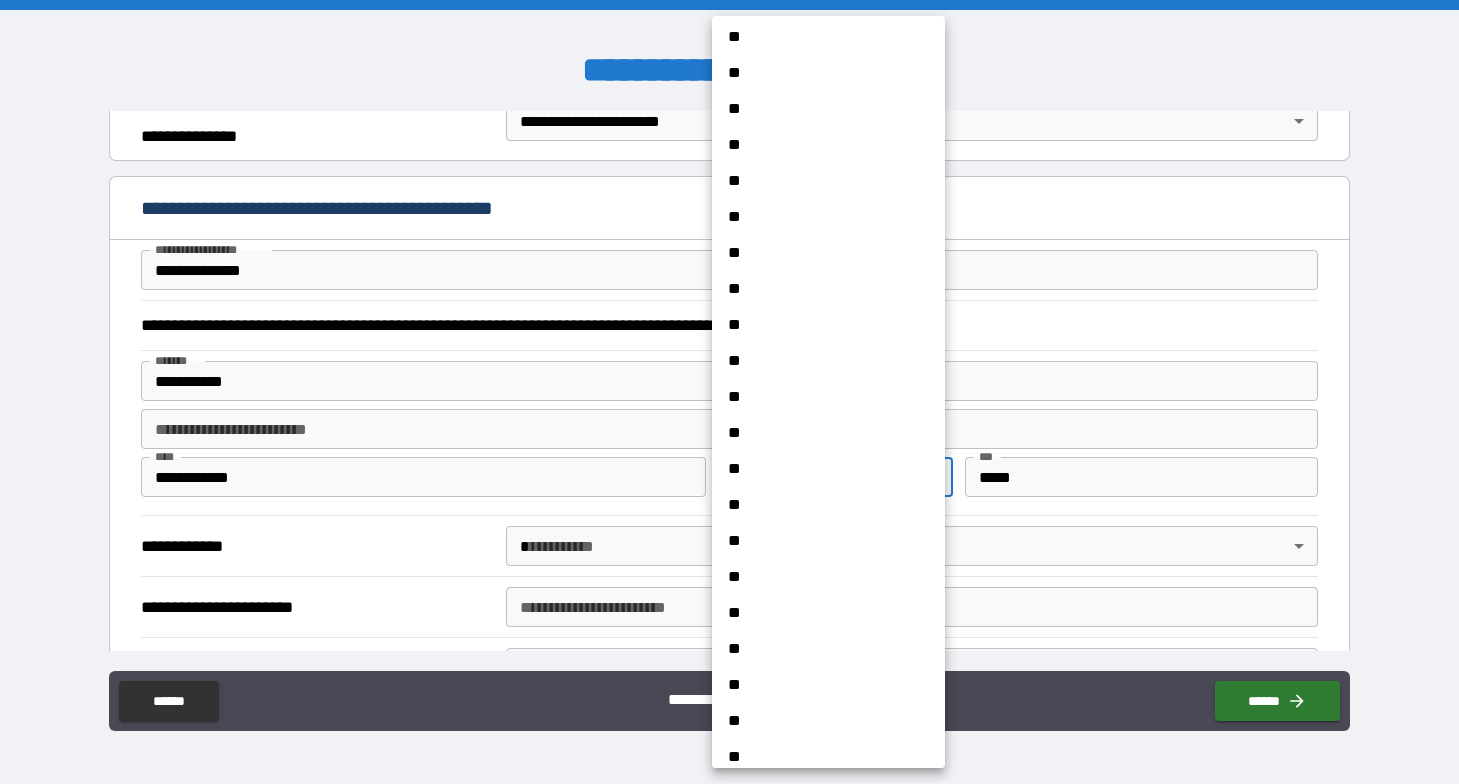 click on "**" at bounding box center (828, 37) 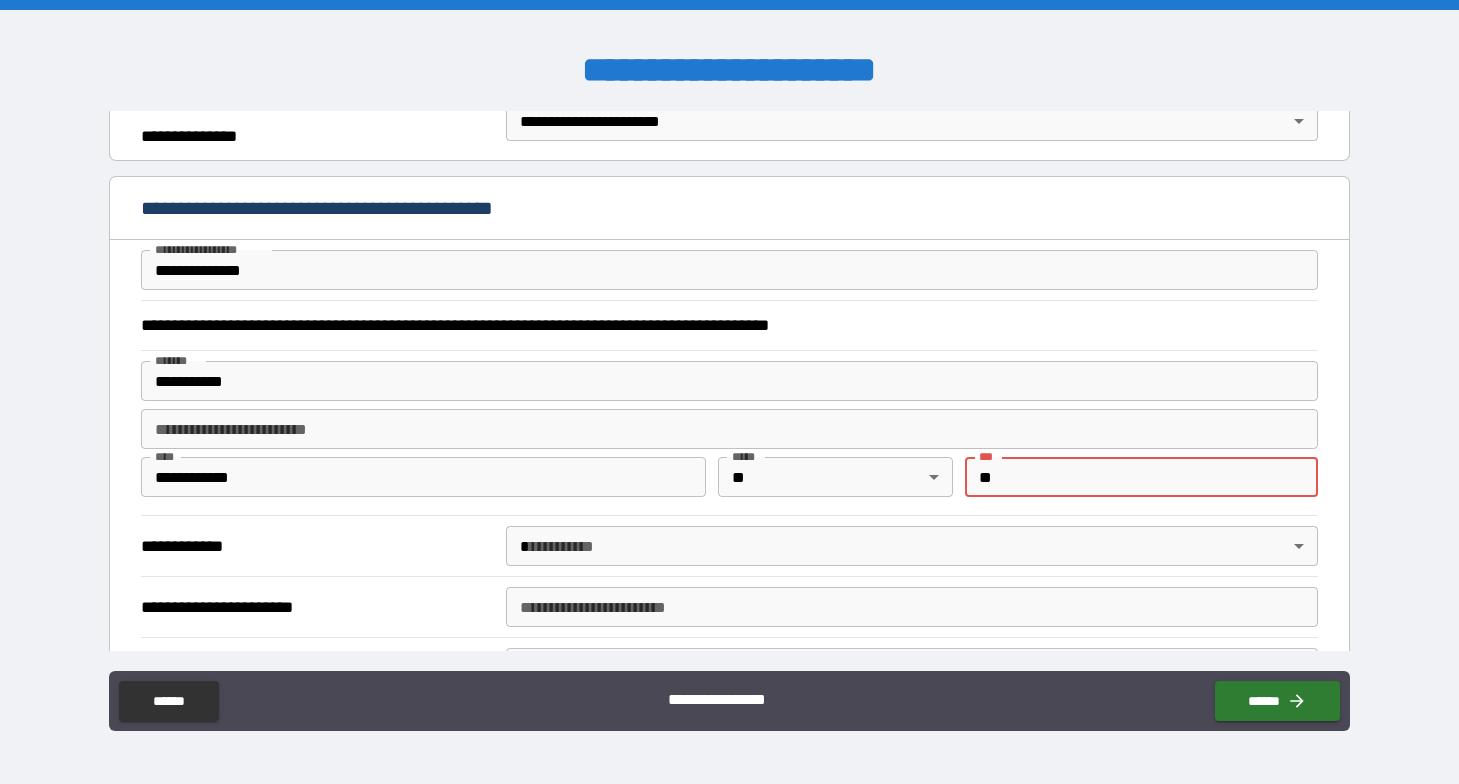 type on "*" 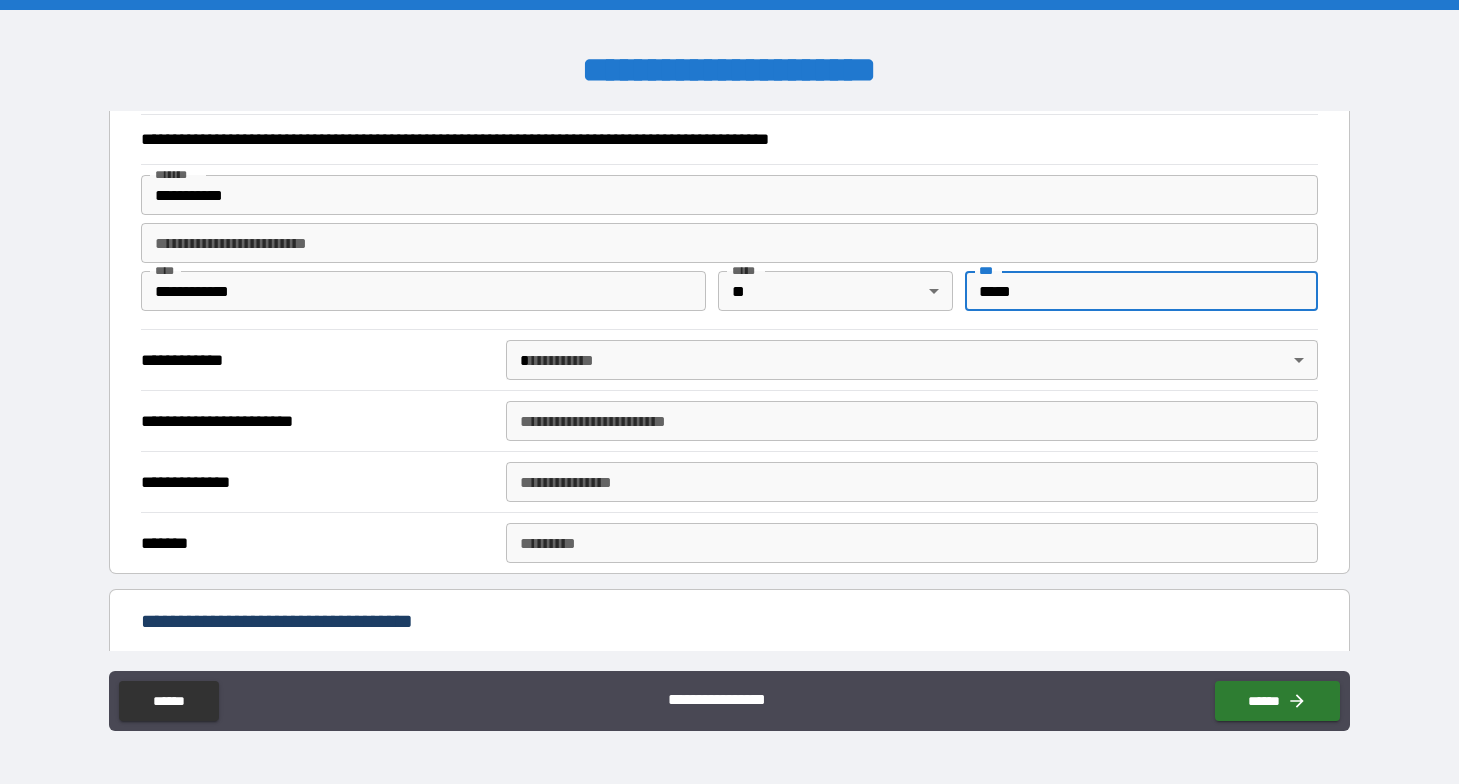 scroll, scrollTop: 677, scrollLeft: 0, axis: vertical 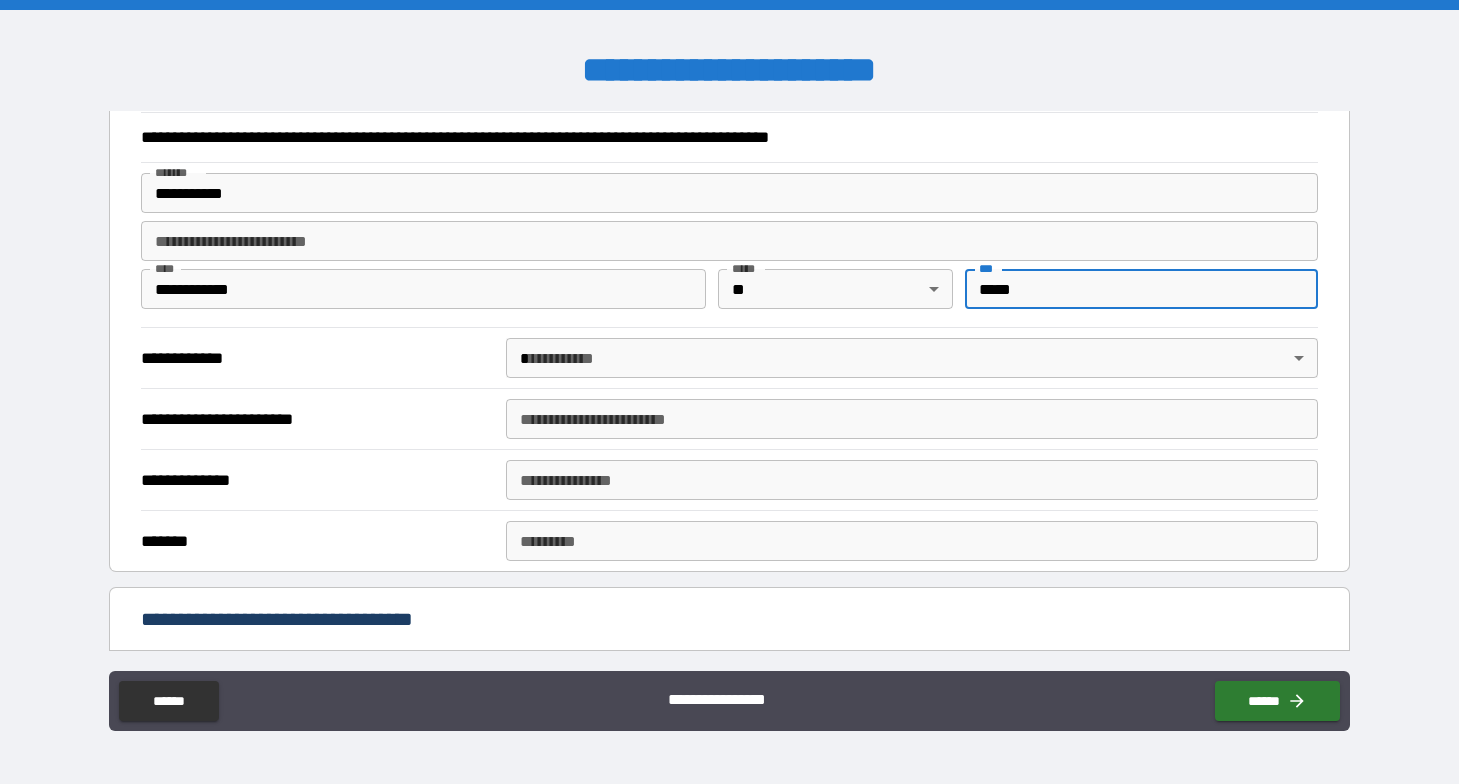 type on "*****" 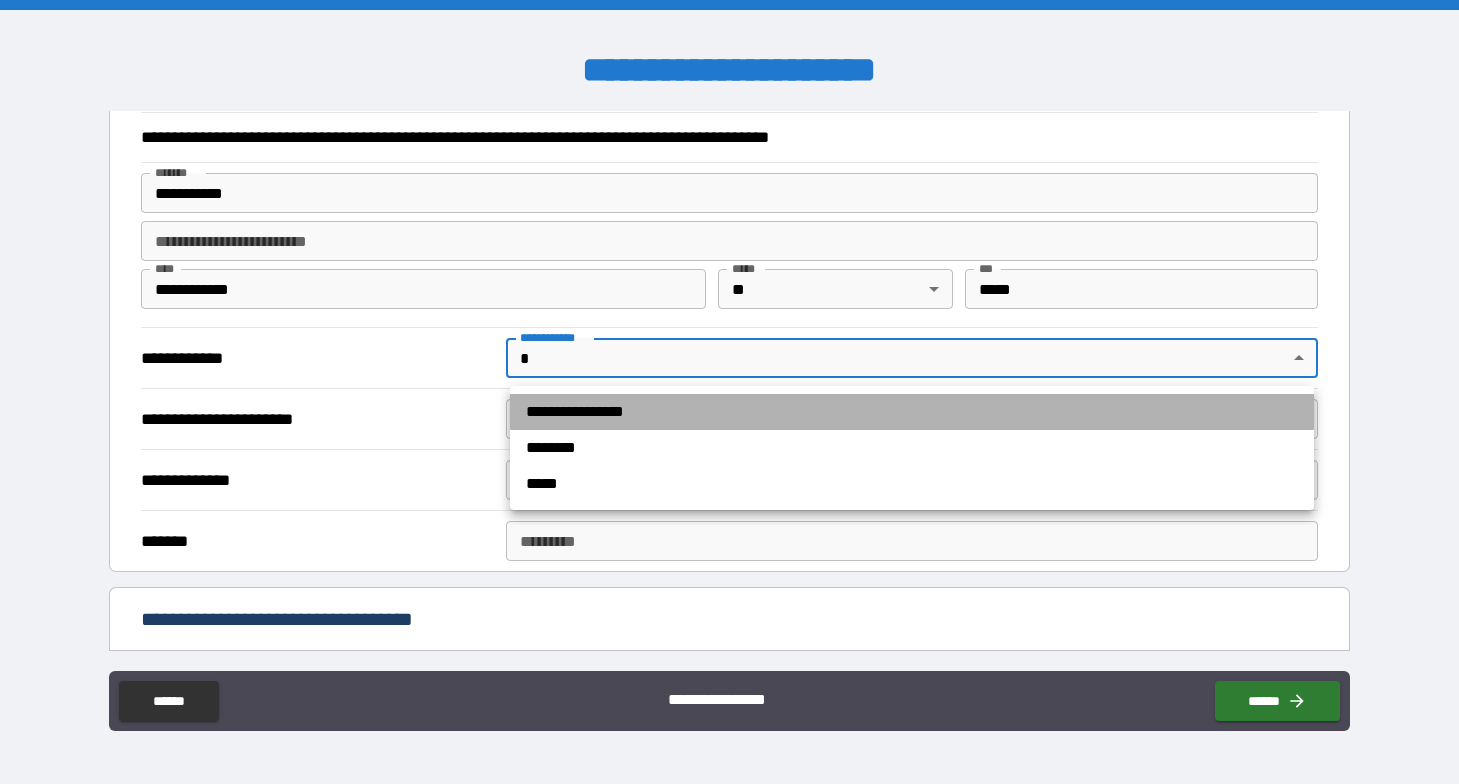 click on "**********" at bounding box center (912, 412) 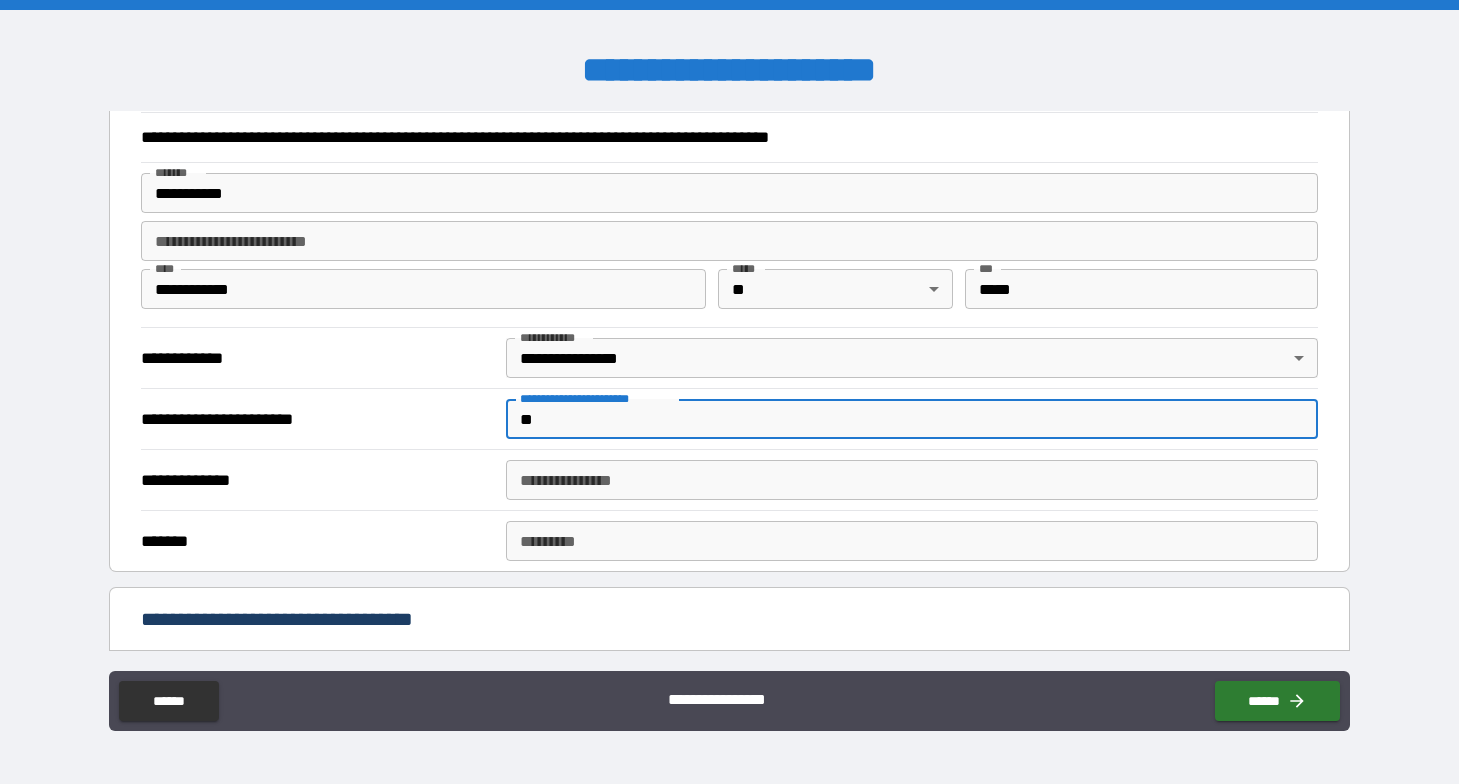 type on "*" 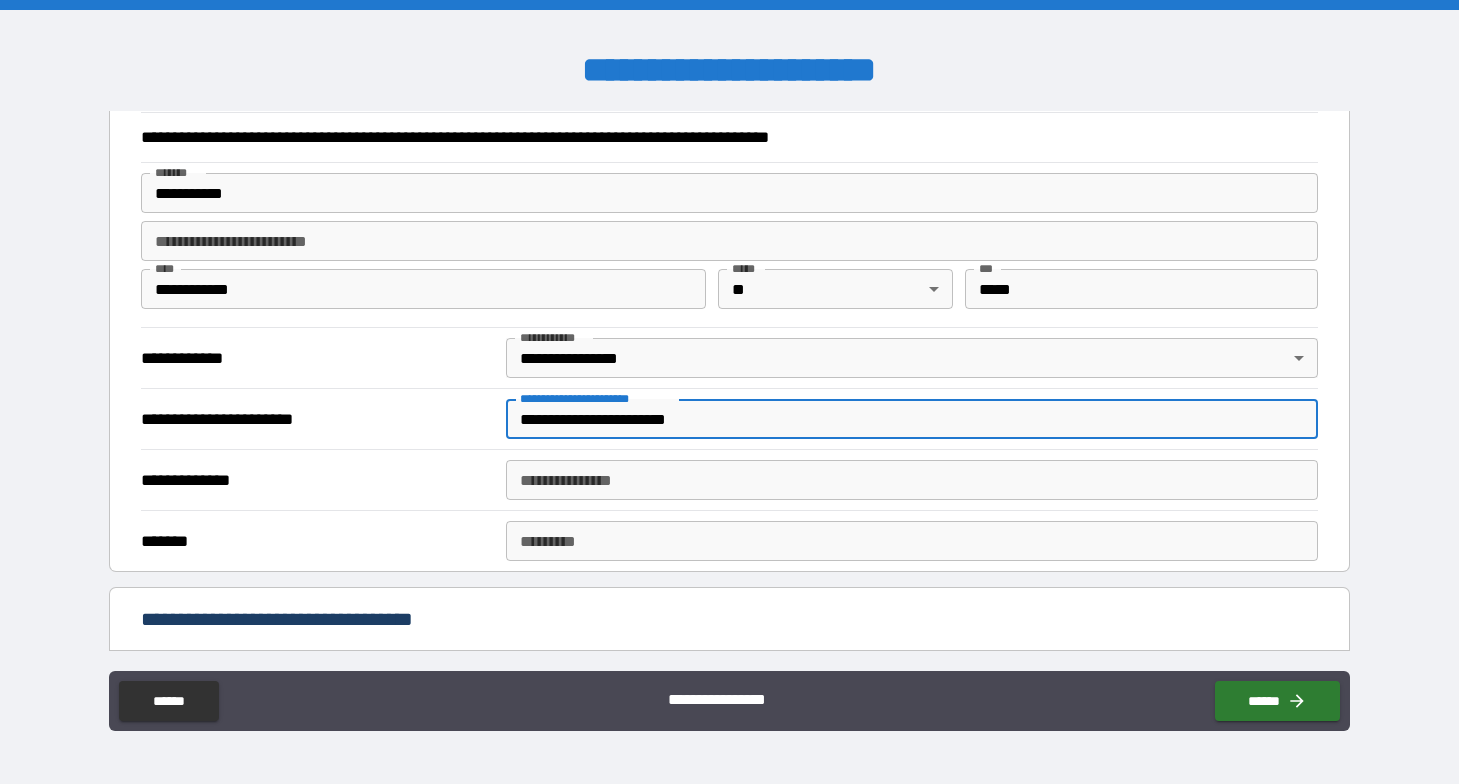 type on "**********" 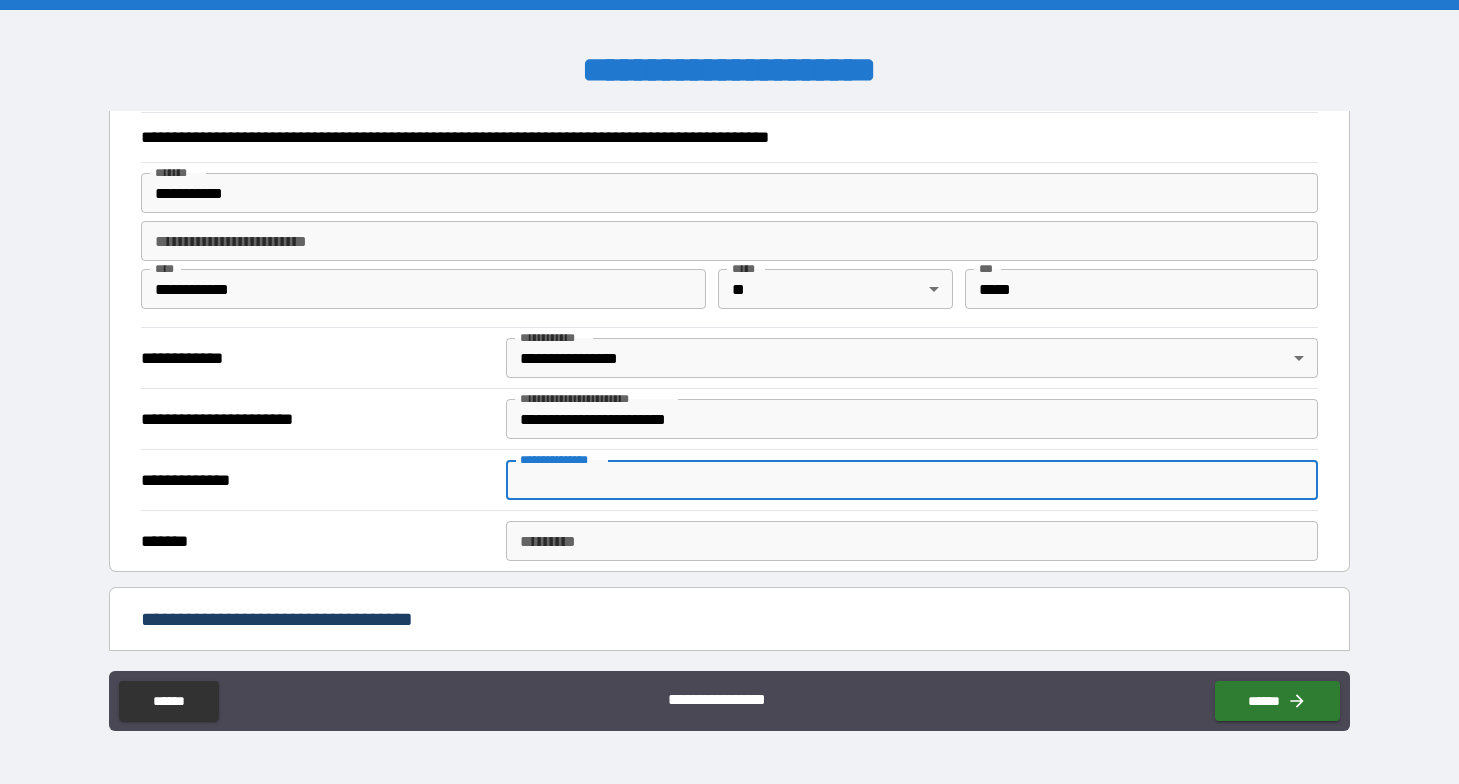 click on "**********" at bounding box center [912, 480] 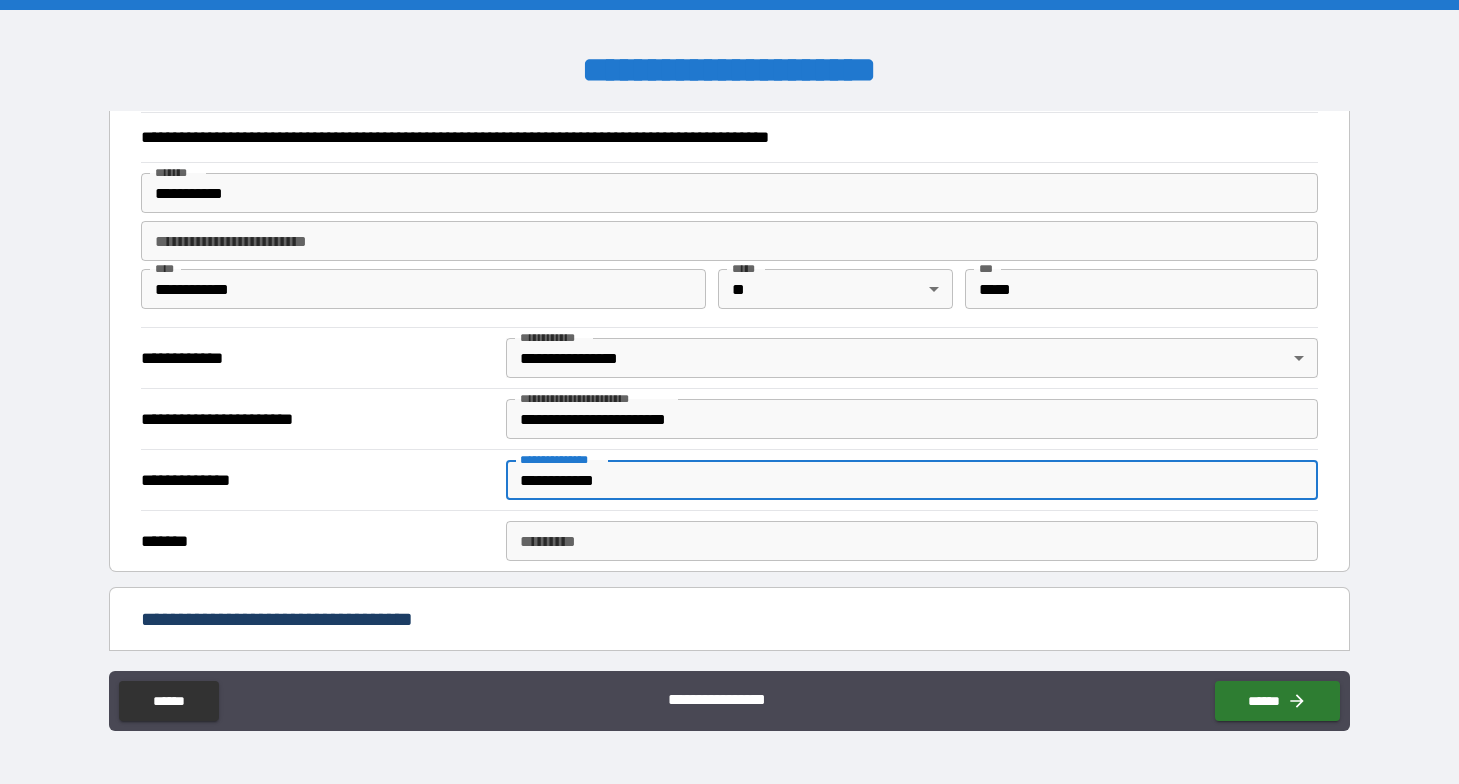 type on "**********" 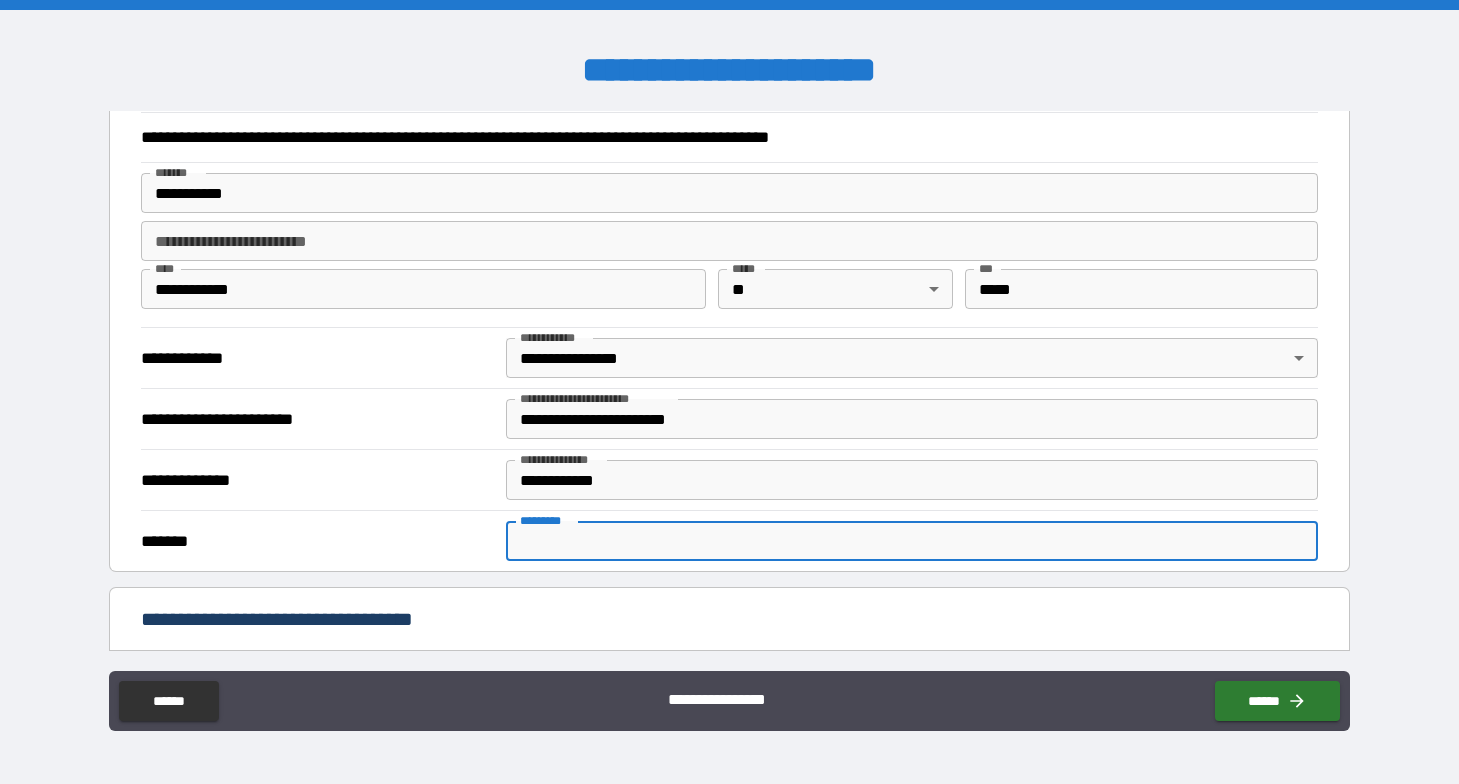 click on "*******   *" at bounding box center (912, 541) 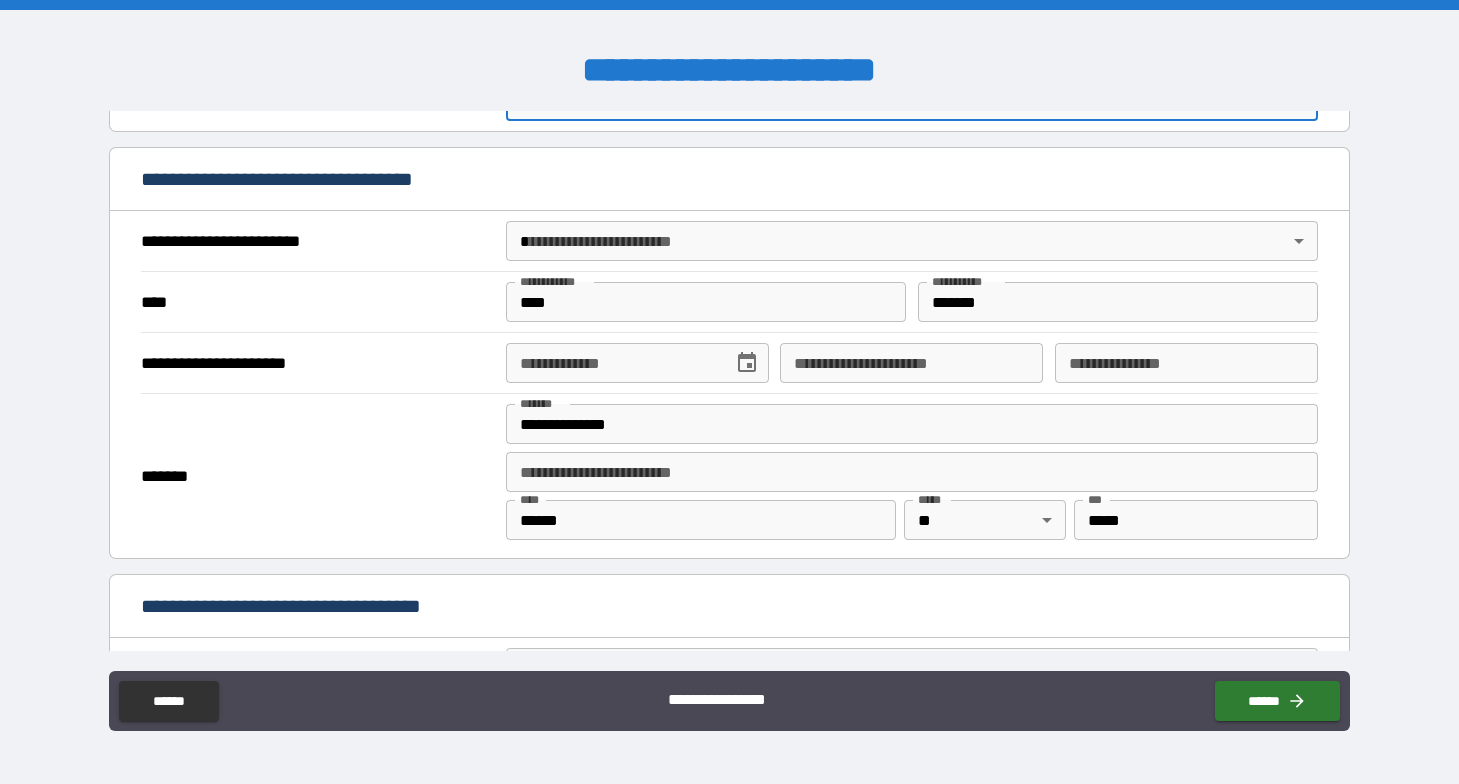 scroll, scrollTop: 1119, scrollLeft: 0, axis: vertical 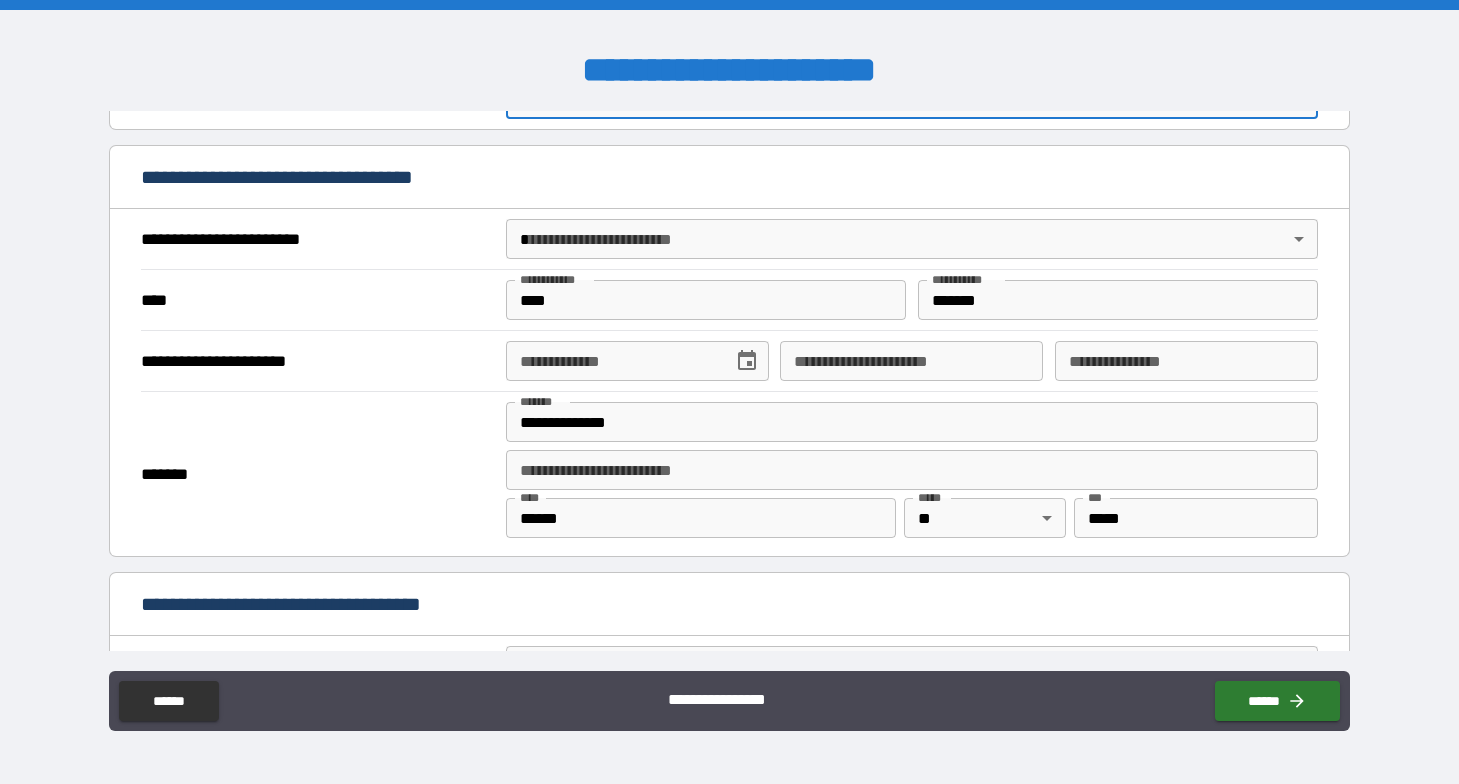 type on "**********" 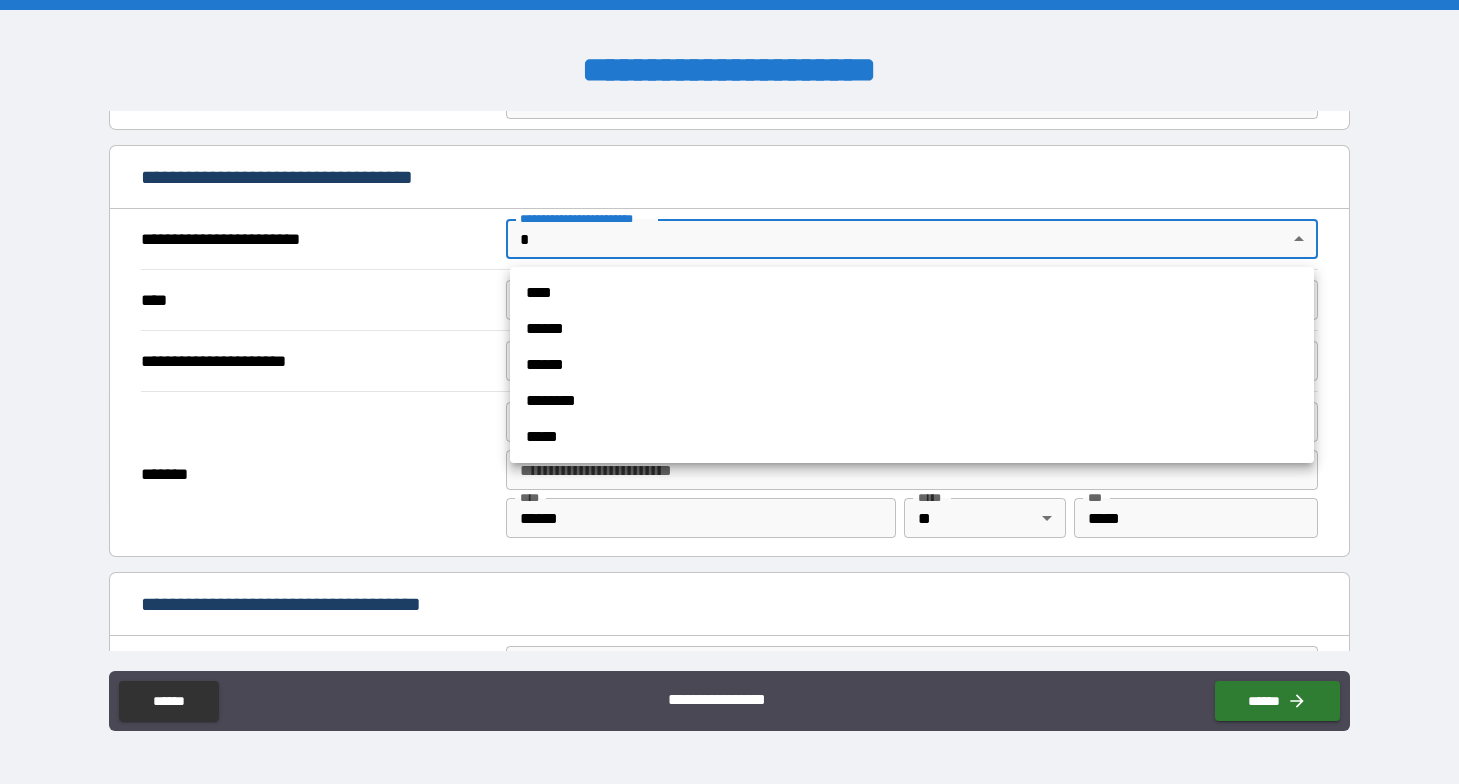 click on "**********" at bounding box center (729, 392) 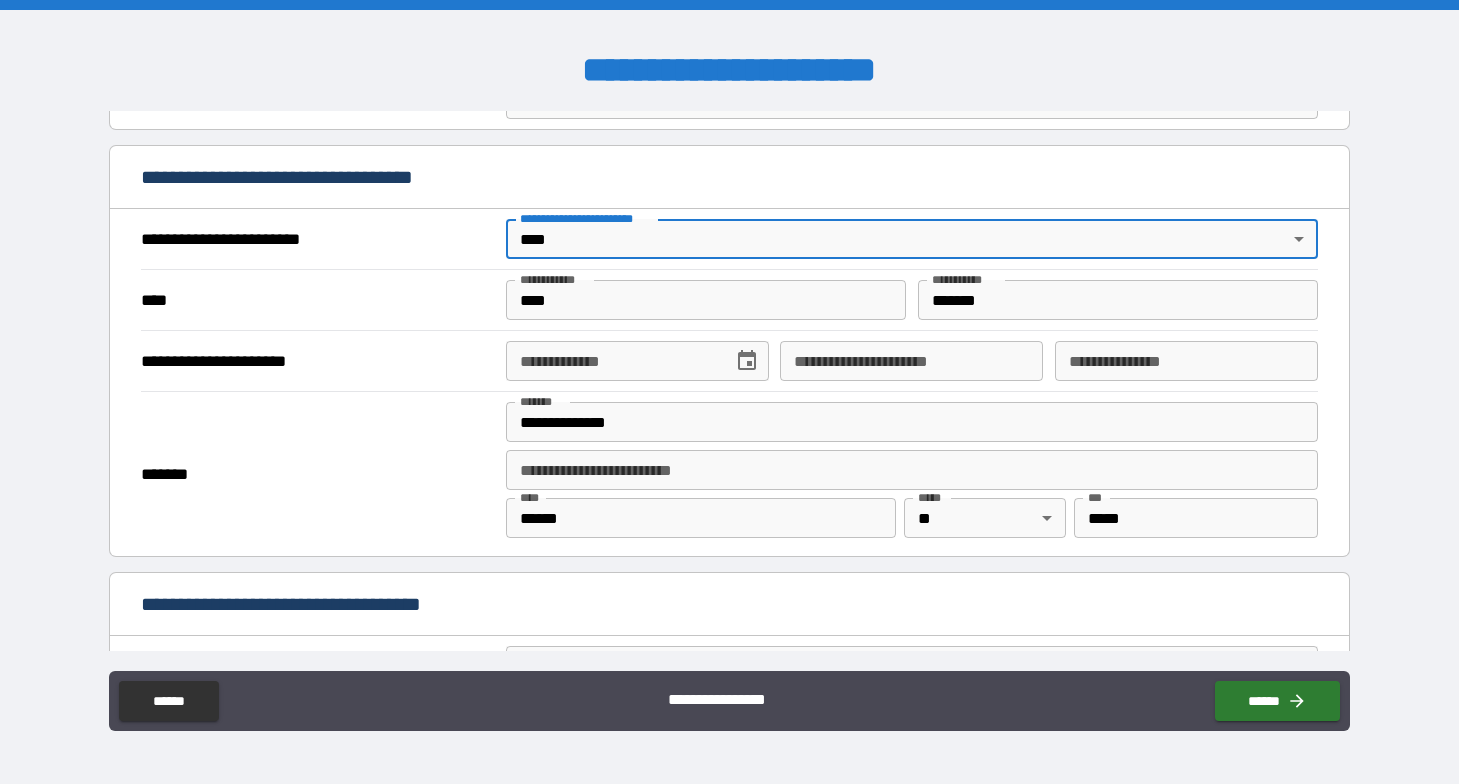 click 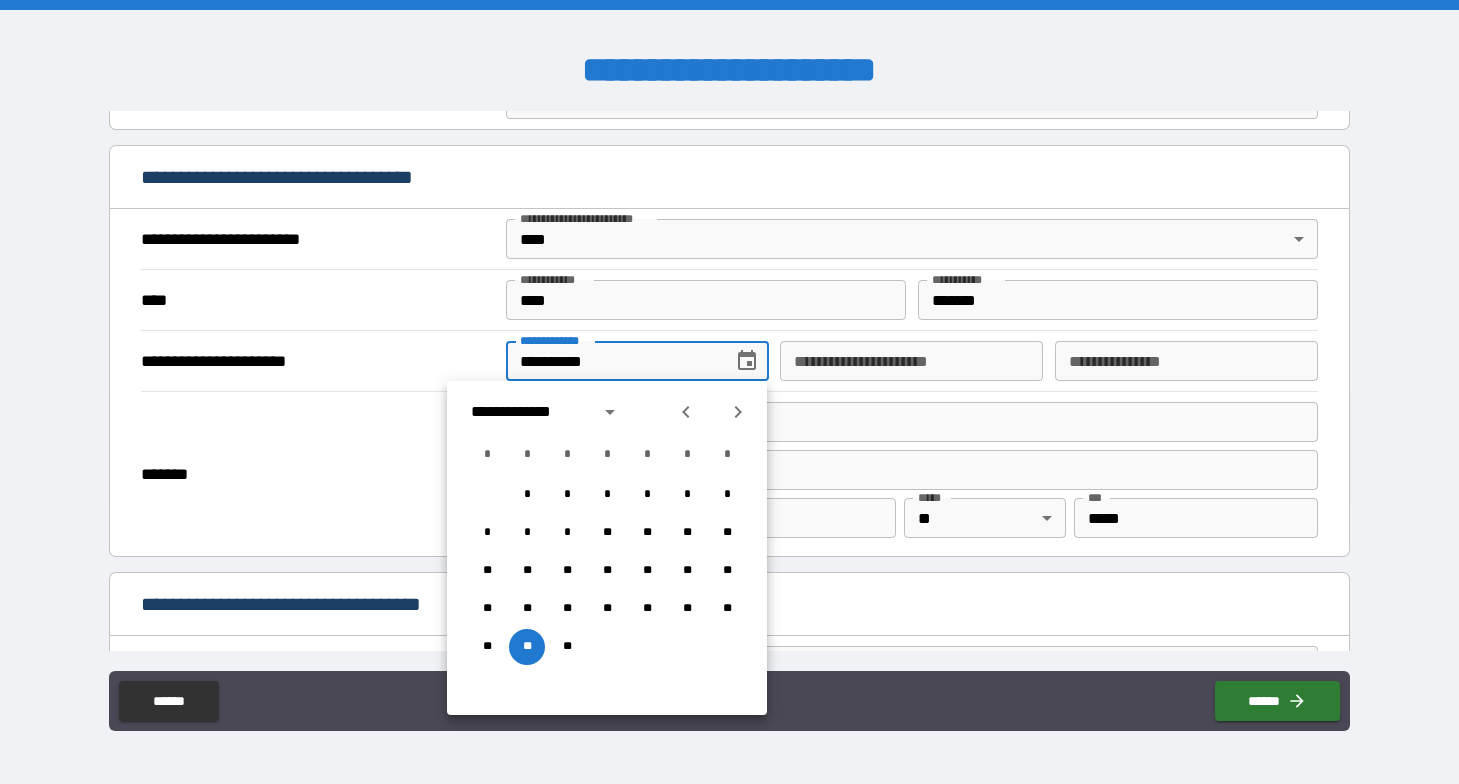 type on "**********" 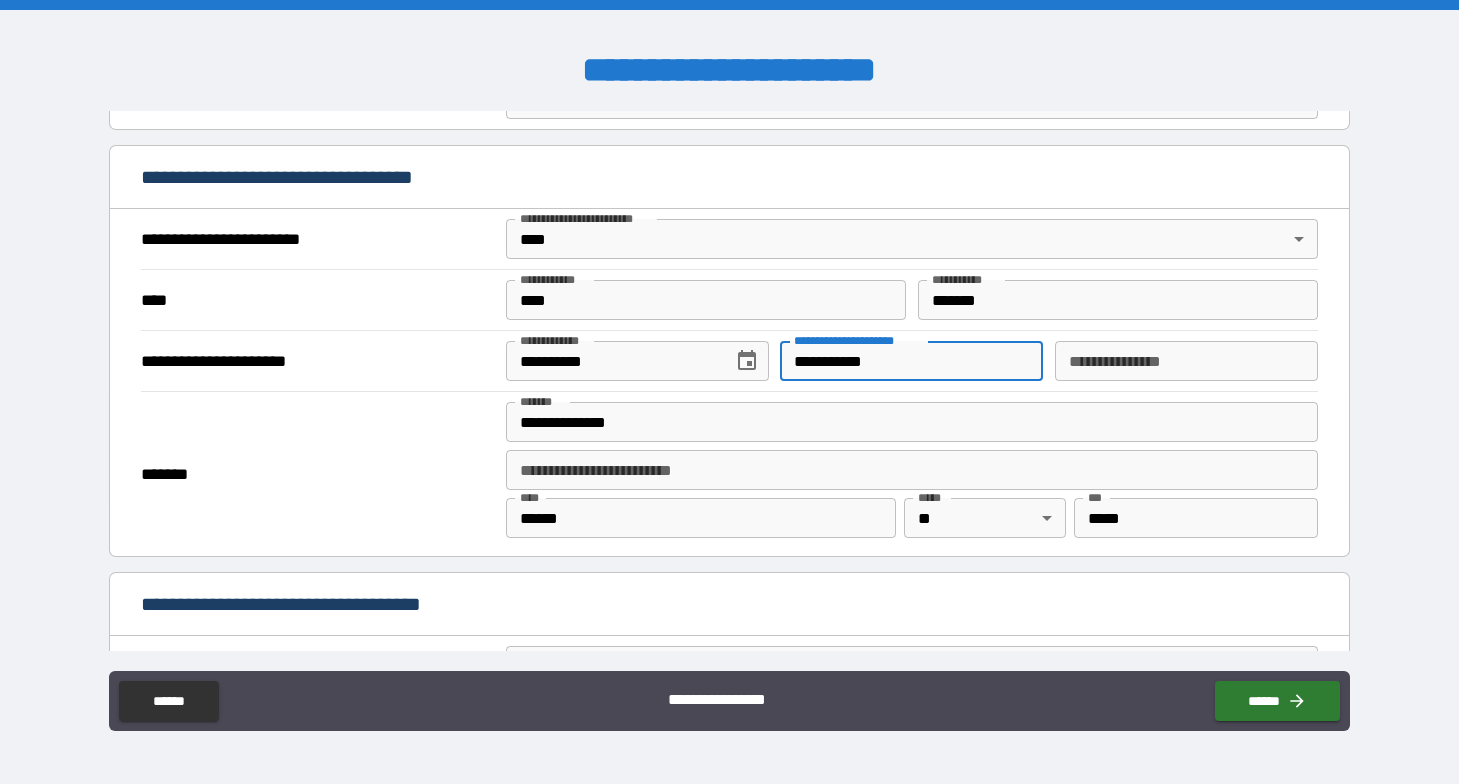 type on "**********" 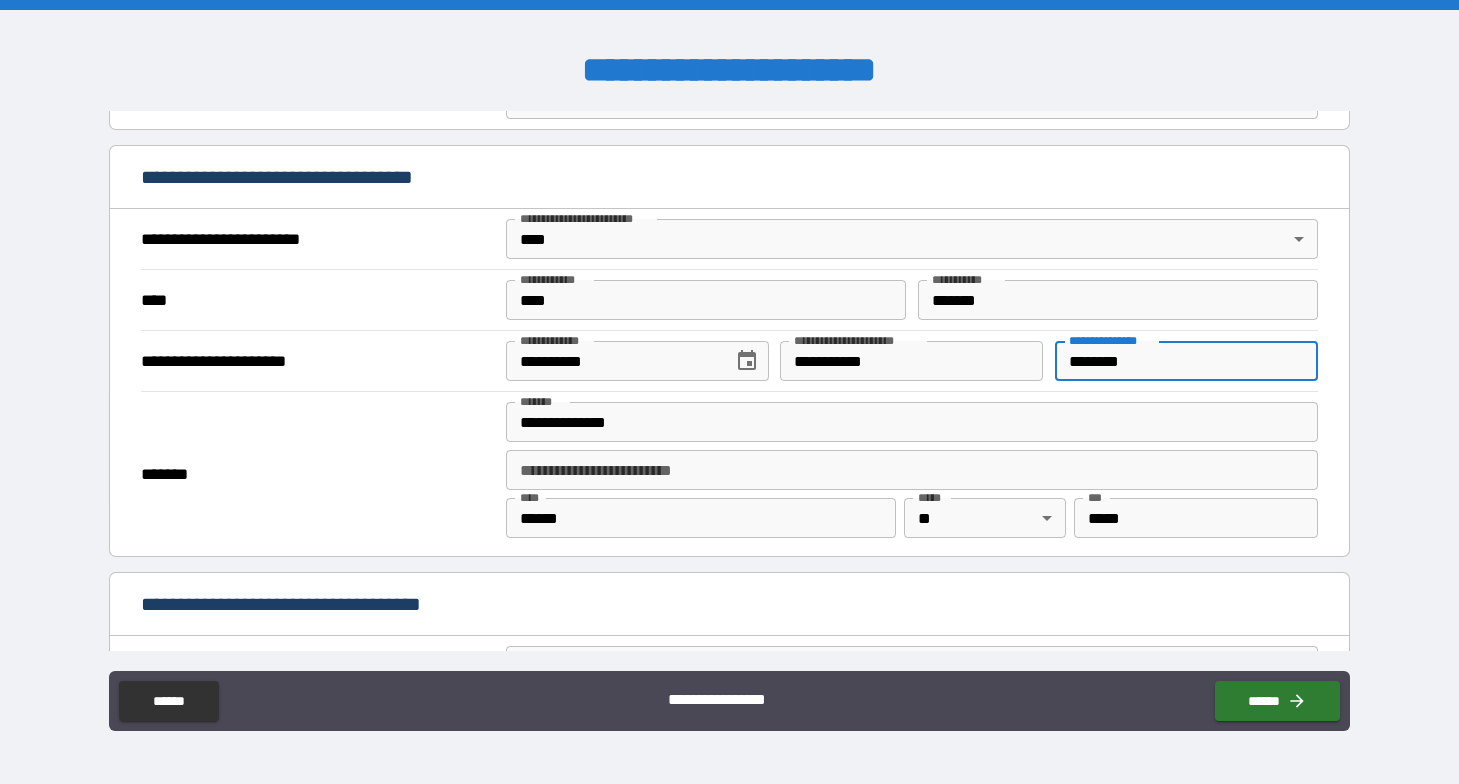 type on "********" 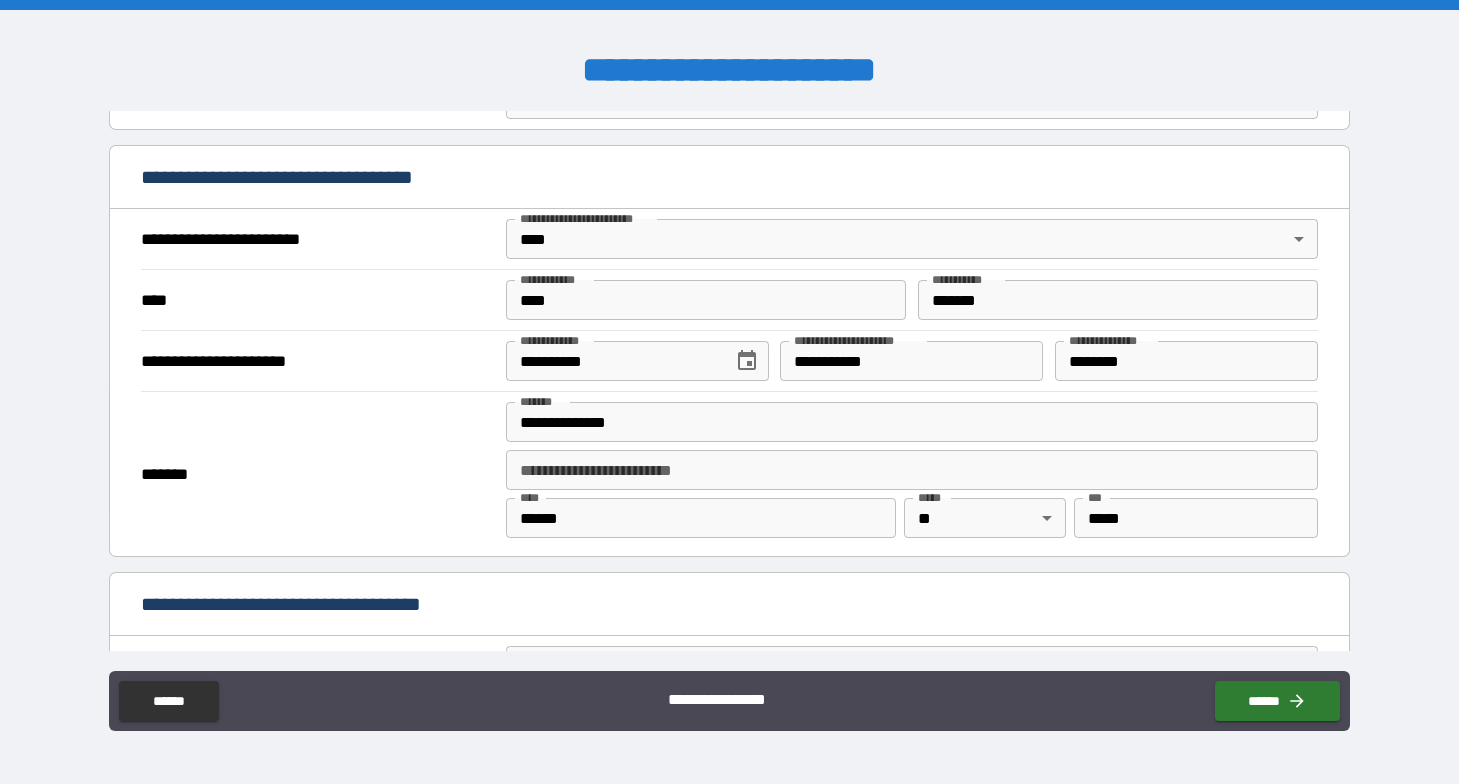 click on "**********" at bounding box center [729, 604] 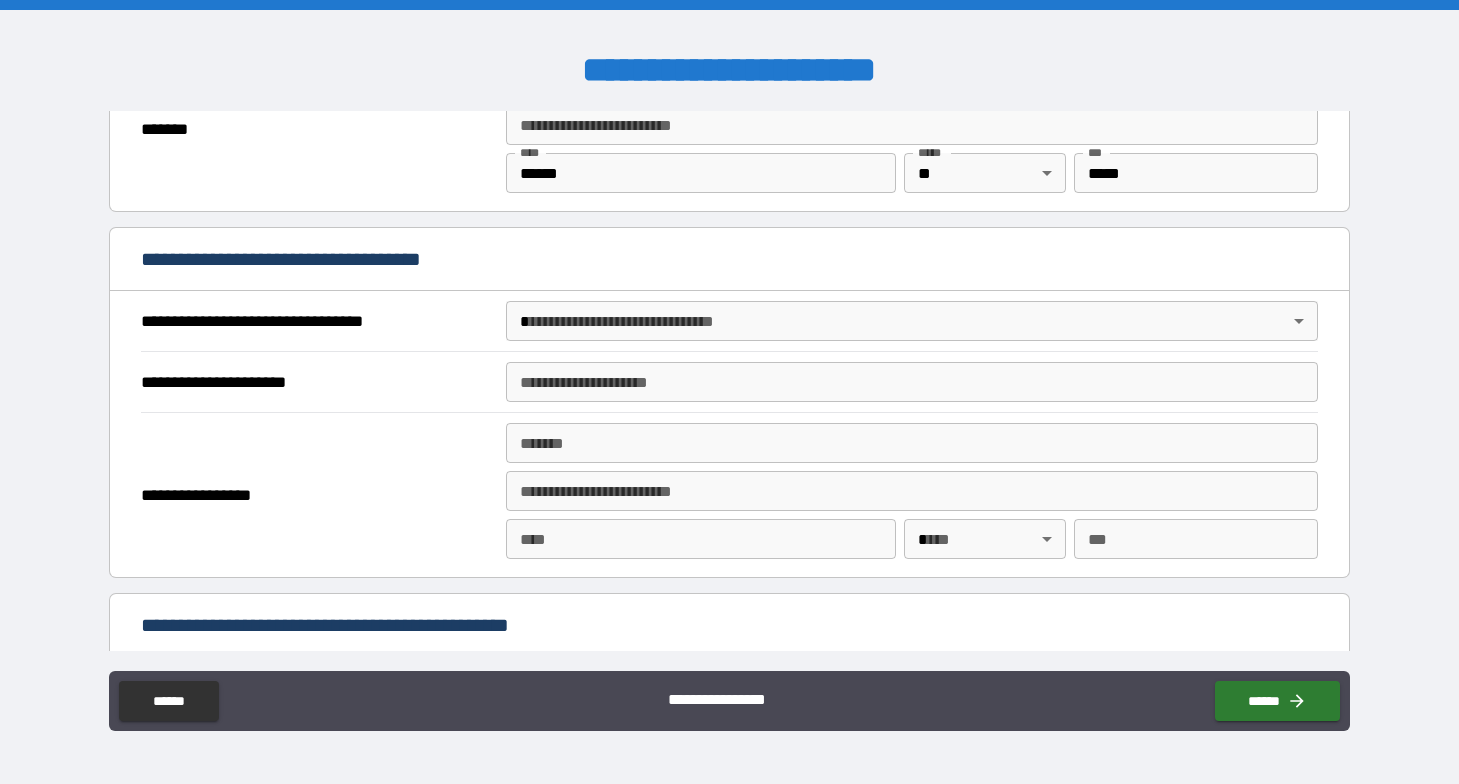 scroll, scrollTop: 1486, scrollLeft: 0, axis: vertical 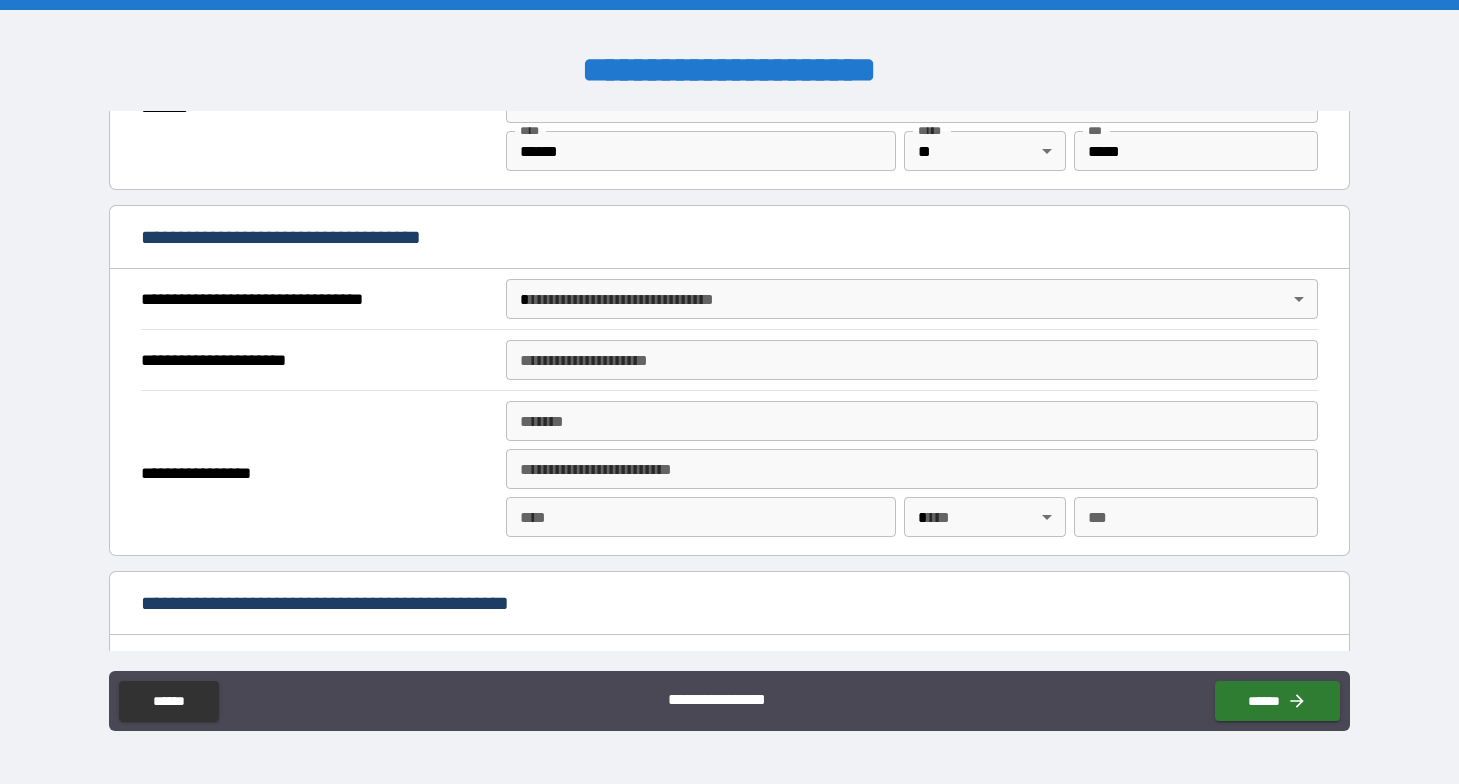 click on "**********" at bounding box center [729, 392] 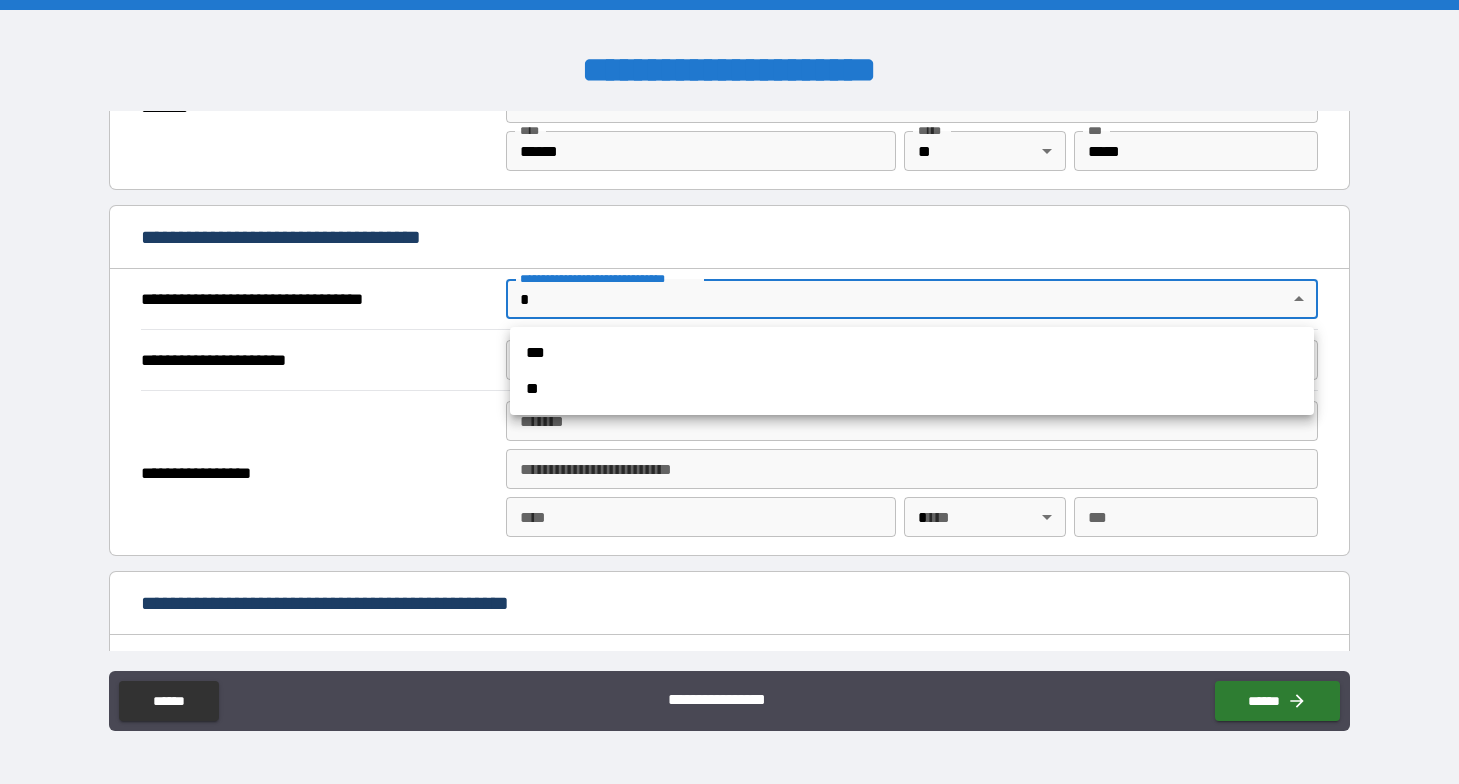 click on "***" at bounding box center [912, 353] 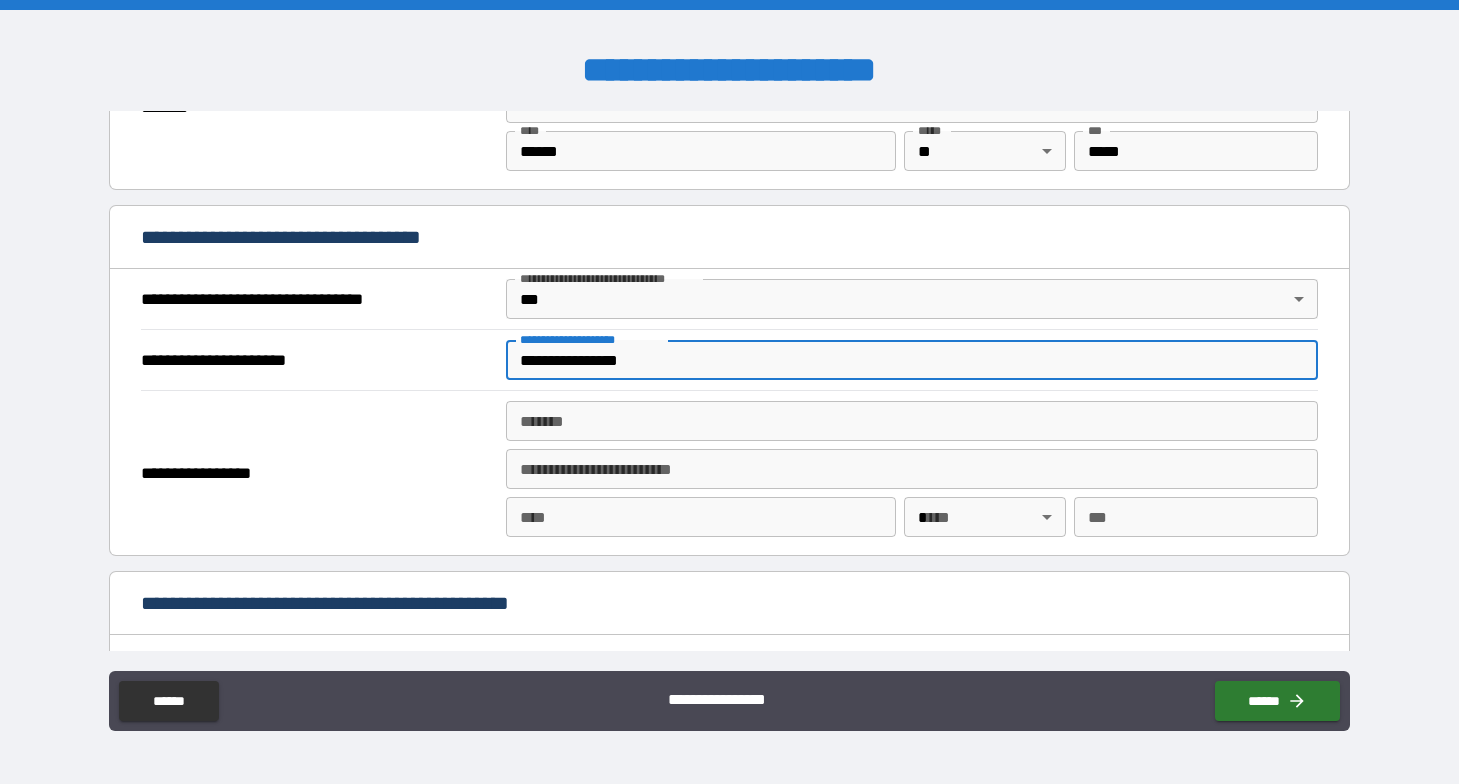 type on "**********" 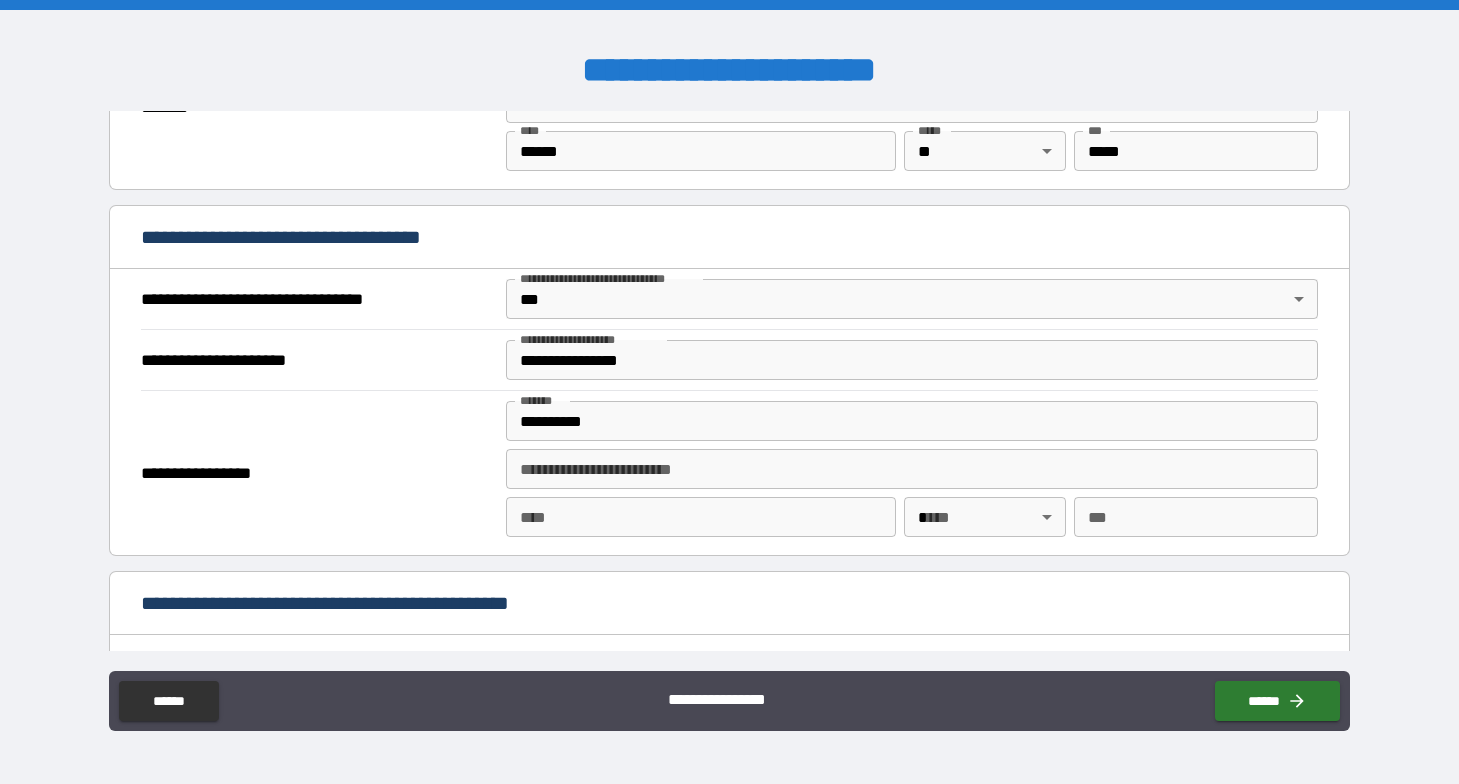 type on "**********" 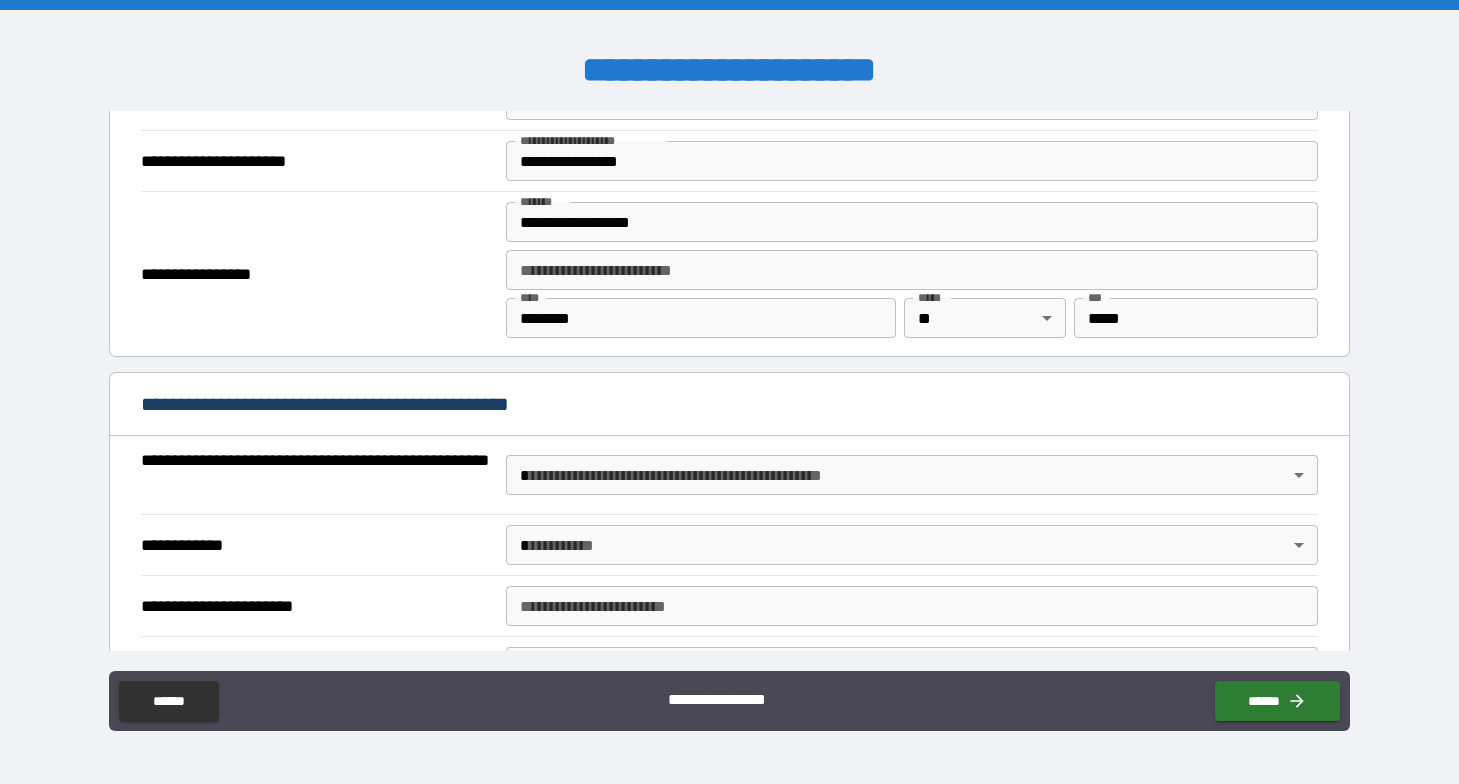scroll, scrollTop: 1676, scrollLeft: 0, axis: vertical 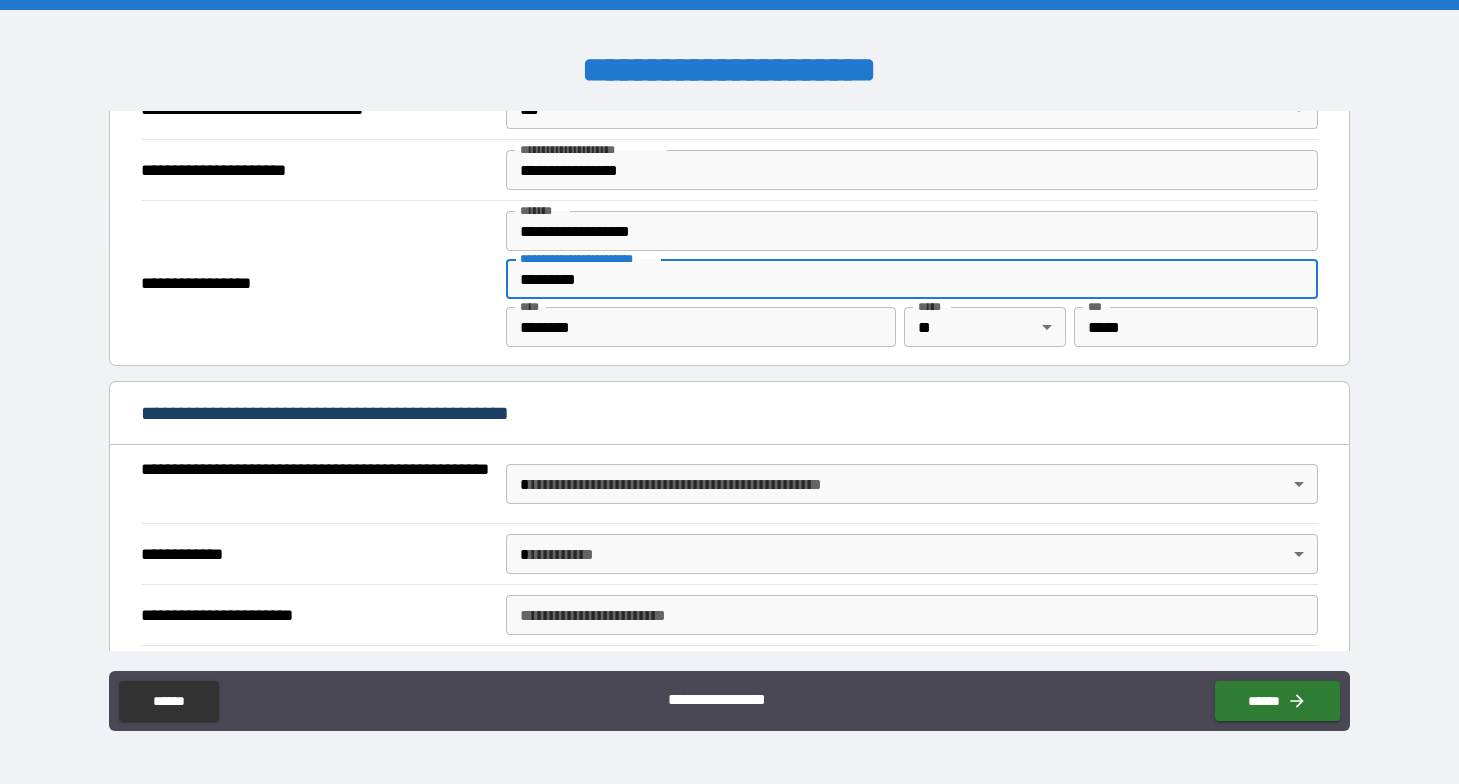 type on "*********" 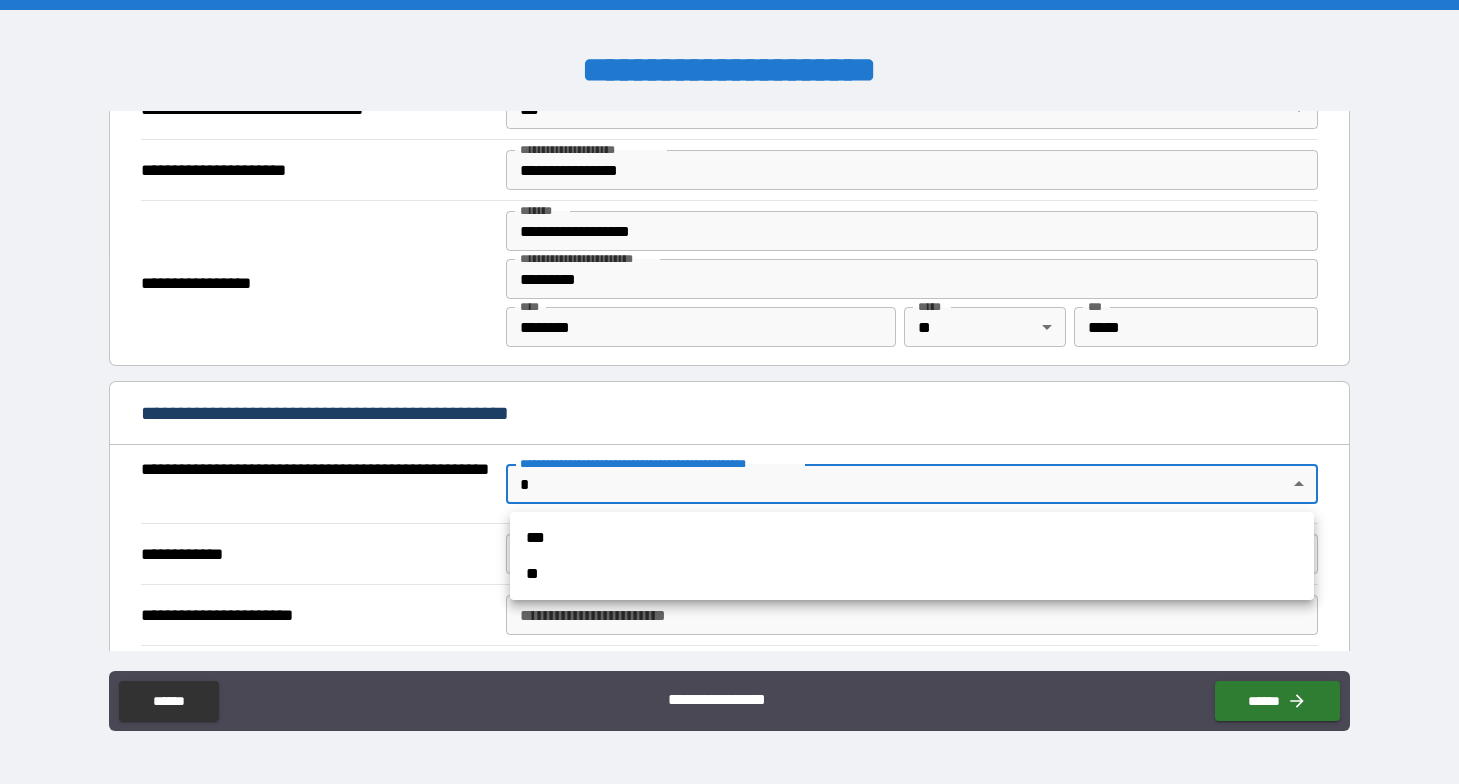 type 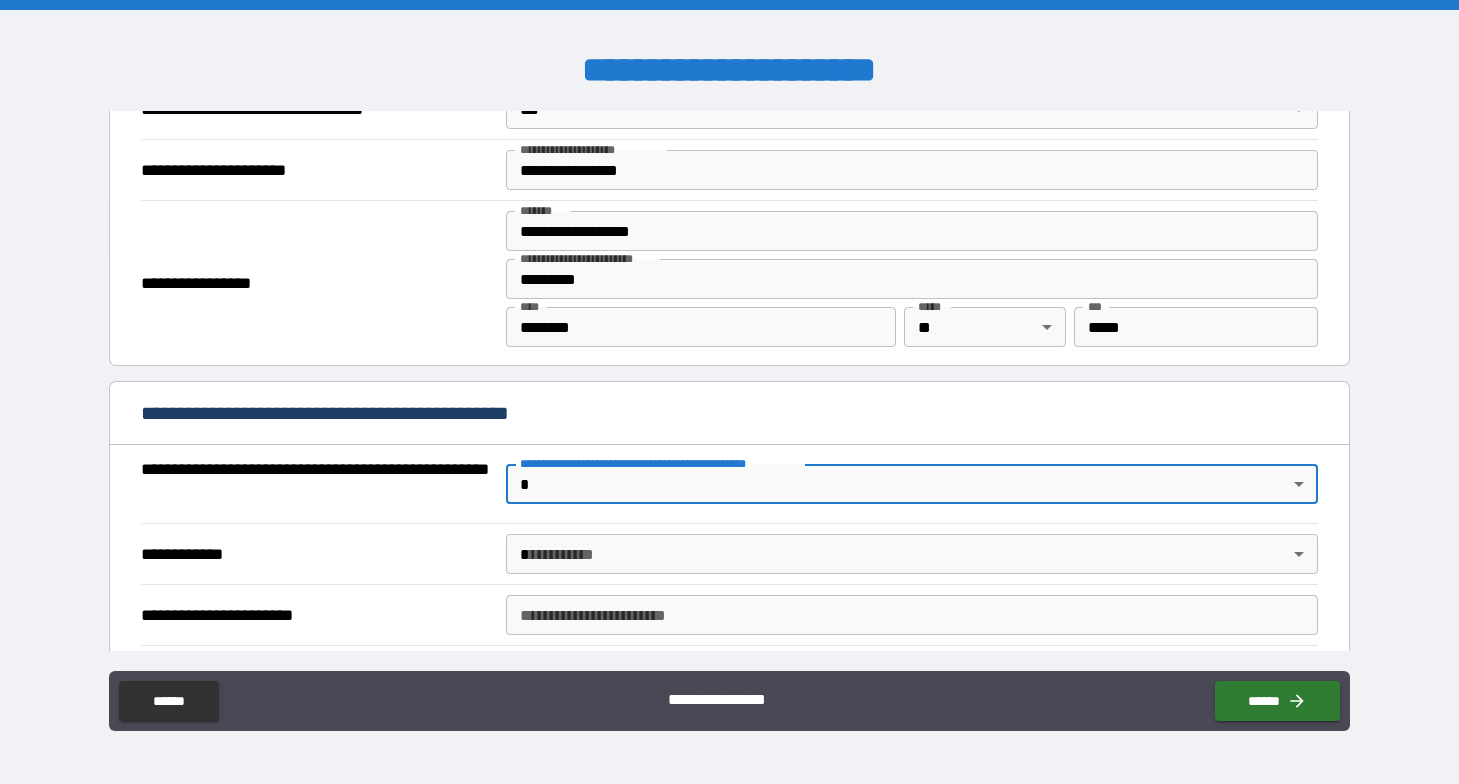 click on "**********" at bounding box center (729, 392) 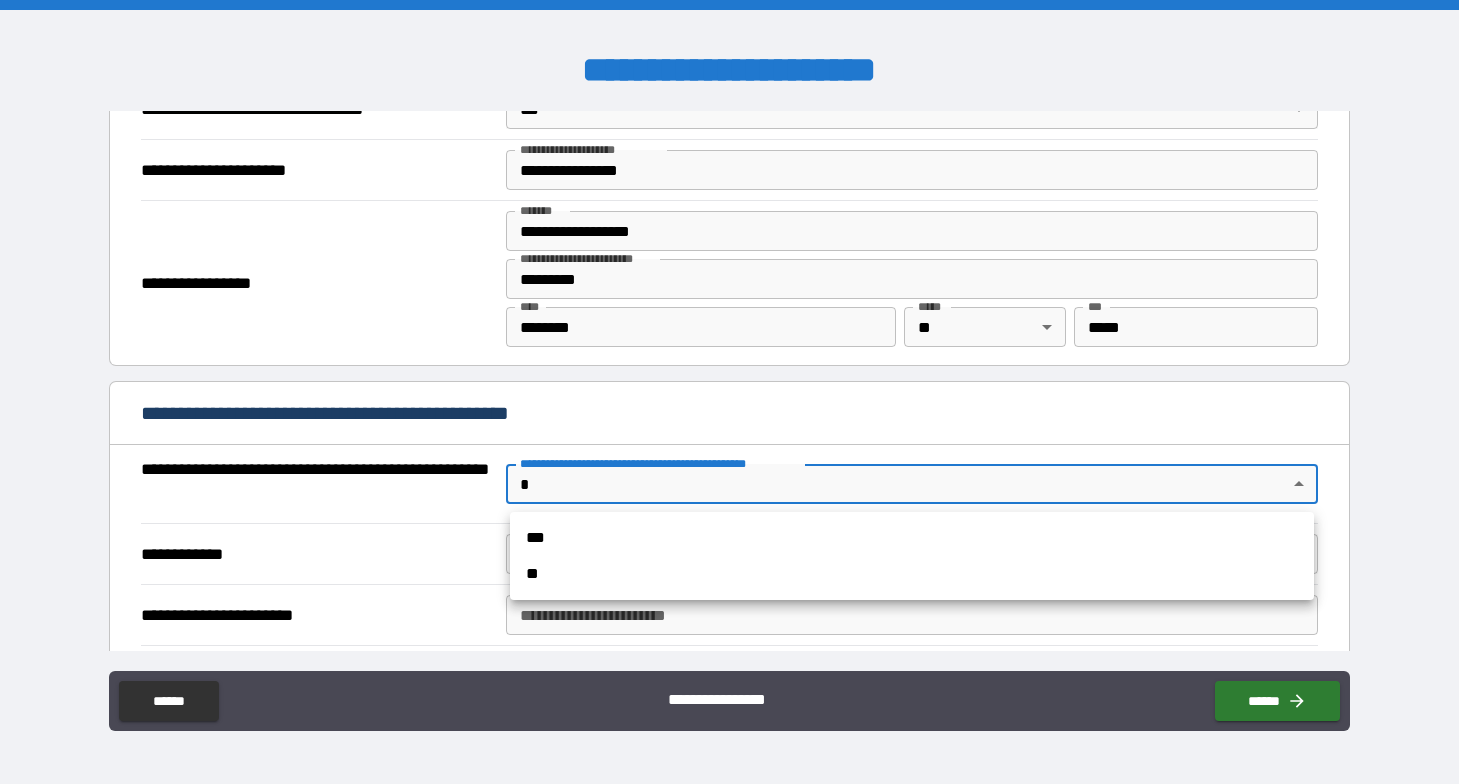 click on "***" at bounding box center [912, 538] 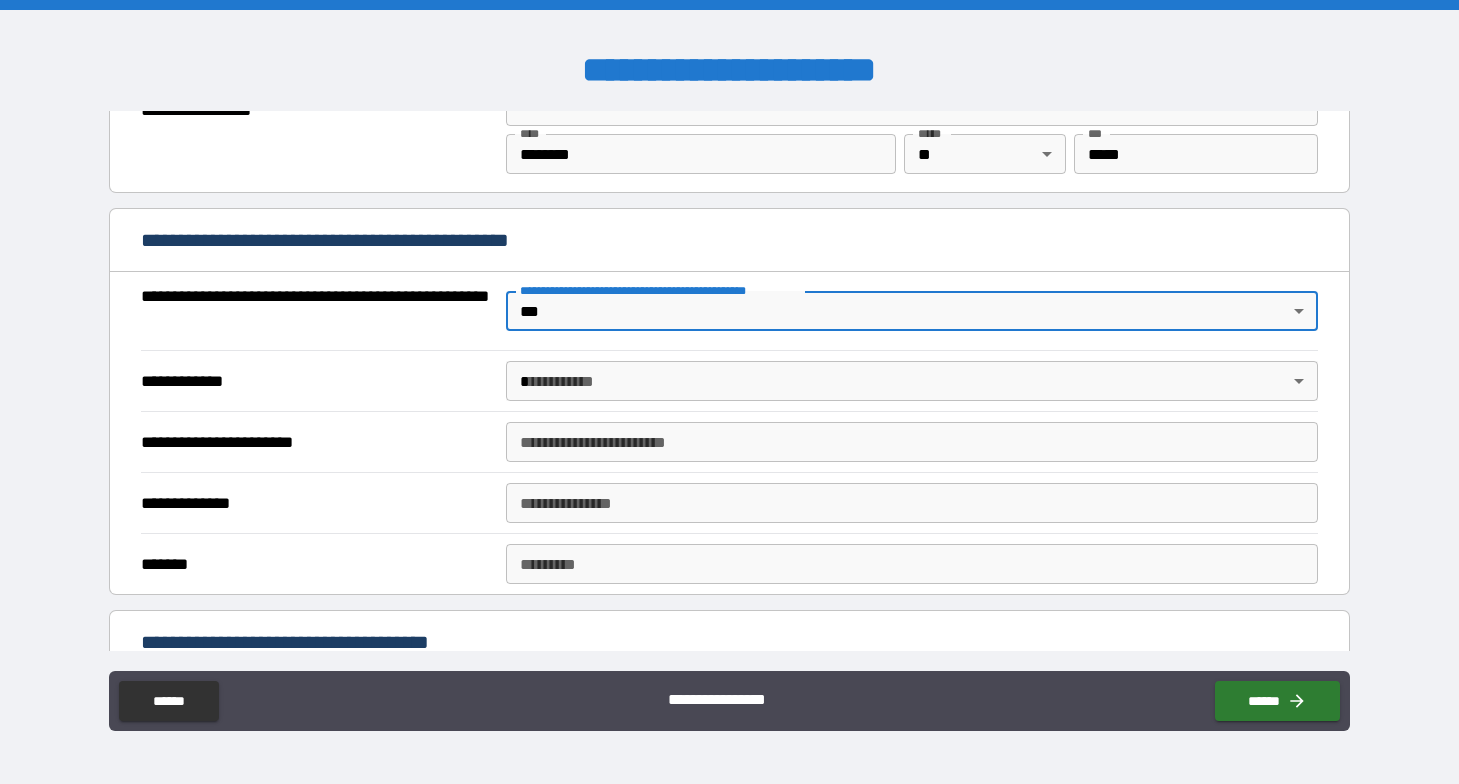 scroll, scrollTop: 1865, scrollLeft: 0, axis: vertical 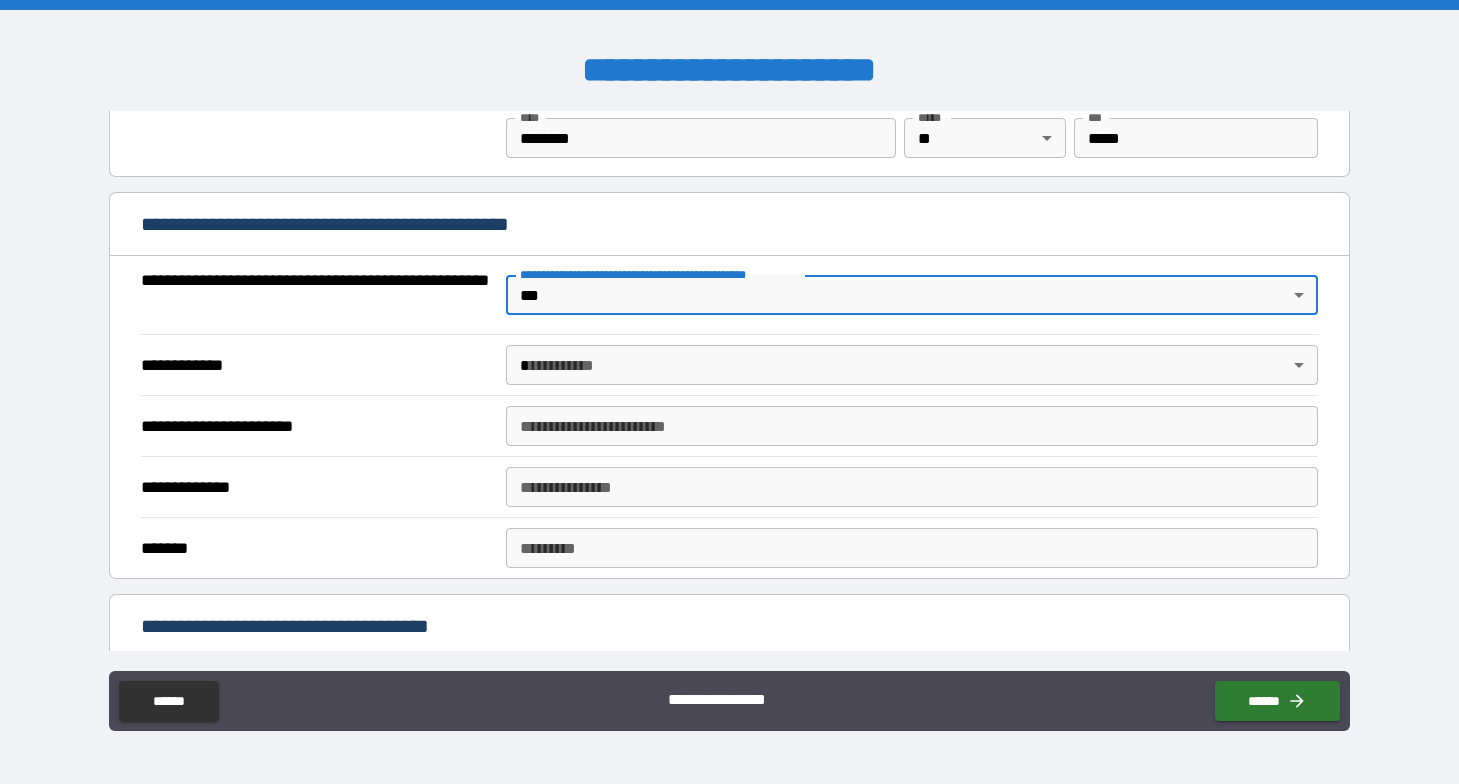 click on "**********" at bounding box center (729, 392) 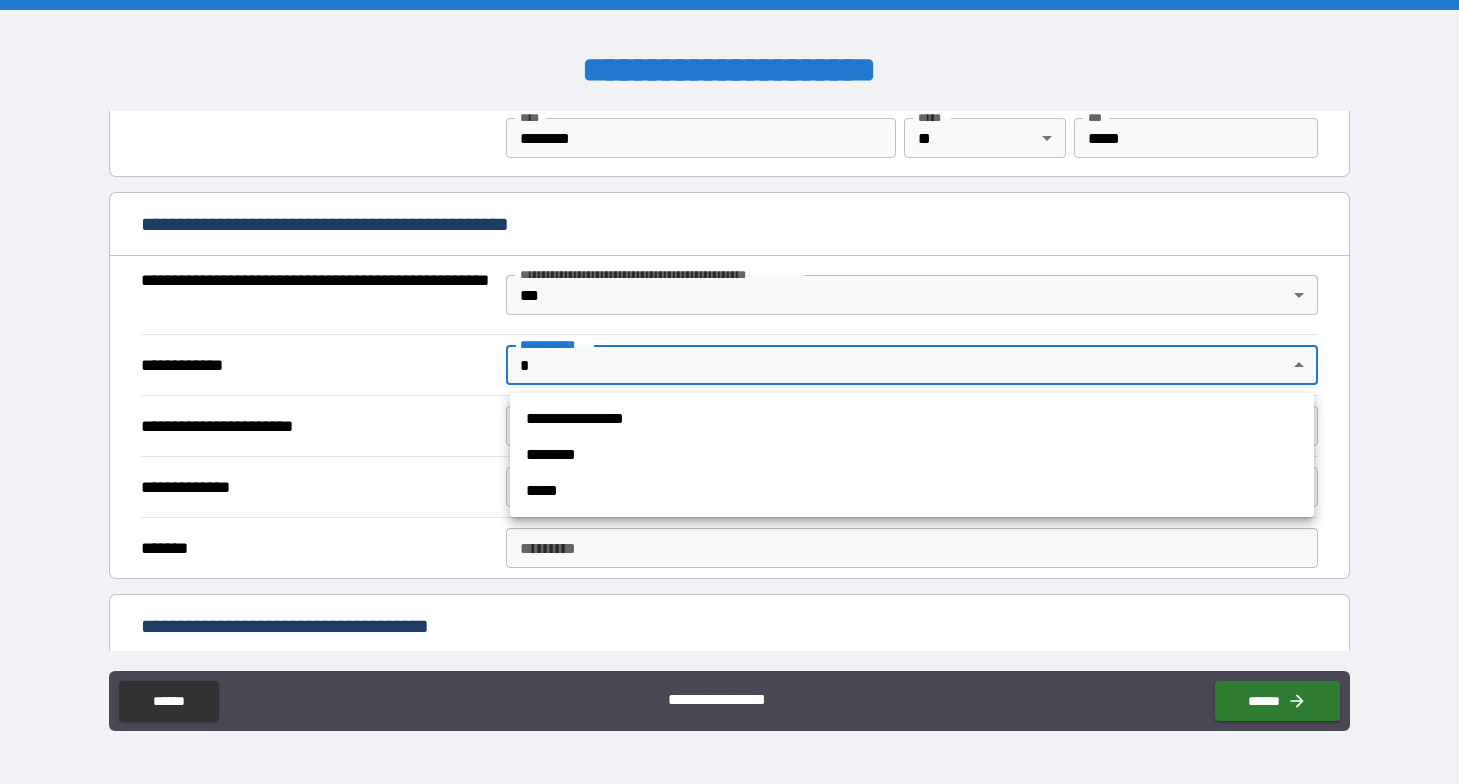 click on "*****" at bounding box center (912, 491) 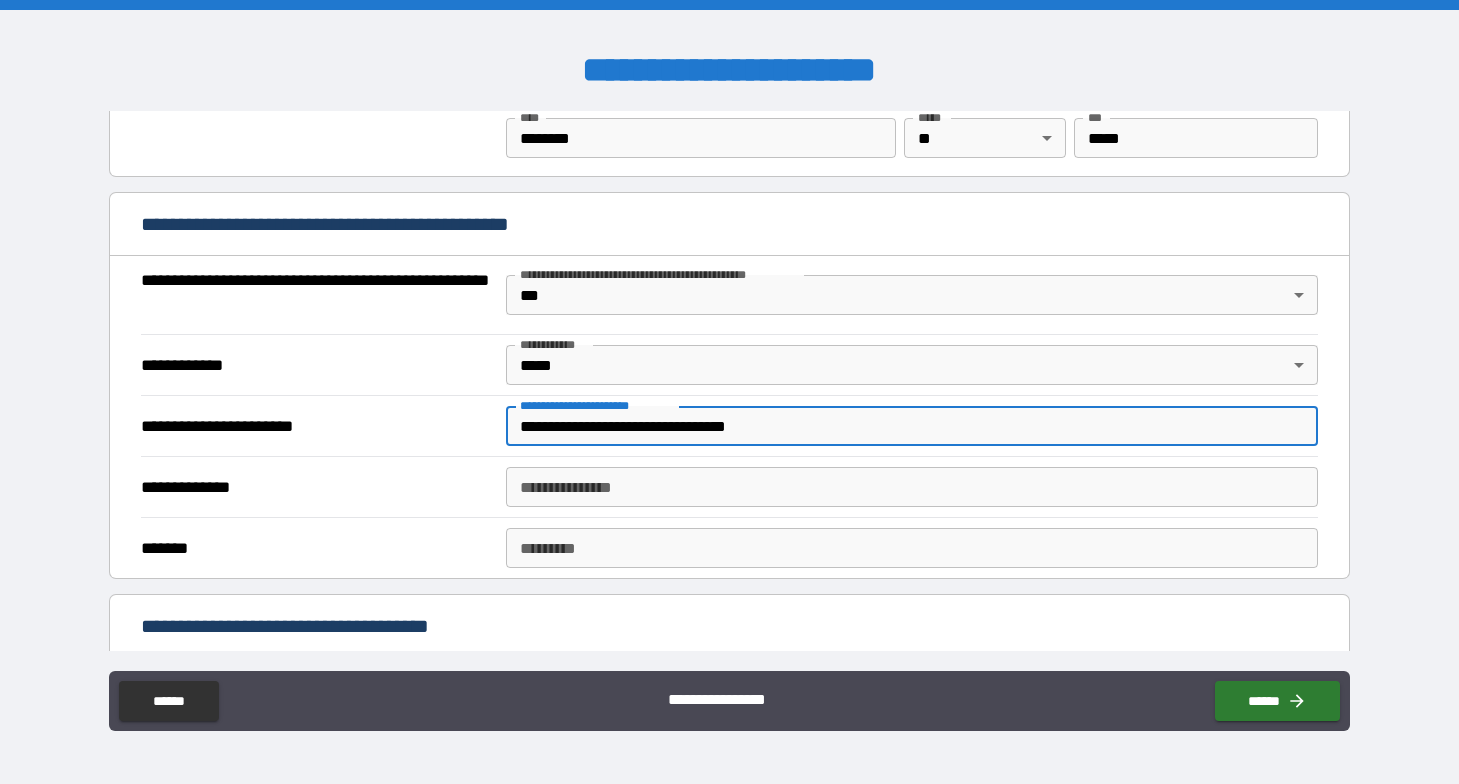 type on "**********" 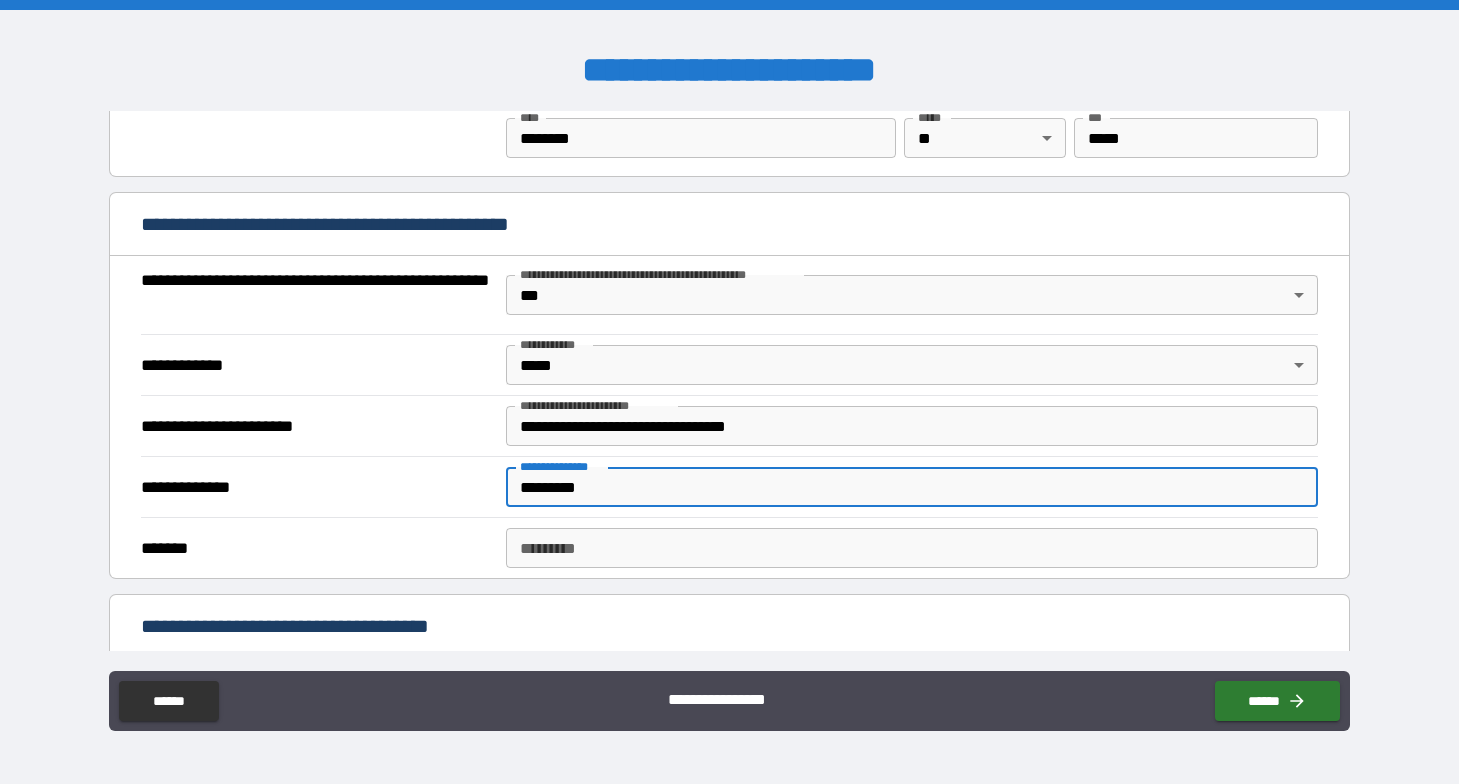 type on "*********" 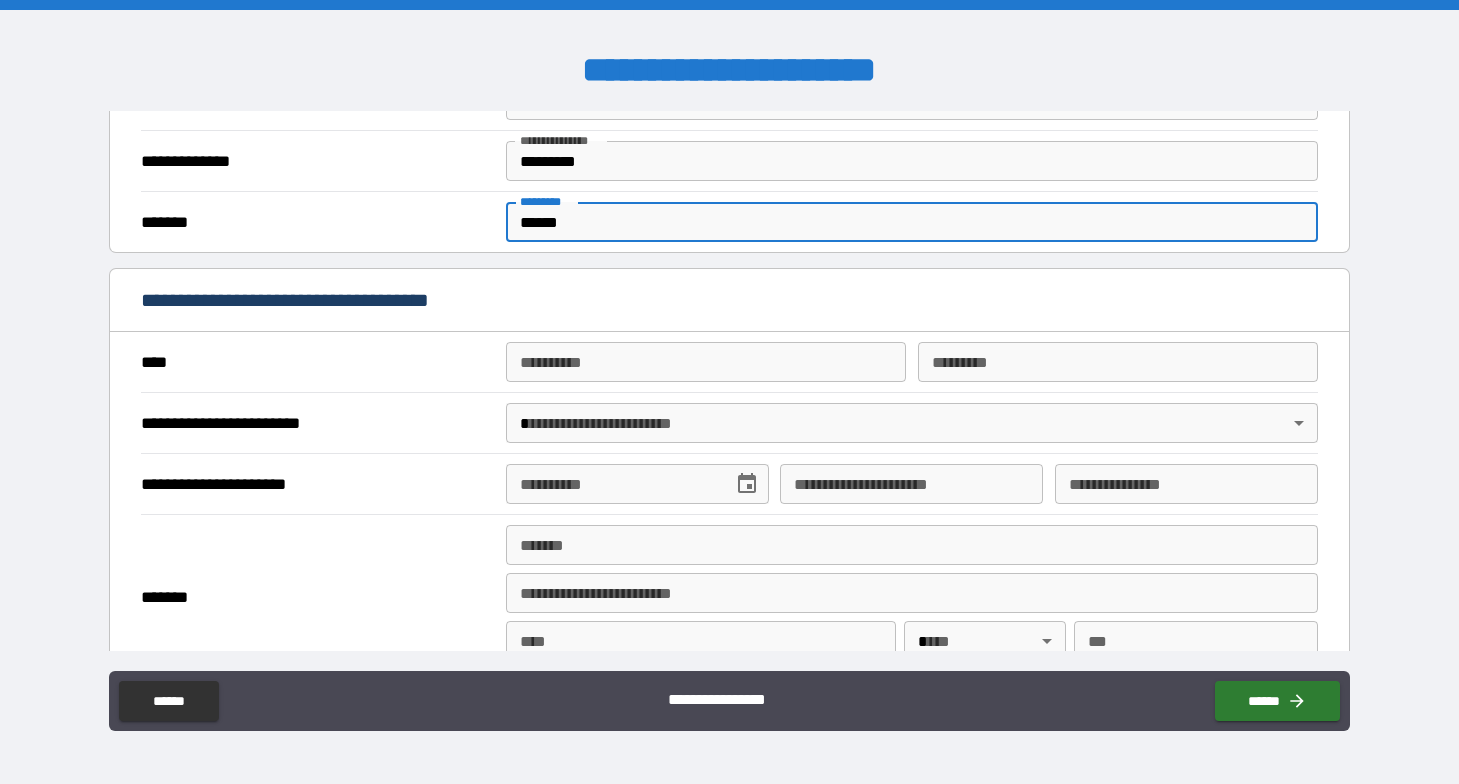 scroll, scrollTop: 2200, scrollLeft: 0, axis: vertical 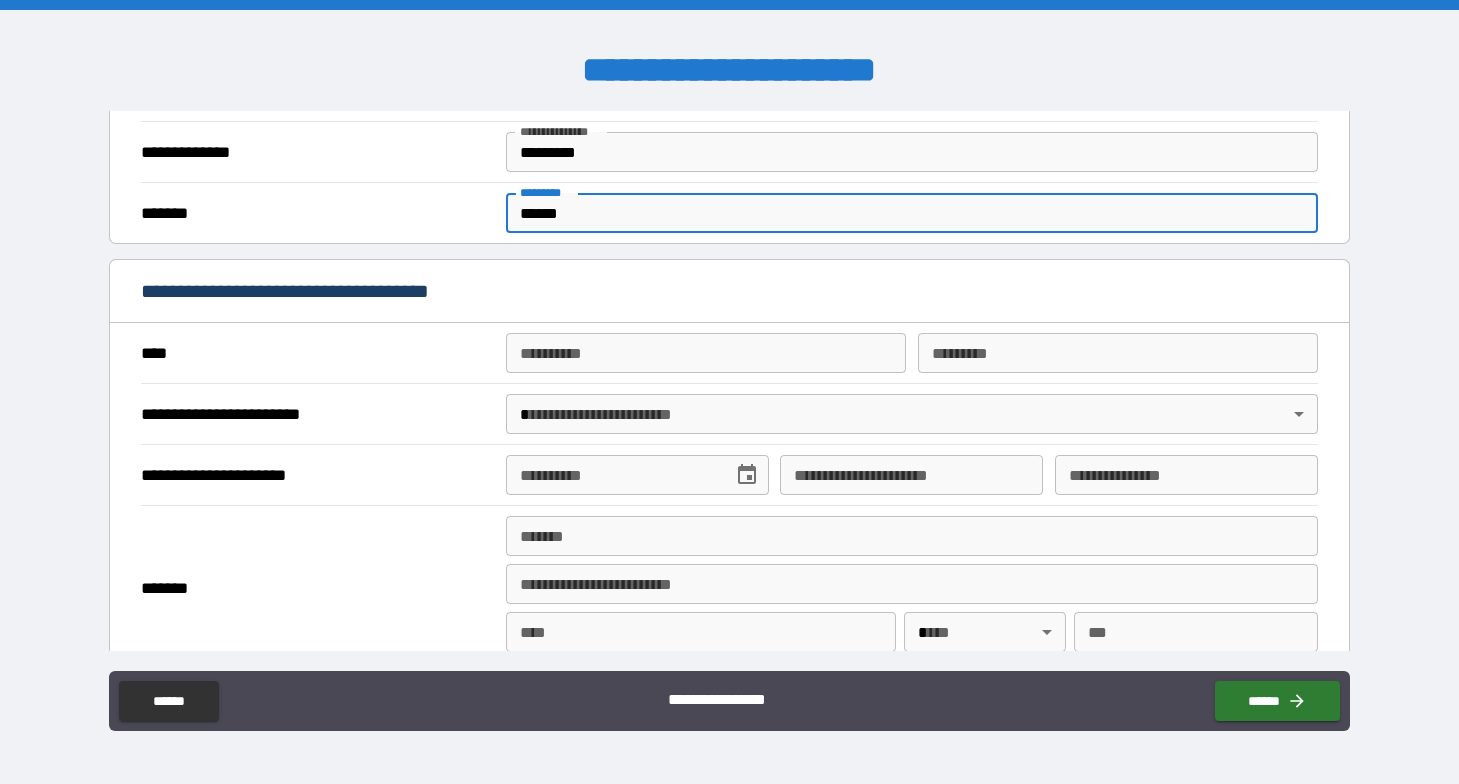 type on "******" 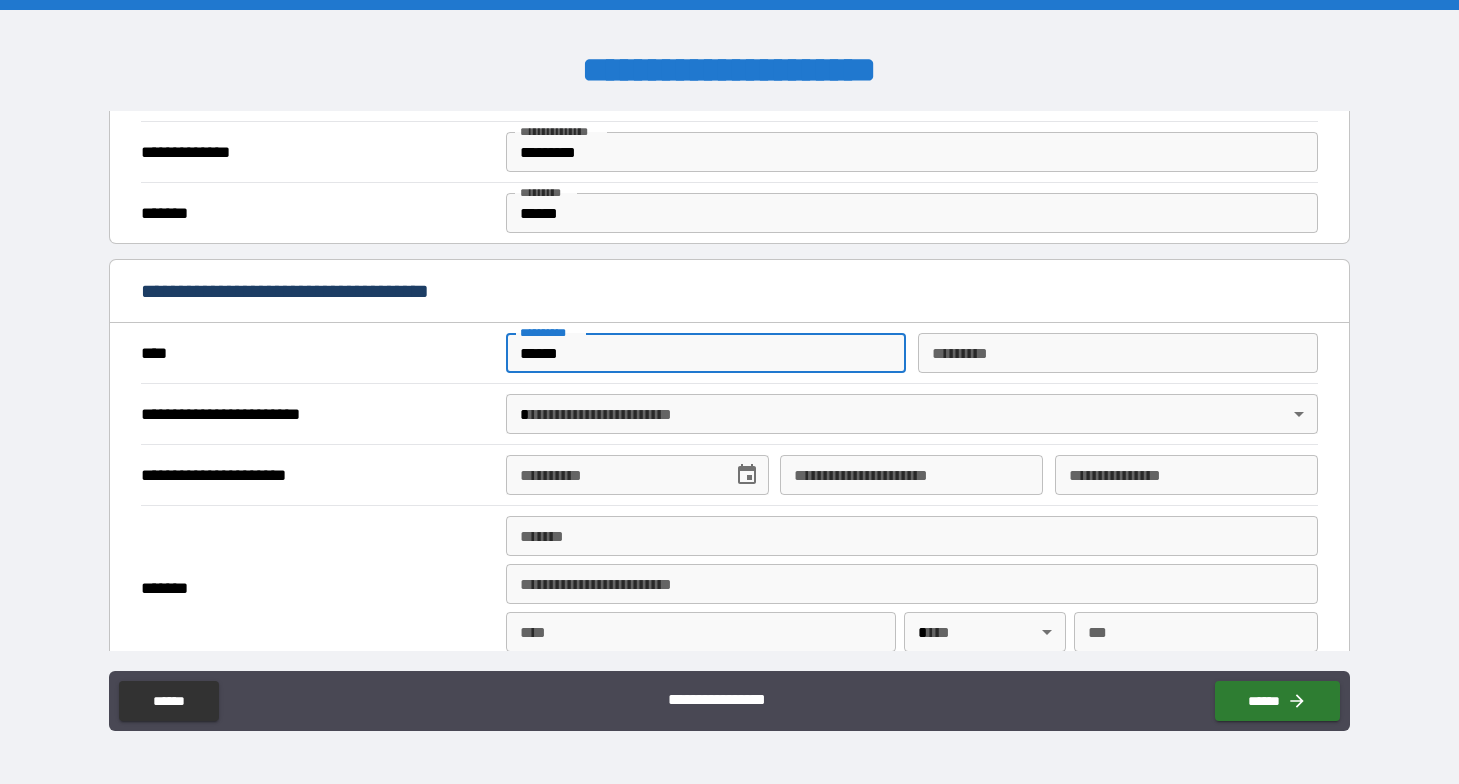 type on "******" 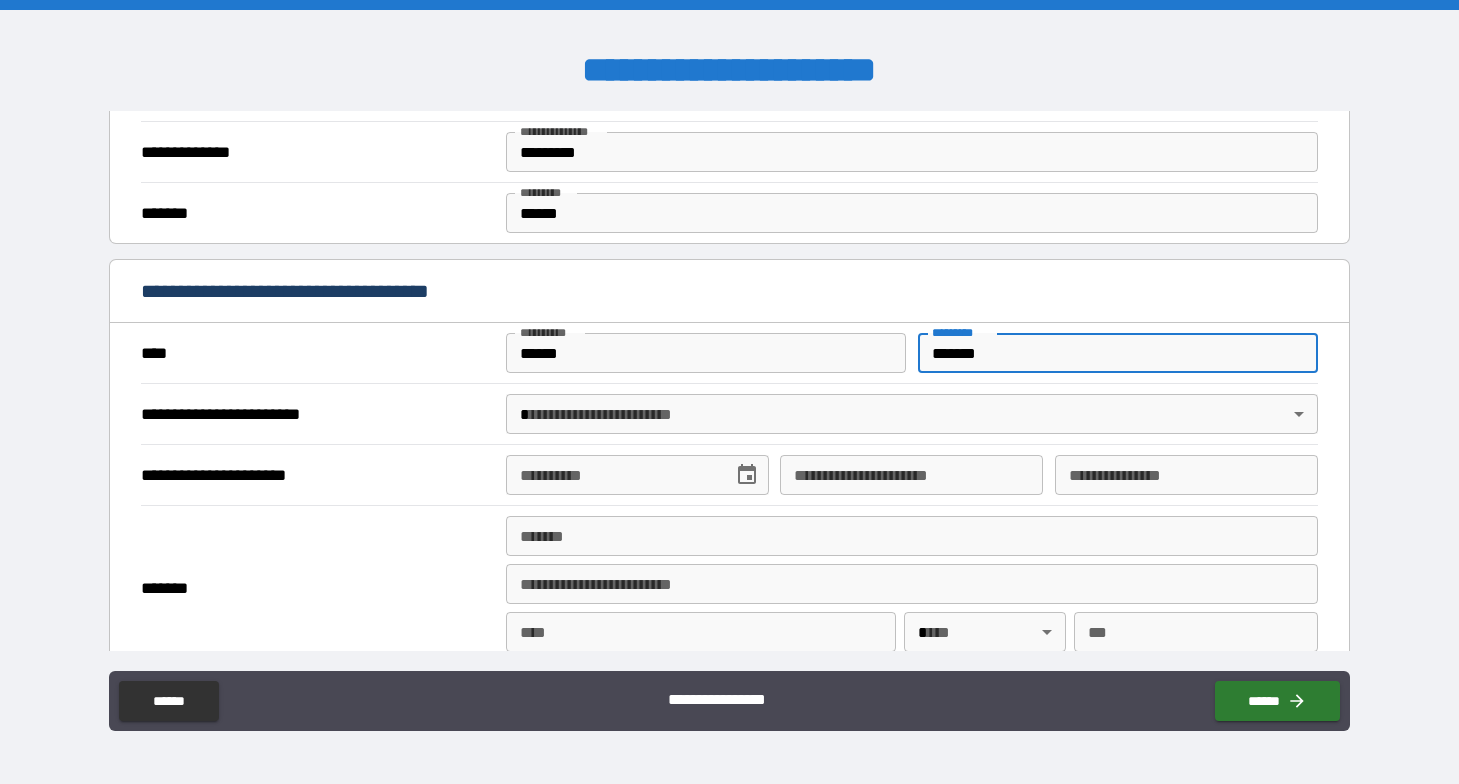 type on "*******" 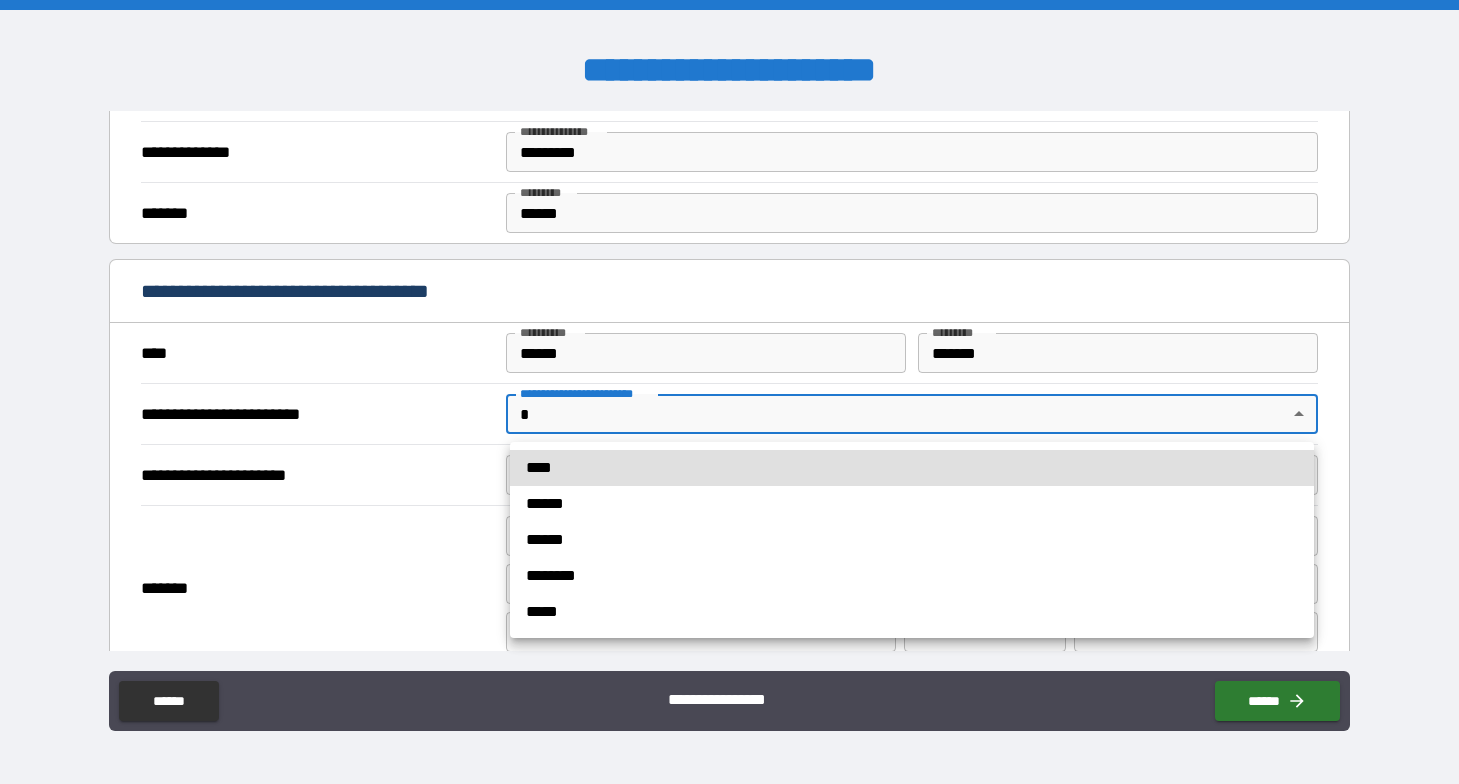 click on "**********" at bounding box center [729, 392] 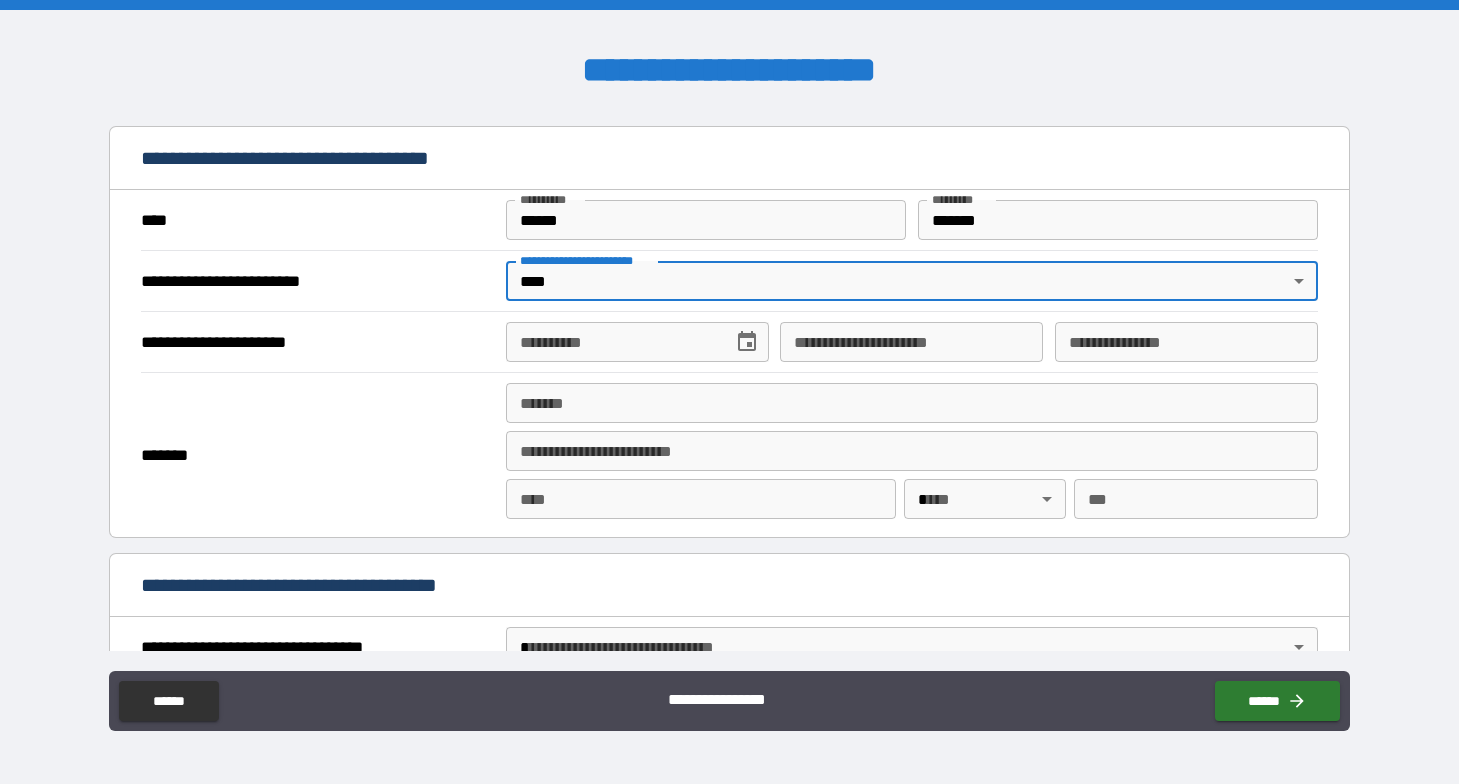 scroll, scrollTop: 2339, scrollLeft: 0, axis: vertical 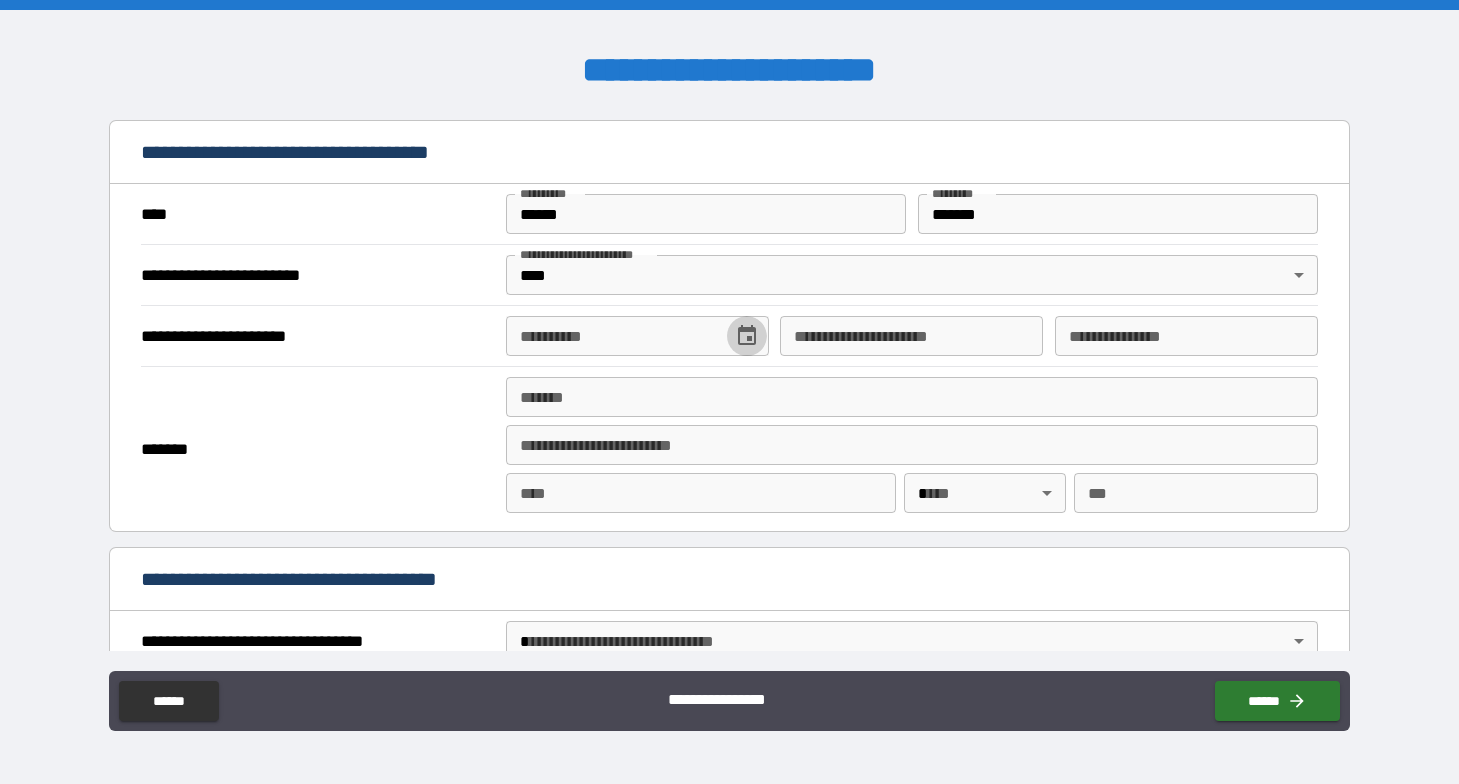 click 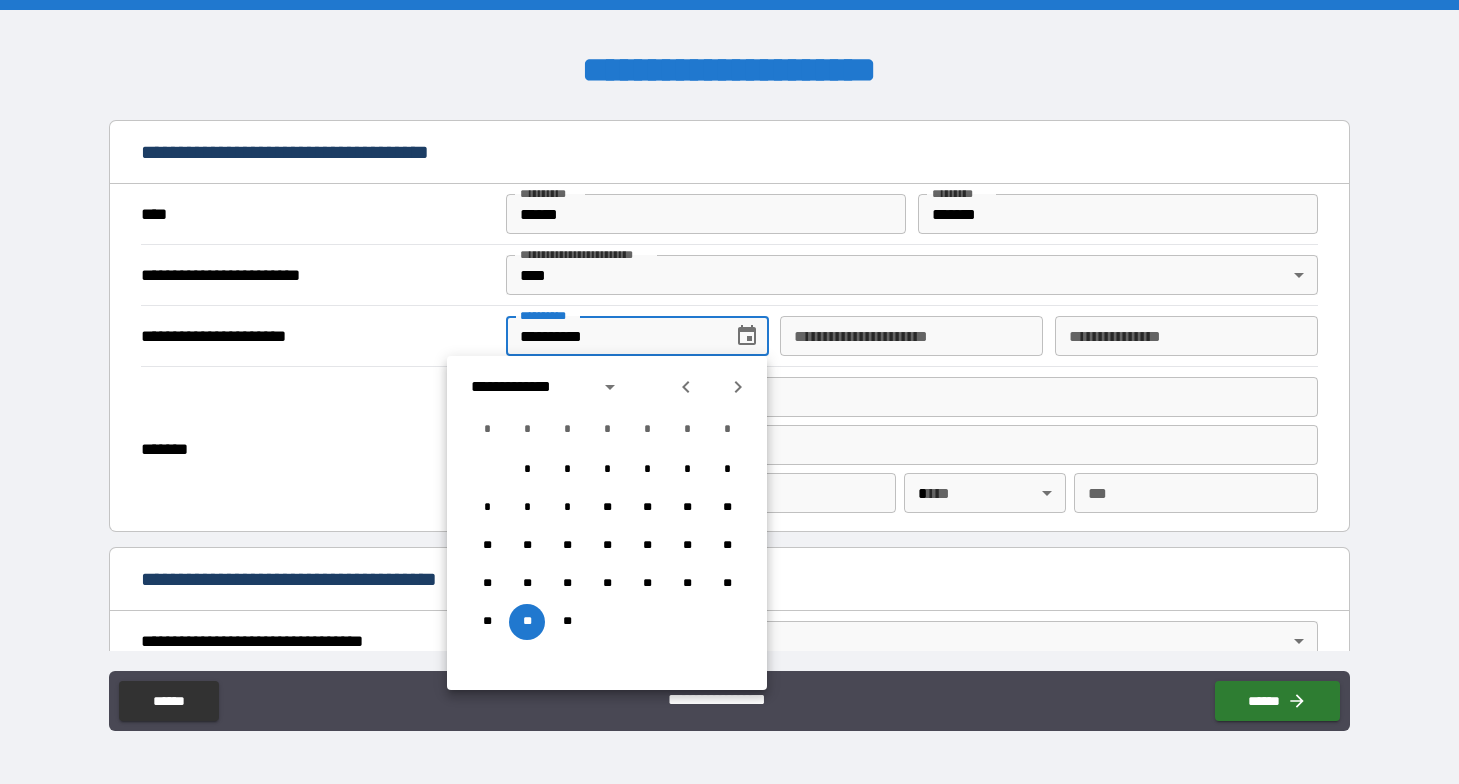 type on "**********" 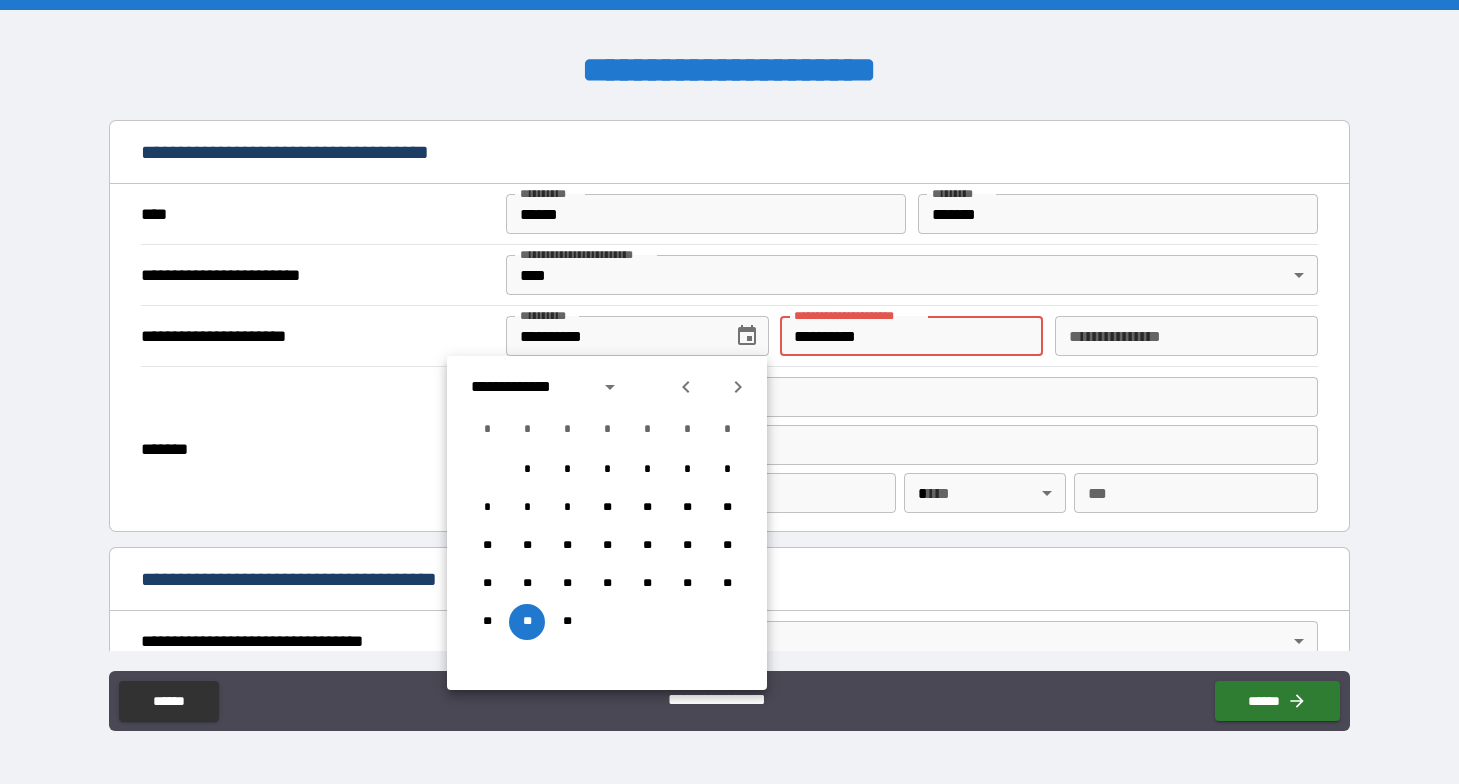 type on "**********" 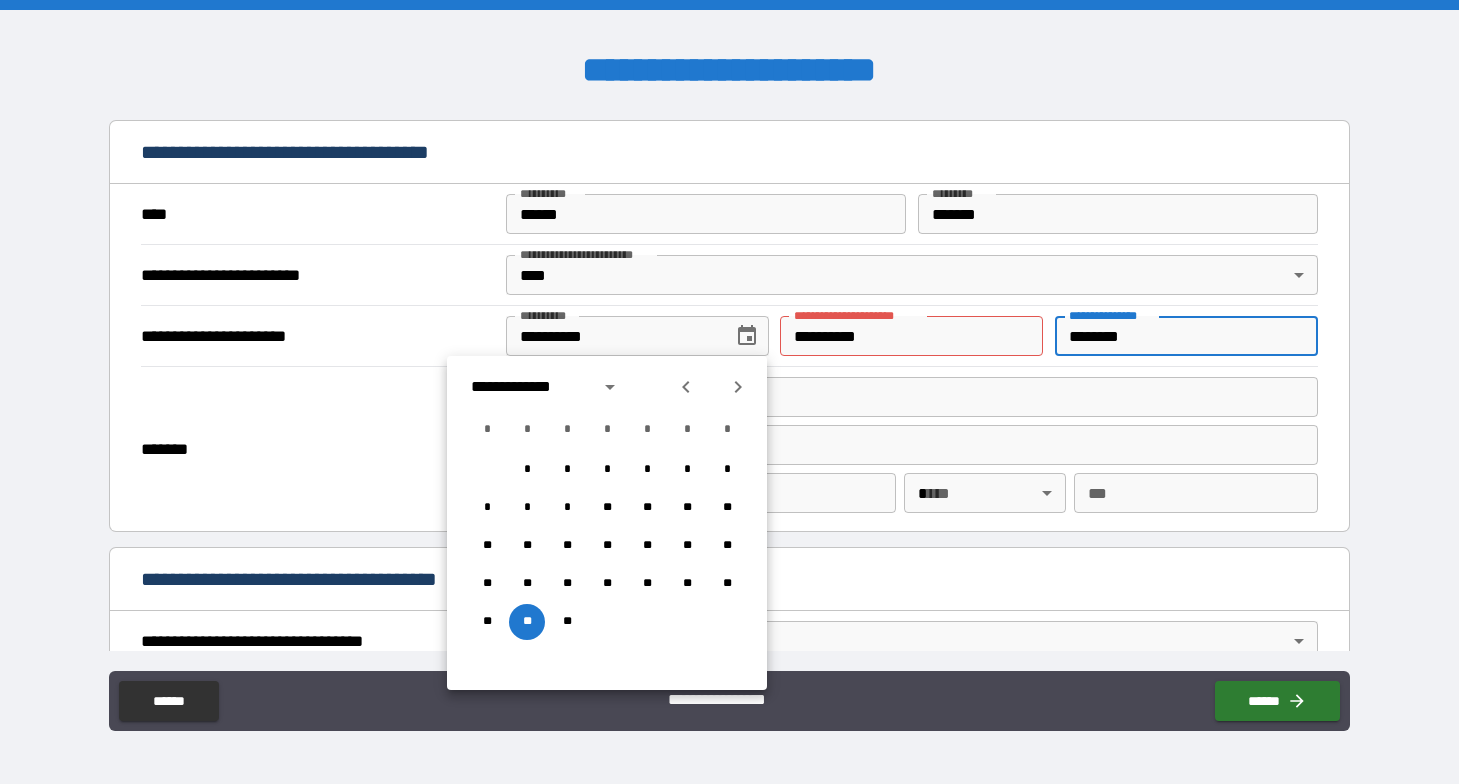 type on "********" 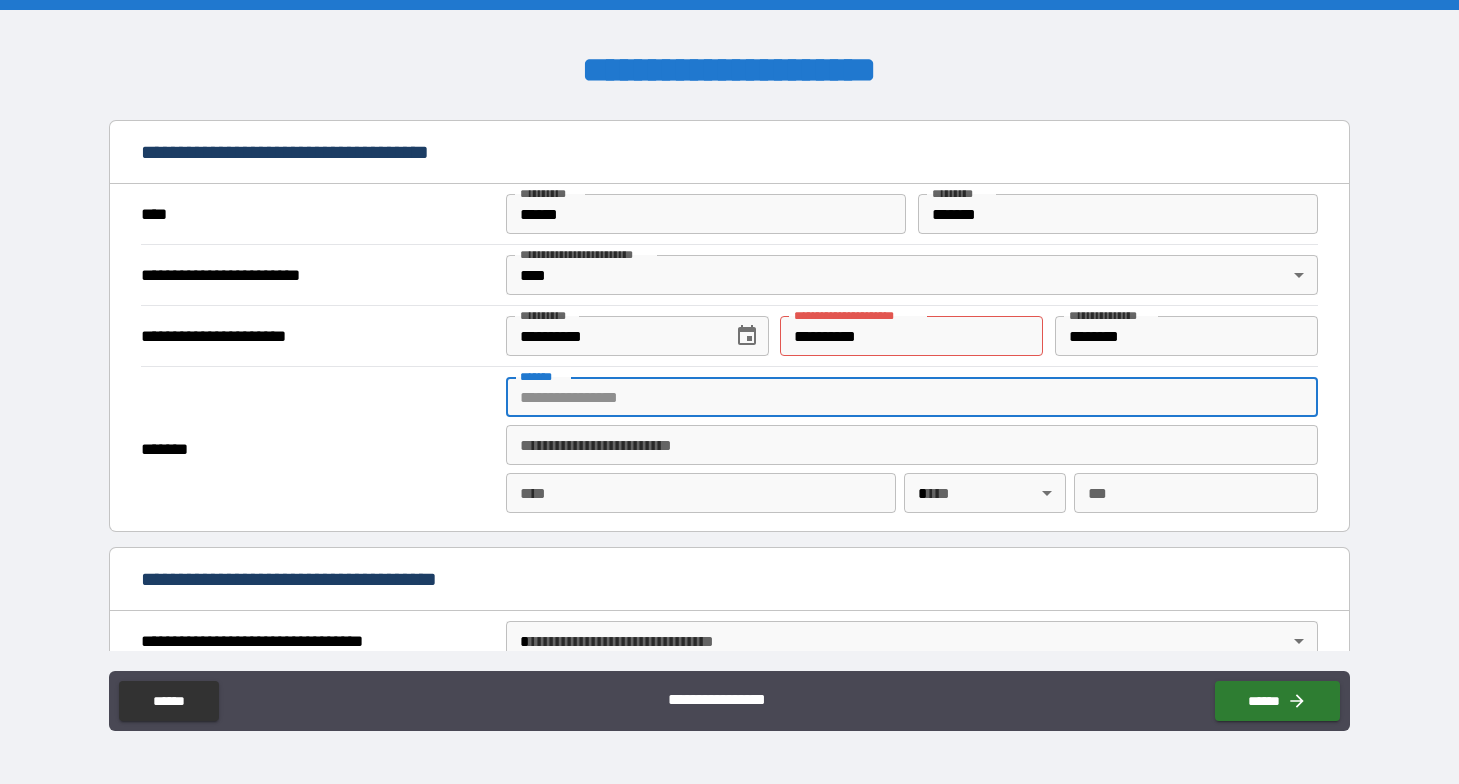 click on "*******" at bounding box center (912, 397) 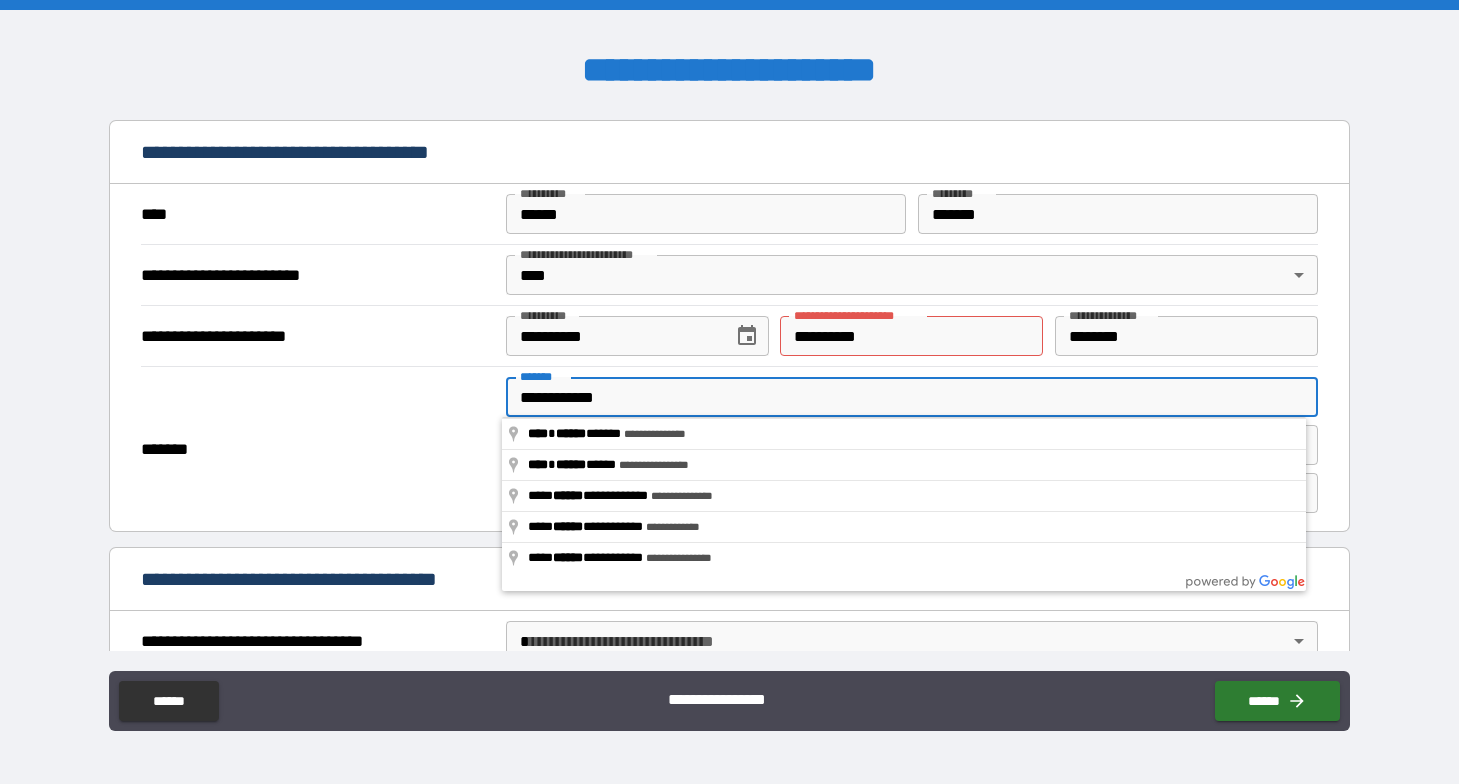 type on "**********" 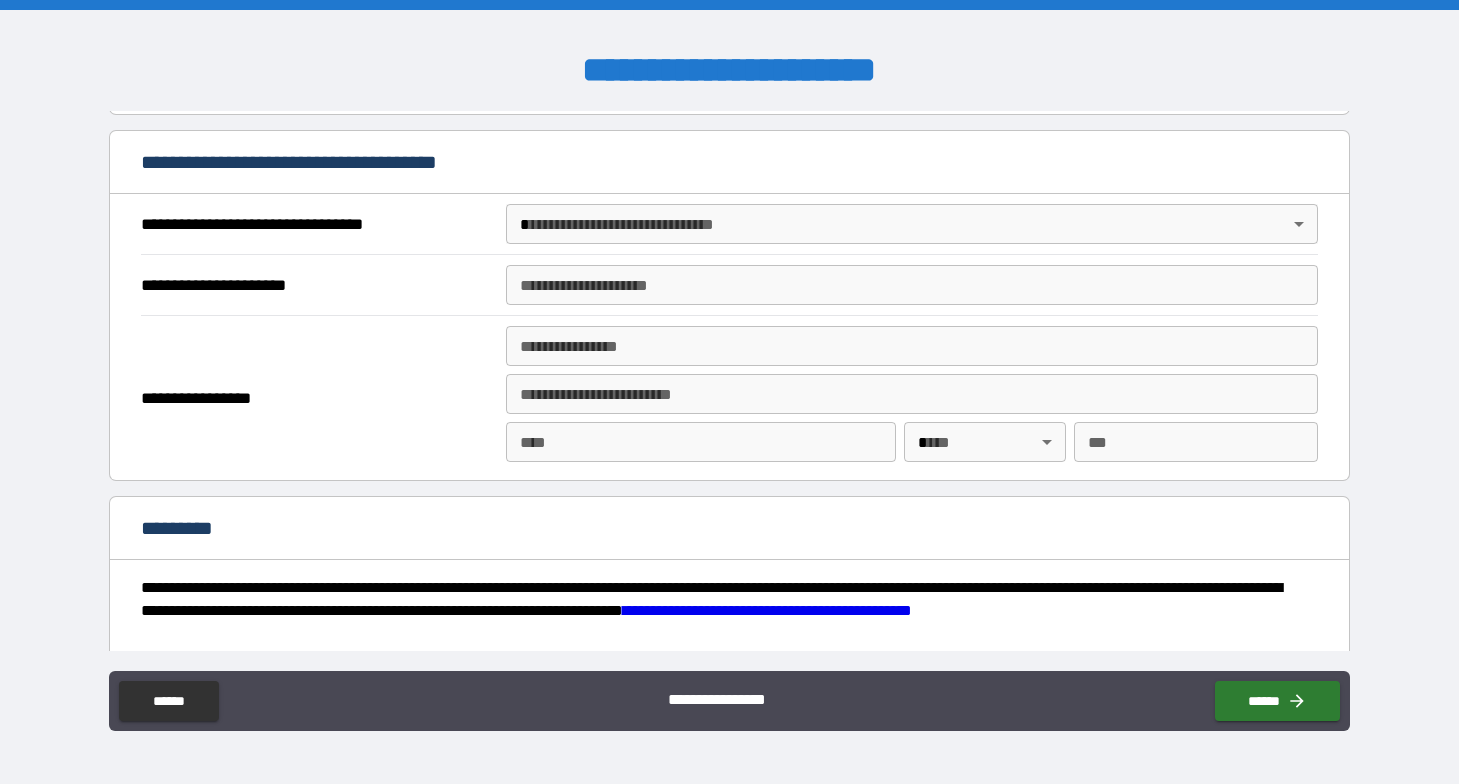 scroll, scrollTop: 2773, scrollLeft: 0, axis: vertical 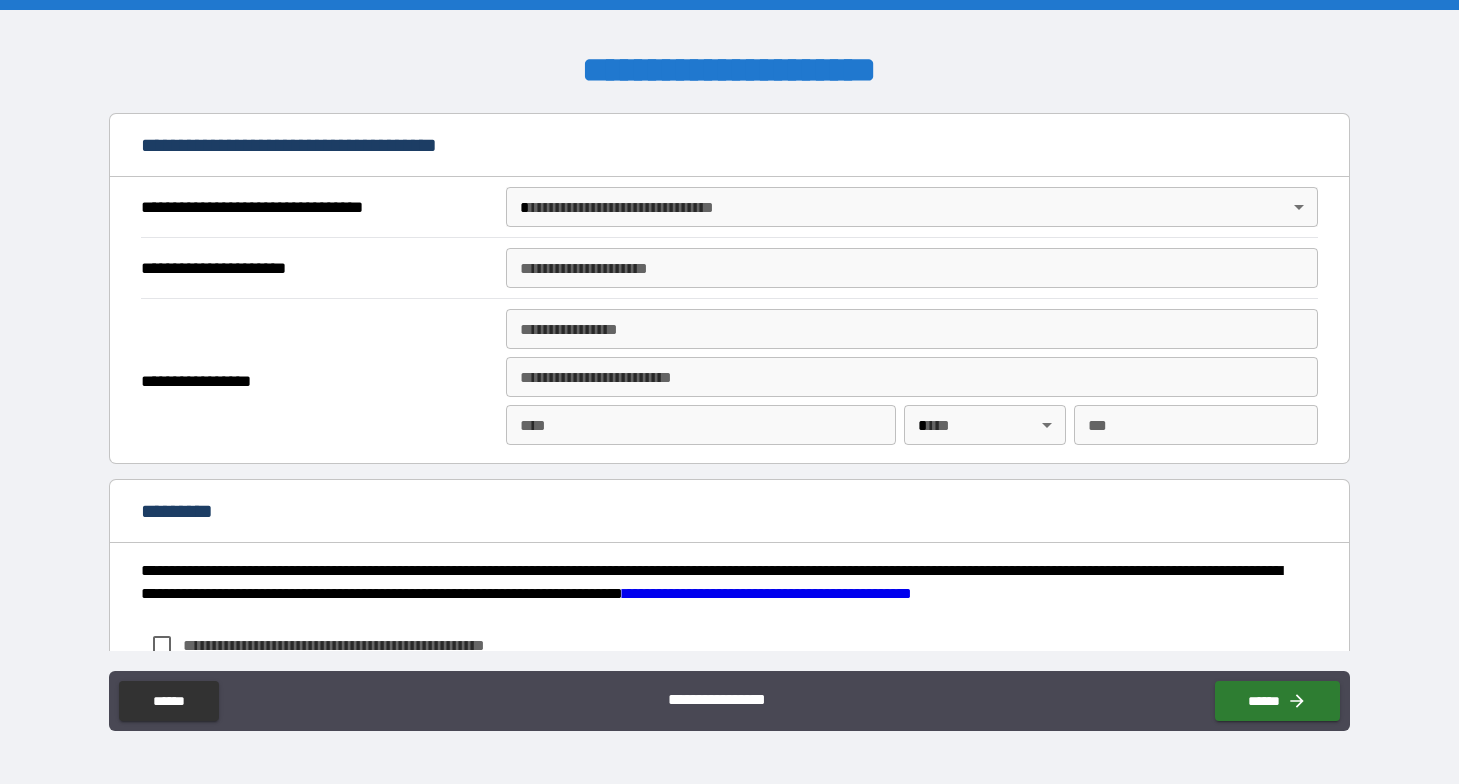 click on "**********" at bounding box center (729, 392) 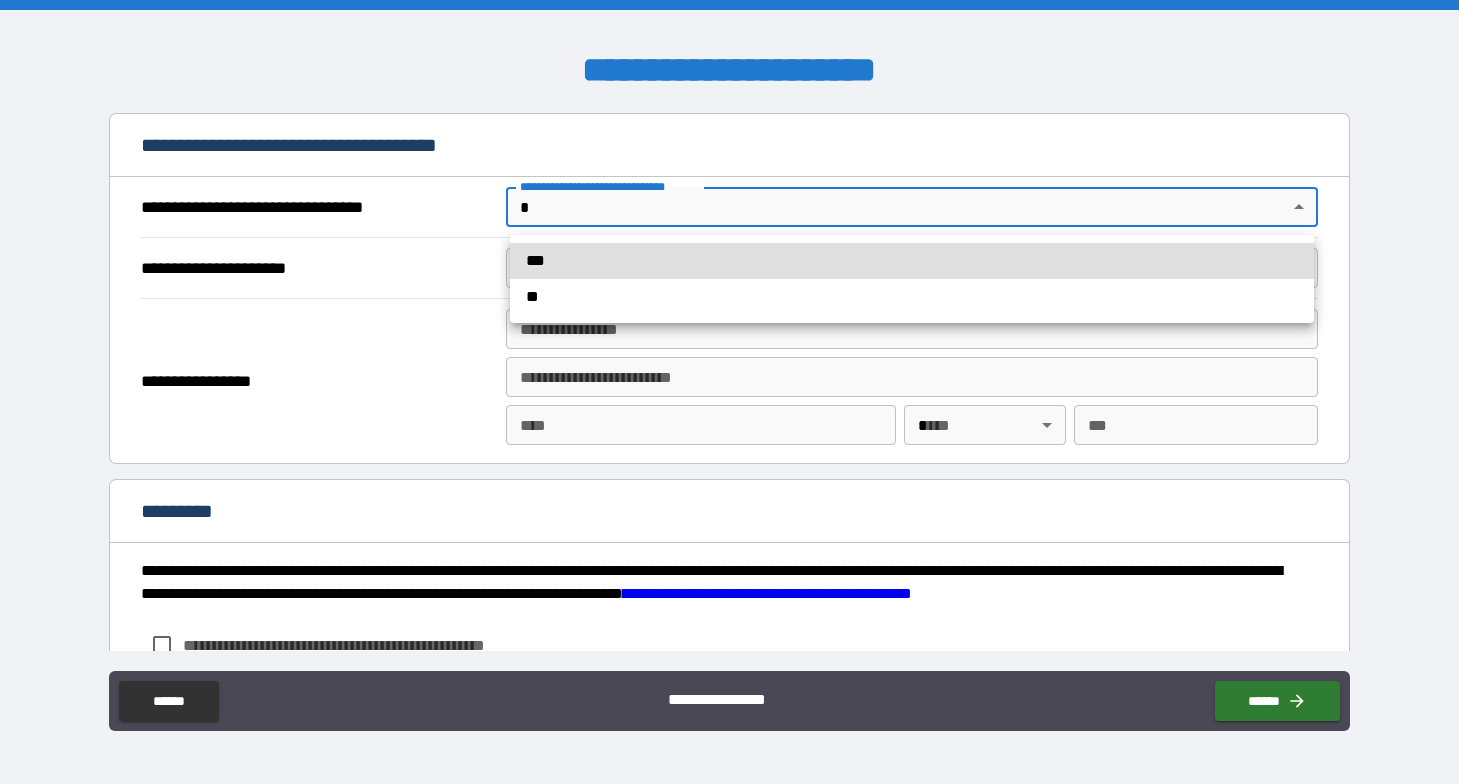 click on "***" at bounding box center (912, 261) 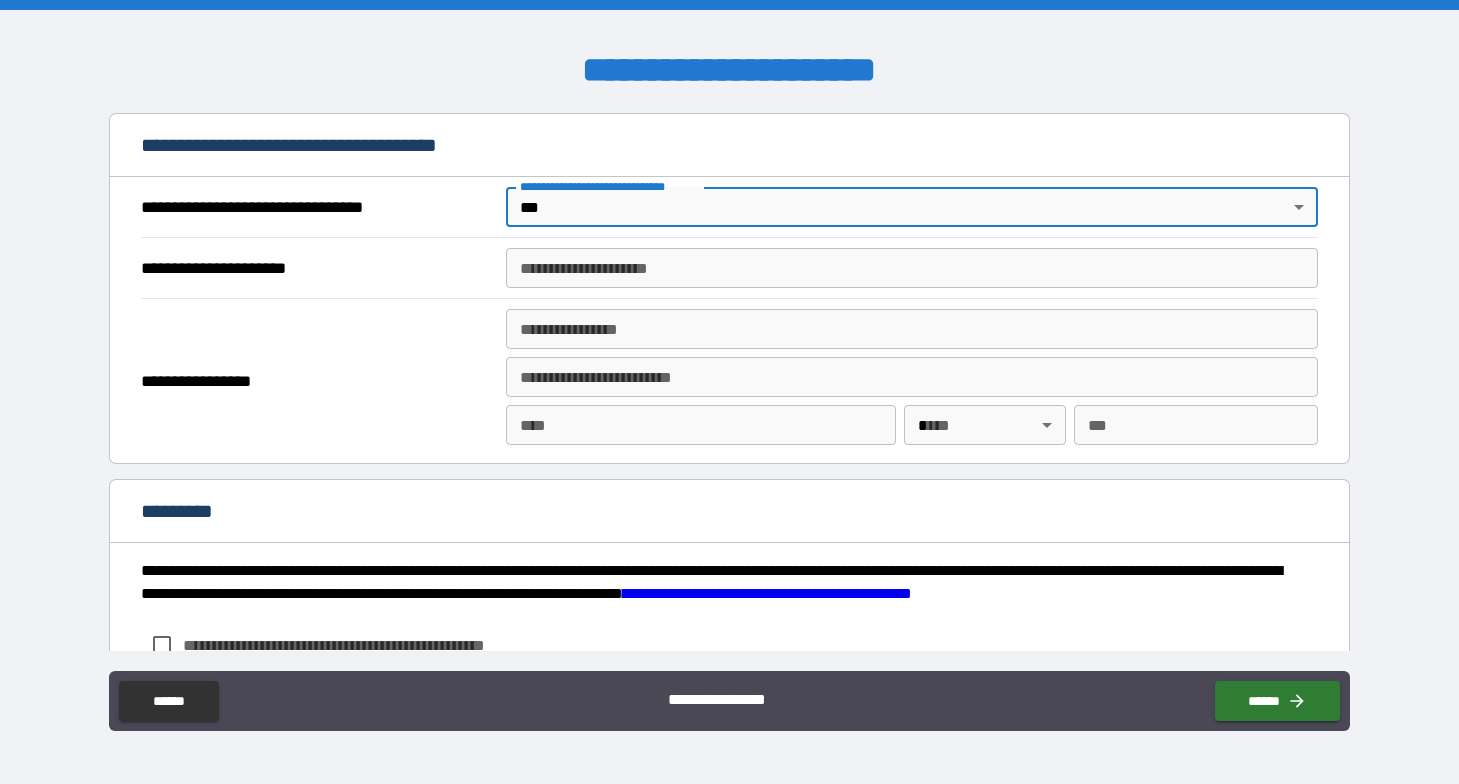 type on "*" 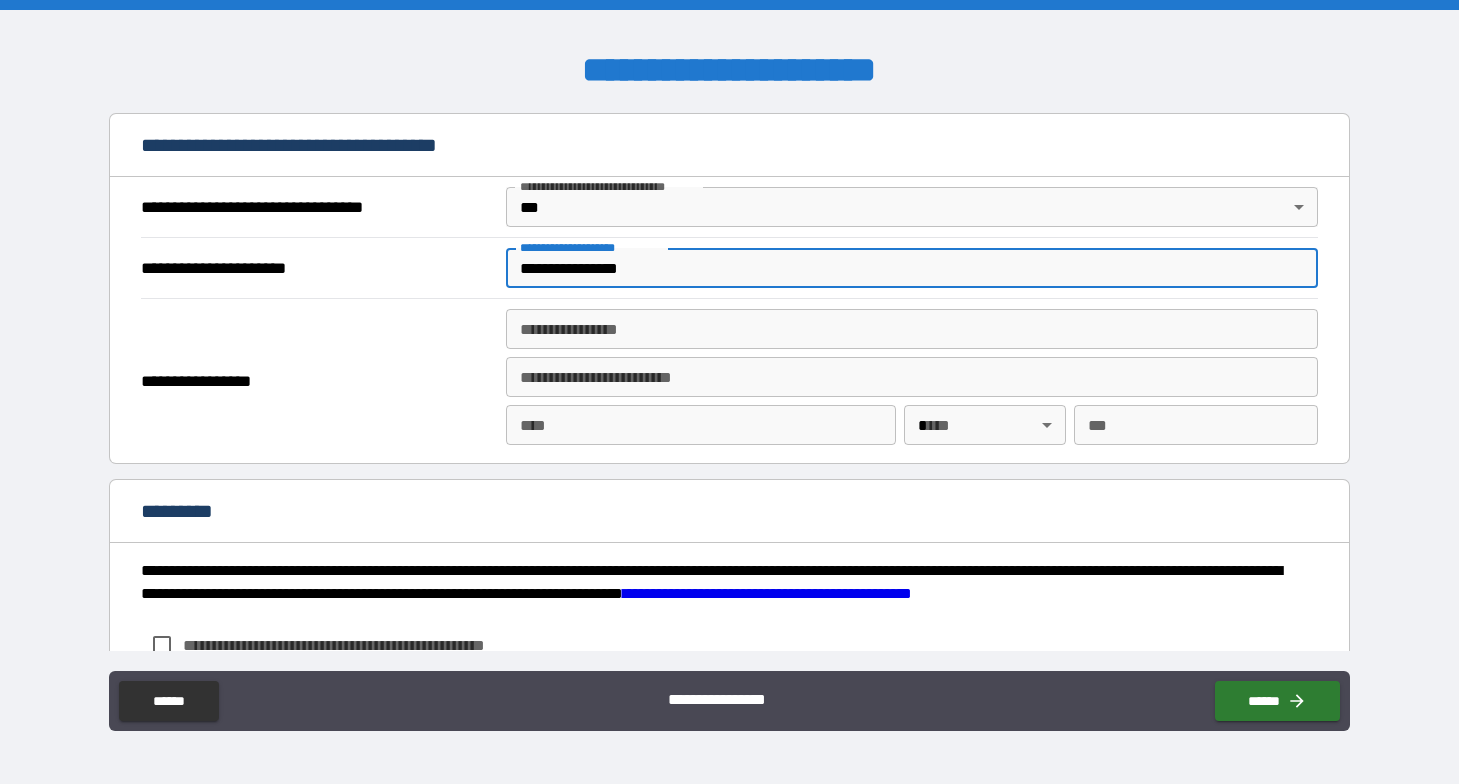 type on "**********" 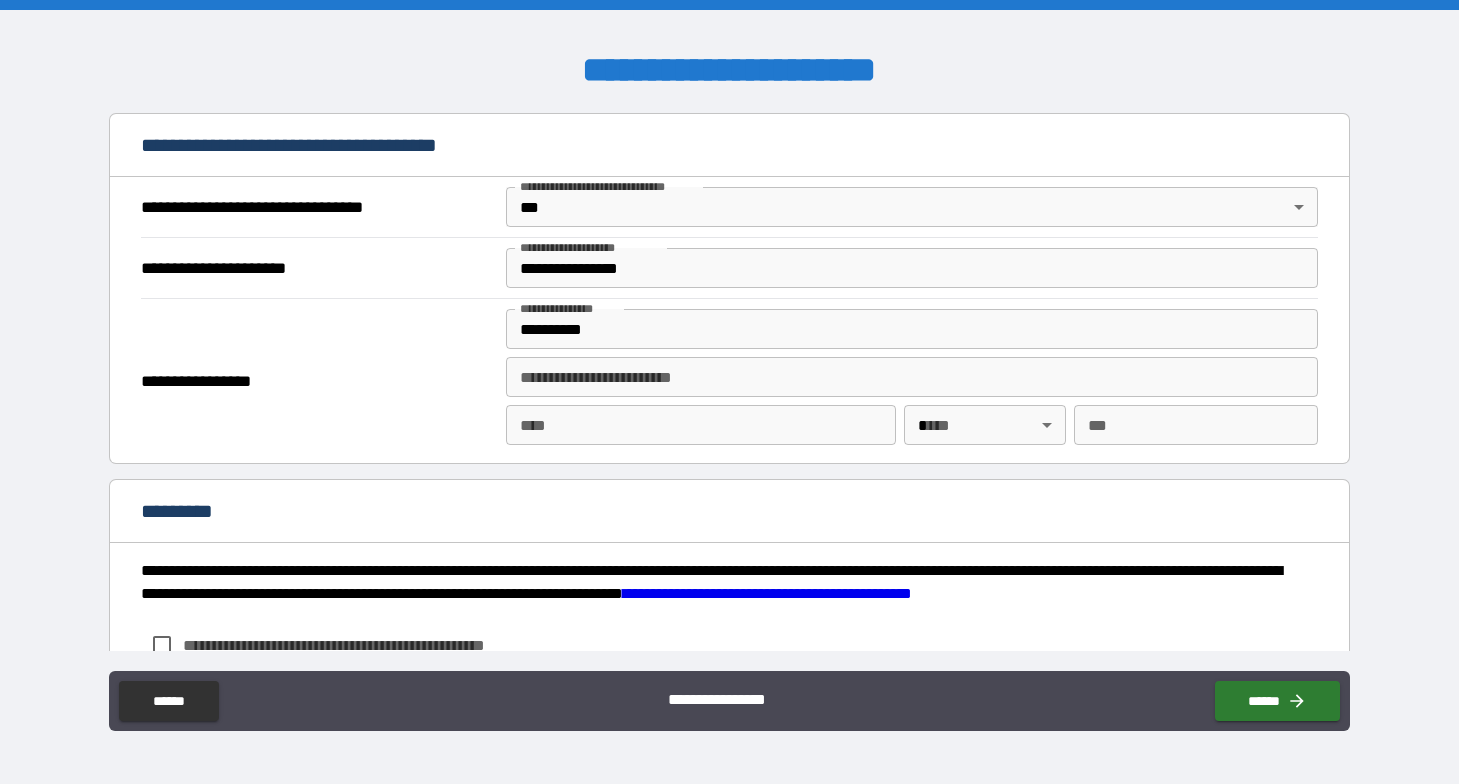 type on "**********" 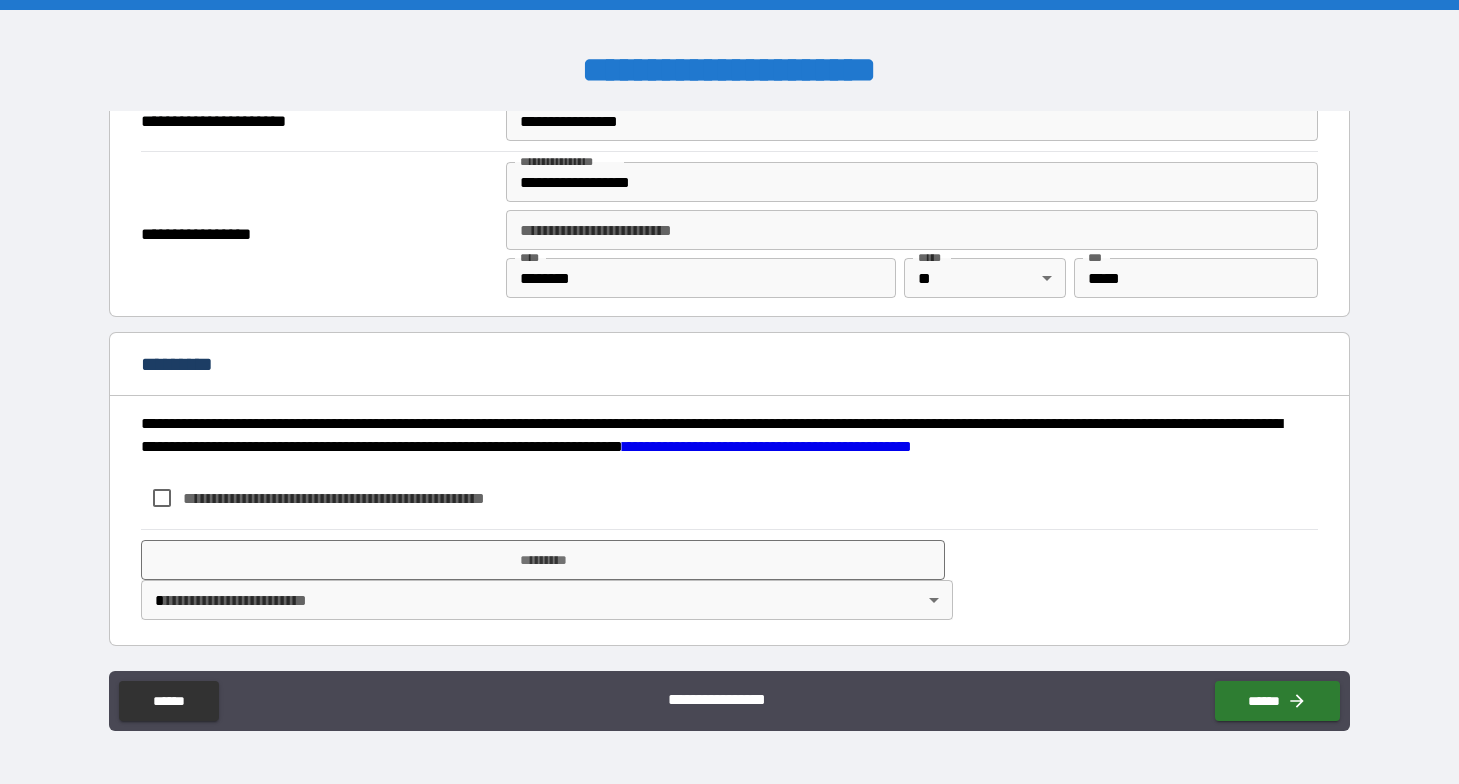 scroll, scrollTop: 2920, scrollLeft: 0, axis: vertical 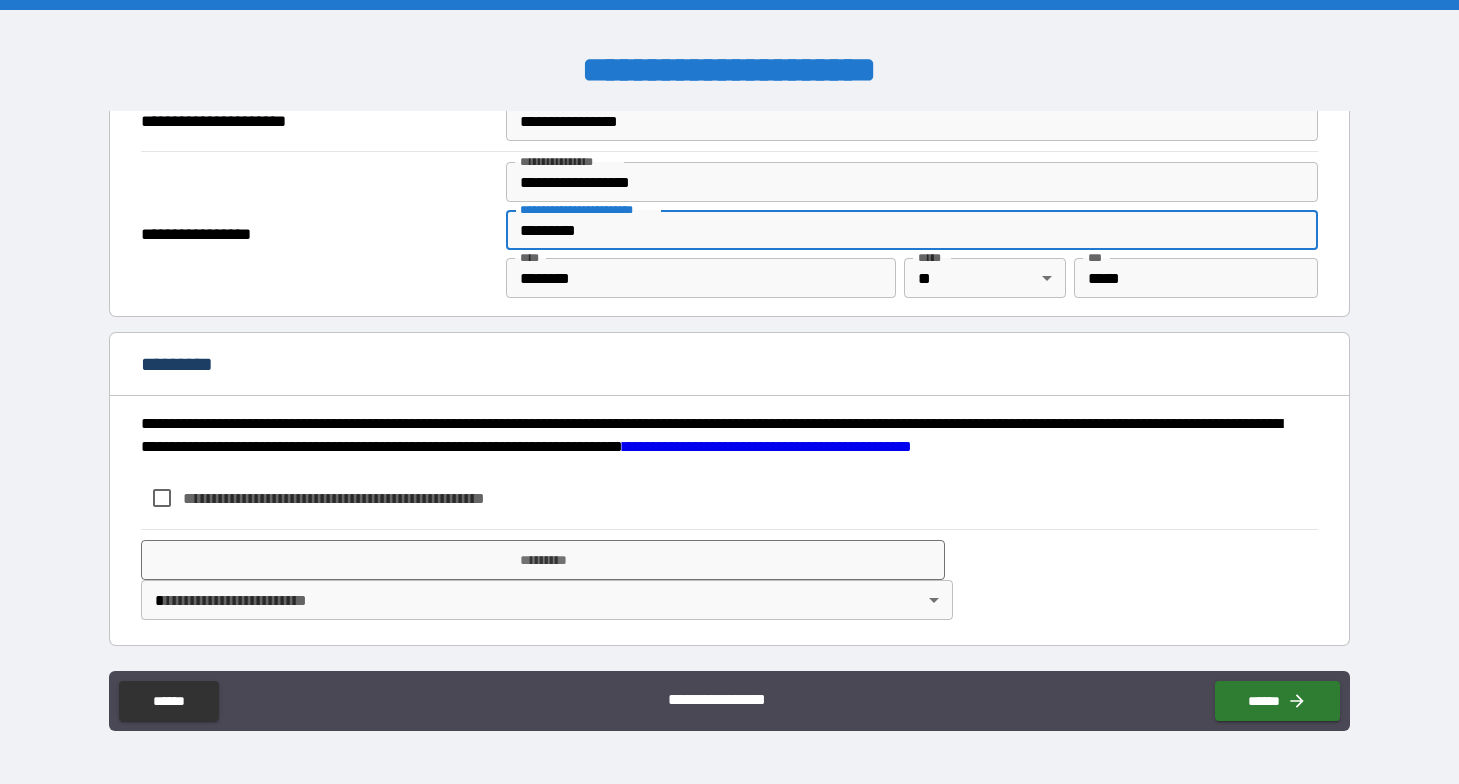 type on "*********" 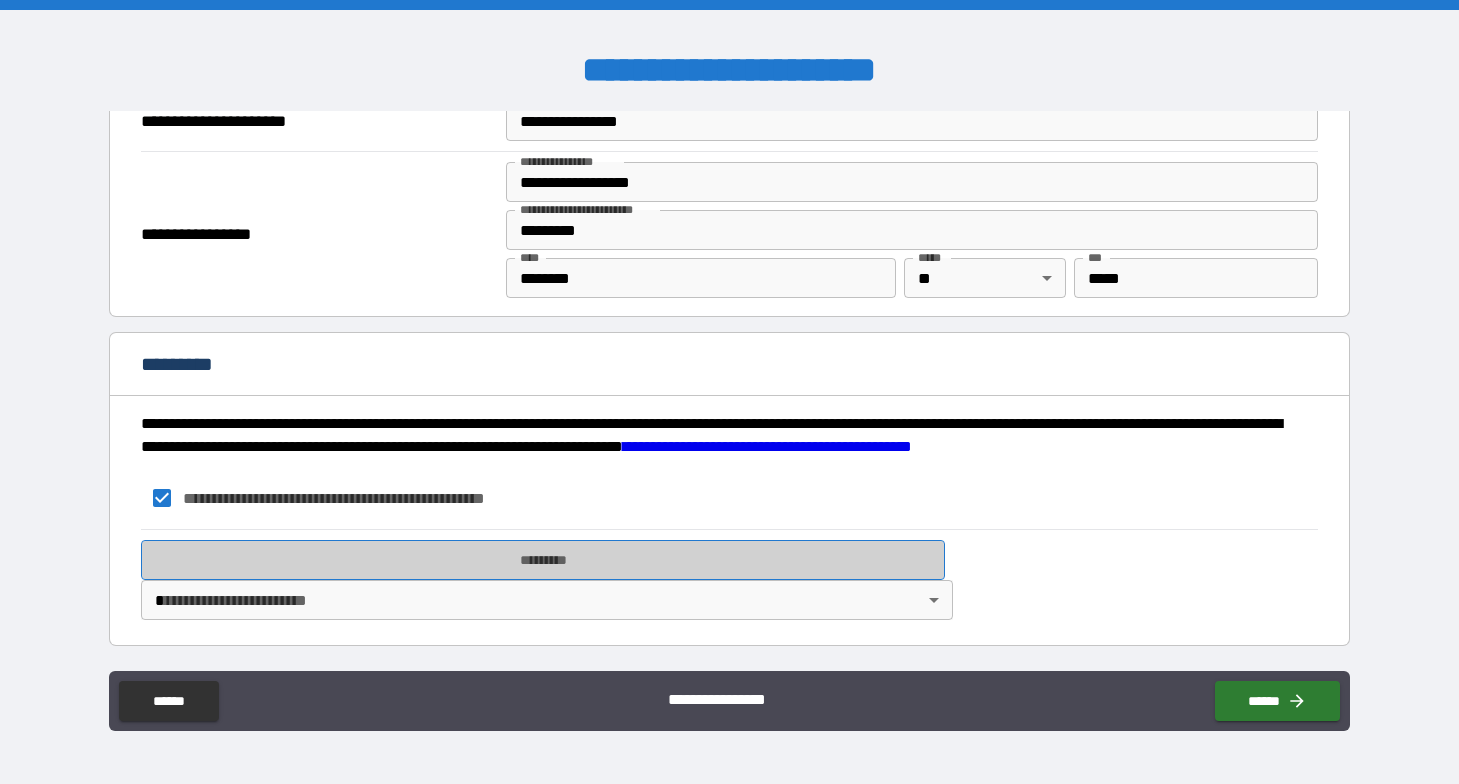 click on "*********" at bounding box center (543, 560) 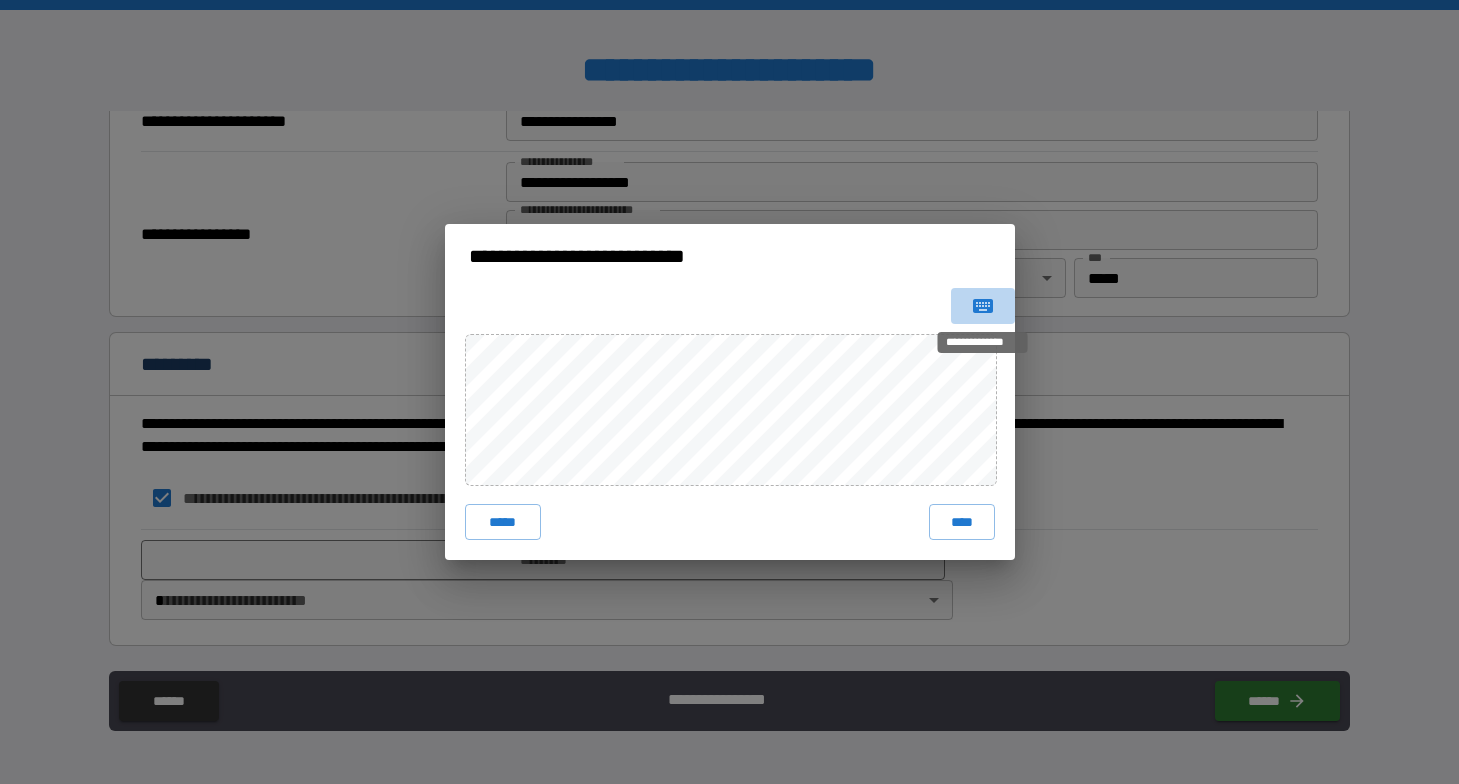click 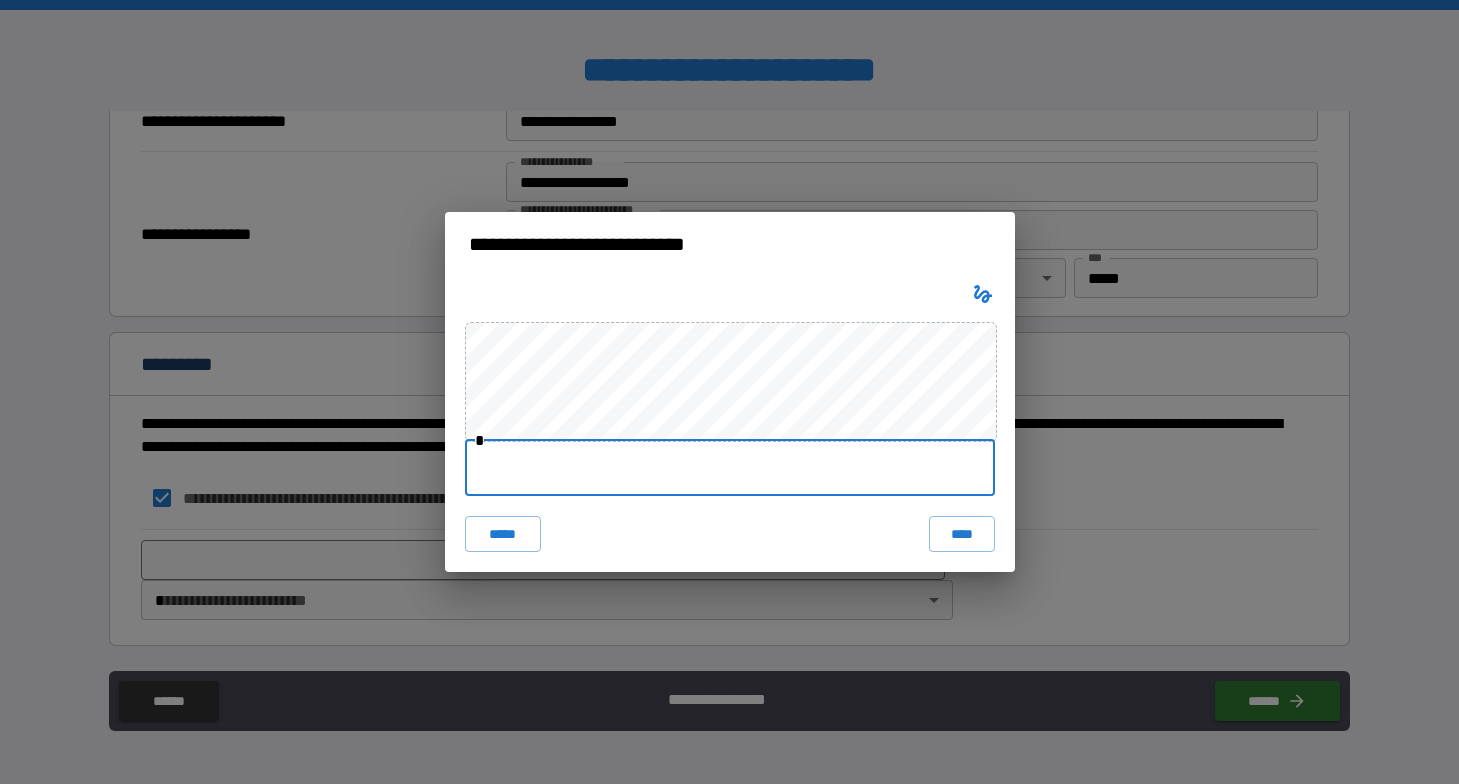 click at bounding box center [730, 468] 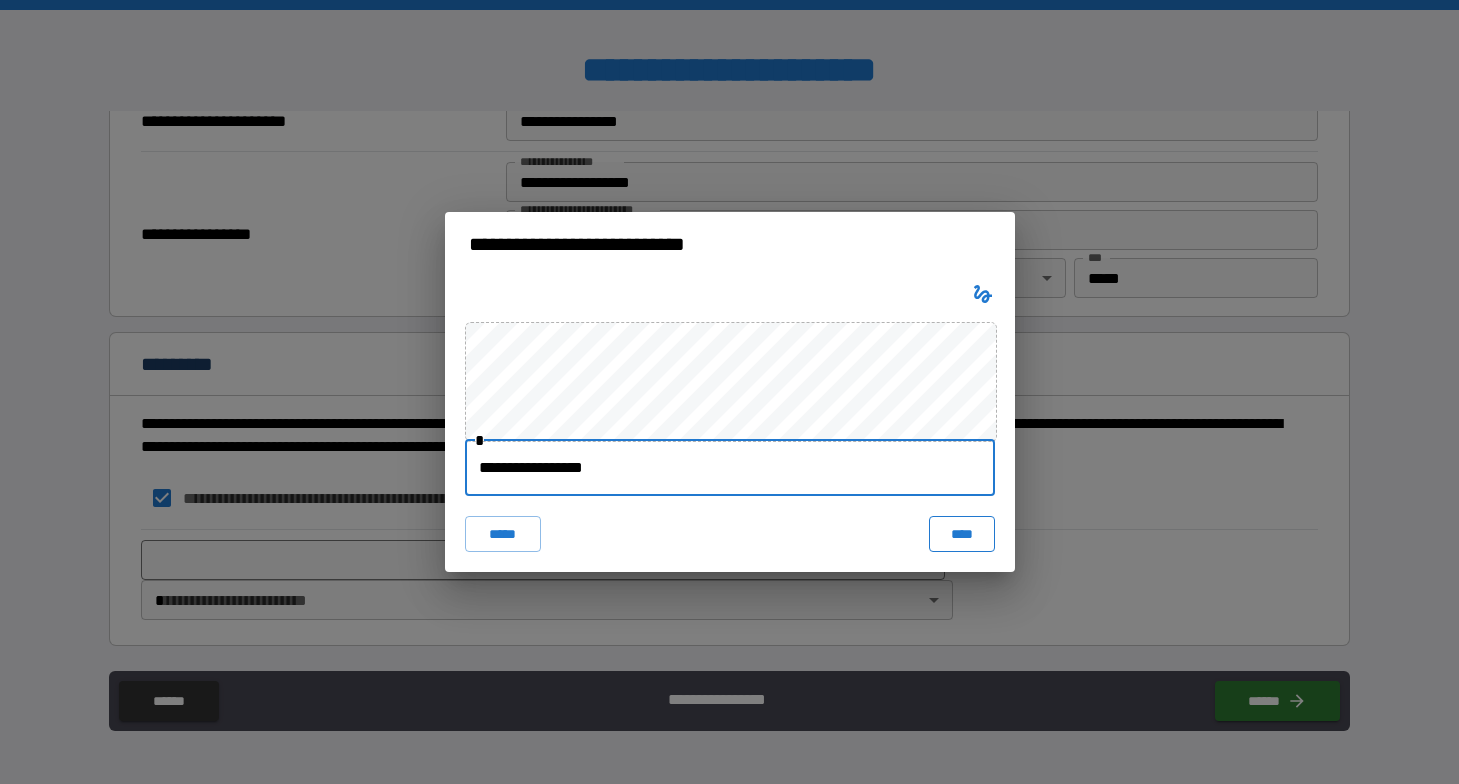 type on "**********" 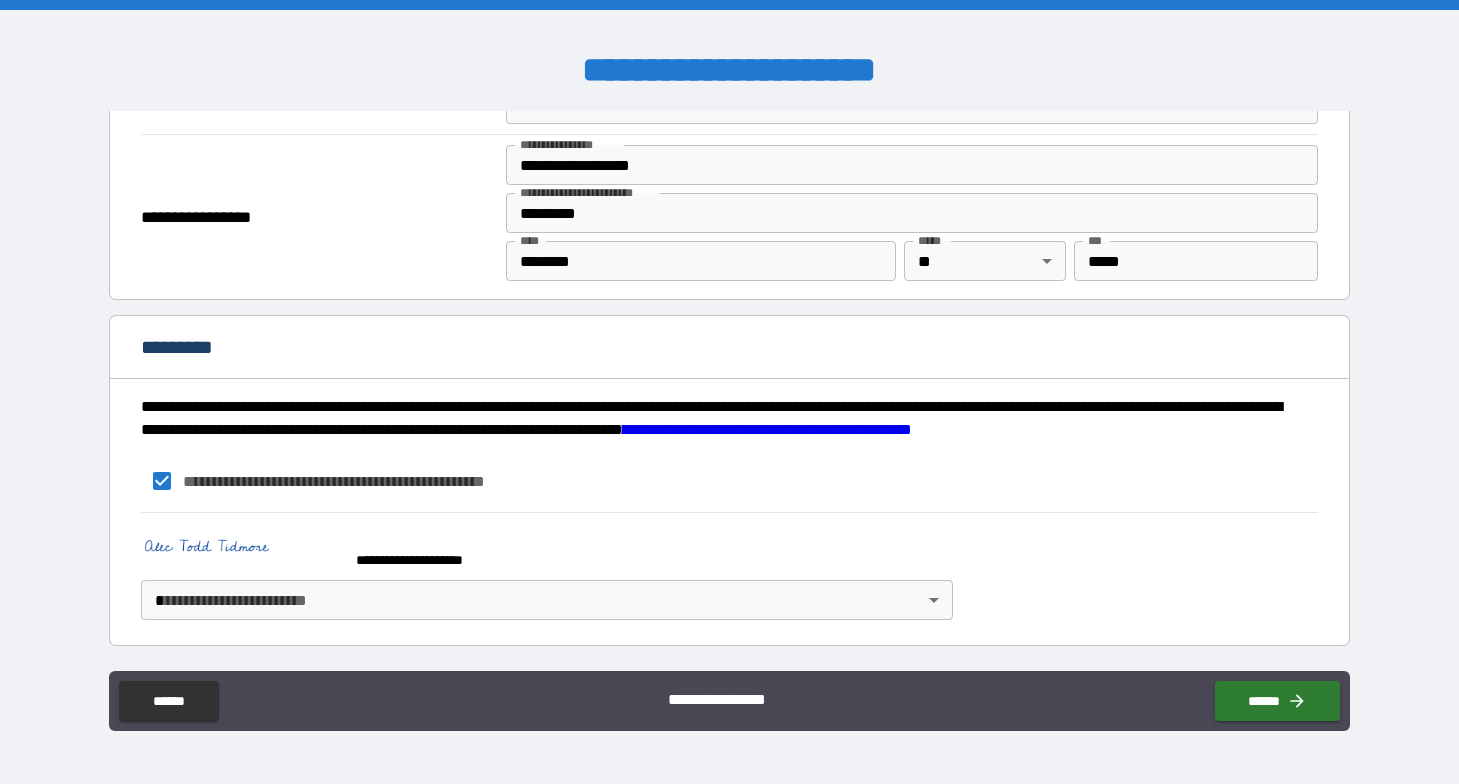 scroll, scrollTop: 2937, scrollLeft: 0, axis: vertical 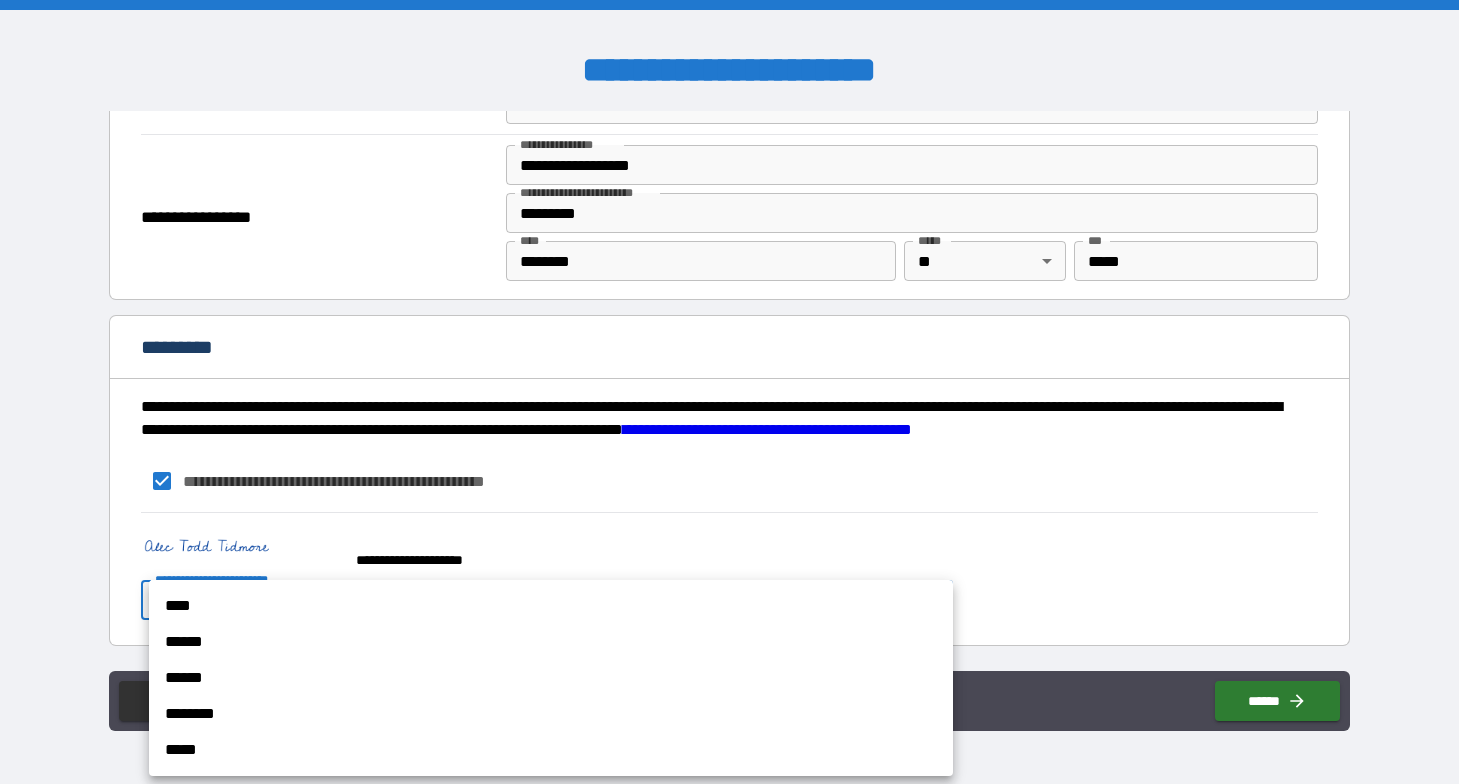click on "****" at bounding box center [551, 606] 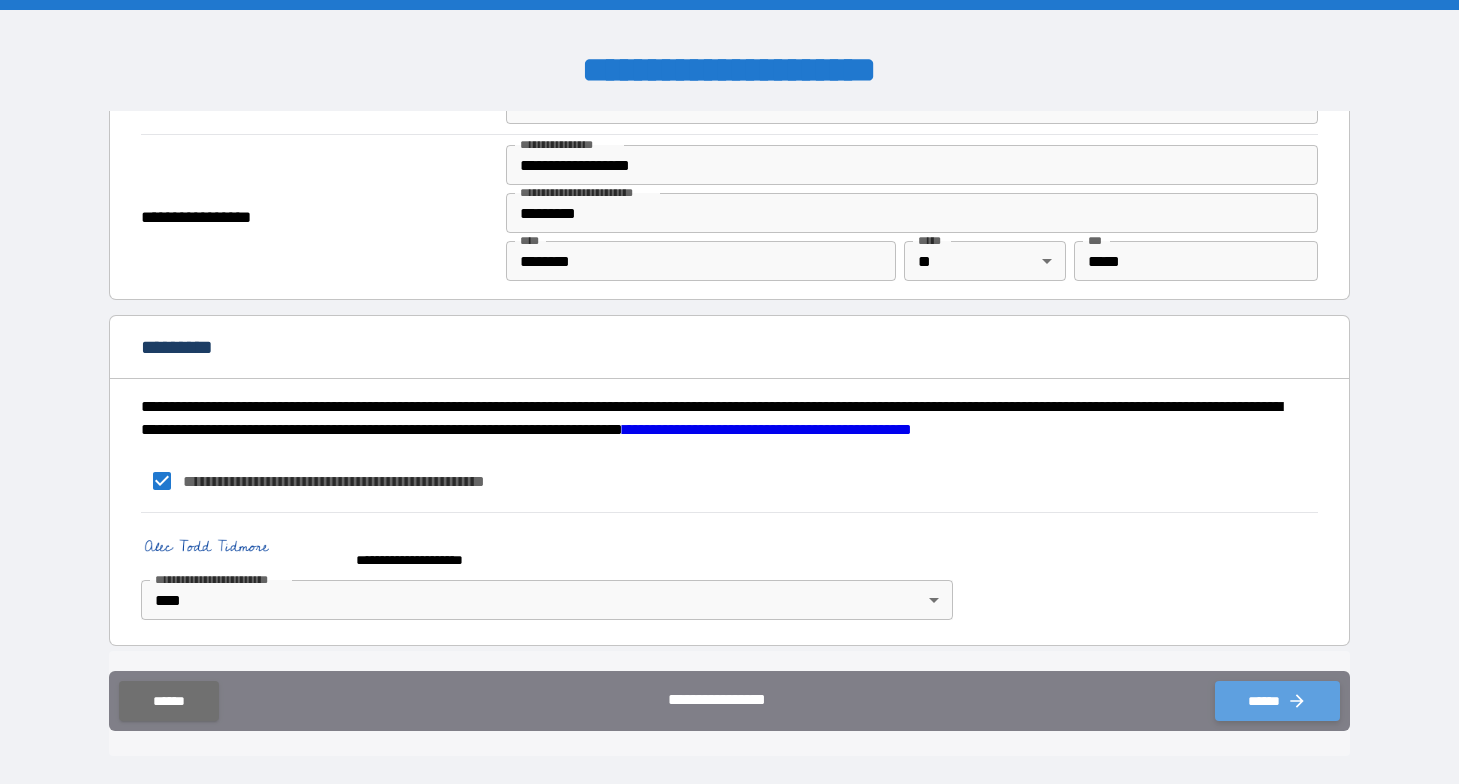 click on "******" at bounding box center [1277, 701] 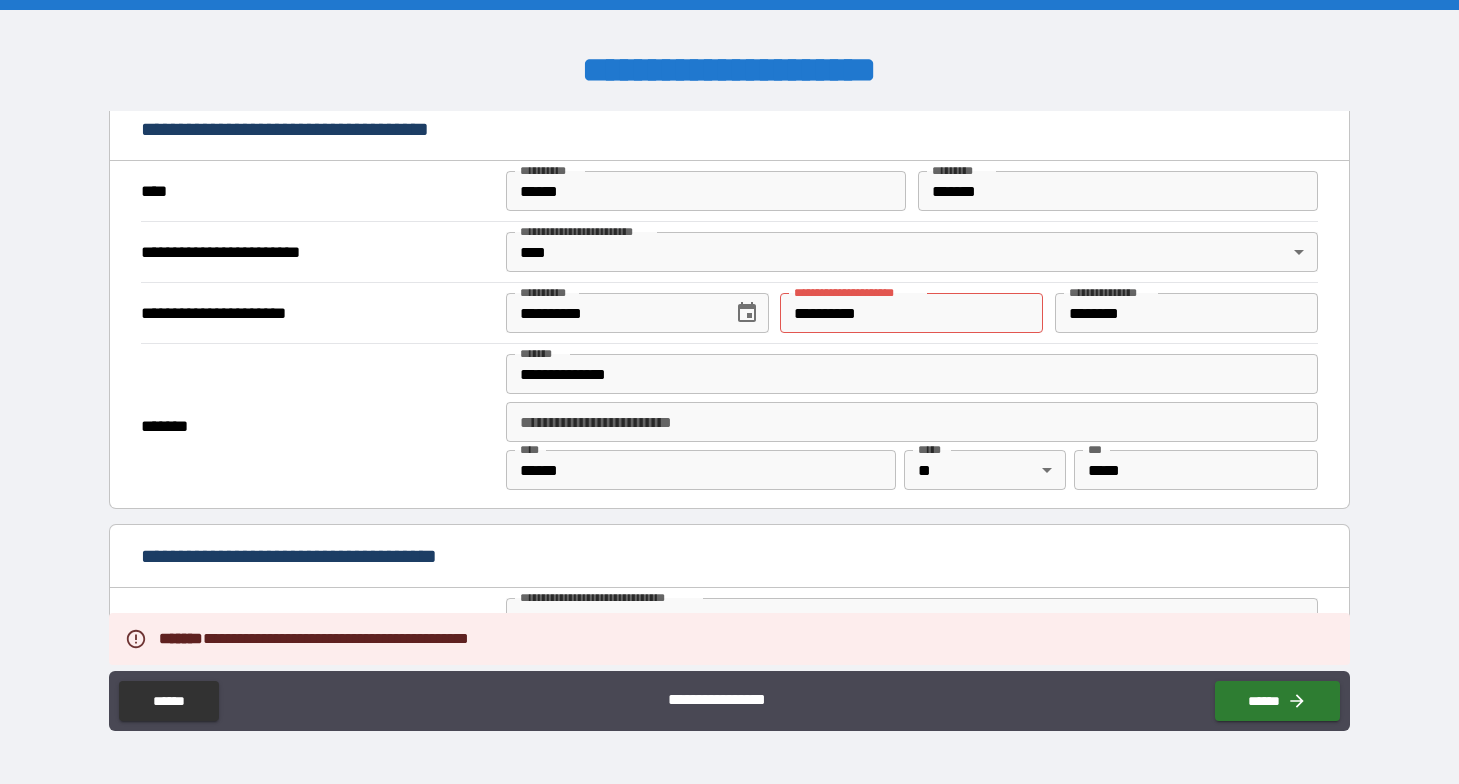 scroll, scrollTop: 2329, scrollLeft: 0, axis: vertical 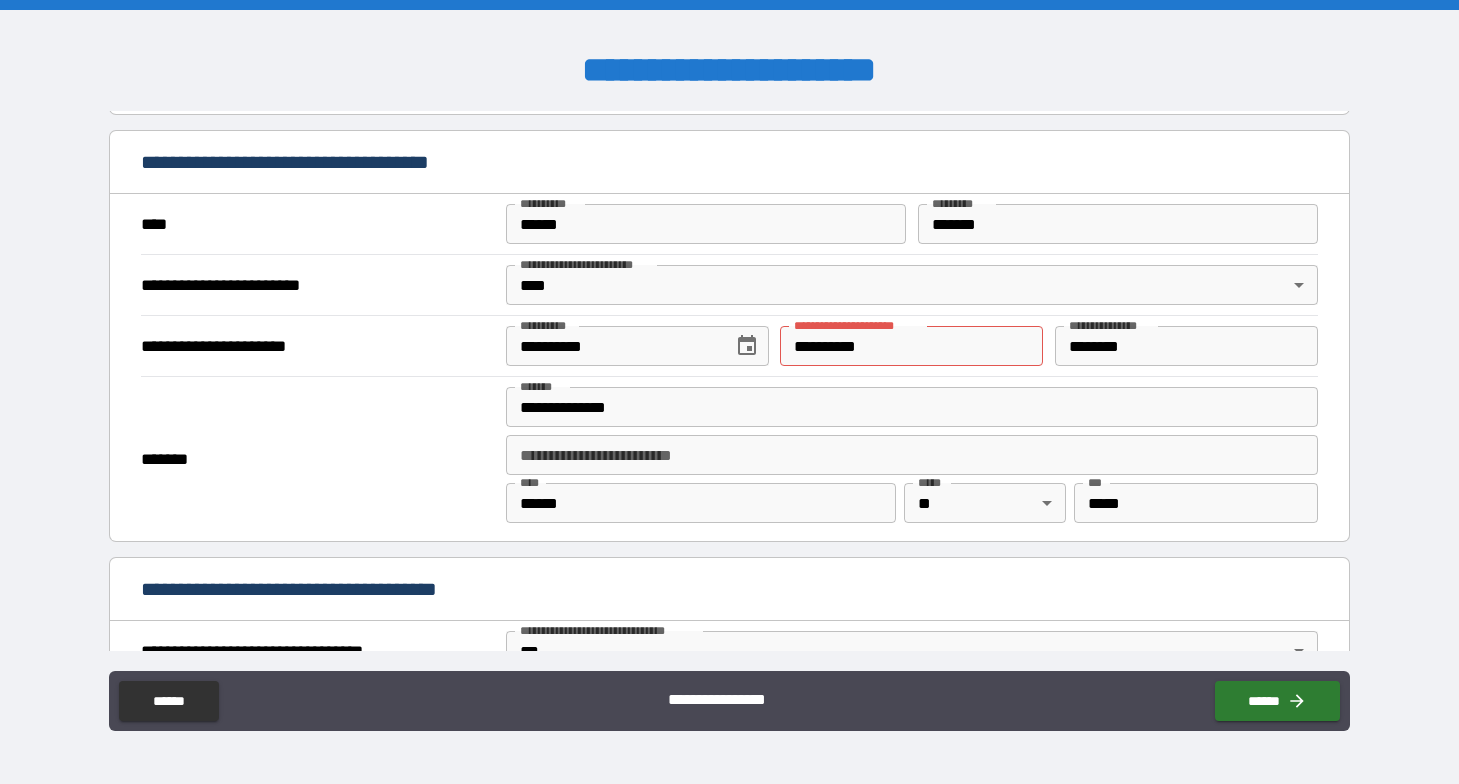 click on "**********" at bounding box center (911, 346) 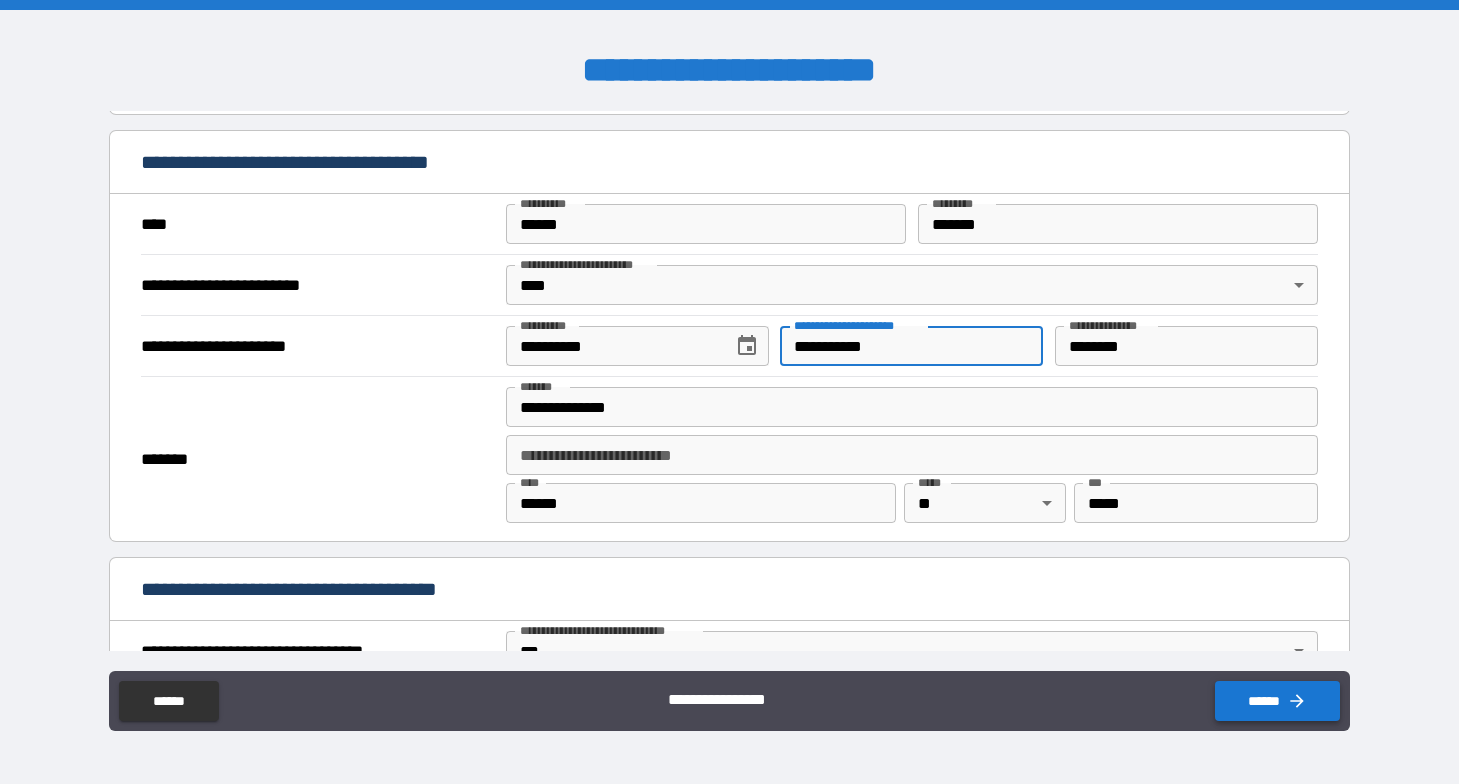 type on "**********" 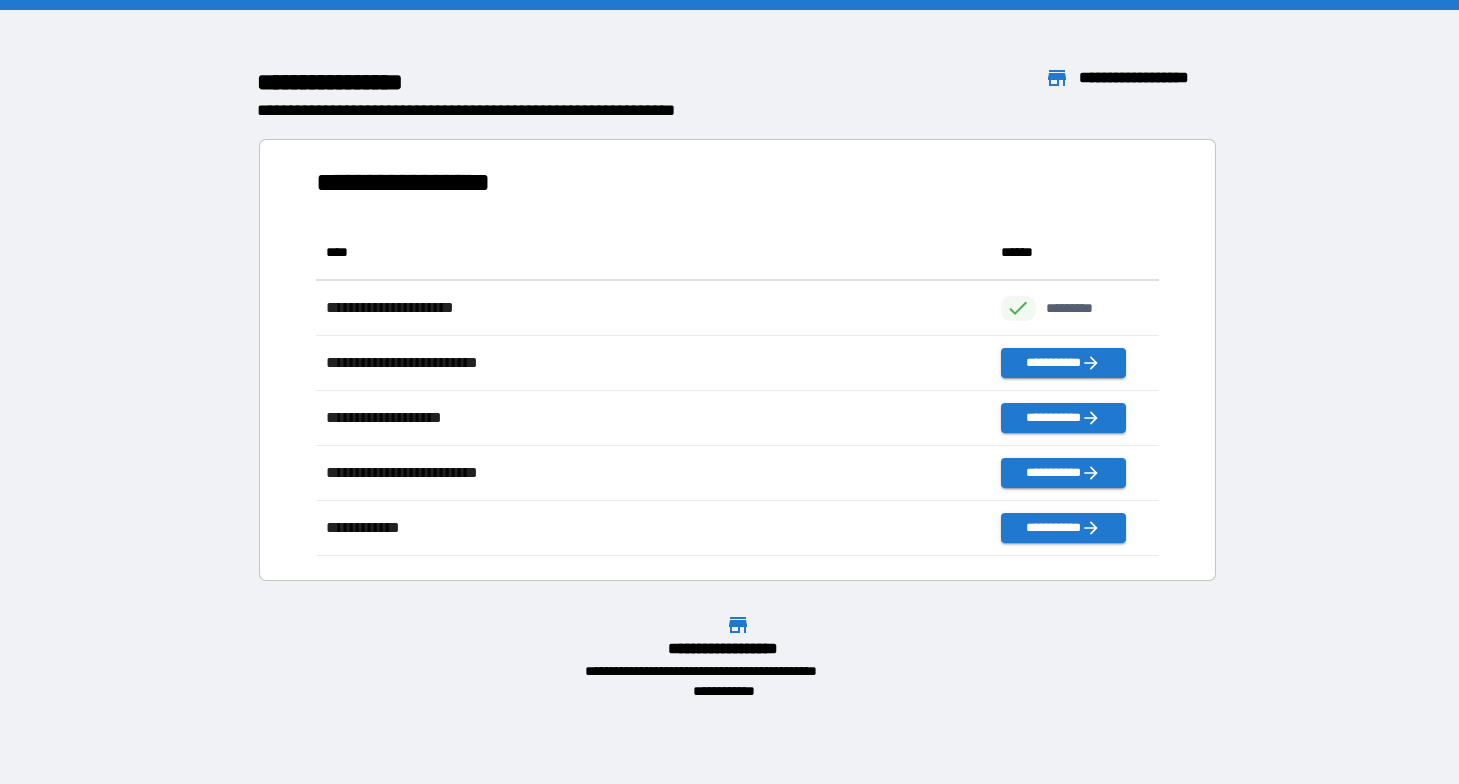 scroll, scrollTop: 1, scrollLeft: 1, axis: both 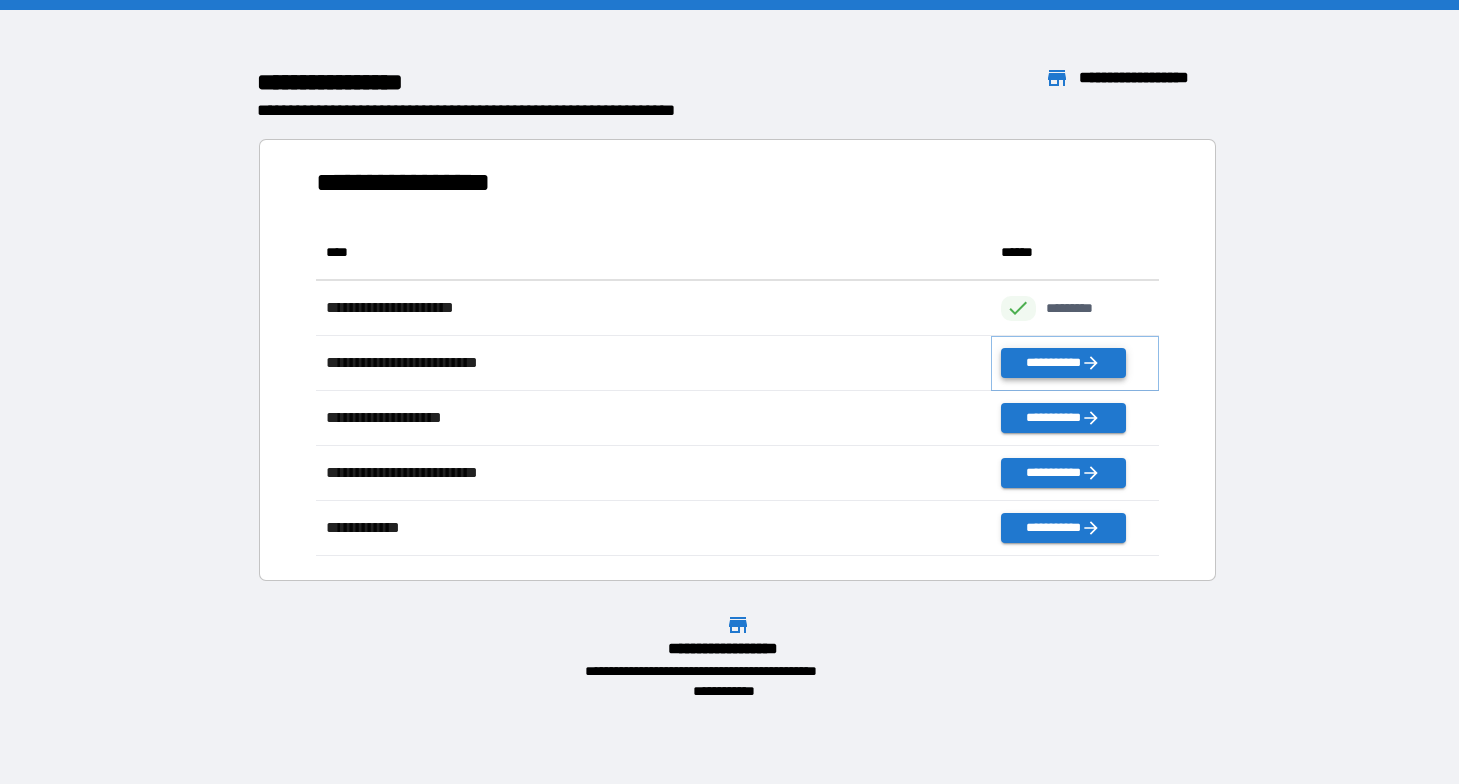 click on "**********" at bounding box center (1063, 363) 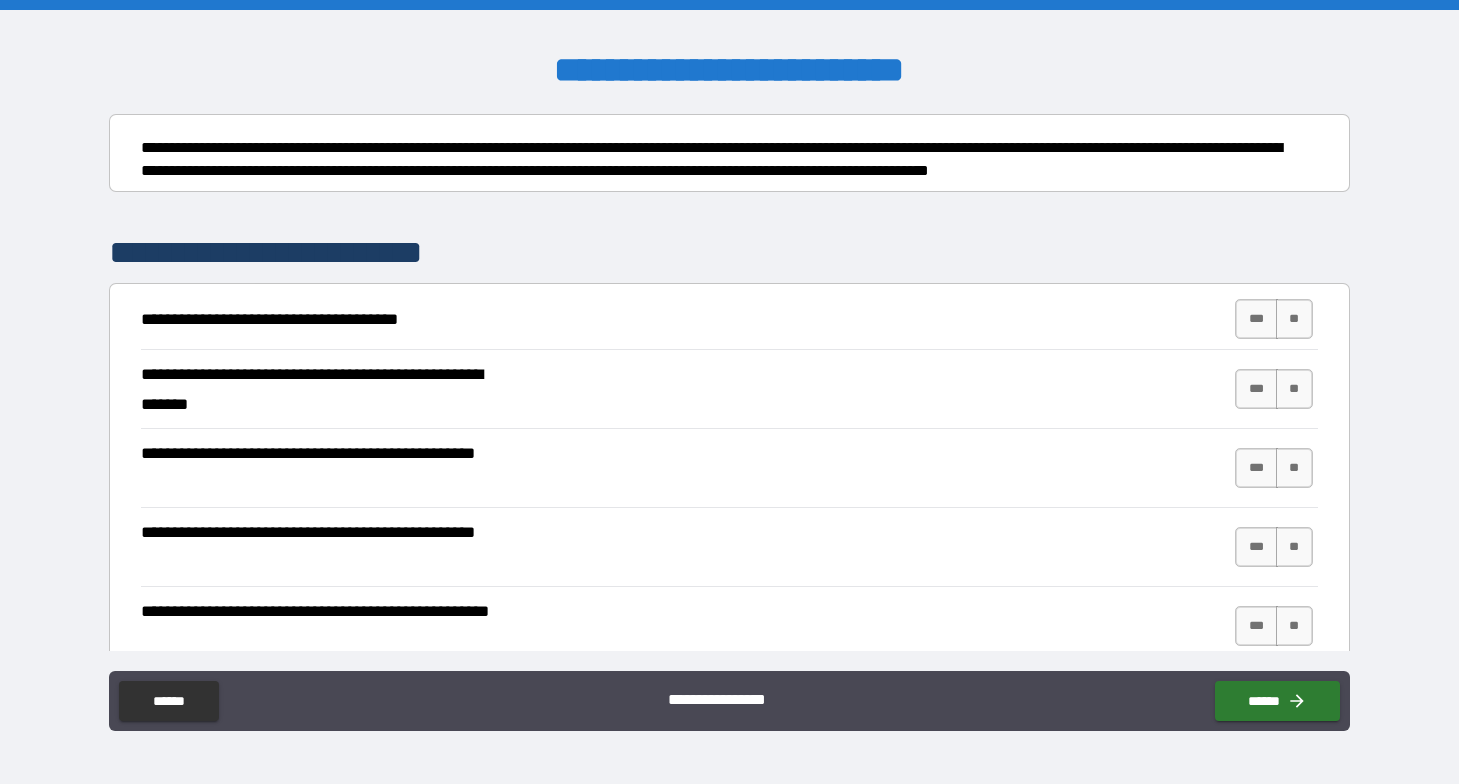 scroll, scrollTop: 222, scrollLeft: 0, axis: vertical 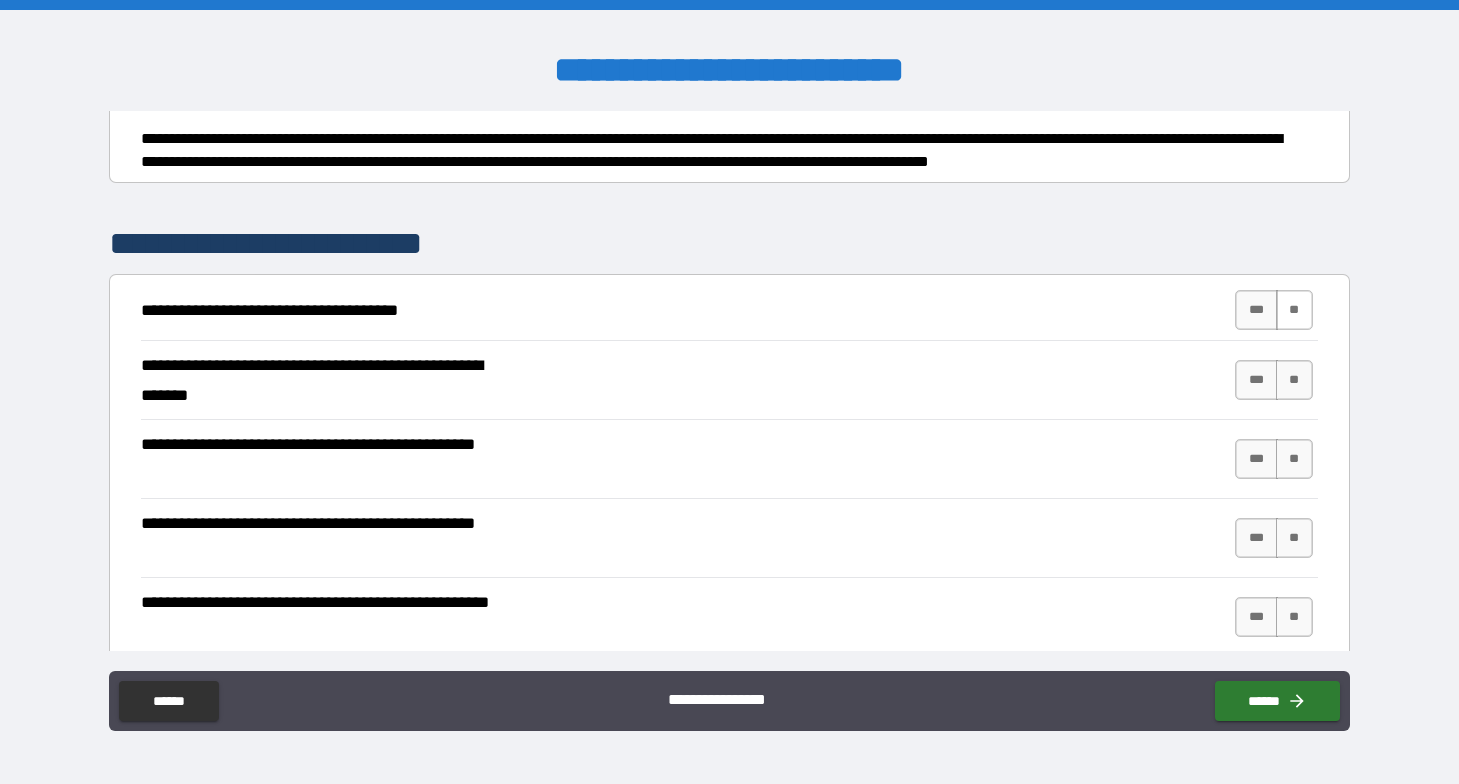 click on "**" at bounding box center [1294, 310] 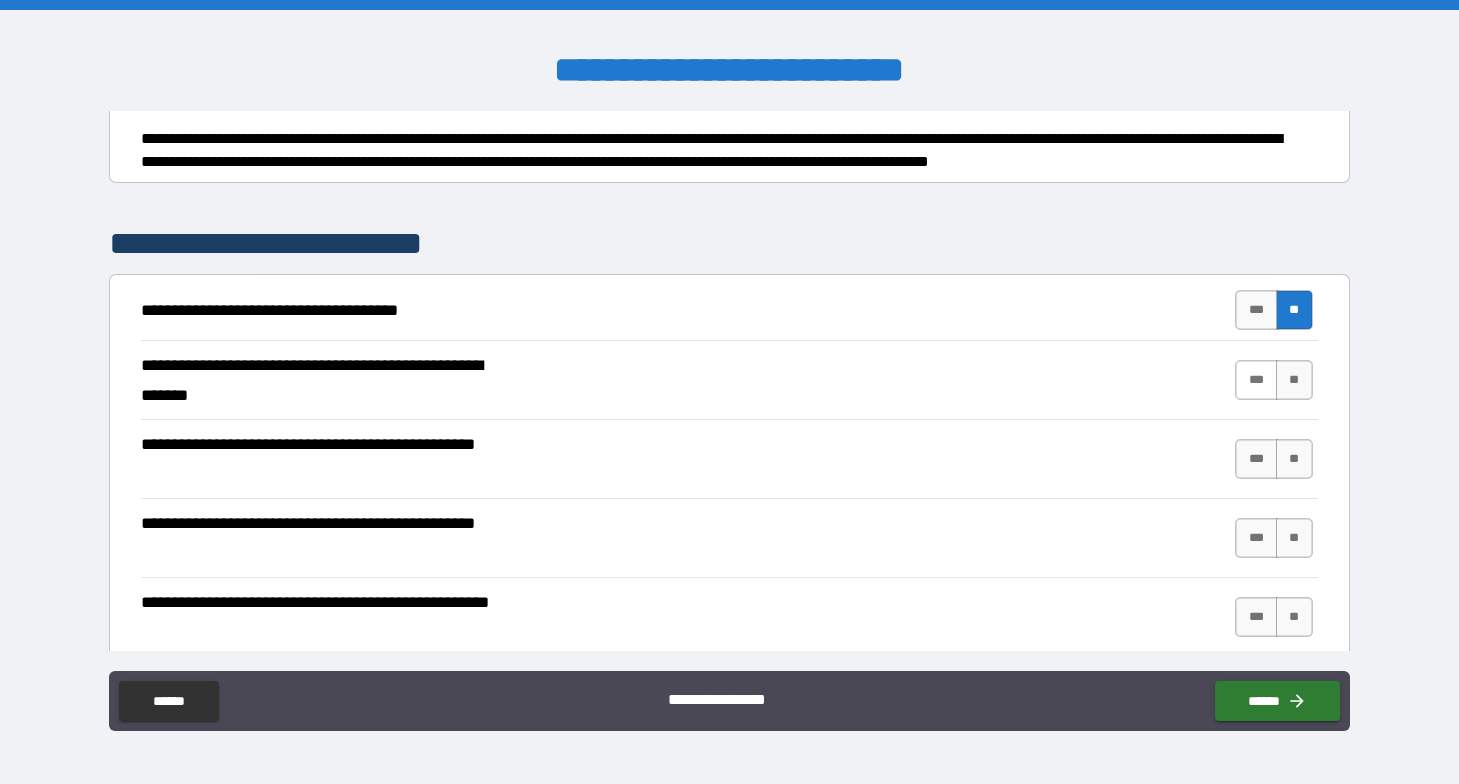 click on "***" at bounding box center (1256, 380) 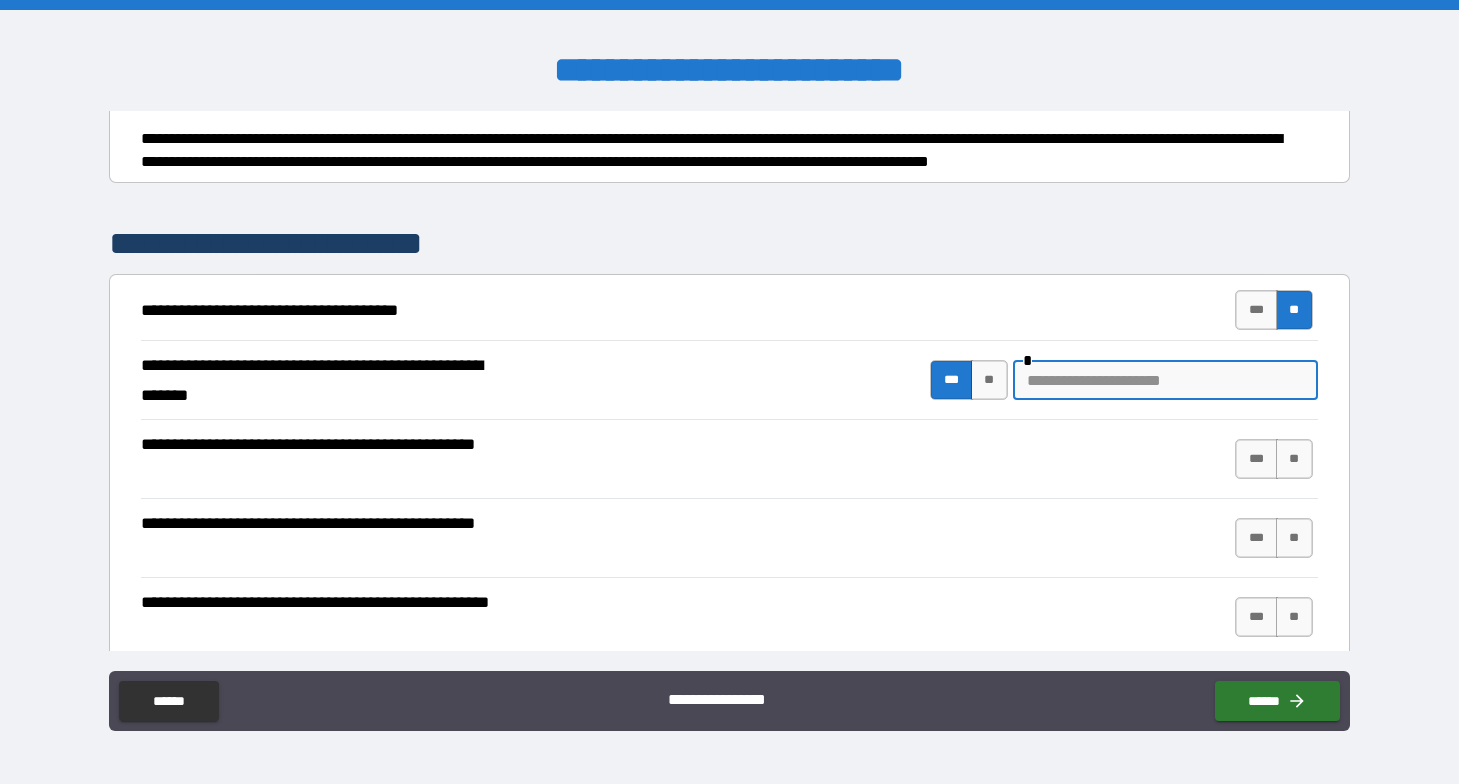 click at bounding box center (1165, 380) 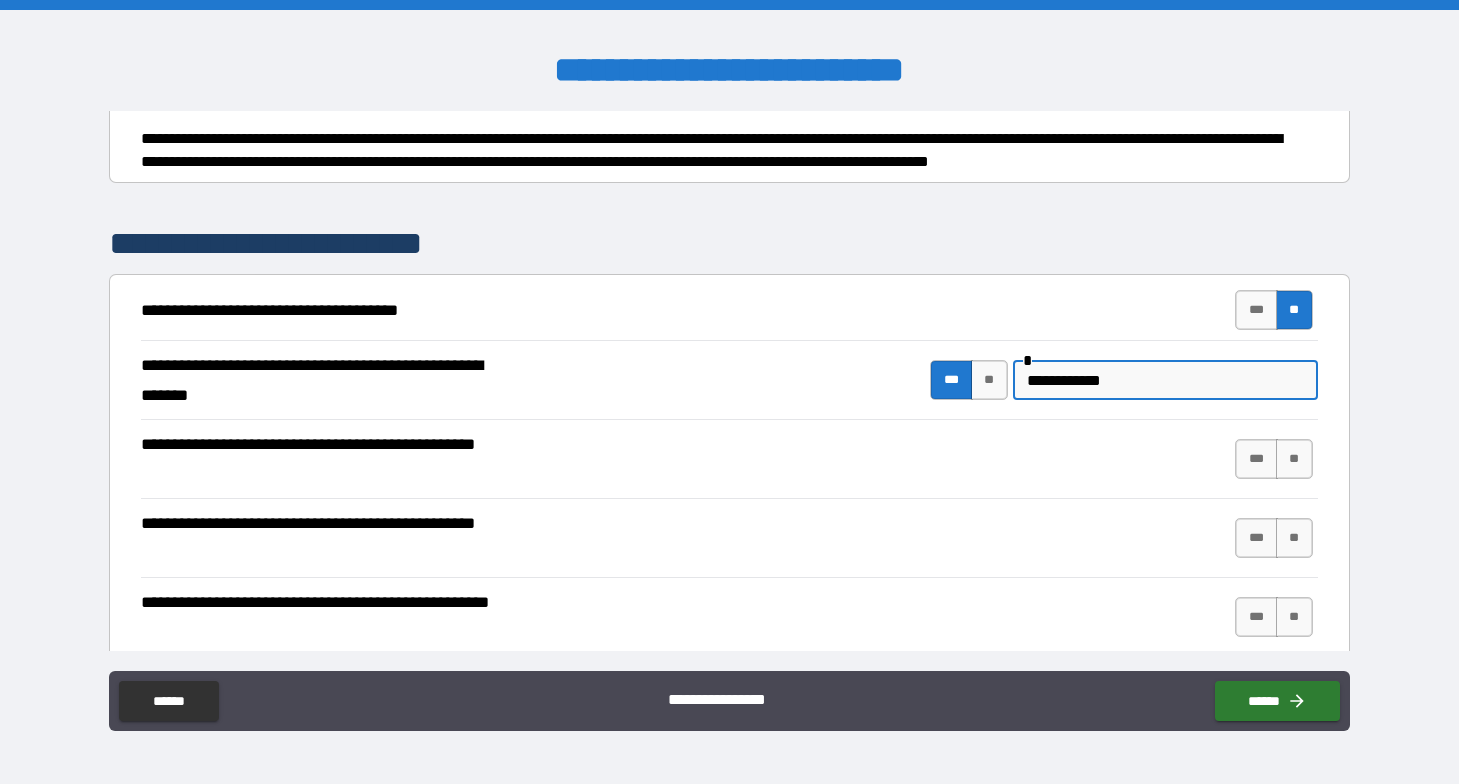 type on "**********" 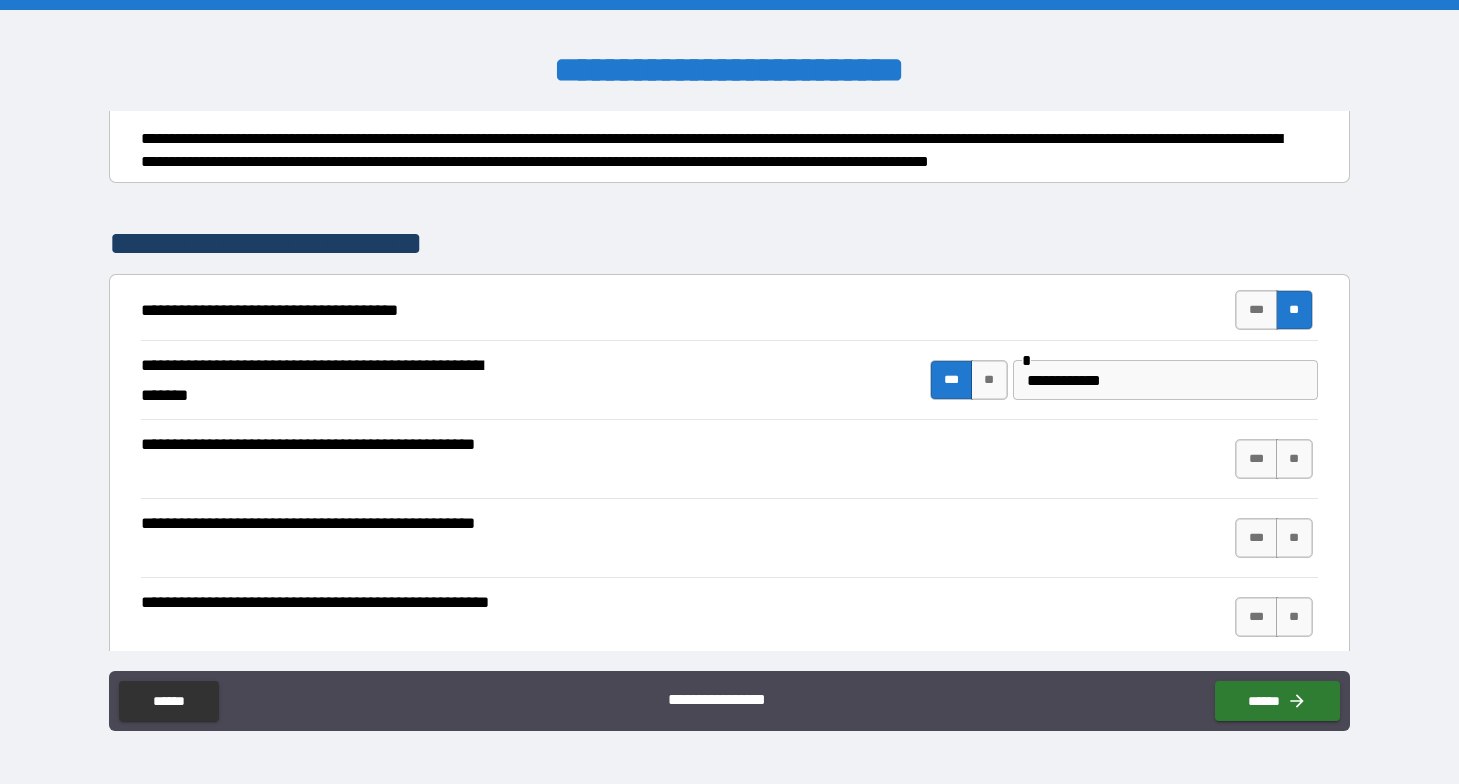 click on "**********" at bounding box center [729, 379] 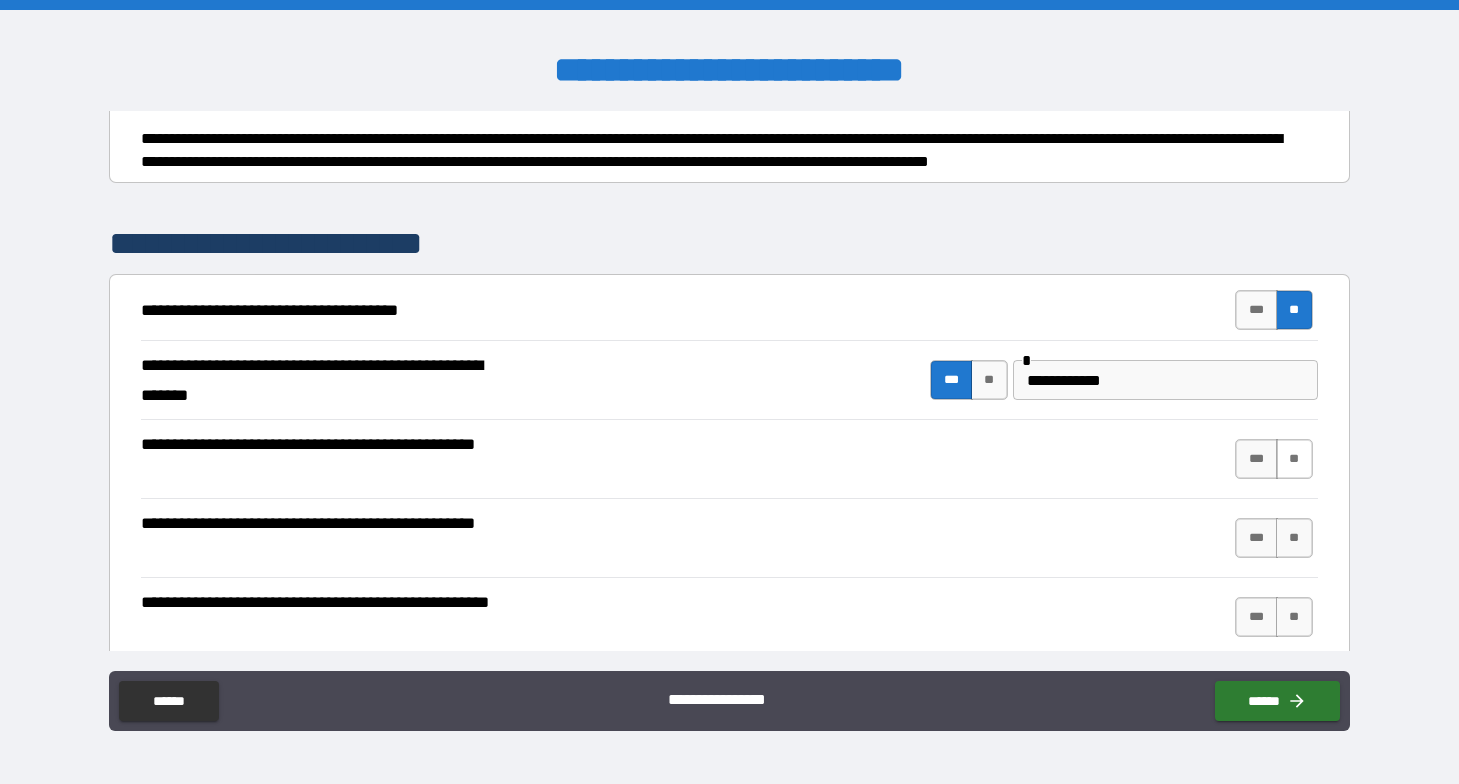click on "**" at bounding box center (1294, 459) 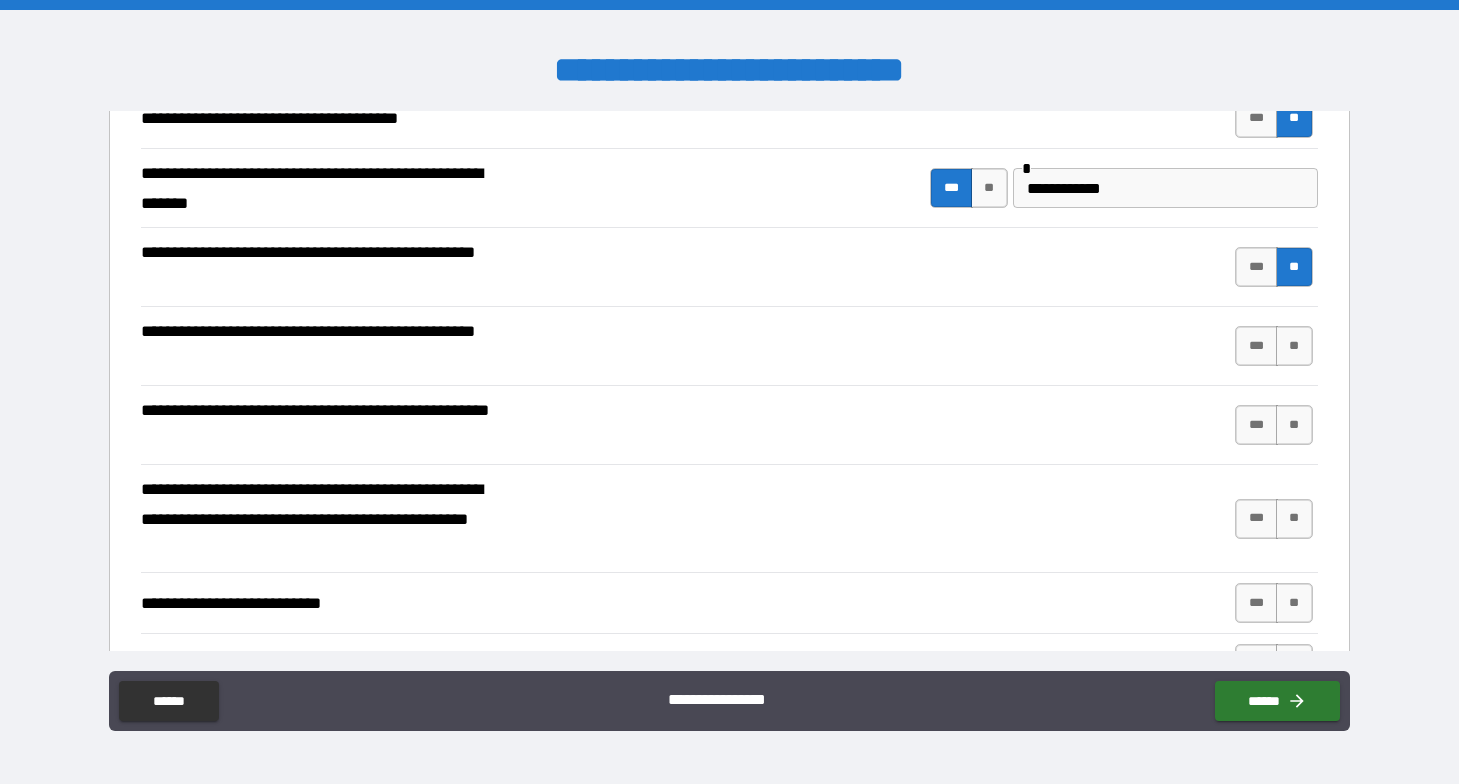 scroll, scrollTop: 416, scrollLeft: 0, axis: vertical 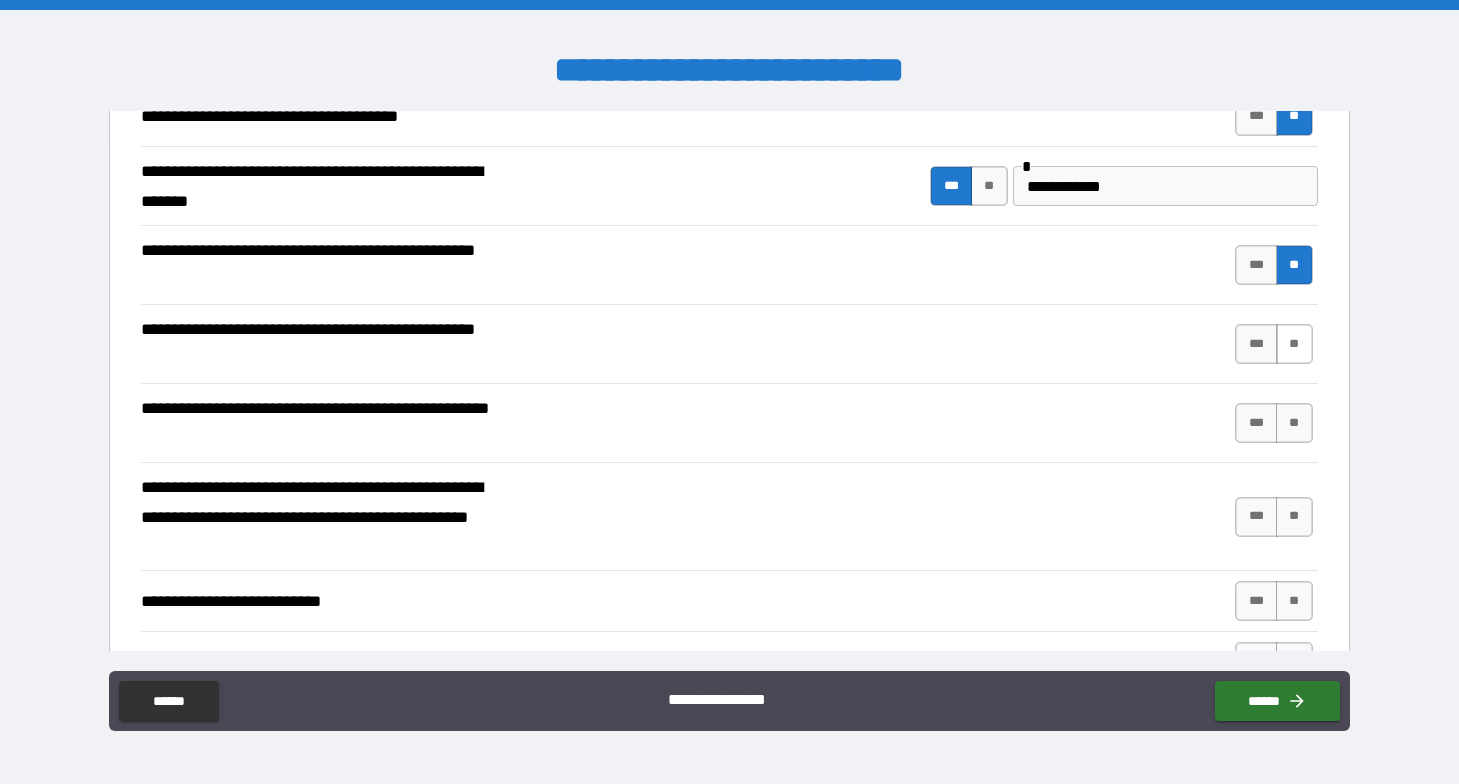 click on "**" at bounding box center [1294, 344] 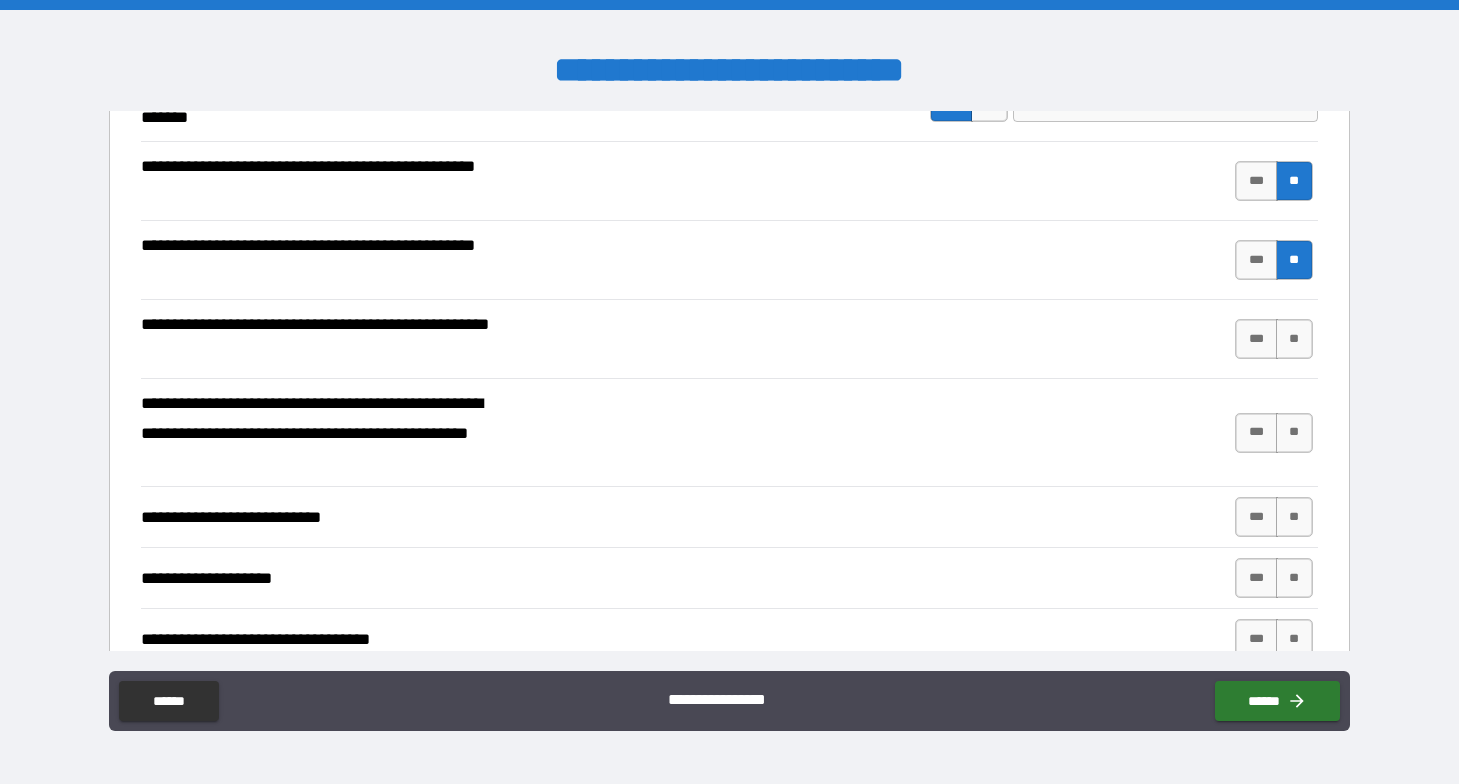 scroll, scrollTop: 501, scrollLeft: 0, axis: vertical 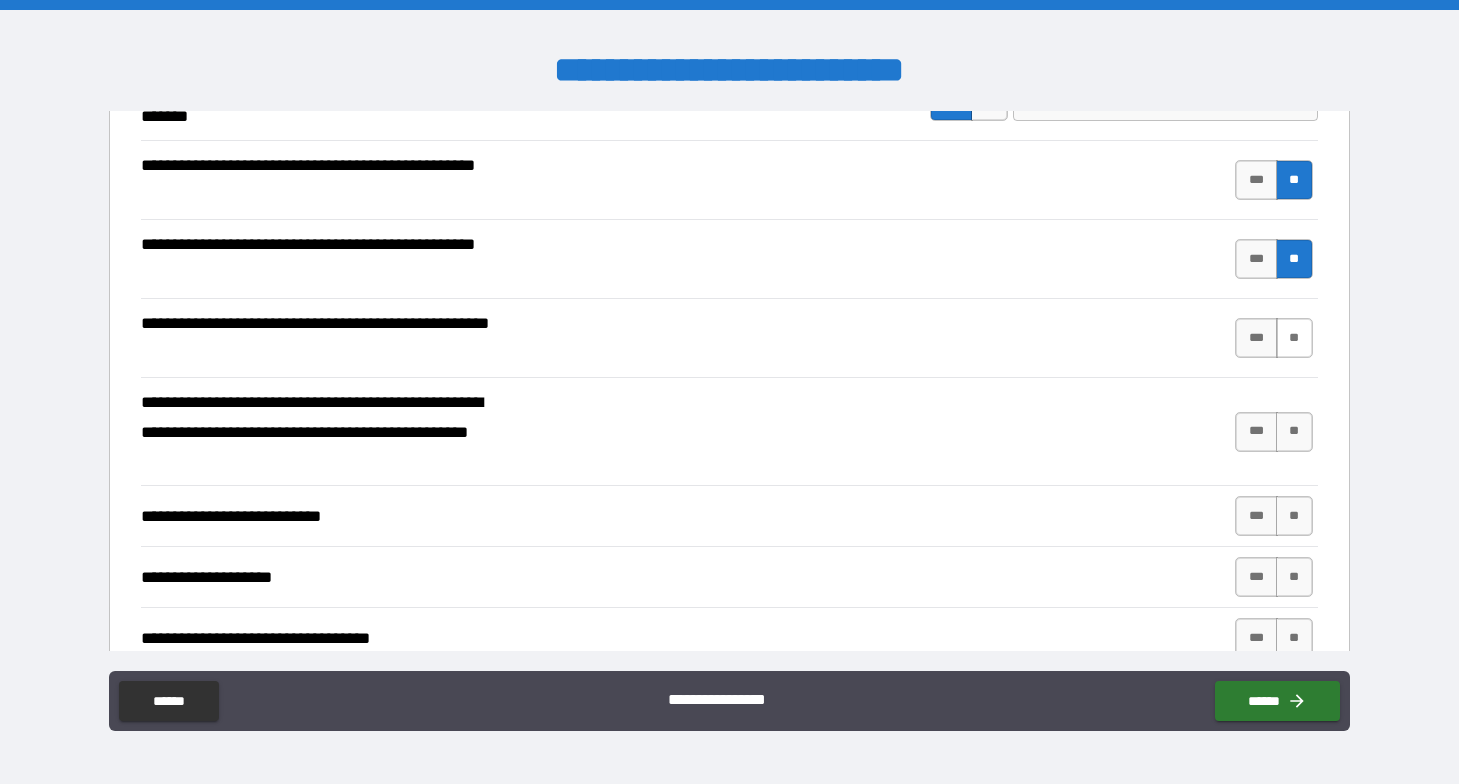 click on "**" at bounding box center (1294, 338) 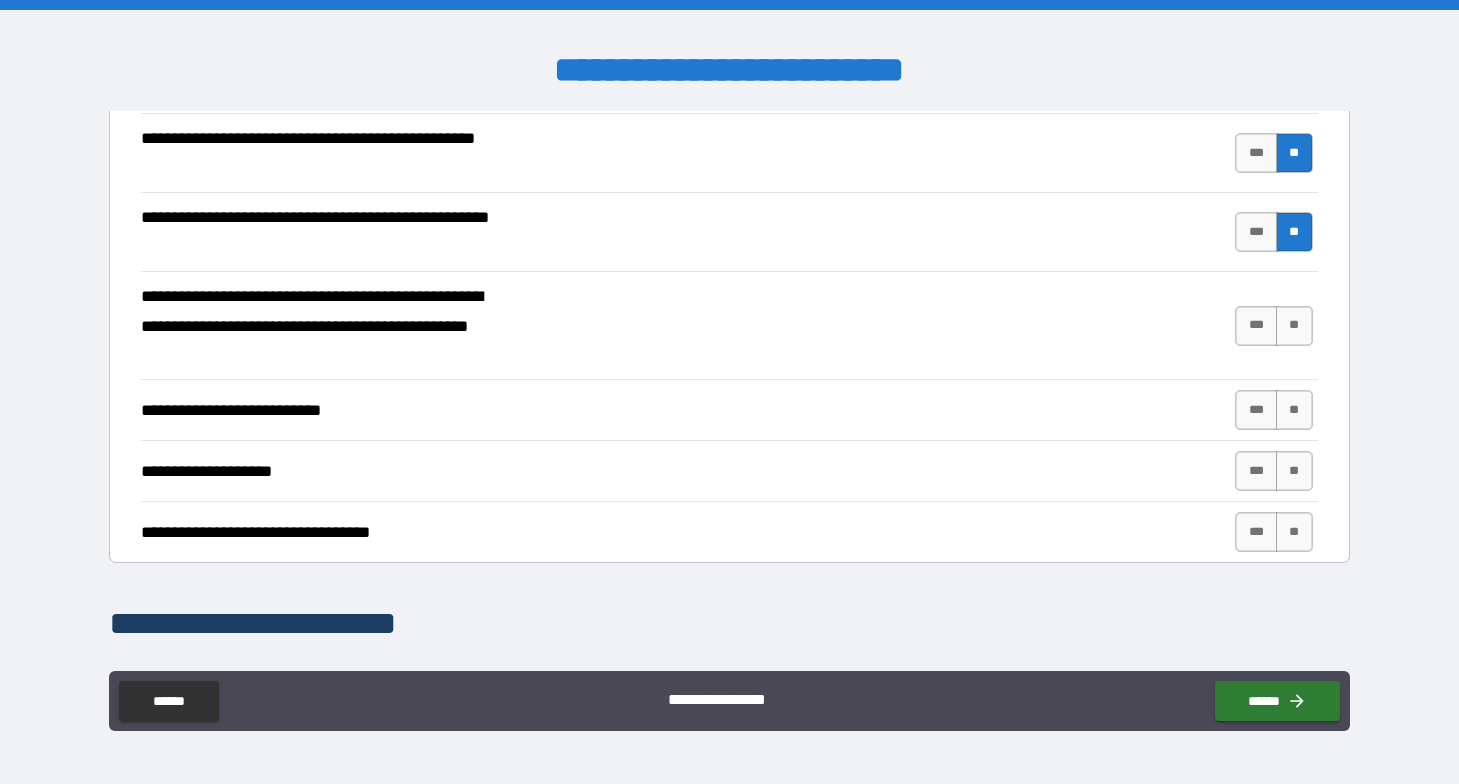 scroll, scrollTop: 609, scrollLeft: 0, axis: vertical 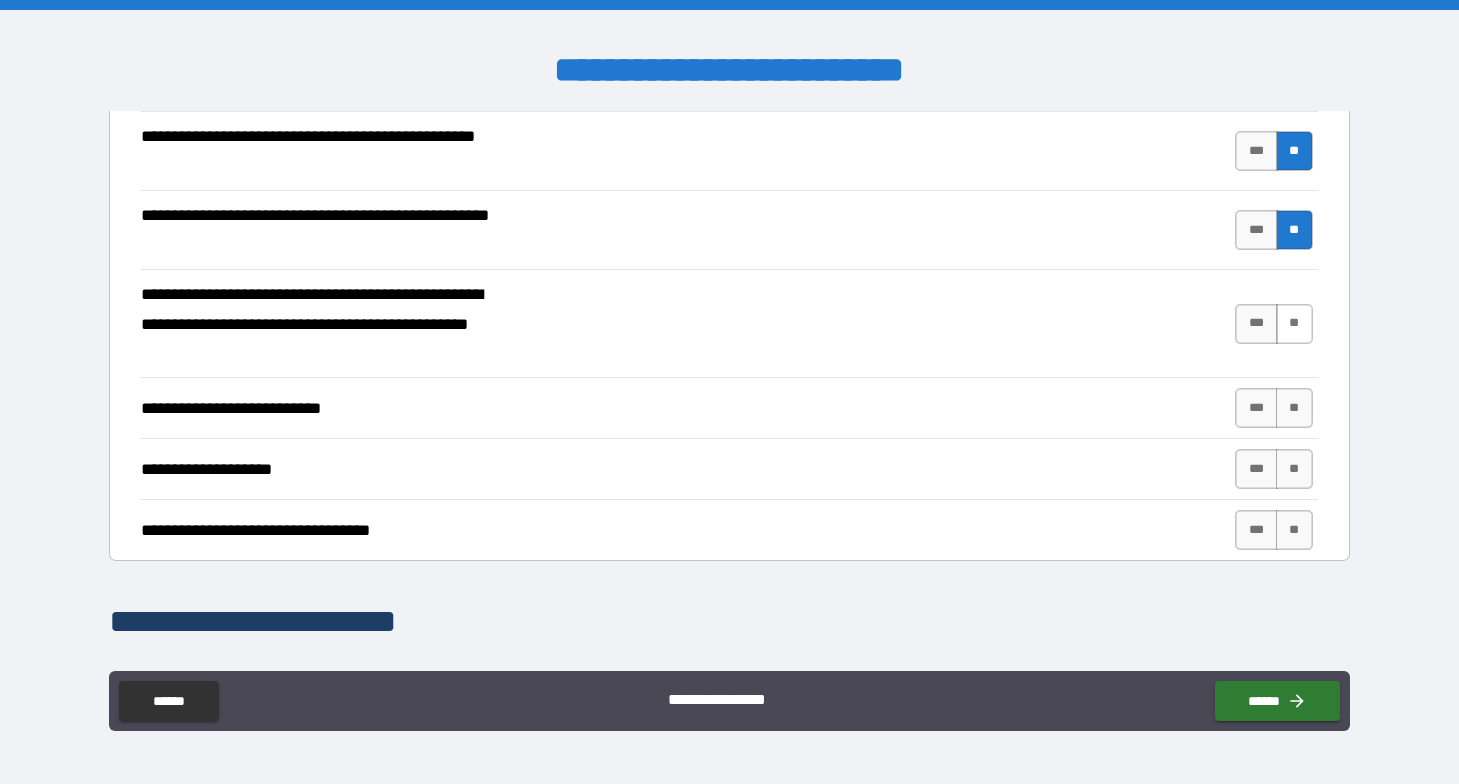 click on "**" at bounding box center [1294, 324] 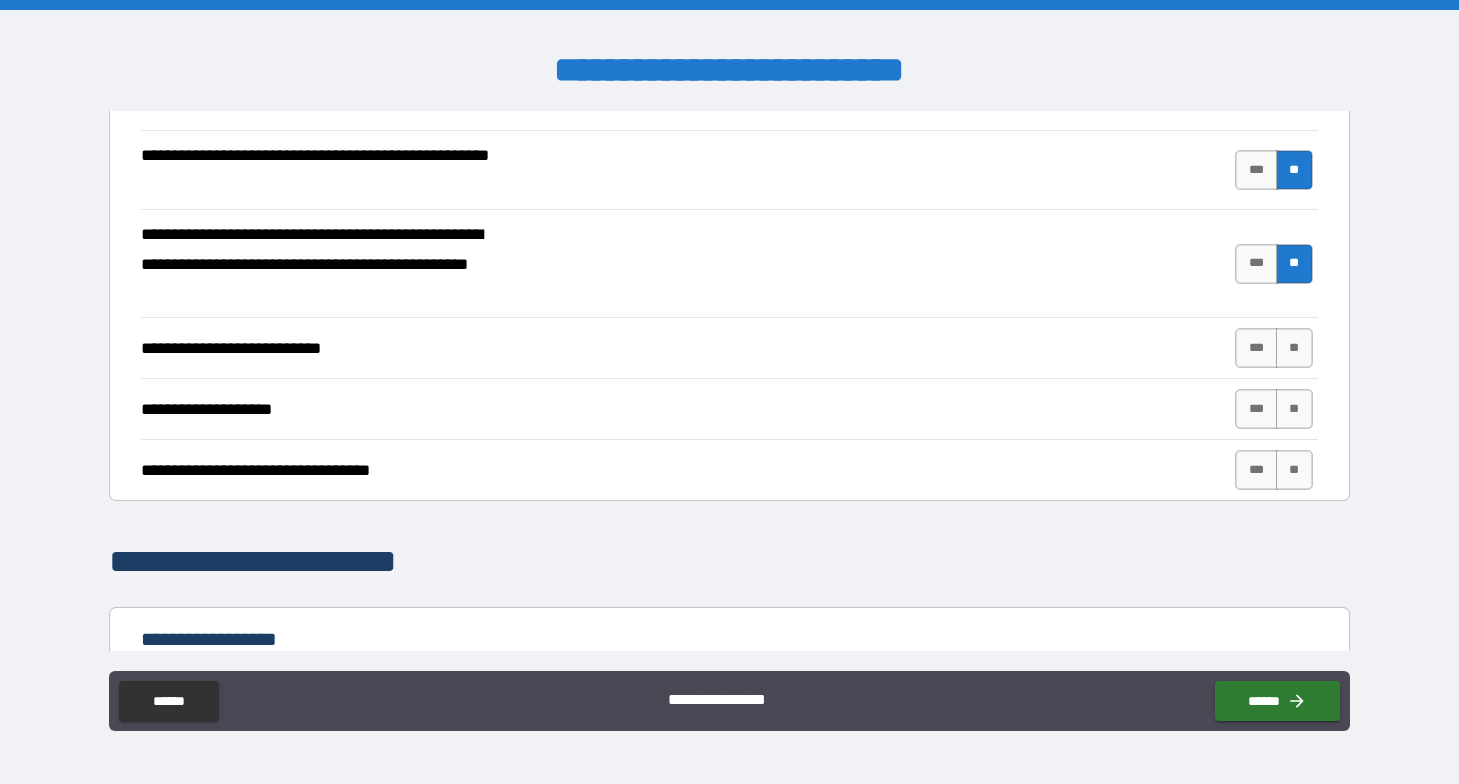 scroll, scrollTop: 681, scrollLeft: 0, axis: vertical 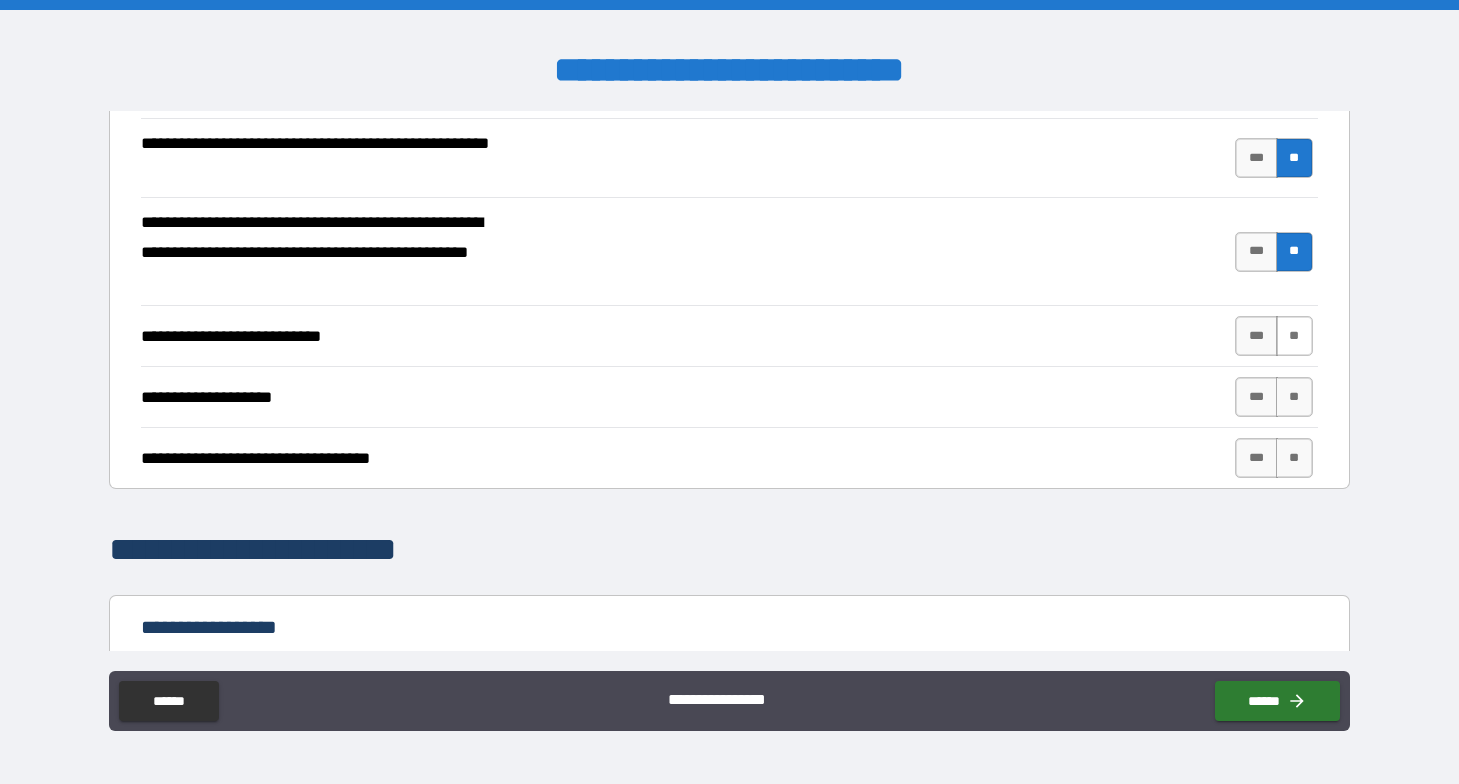 click on "**" at bounding box center (1294, 336) 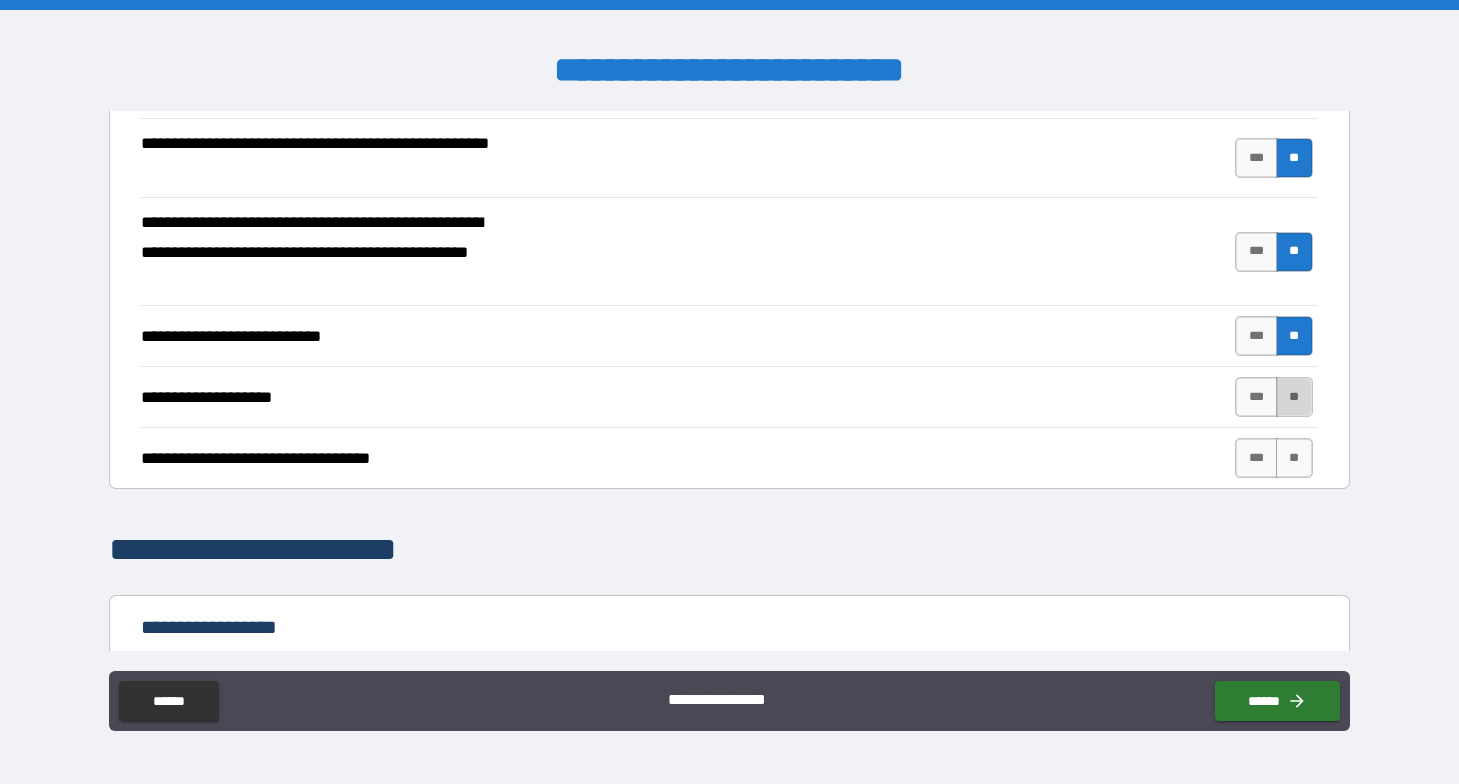 click on "**" at bounding box center [1294, 397] 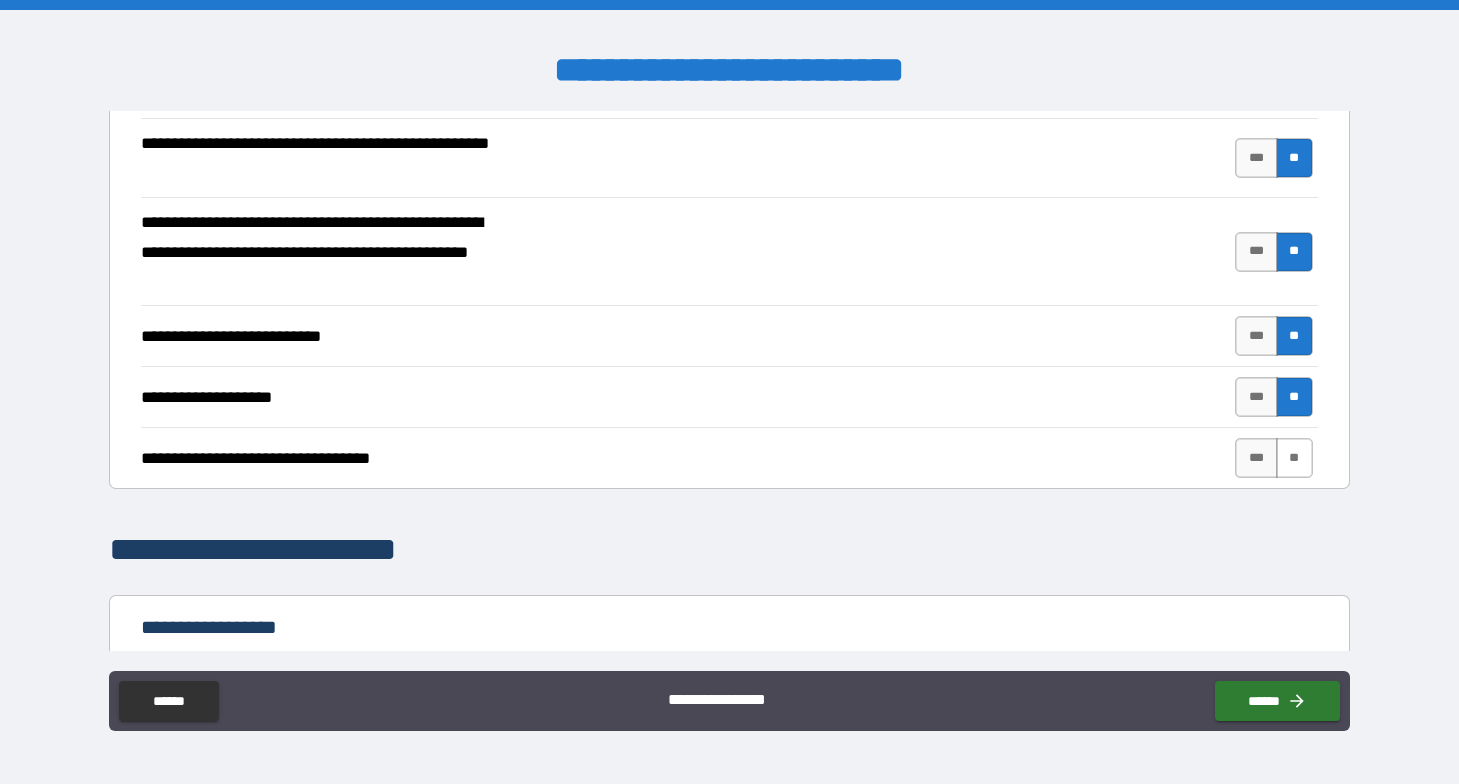 click on "**" at bounding box center [1294, 458] 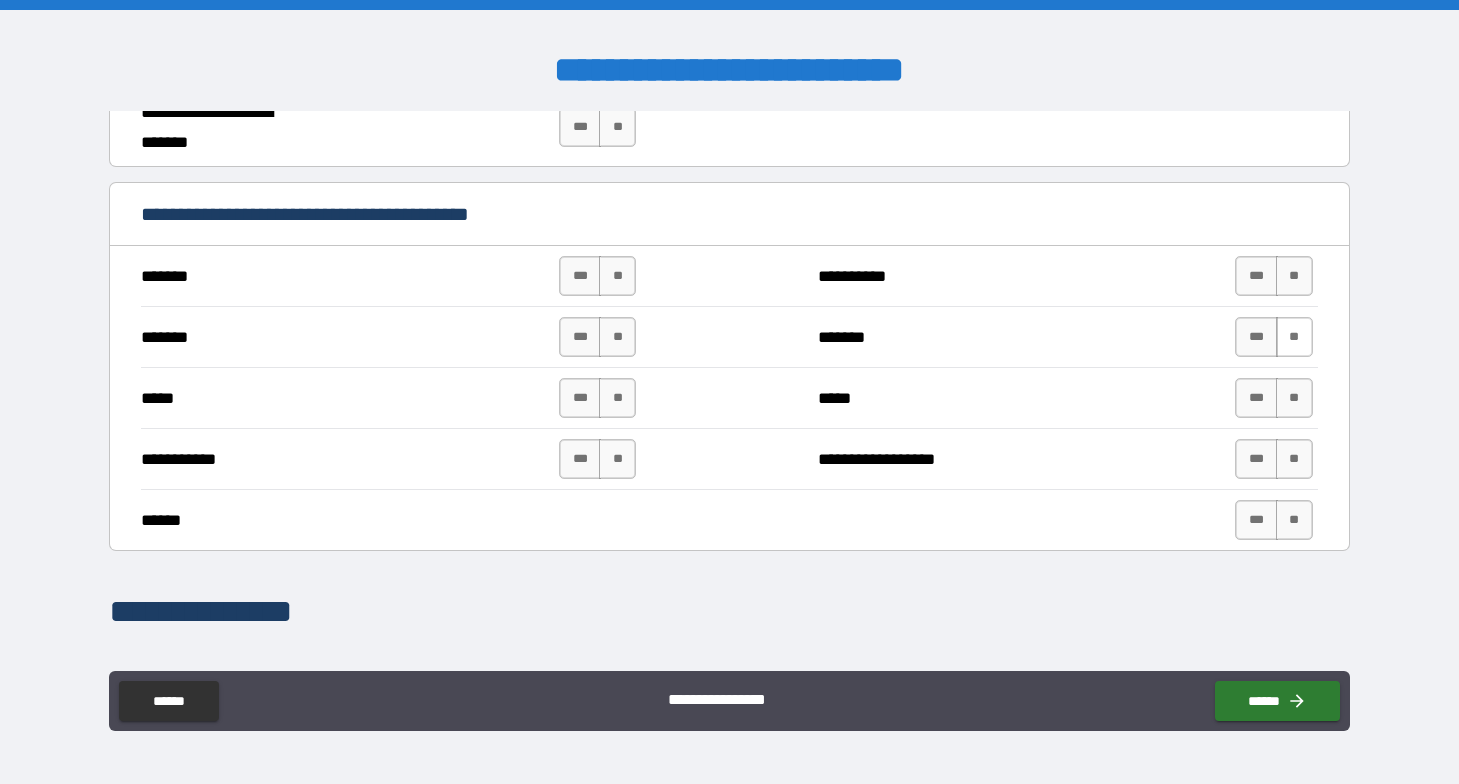 scroll, scrollTop: 1338, scrollLeft: 0, axis: vertical 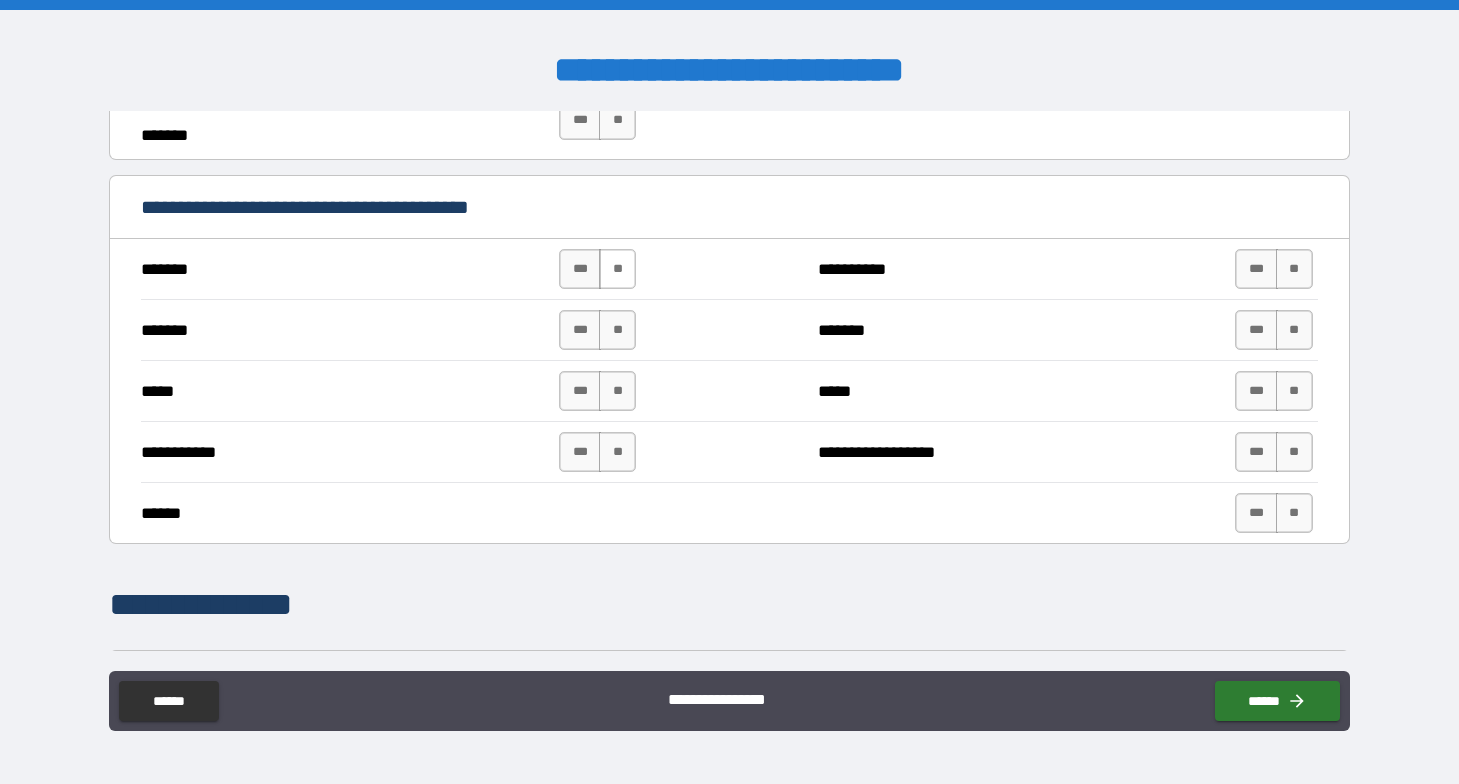 click on "**" at bounding box center [617, 269] 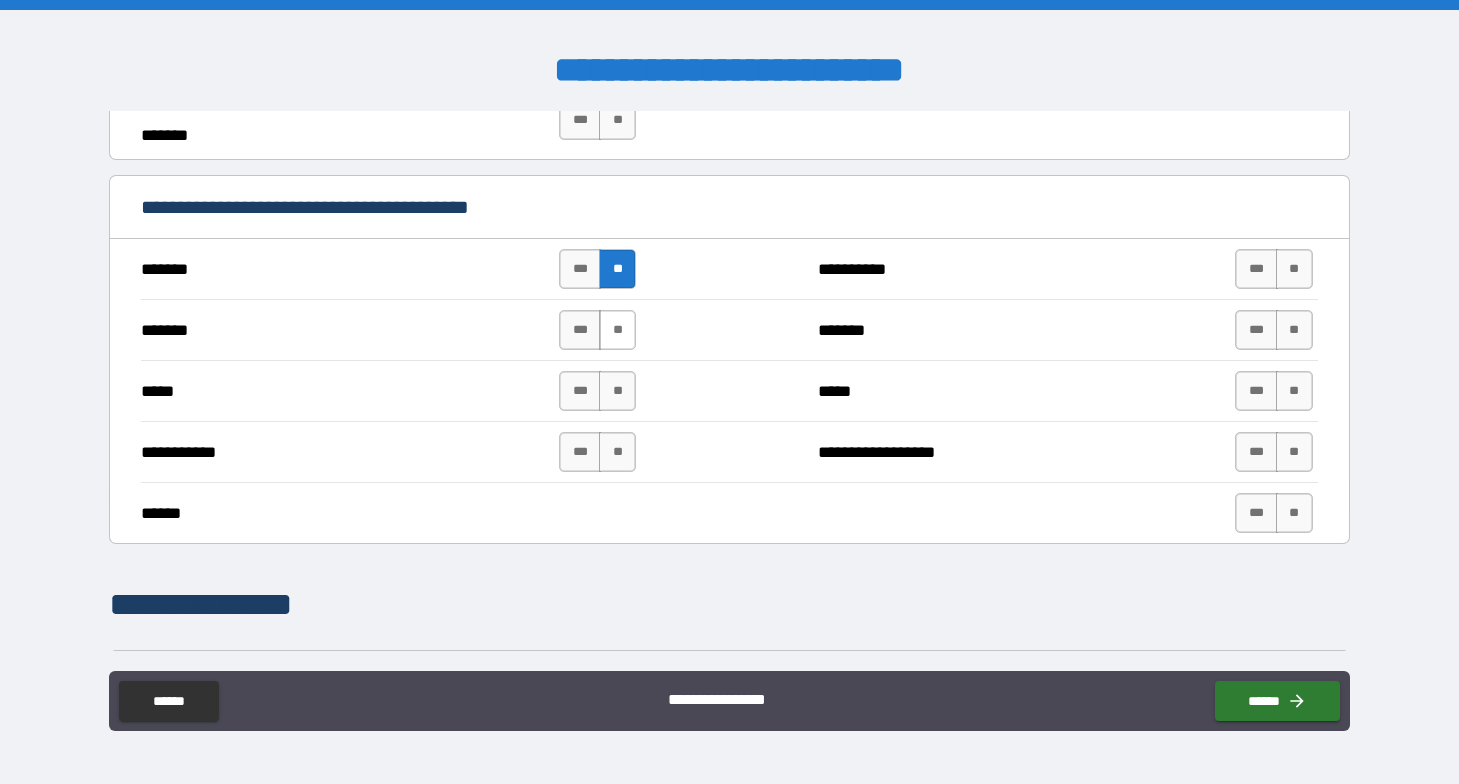 click on "**" at bounding box center (617, 330) 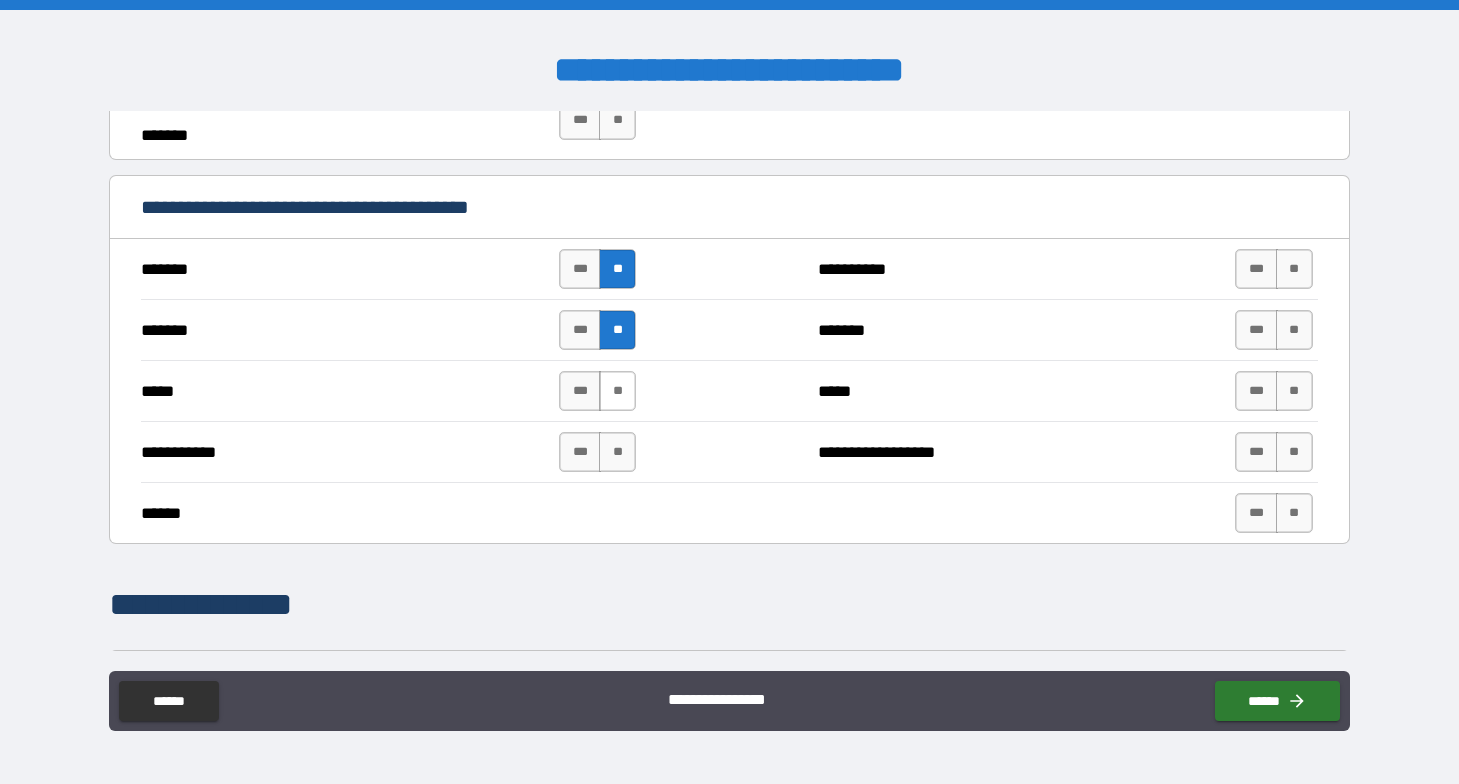 click on "**" at bounding box center (617, 391) 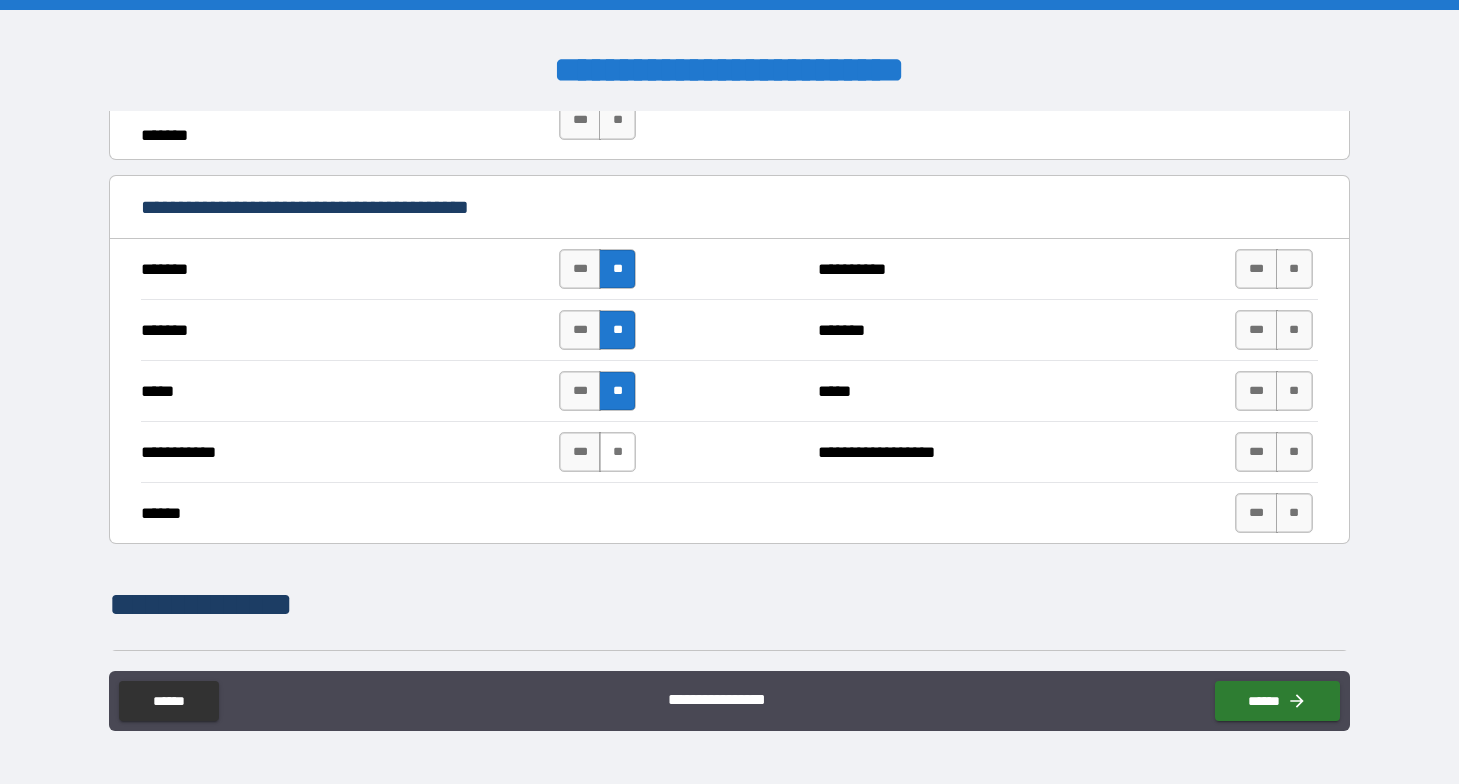 click on "**" at bounding box center [617, 452] 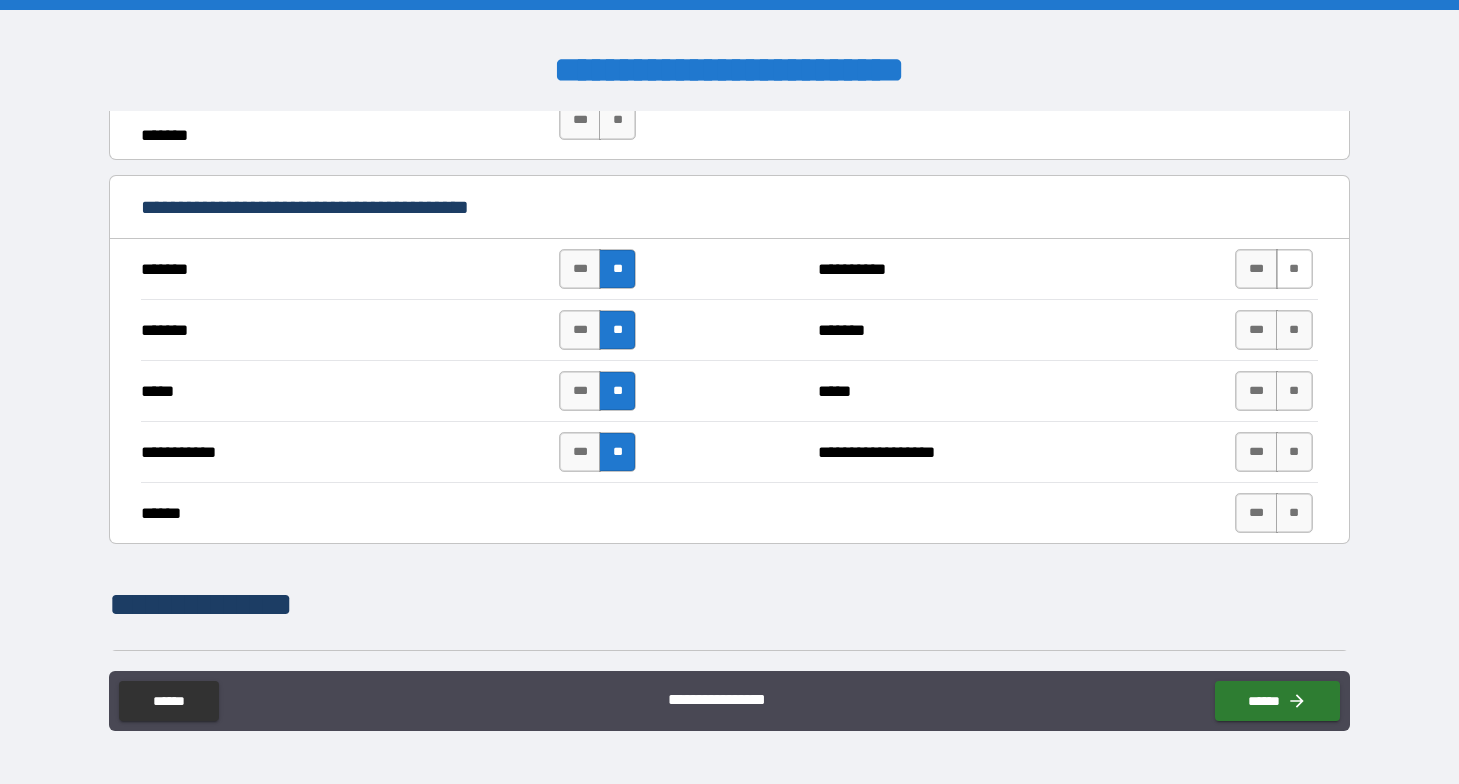 click on "**" at bounding box center [1294, 269] 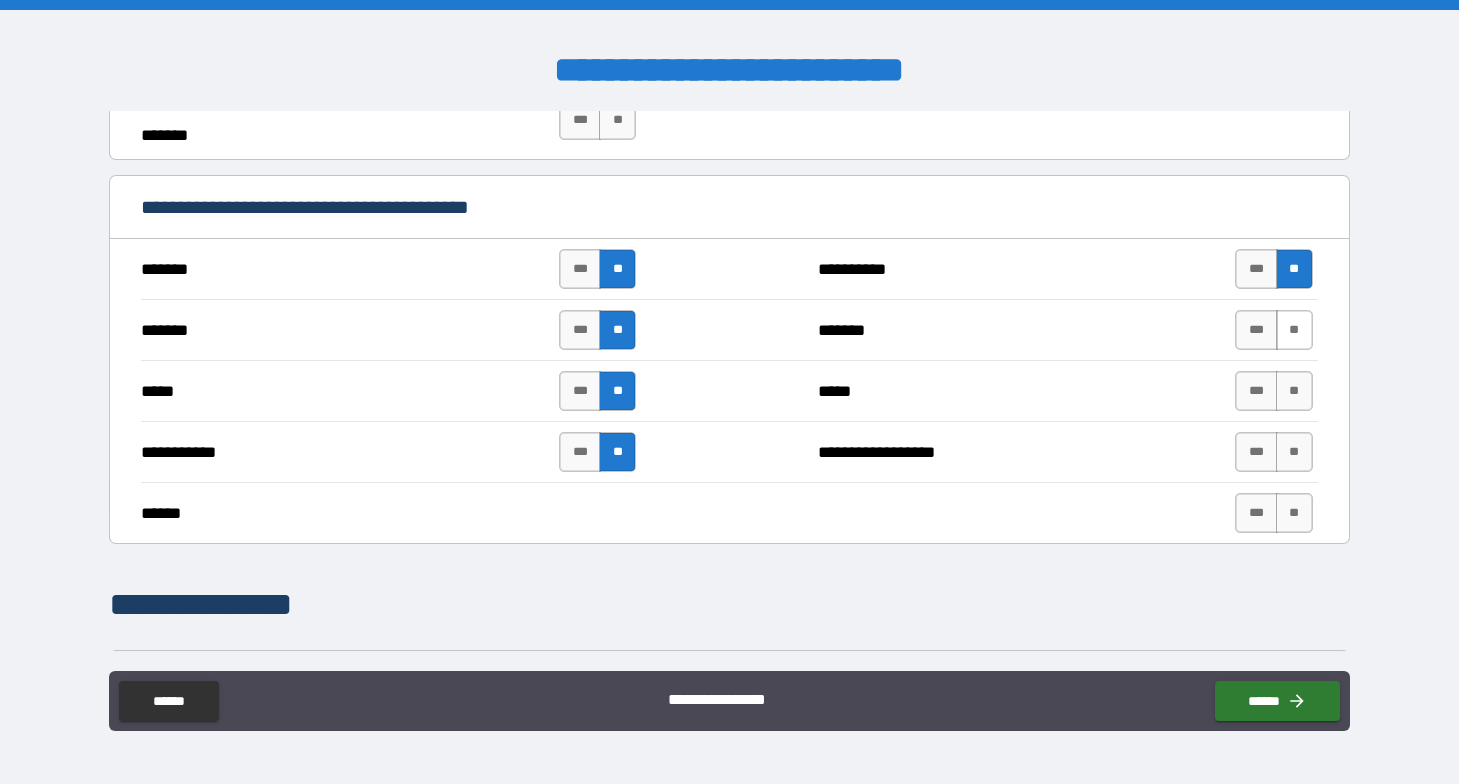 click on "**" at bounding box center [1294, 330] 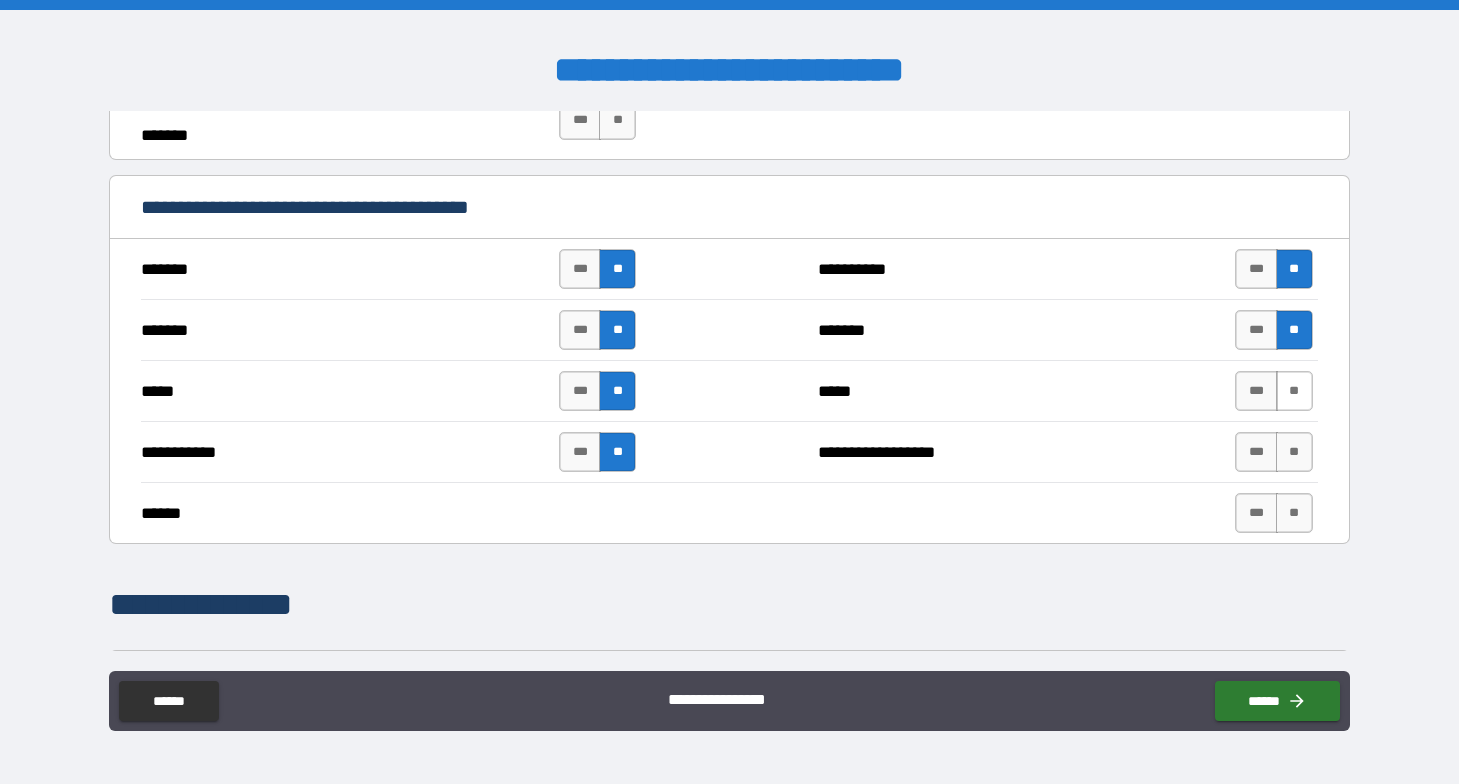 click on "**" at bounding box center [1294, 391] 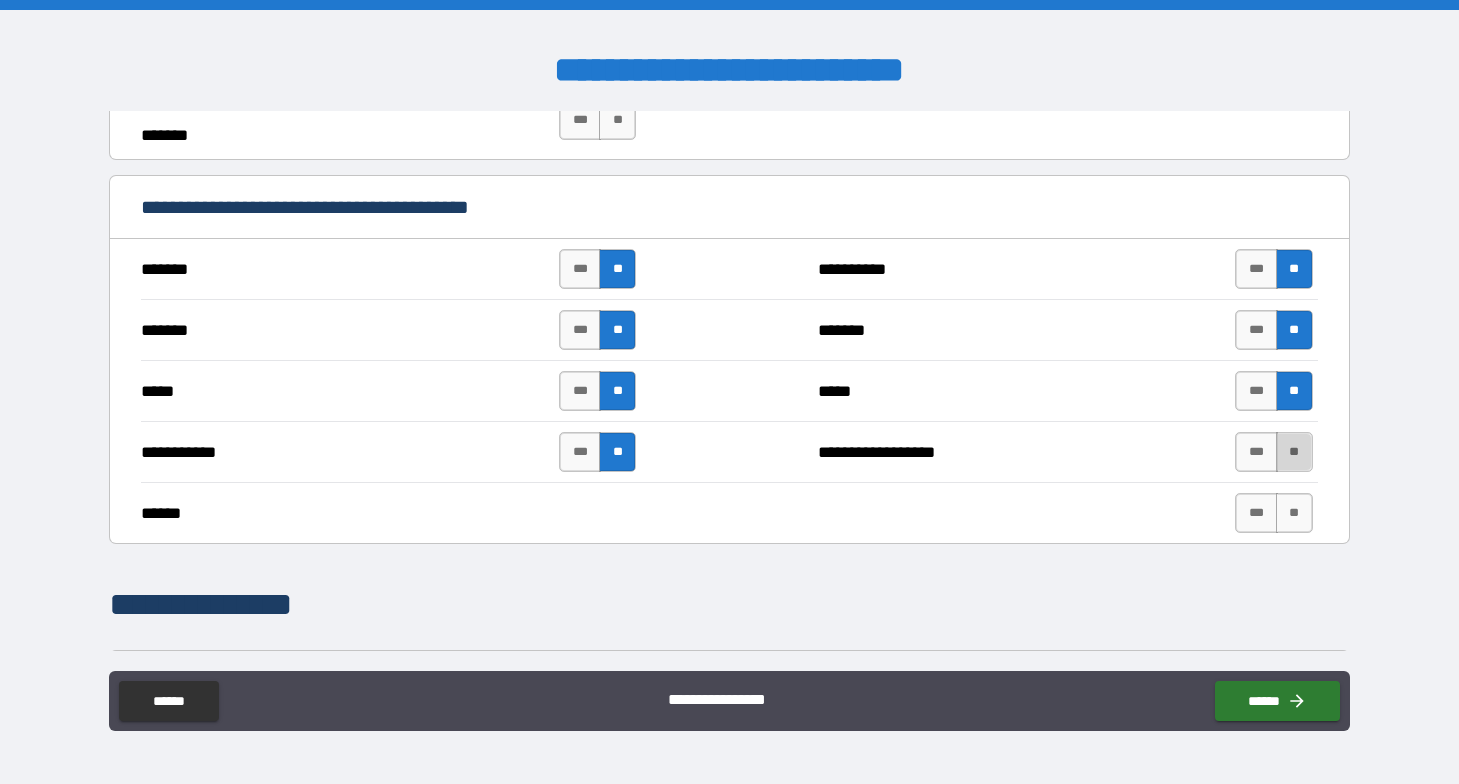 click on "**" at bounding box center [1294, 452] 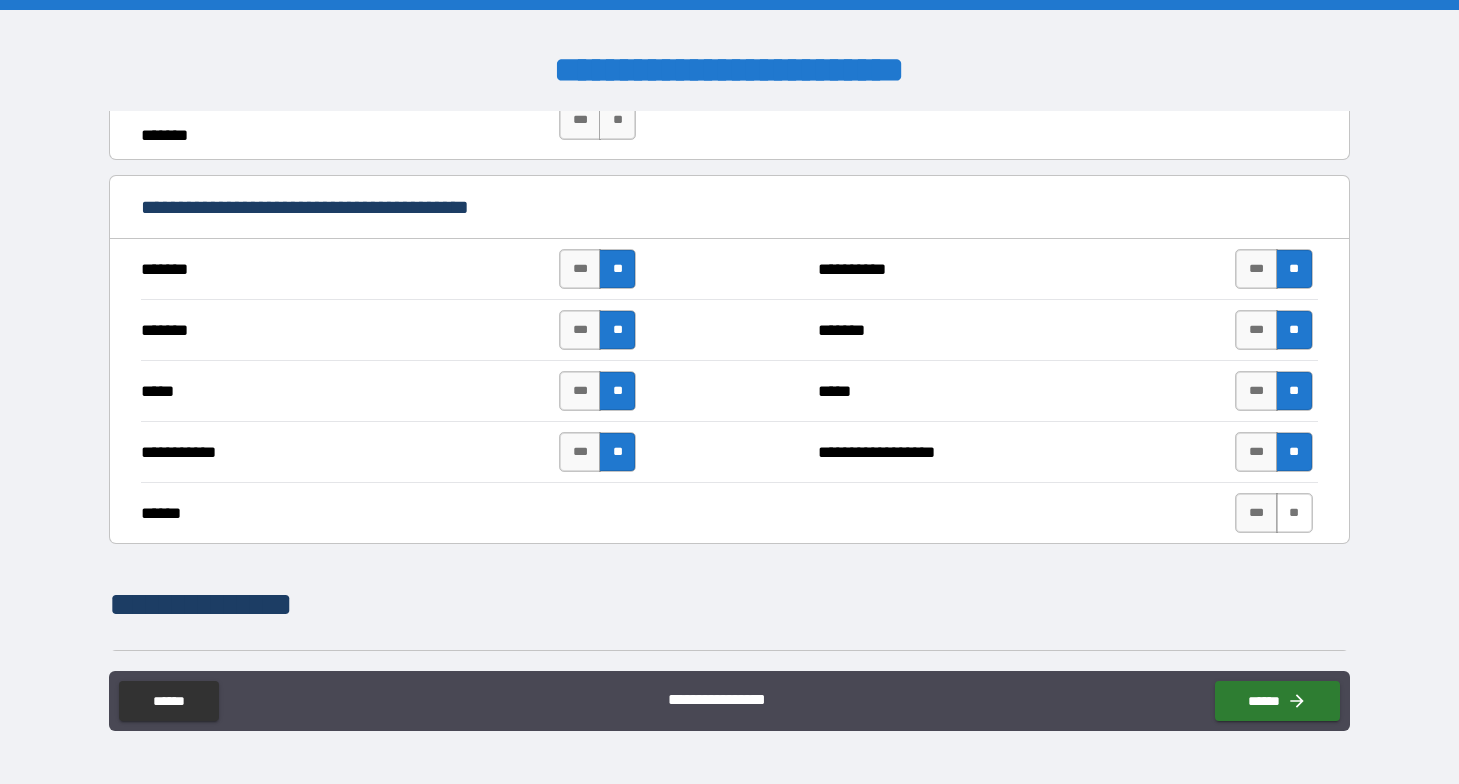 click on "**" at bounding box center (1294, 513) 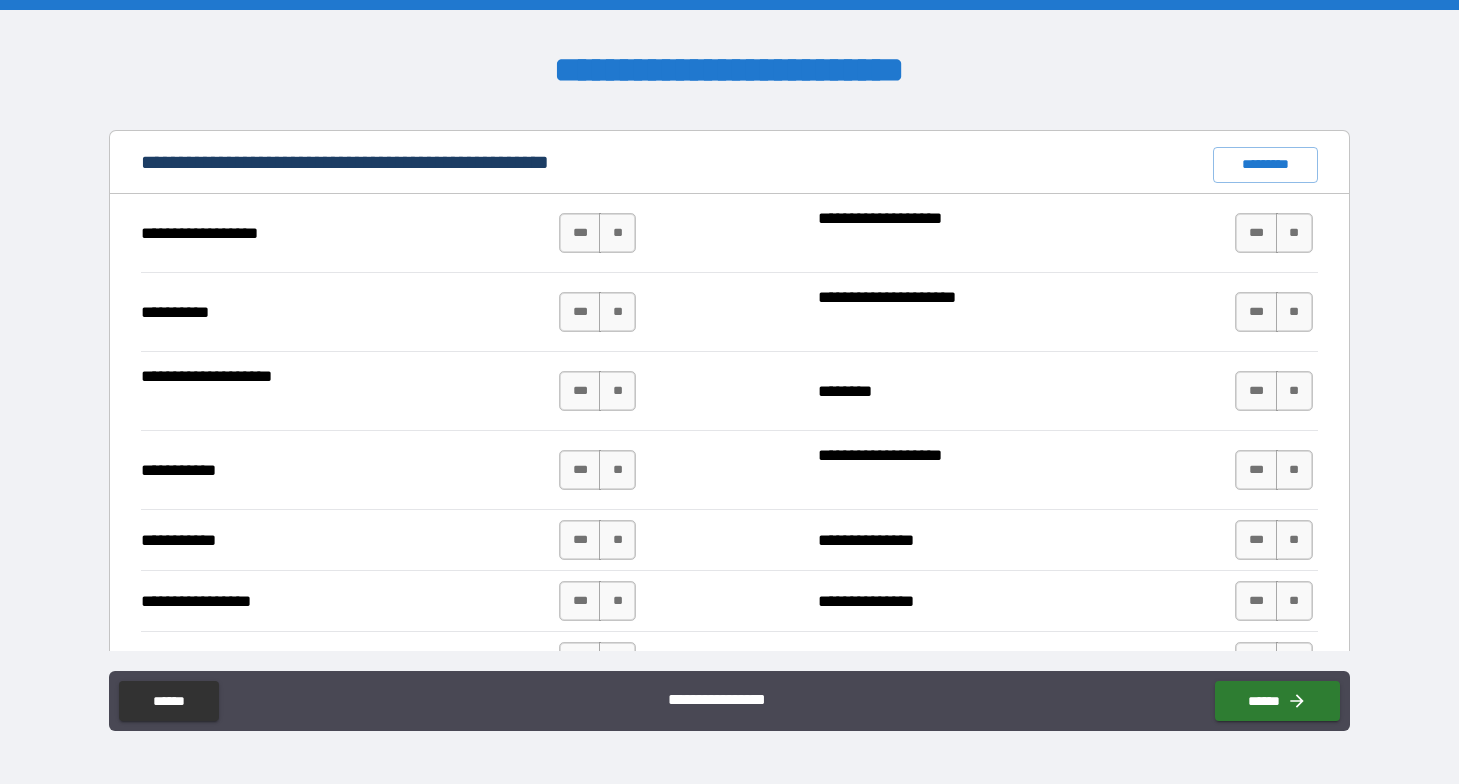 scroll, scrollTop: 1864, scrollLeft: 0, axis: vertical 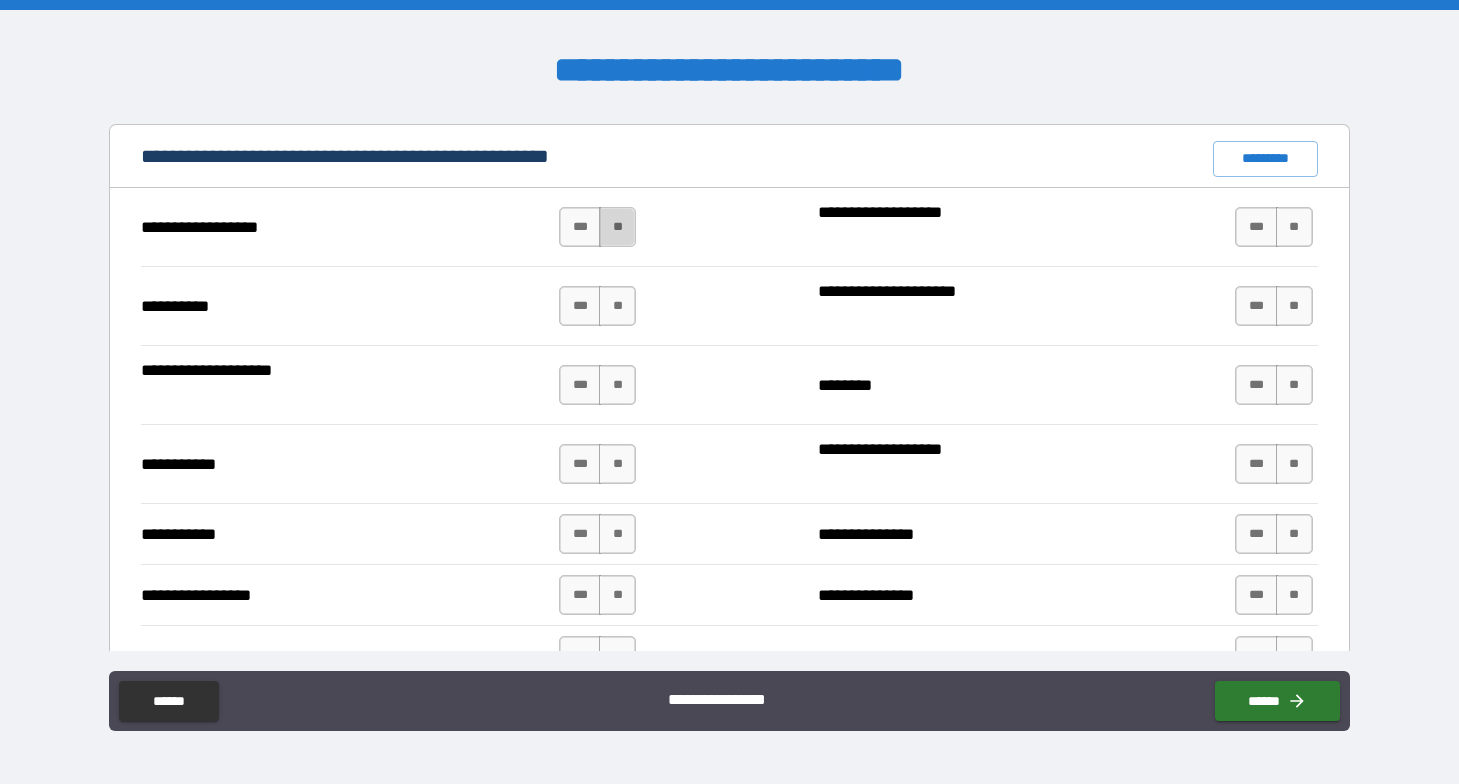 click on "**" at bounding box center [617, 227] 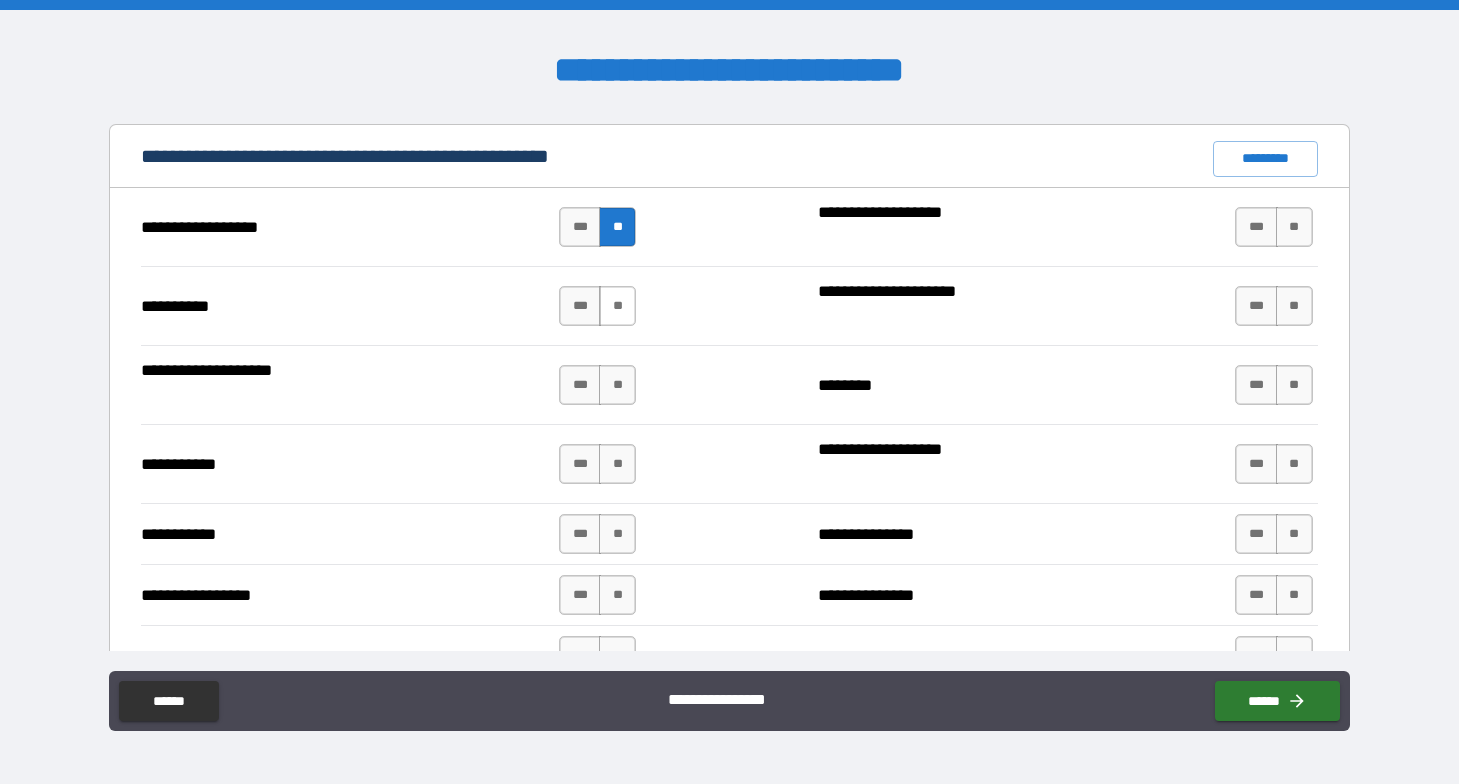 click on "**" at bounding box center (617, 306) 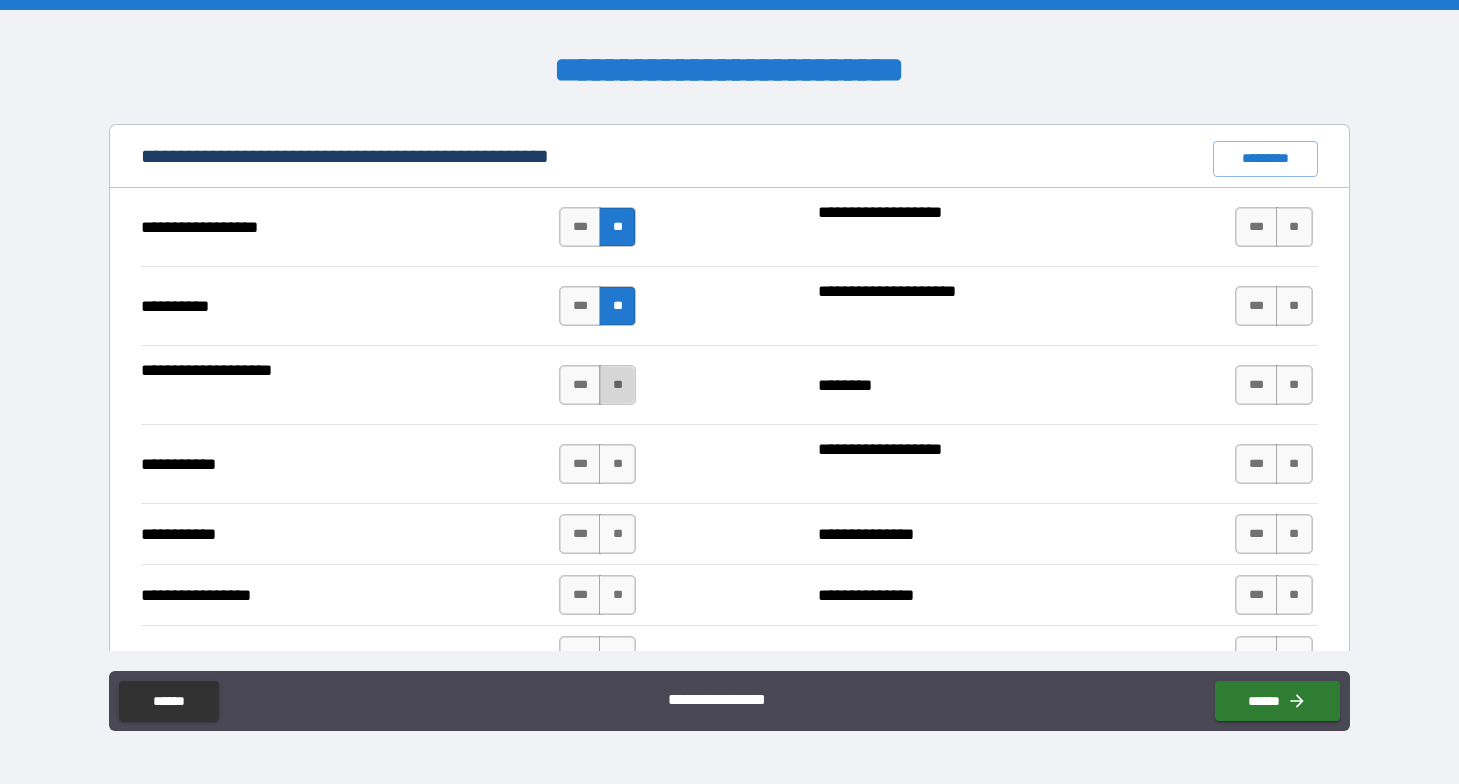 click on "**" at bounding box center (617, 385) 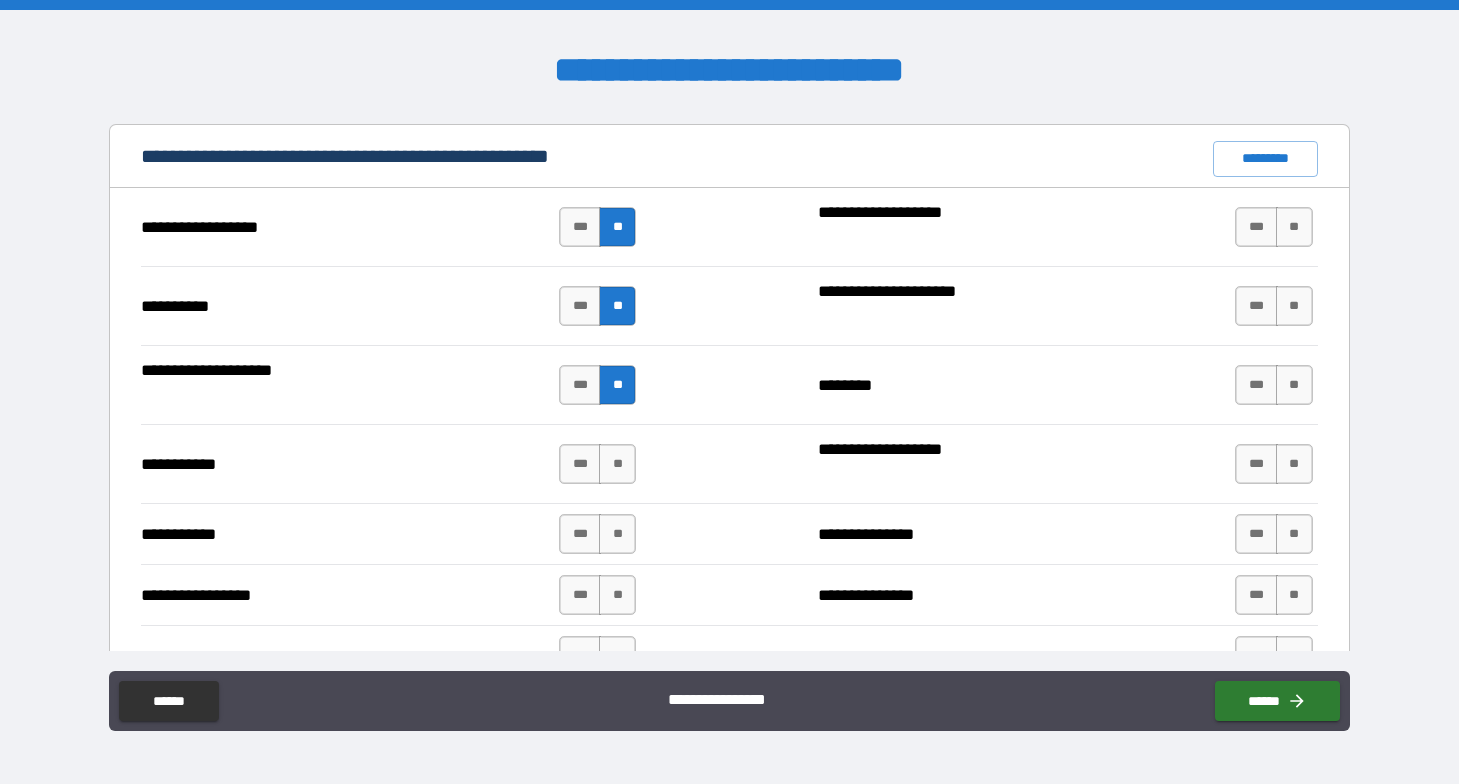 scroll, scrollTop: 1929, scrollLeft: 0, axis: vertical 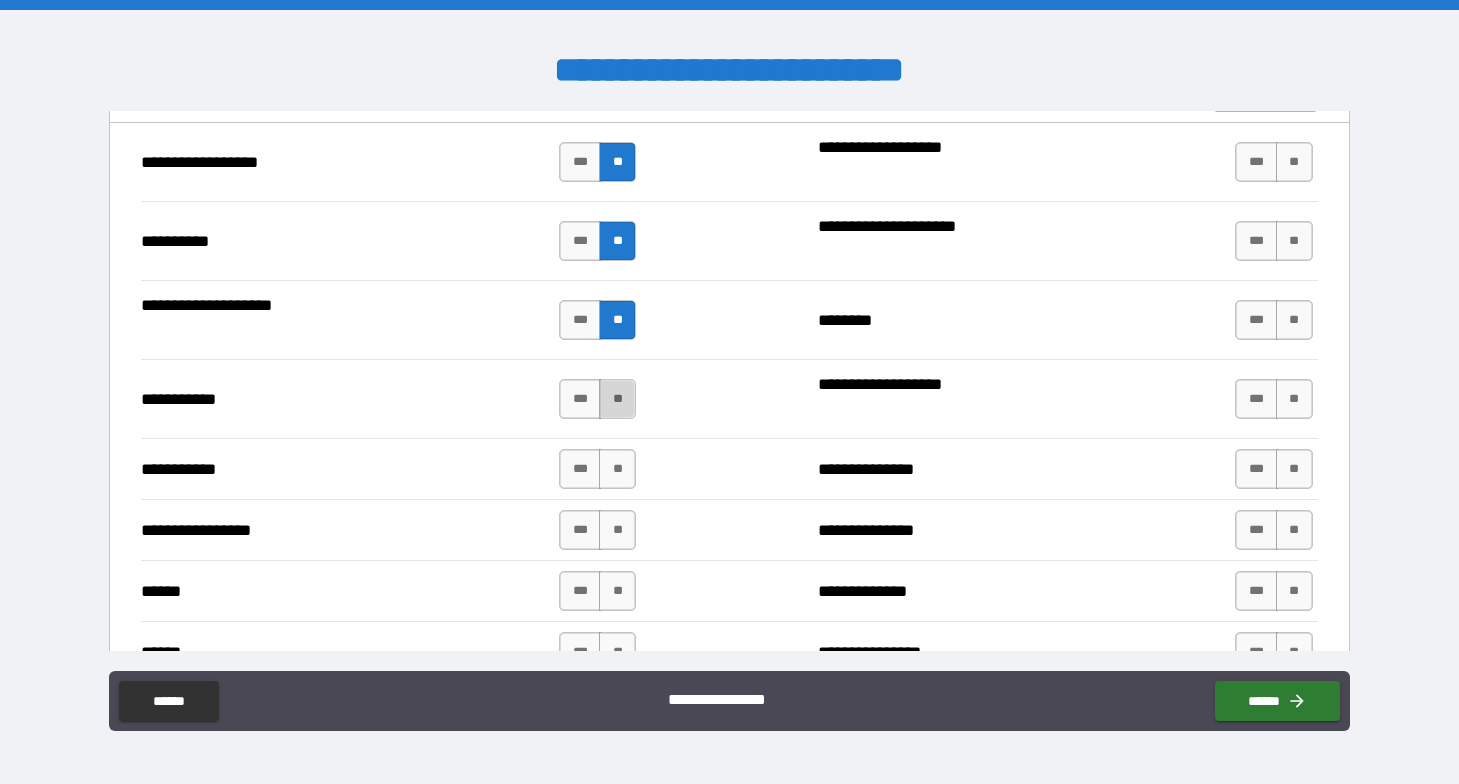 click on "**" at bounding box center [617, 399] 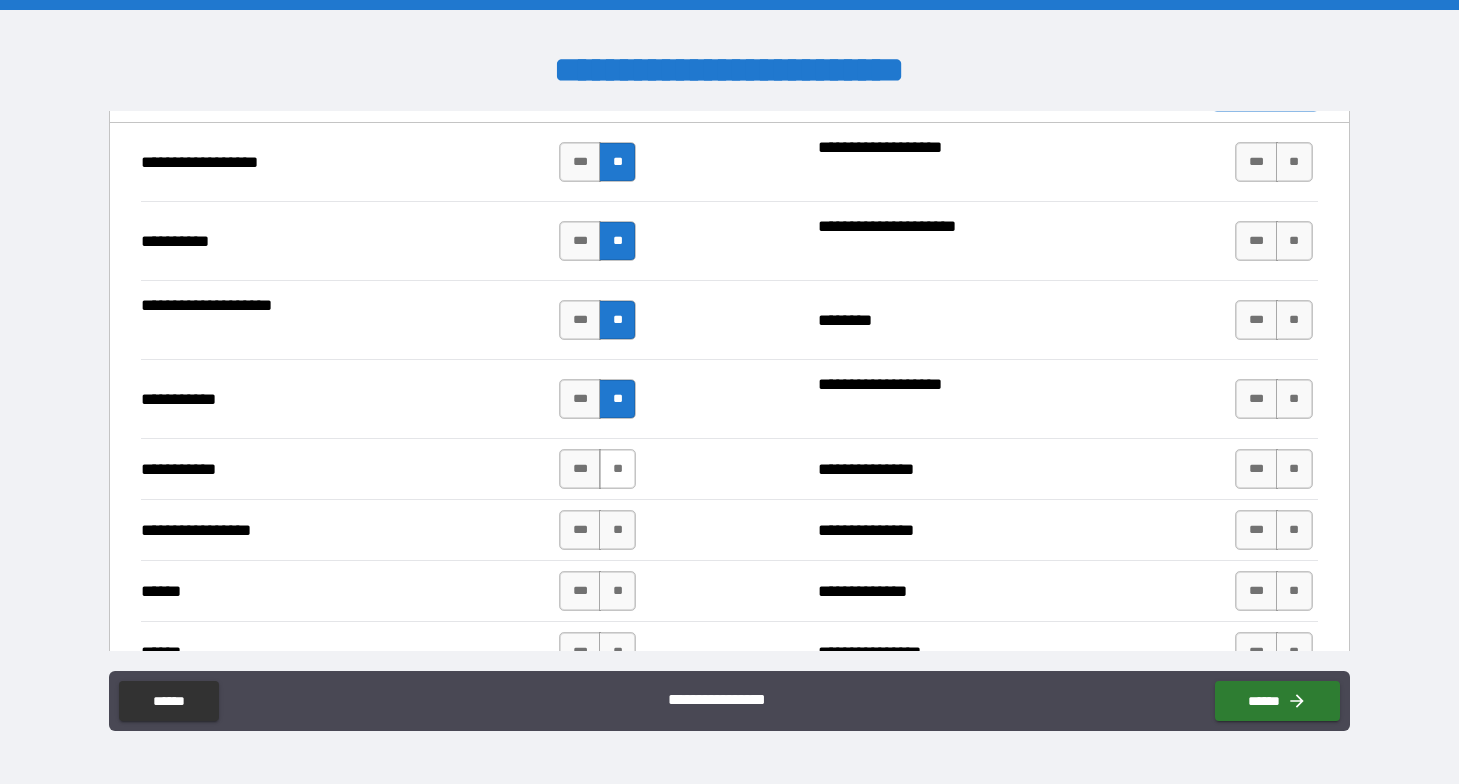 click on "**" at bounding box center (617, 469) 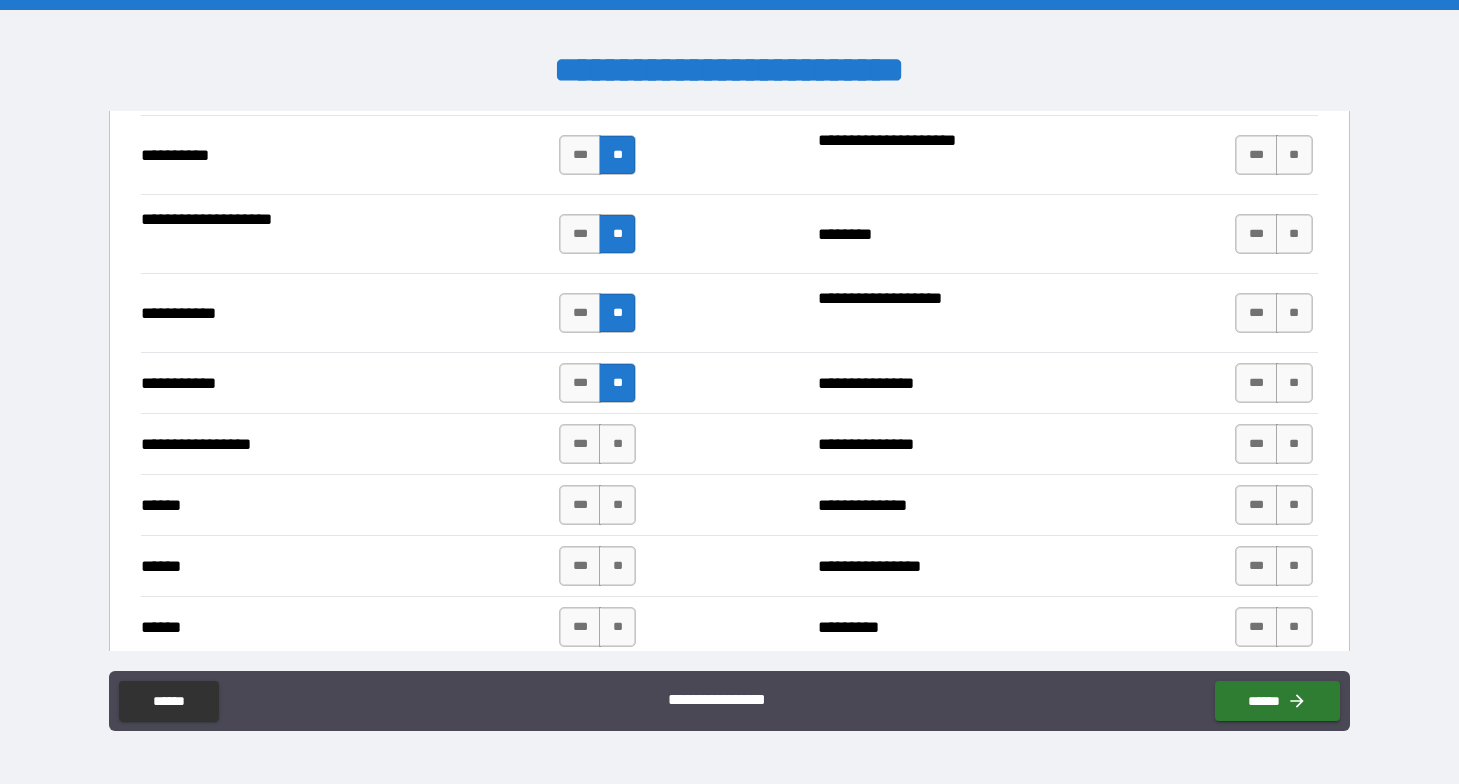scroll, scrollTop: 2035, scrollLeft: 0, axis: vertical 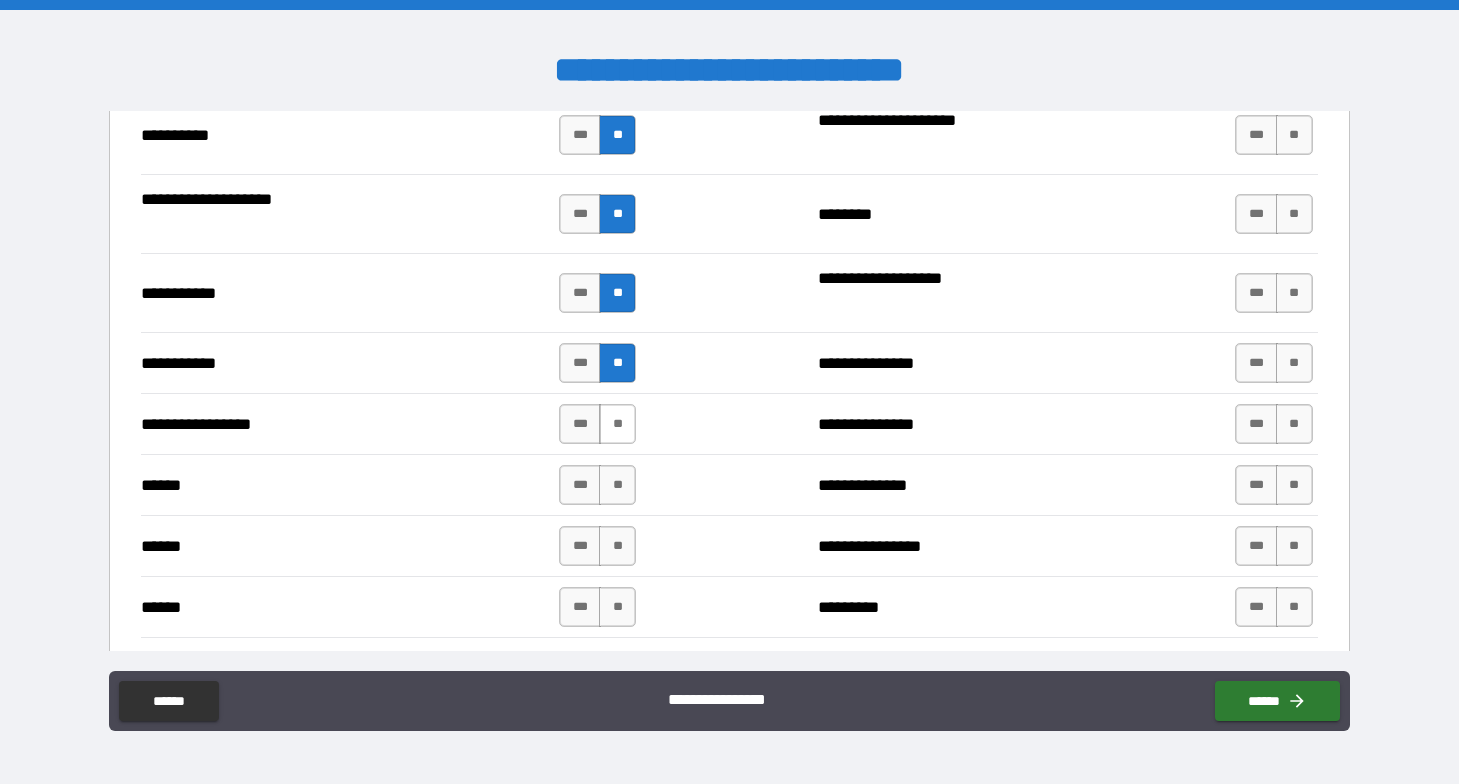click on "**" at bounding box center (617, 424) 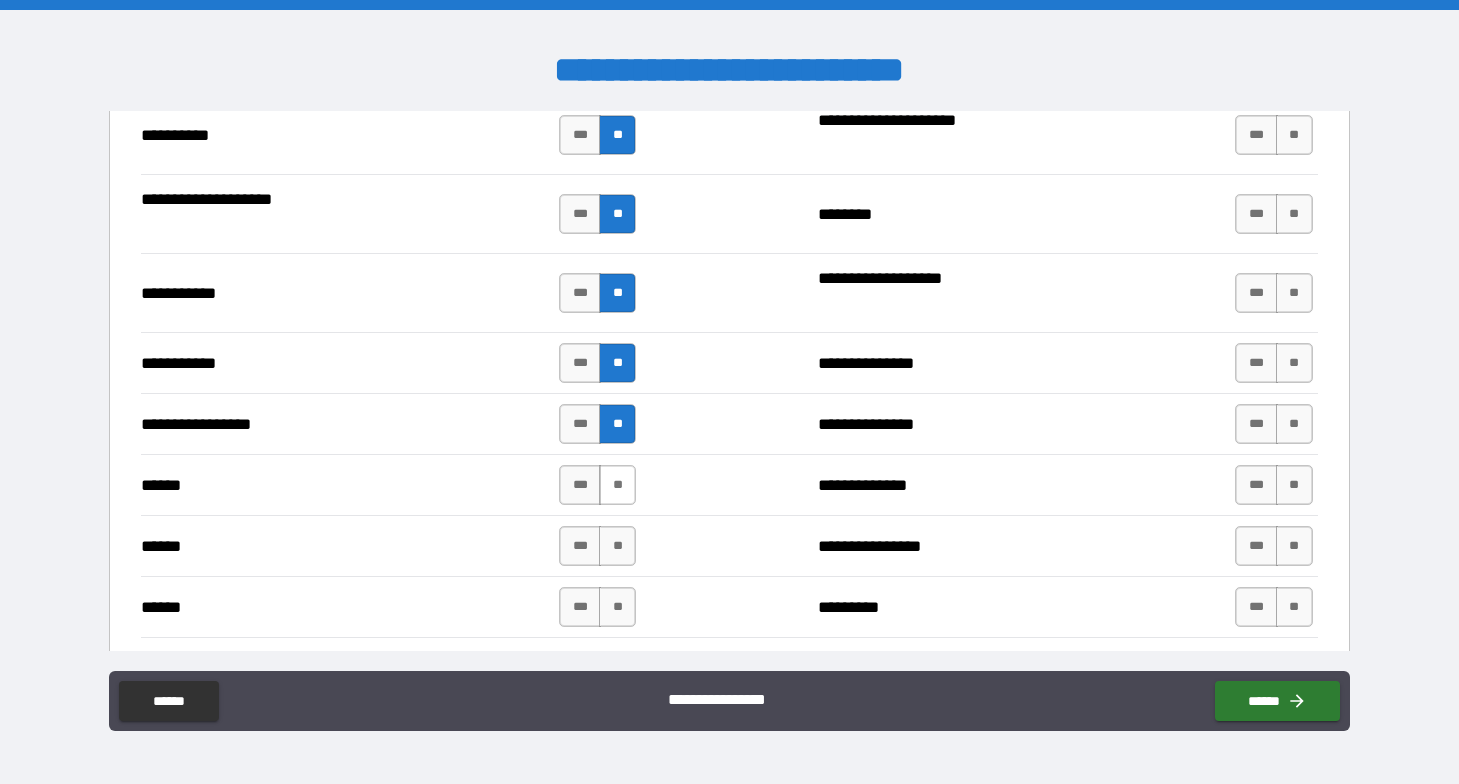 click on "**" at bounding box center (617, 485) 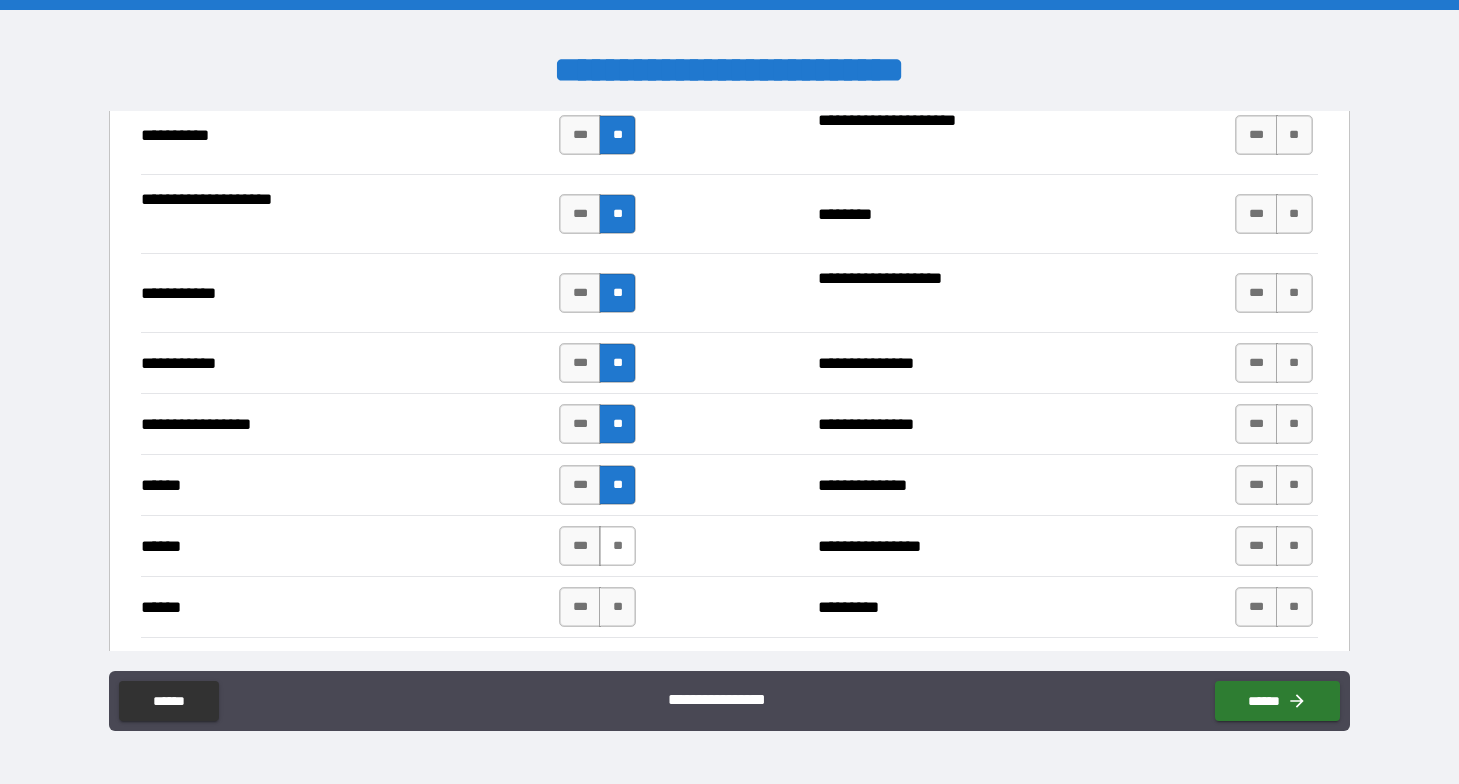 click on "**" at bounding box center (617, 546) 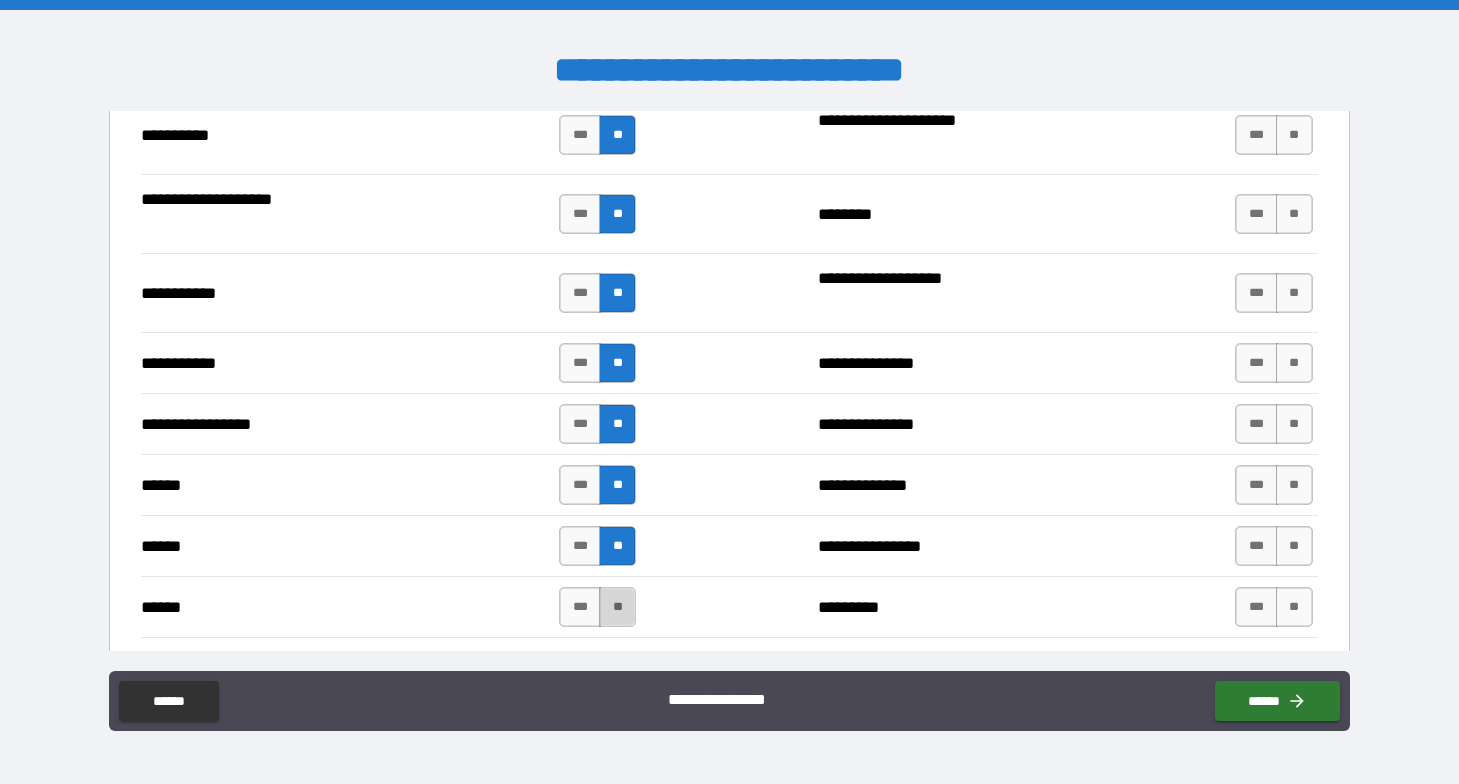 click on "**" at bounding box center (617, 607) 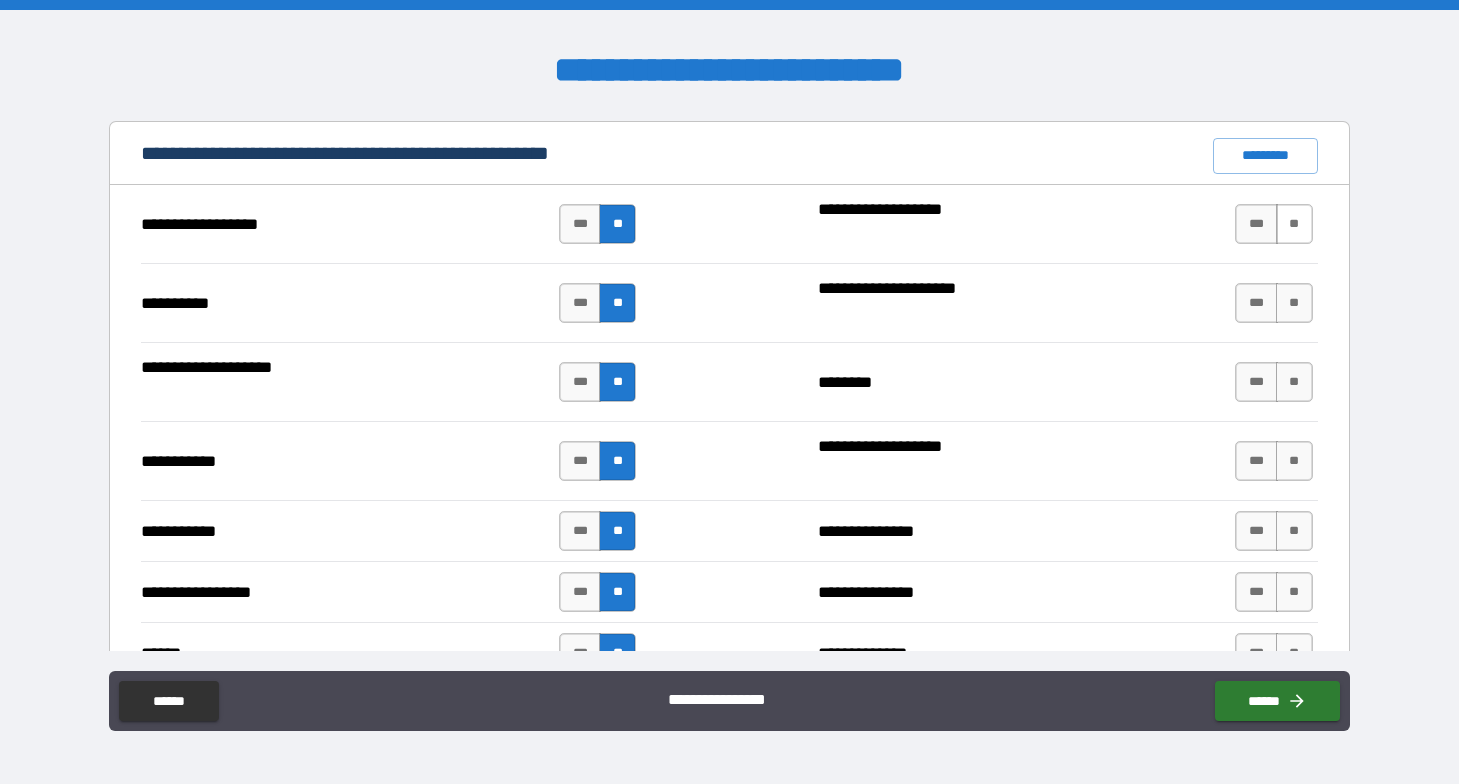 scroll, scrollTop: 1842, scrollLeft: 0, axis: vertical 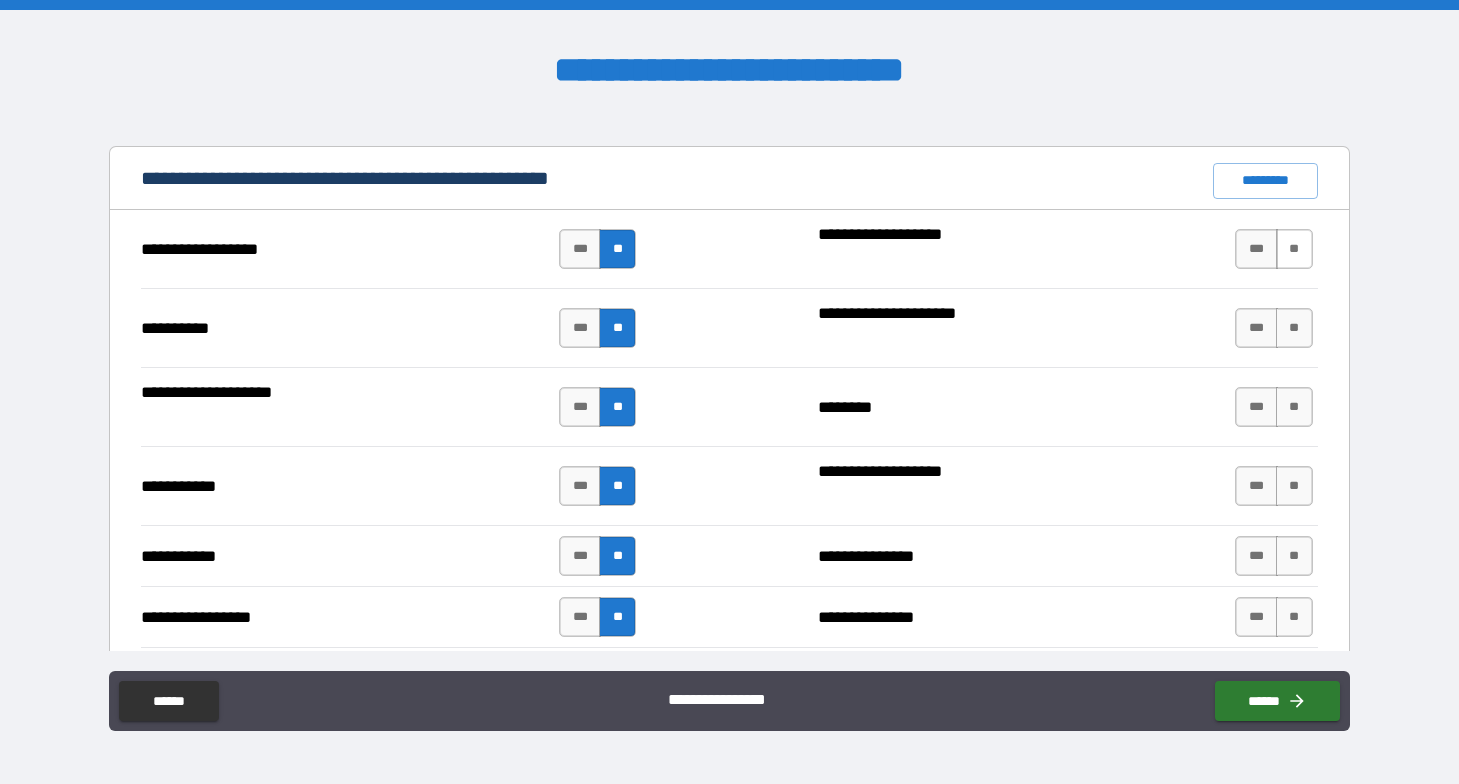click on "**" at bounding box center (1294, 249) 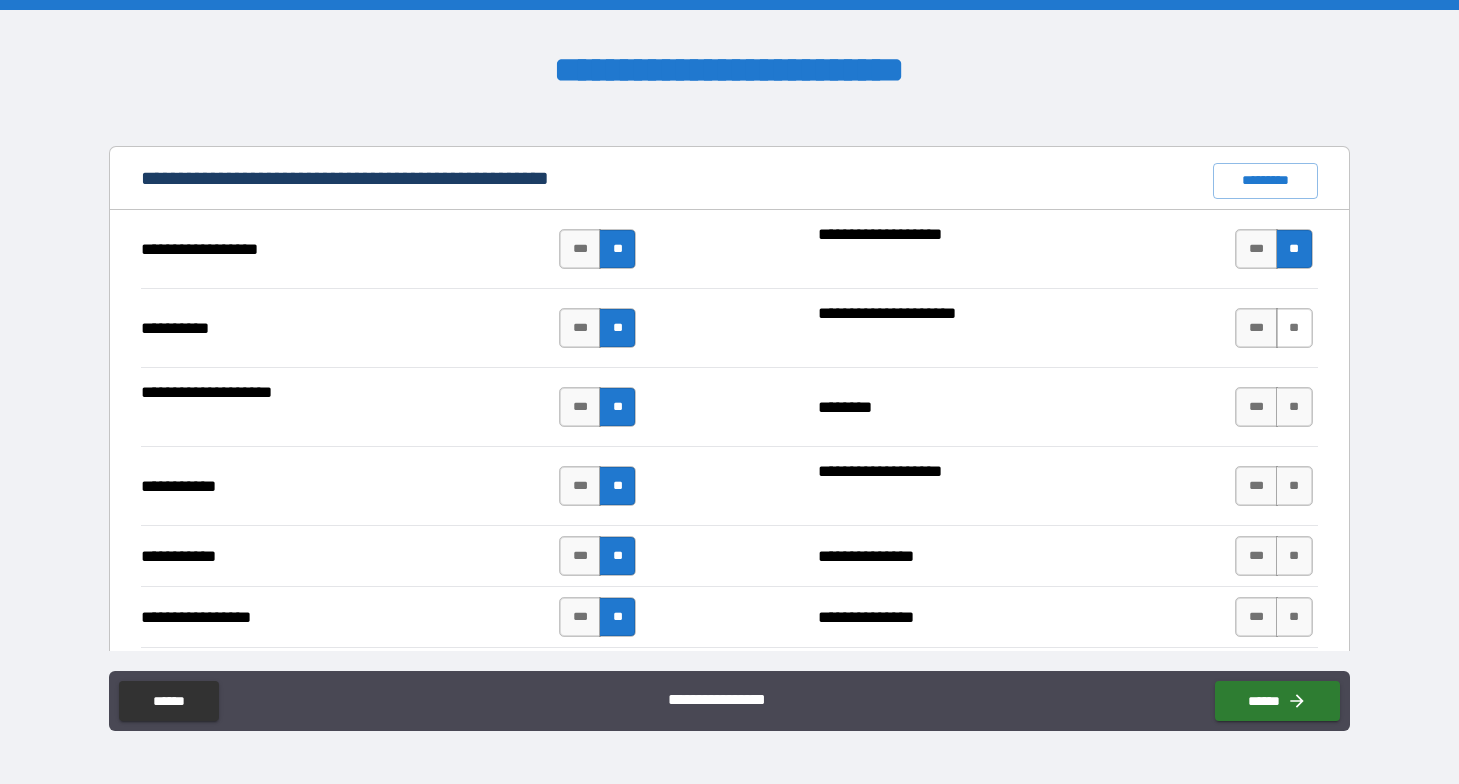 click on "**" at bounding box center (1294, 328) 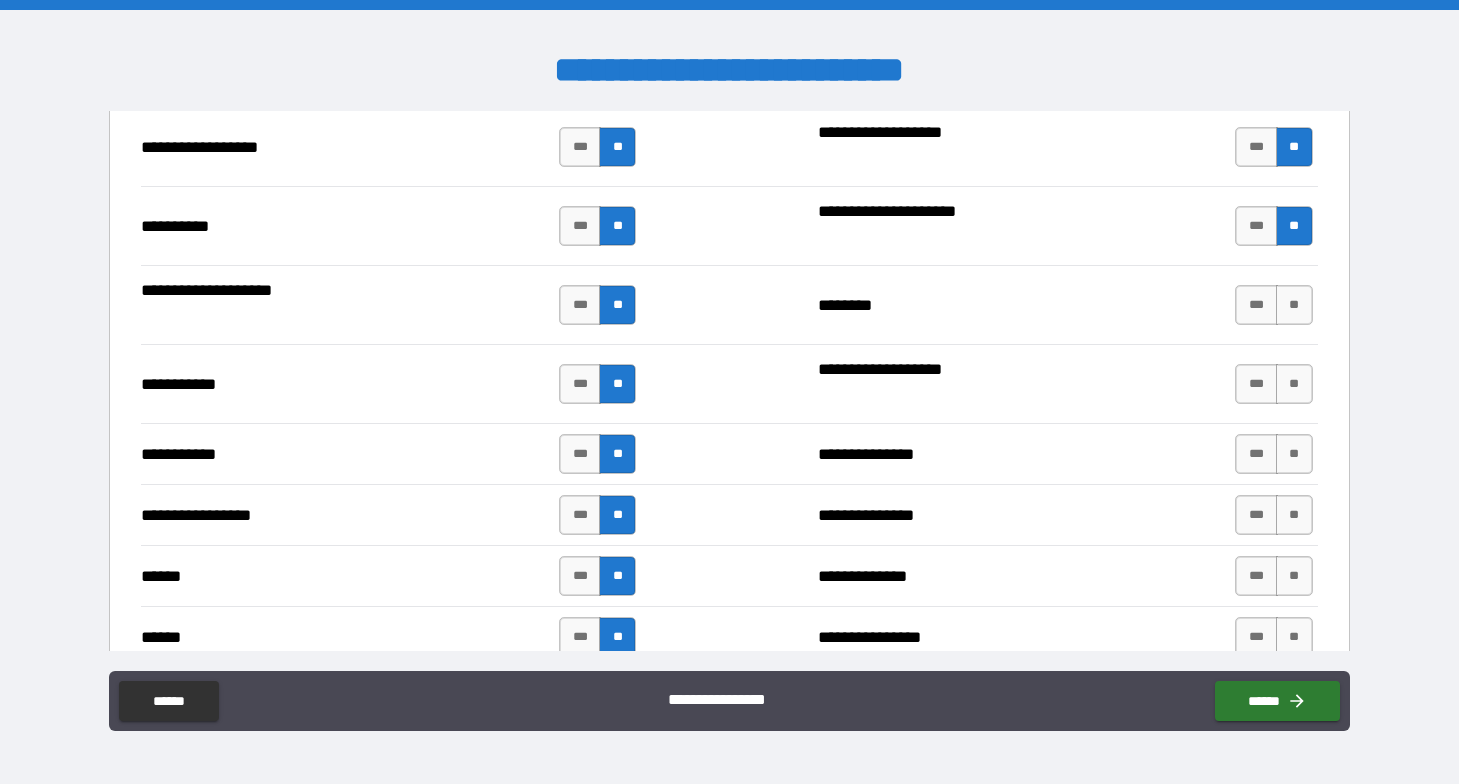 scroll, scrollTop: 1961, scrollLeft: 0, axis: vertical 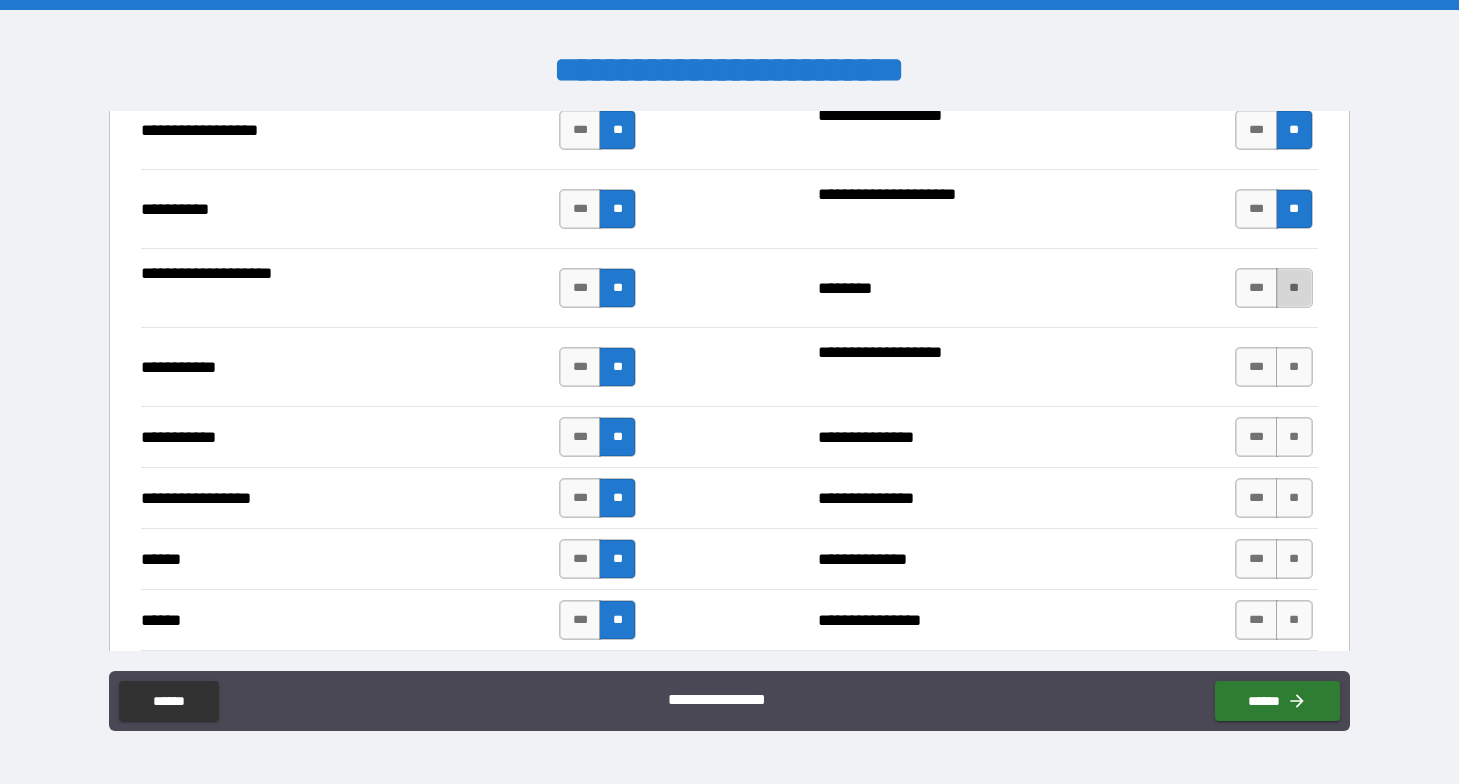 click on "**" at bounding box center (1294, 288) 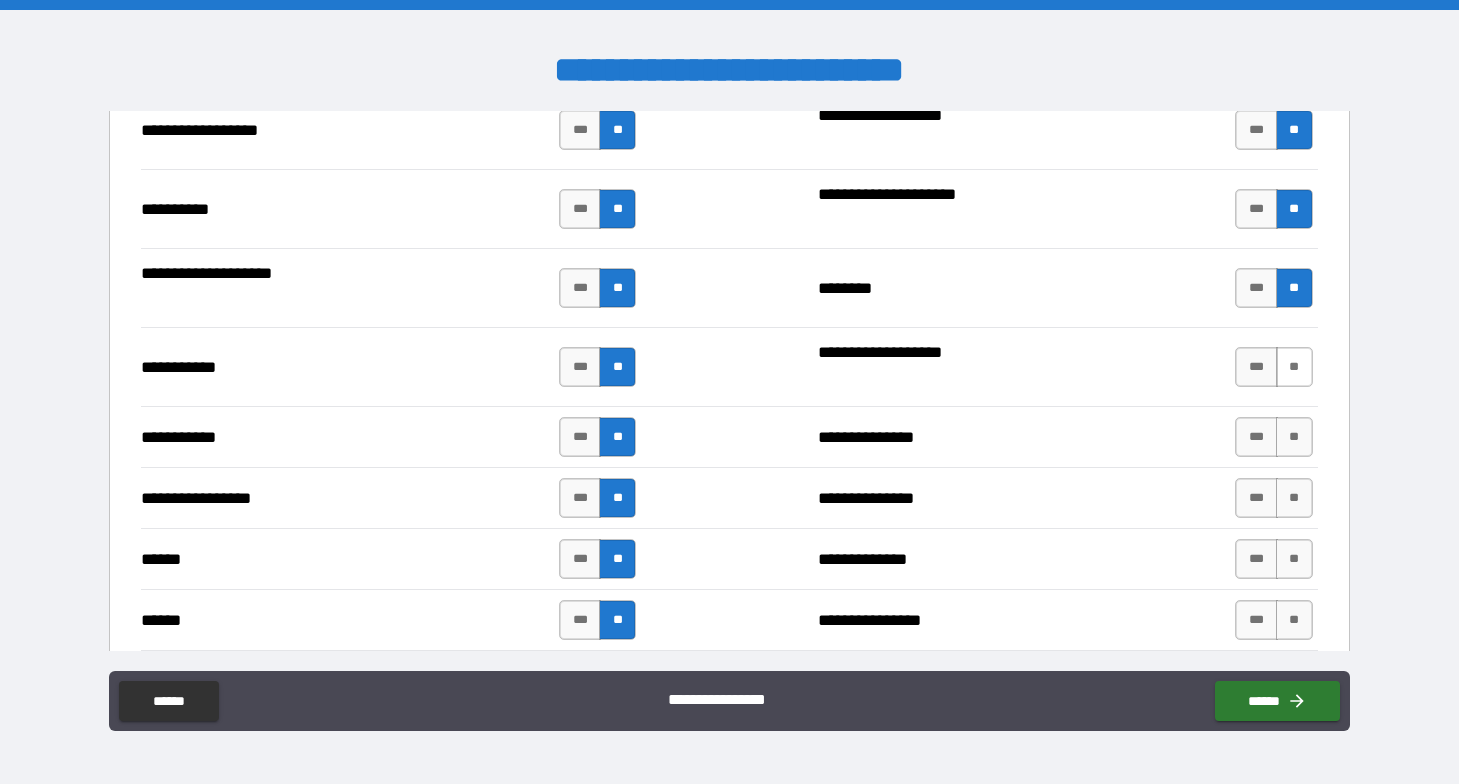 click on "**" at bounding box center (1294, 367) 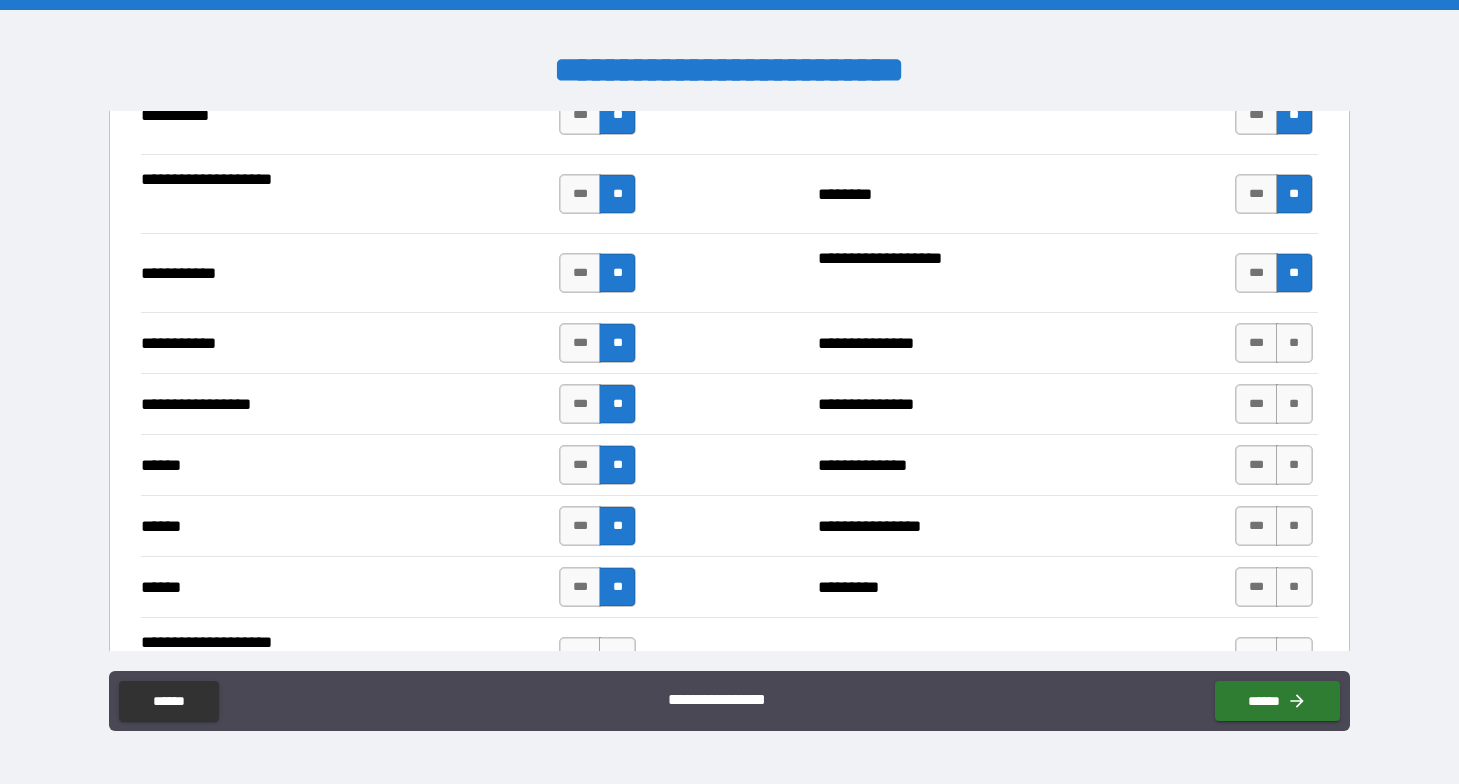 scroll, scrollTop: 2100, scrollLeft: 0, axis: vertical 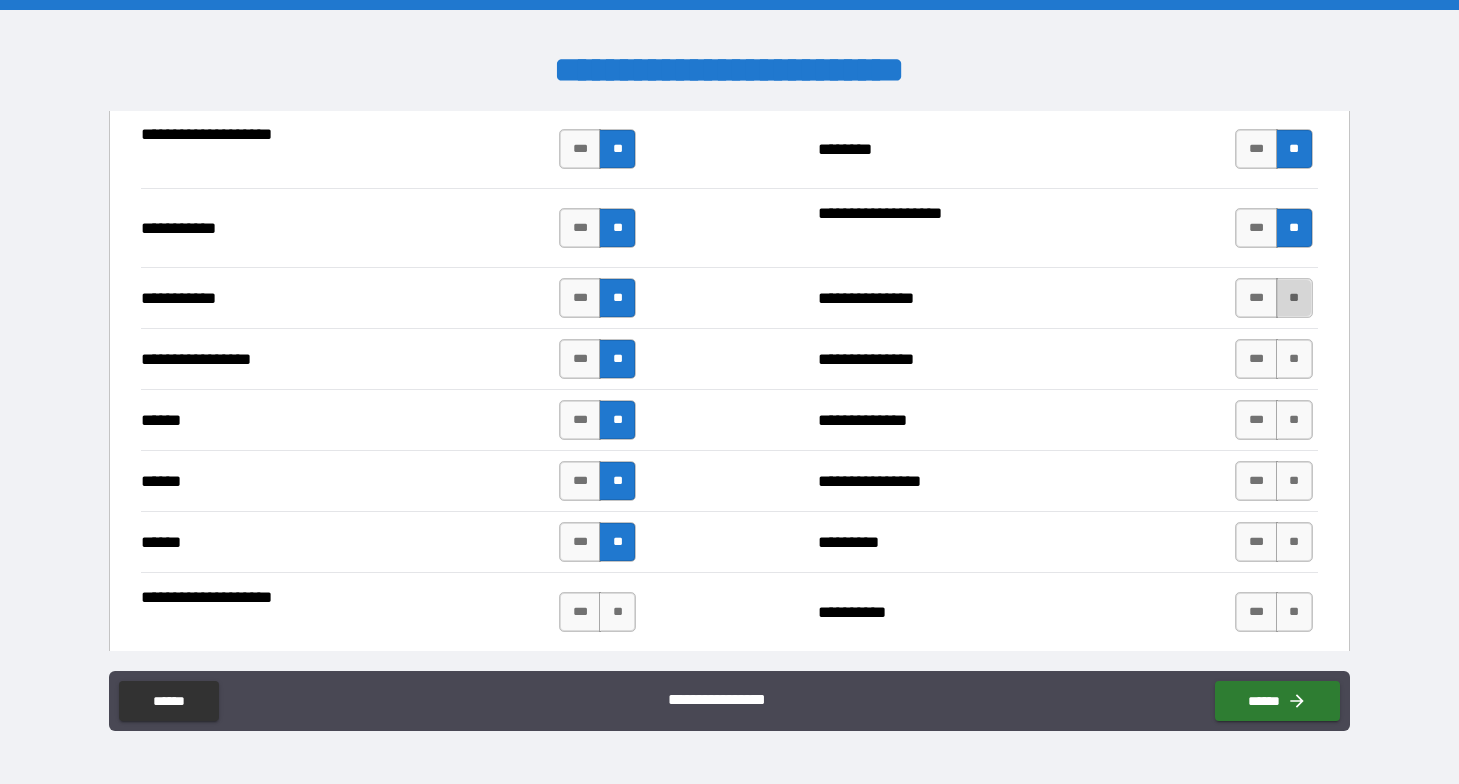 click on "**" at bounding box center [1294, 298] 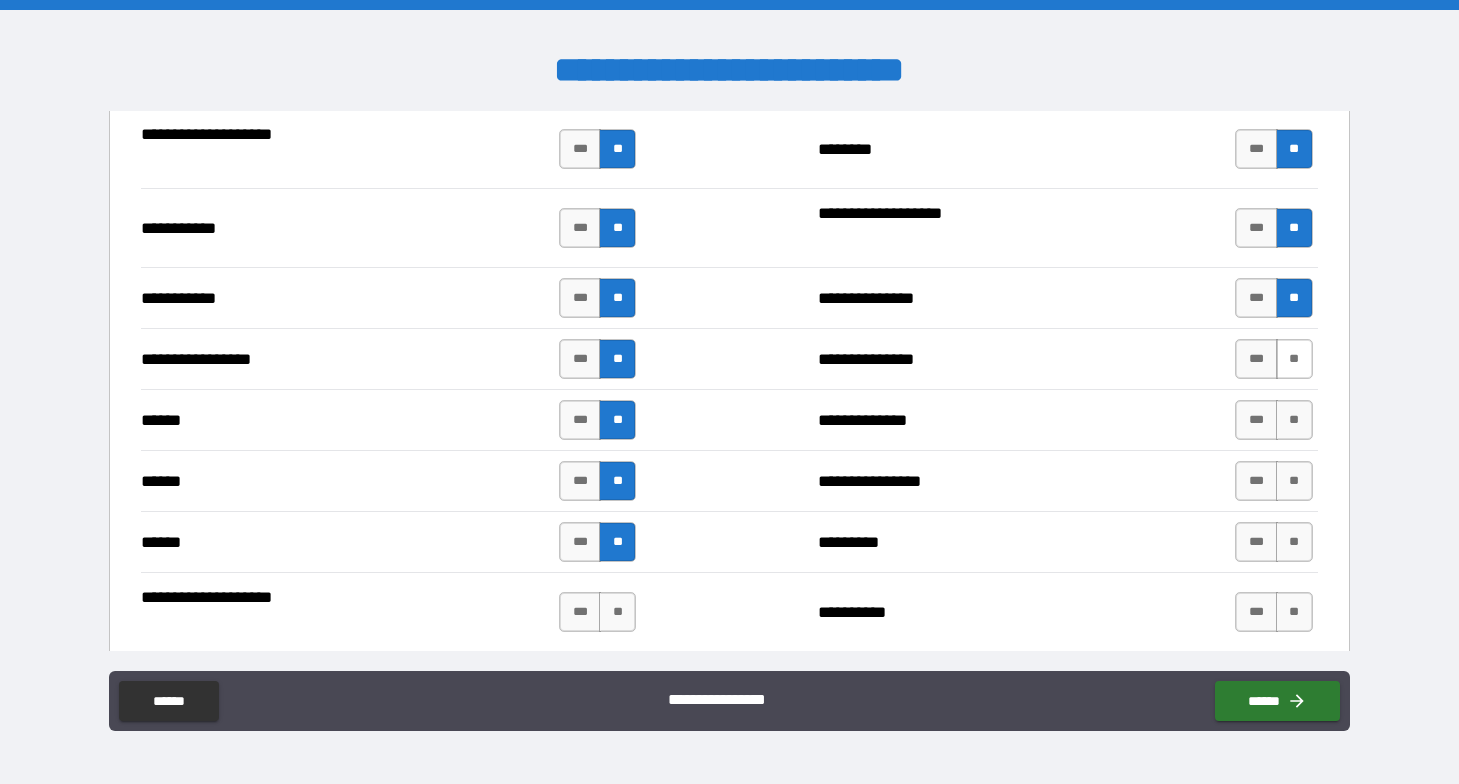 click on "**" at bounding box center (1294, 359) 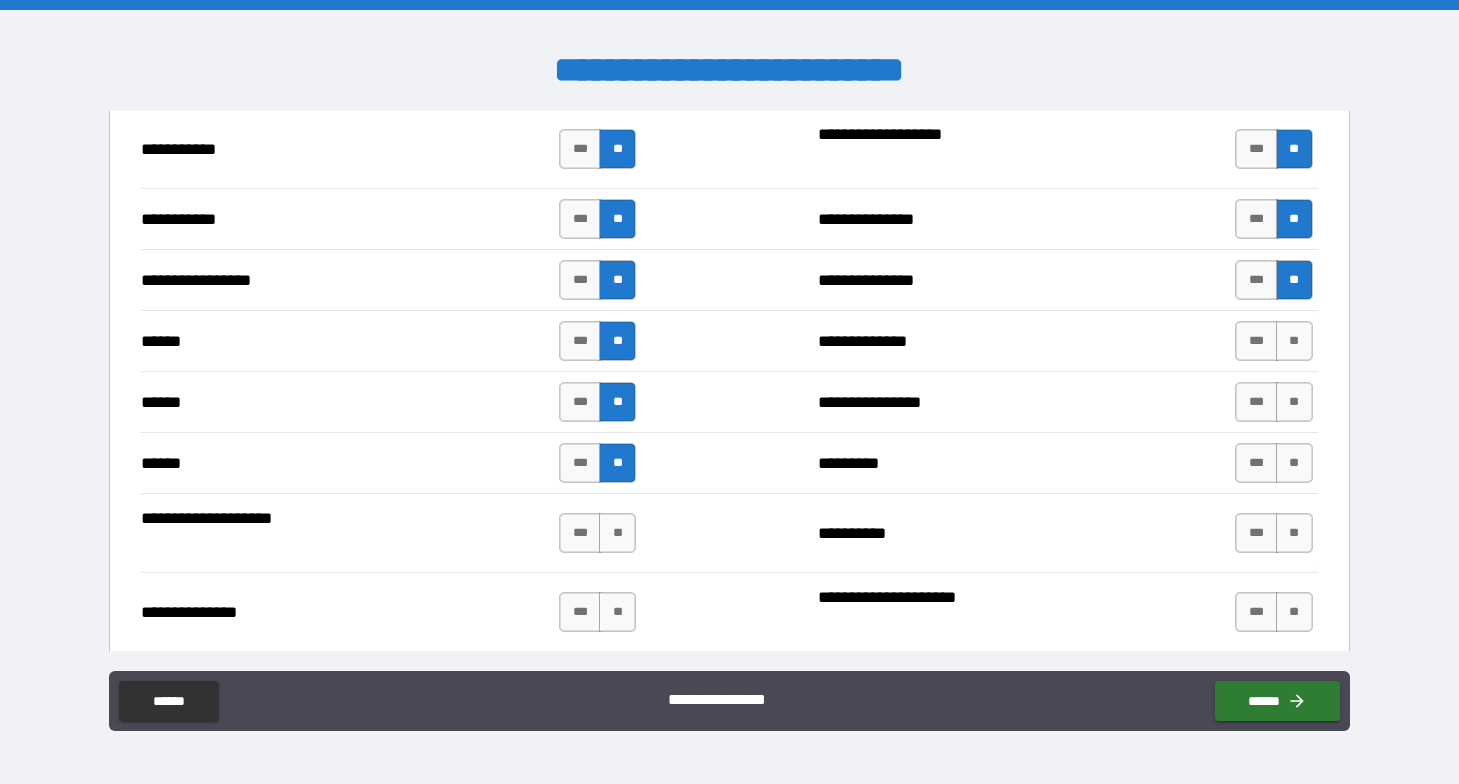 scroll, scrollTop: 2204, scrollLeft: 0, axis: vertical 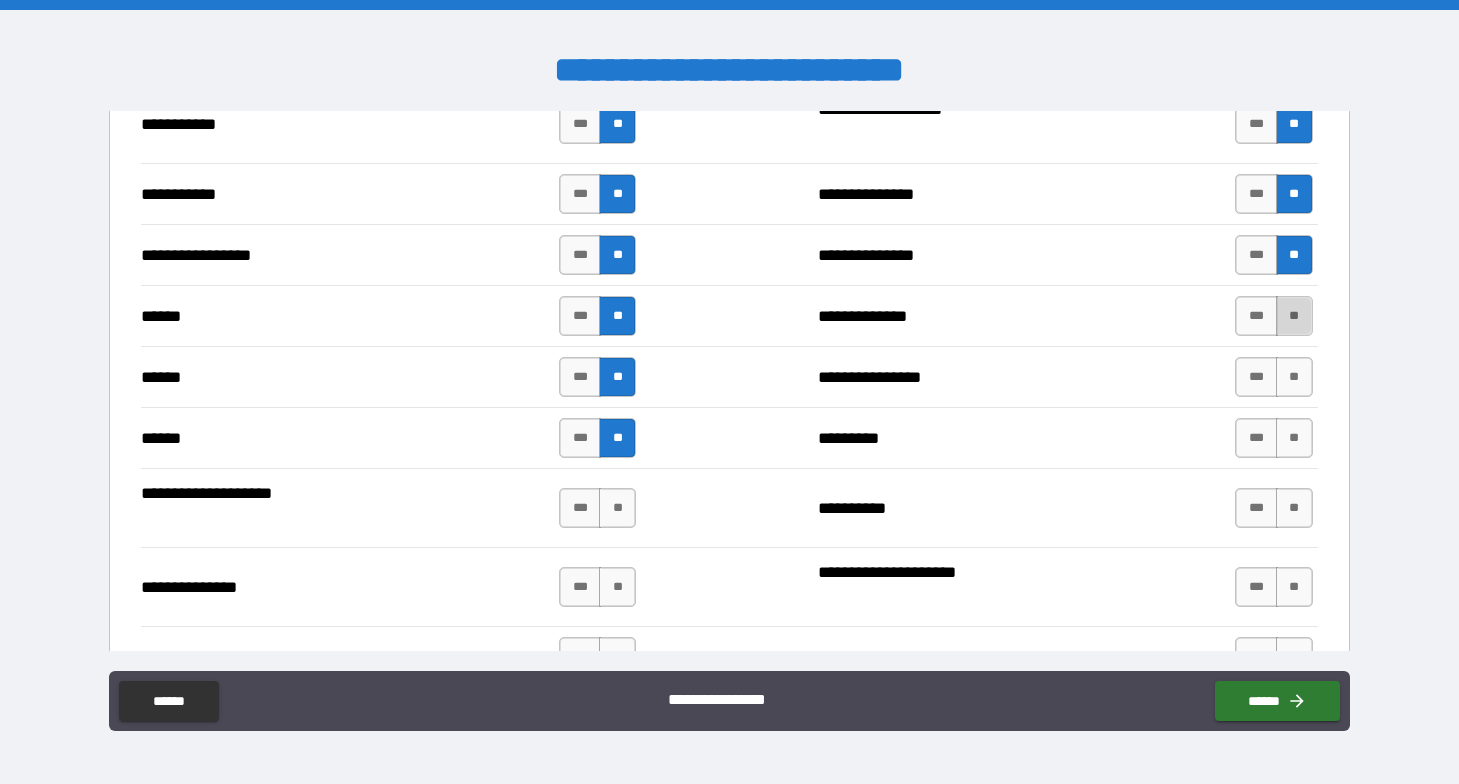 click on "**" at bounding box center (1294, 316) 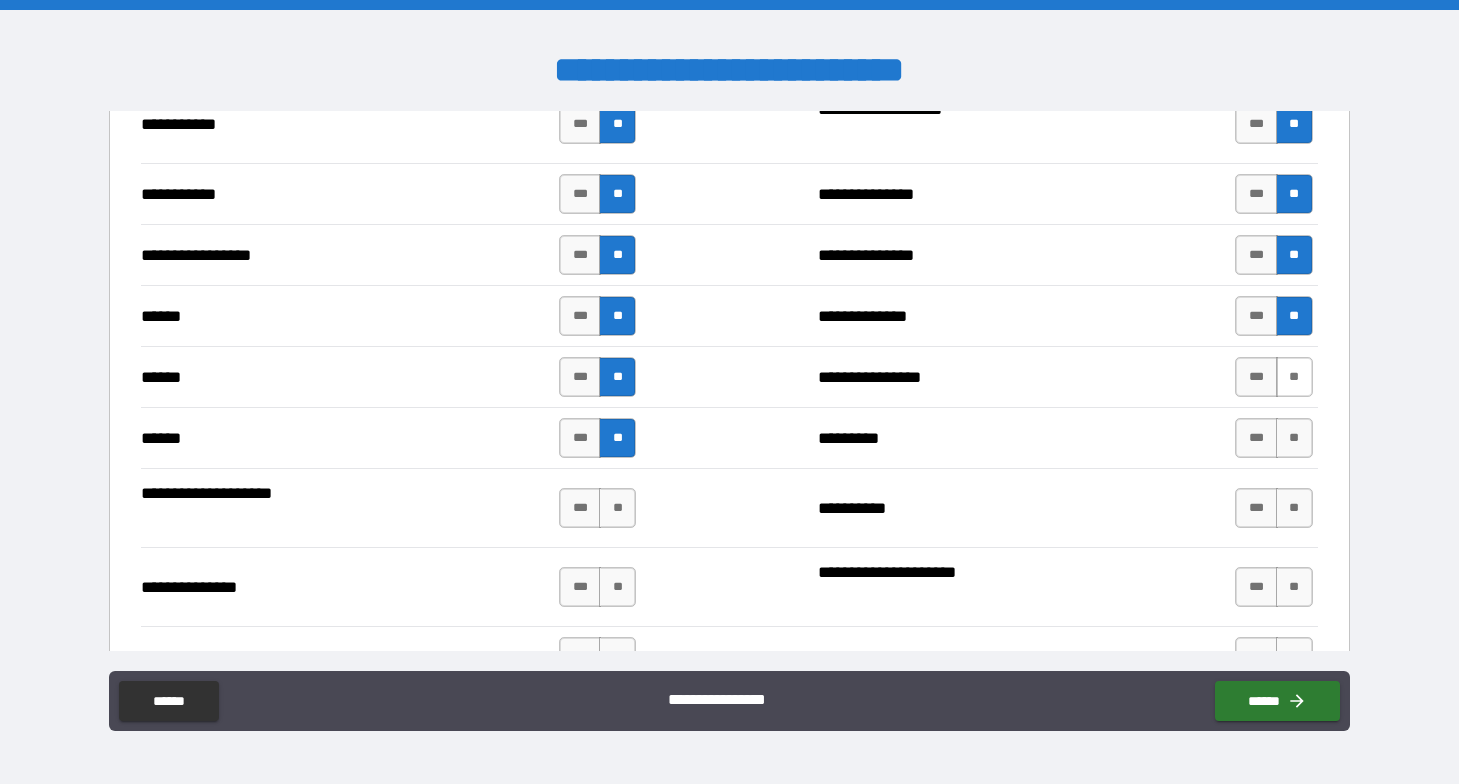 click on "**" at bounding box center [1294, 377] 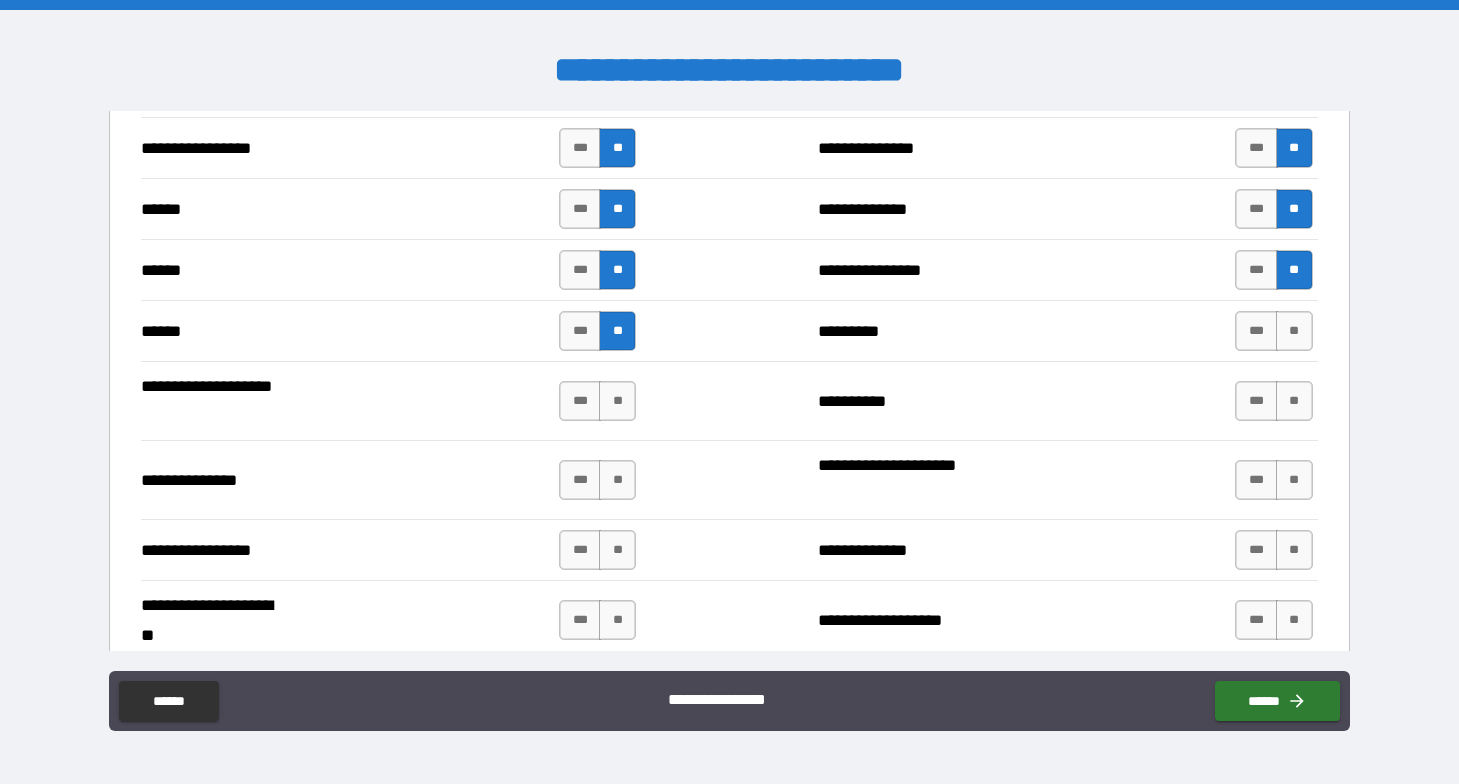 scroll, scrollTop: 2314, scrollLeft: 0, axis: vertical 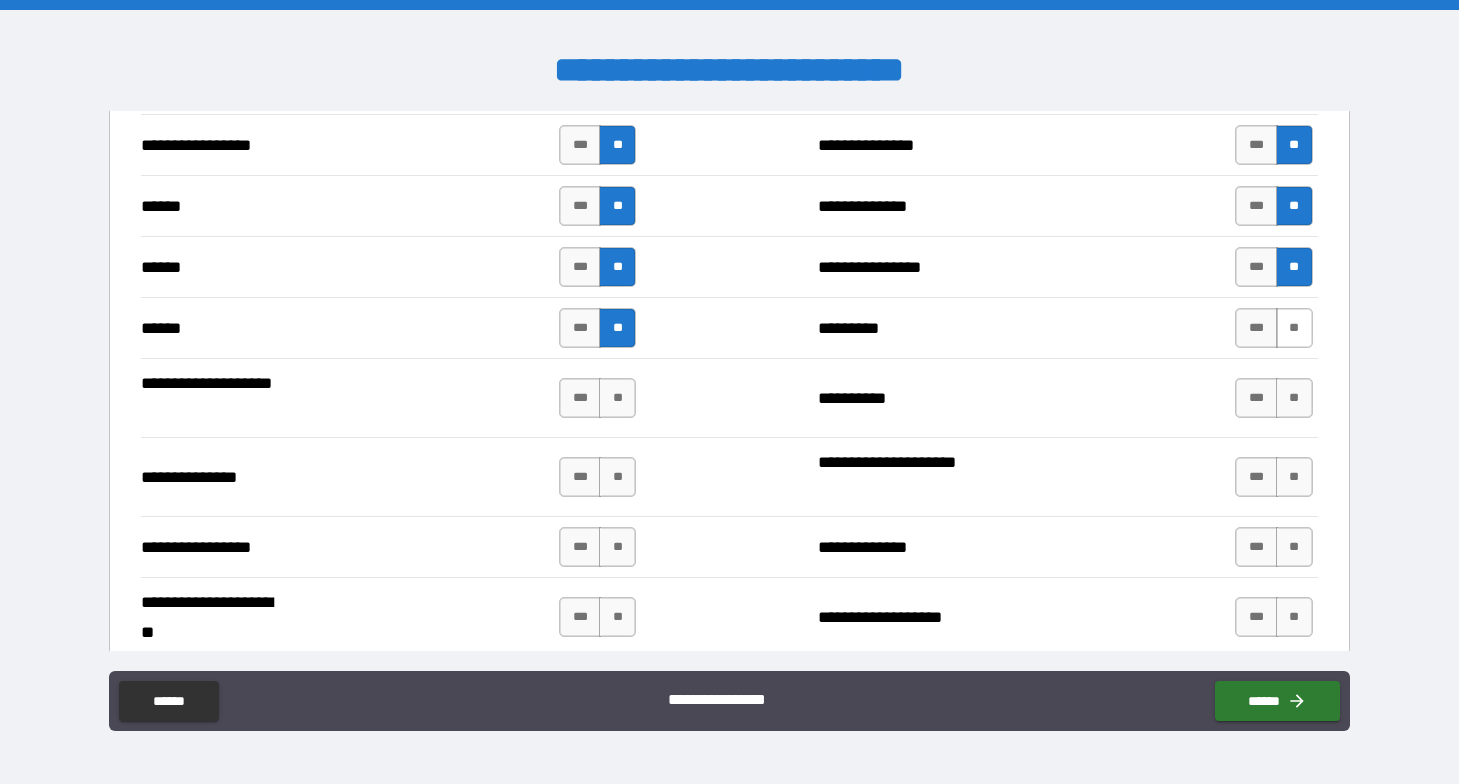 click on "**" at bounding box center (1294, 328) 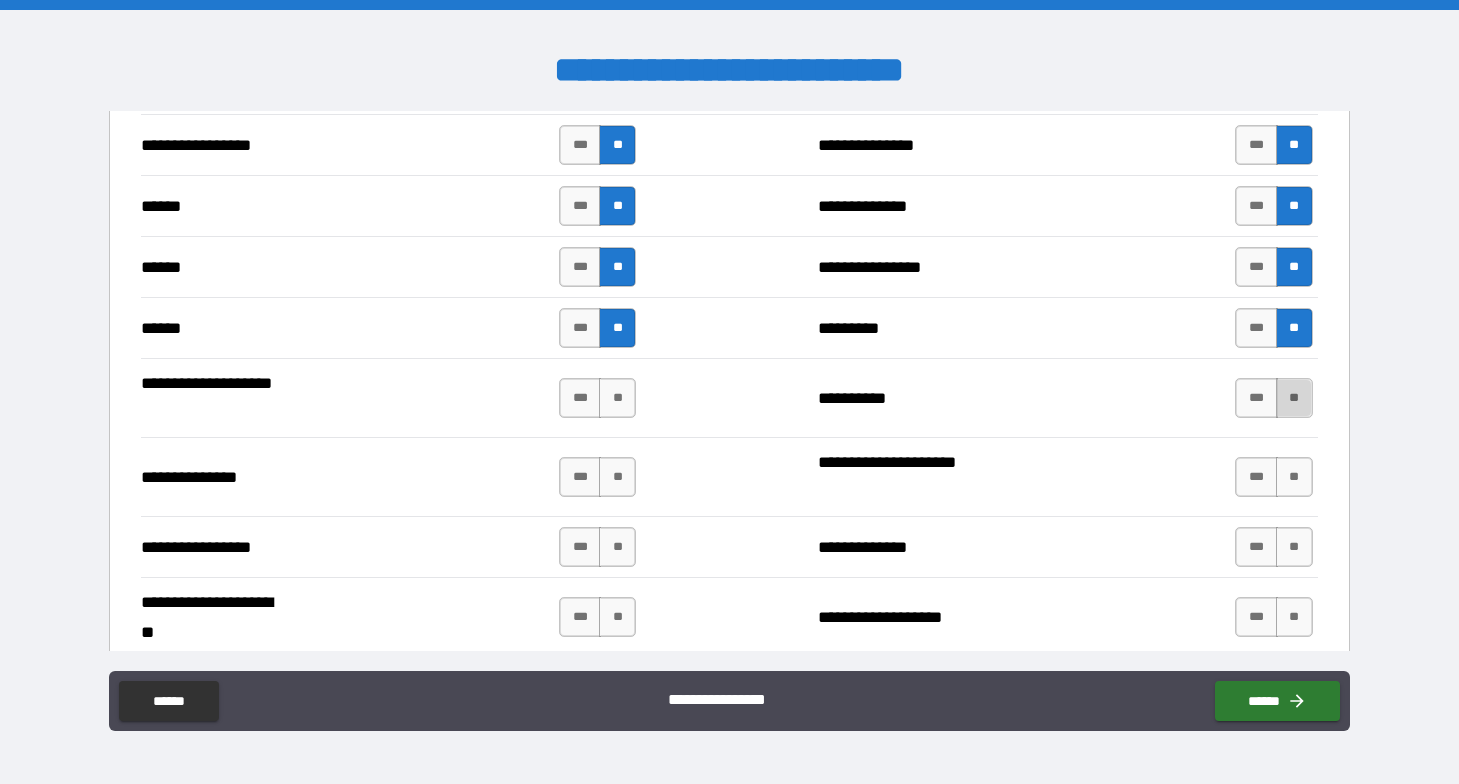 click on "**" at bounding box center [1294, 398] 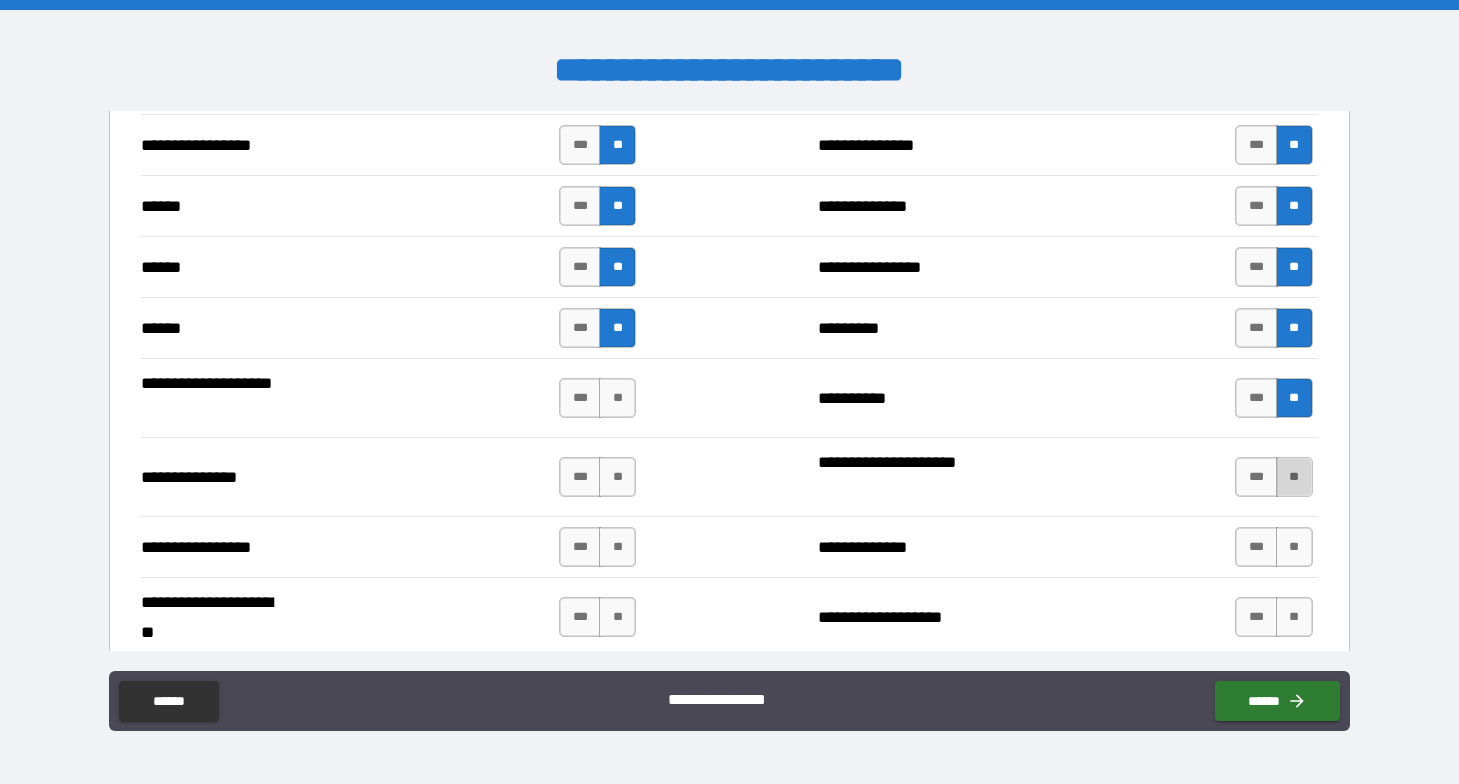 click on "**" at bounding box center (1294, 477) 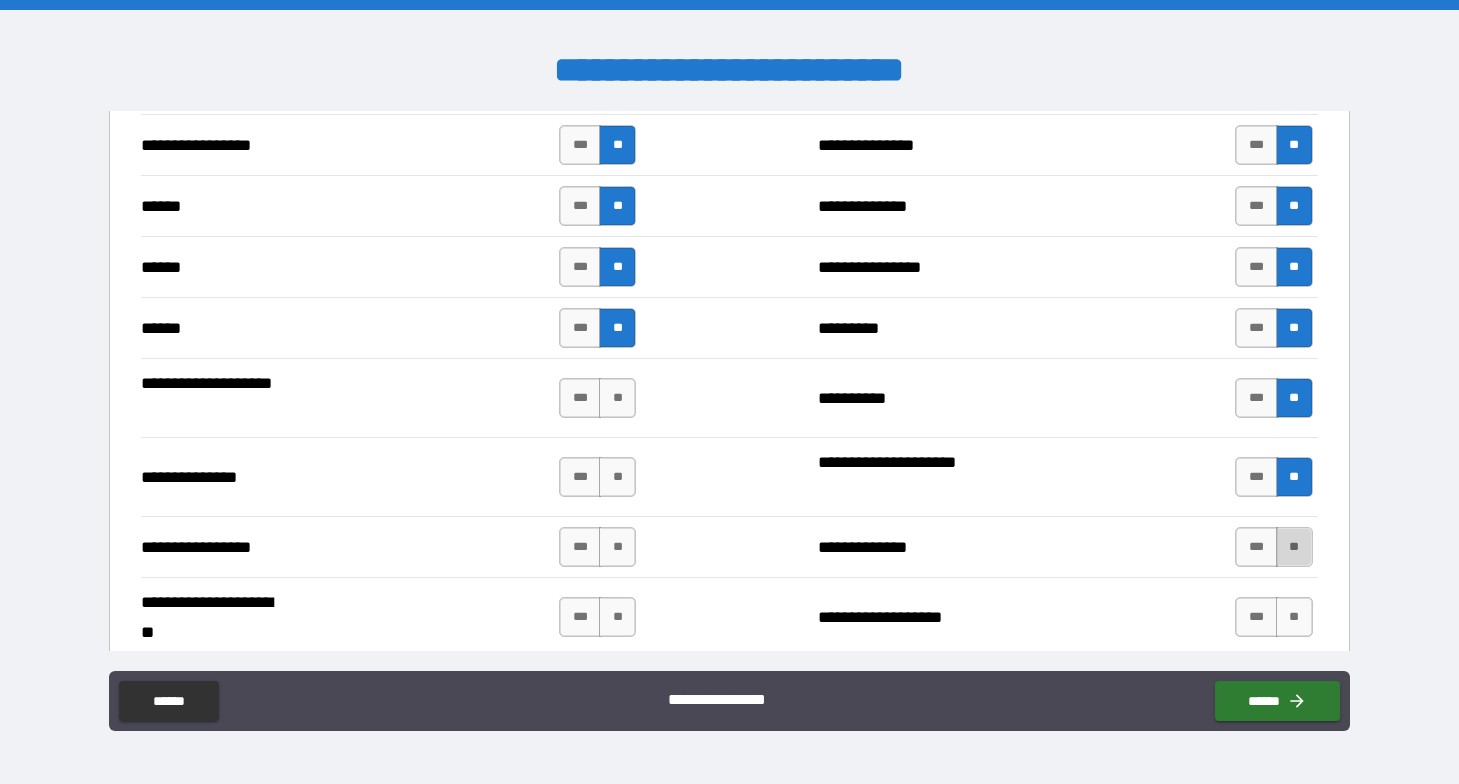 click on "**" at bounding box center (1294, 547) 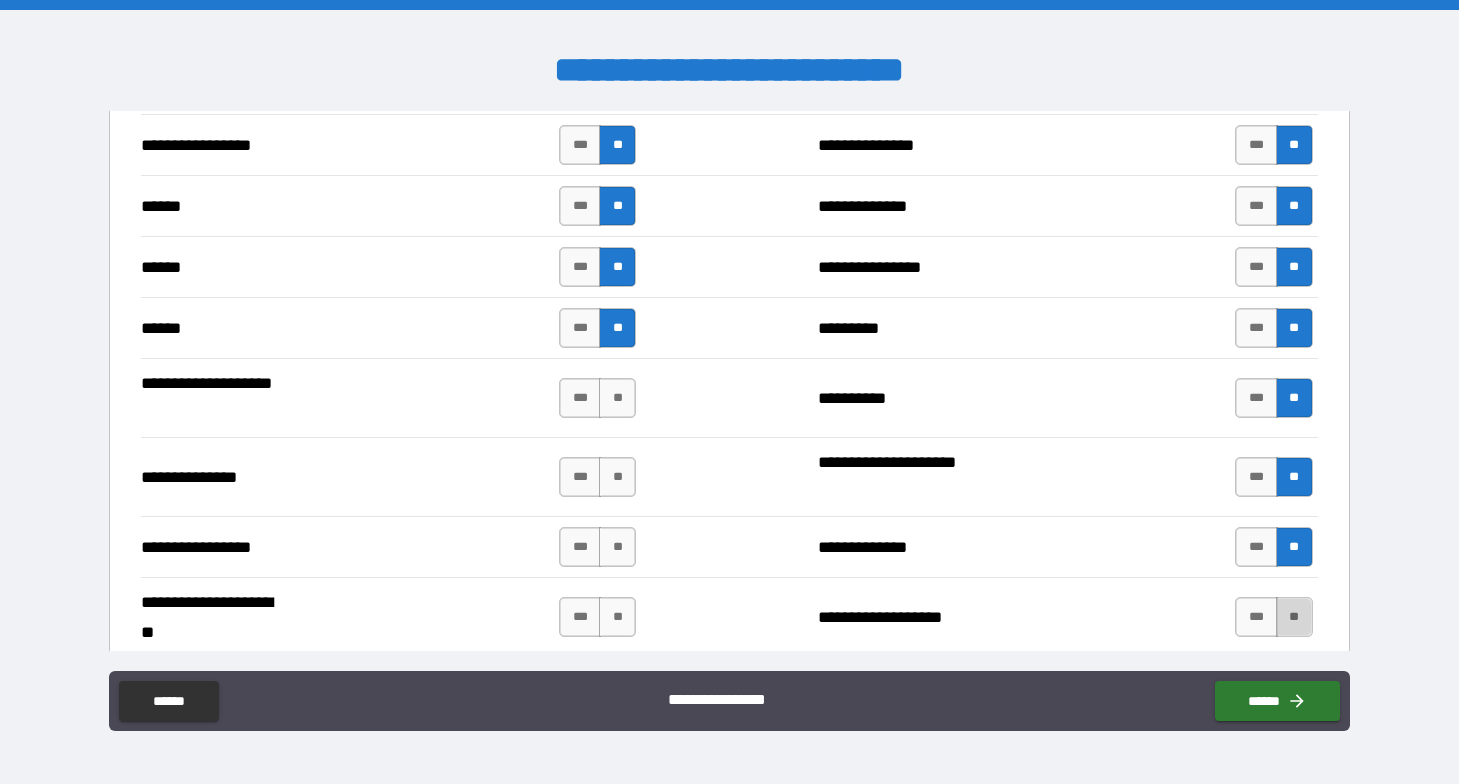 click on "**" at bounding box center [1294, 617] 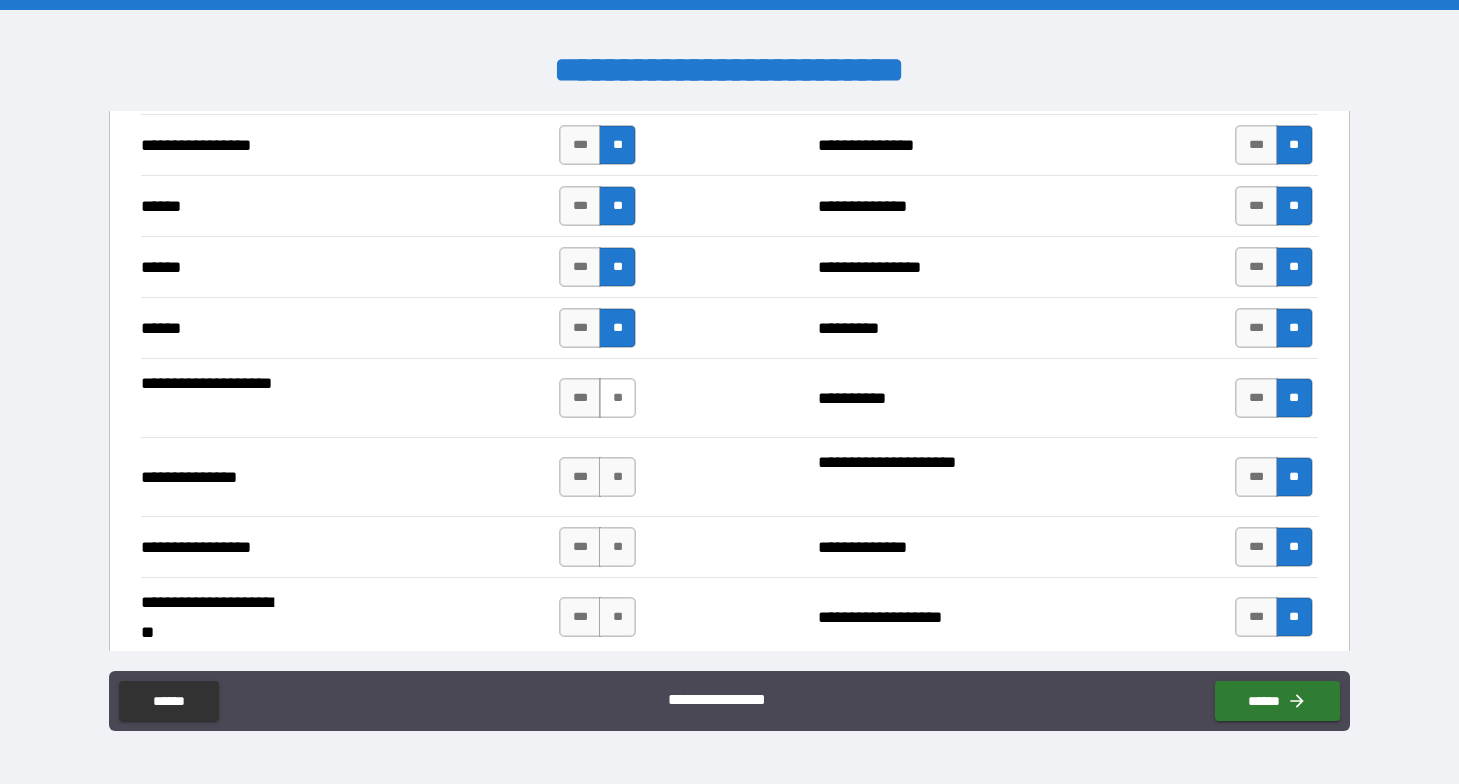 click on "**" at bounding box center [617, 398] 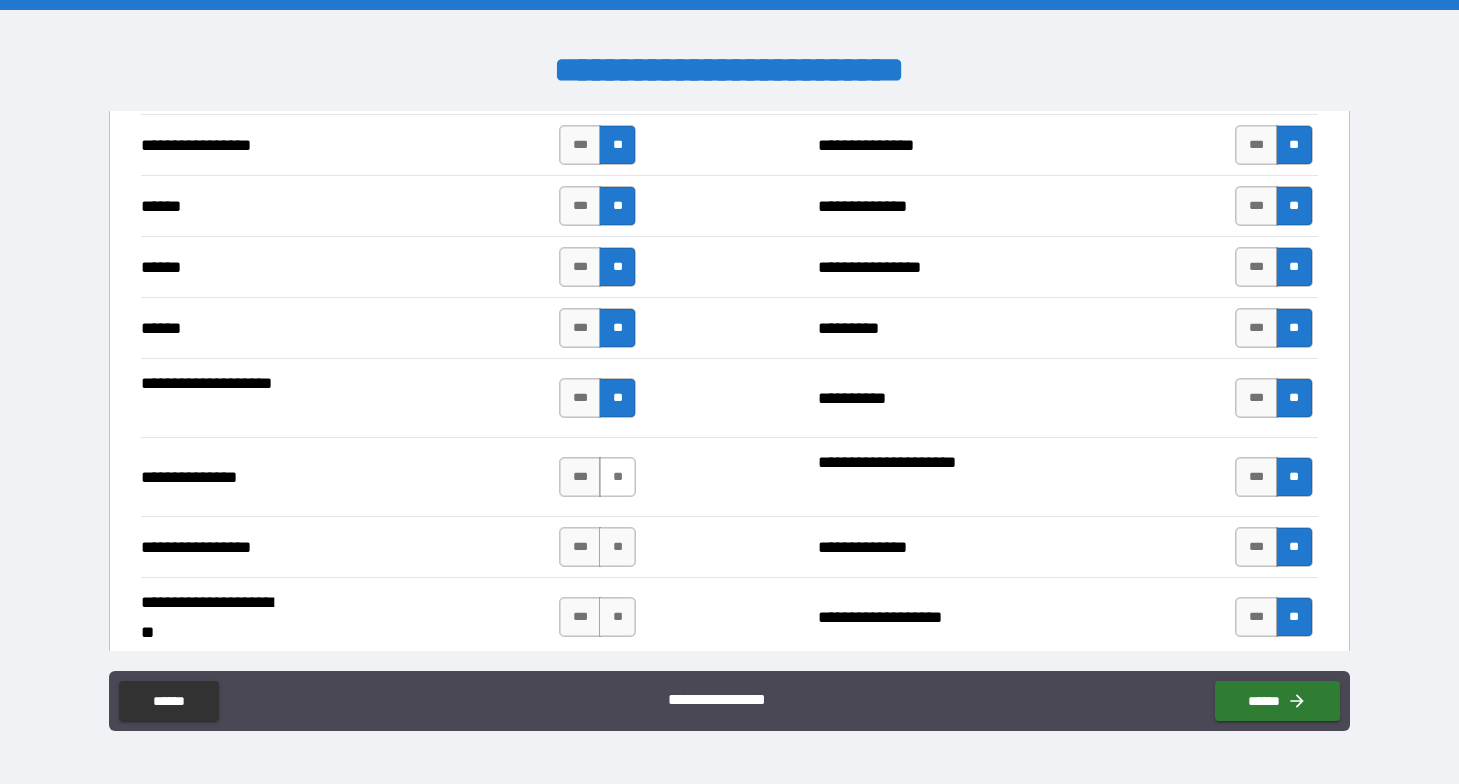 click on "**" at bounding box center [617, 477] 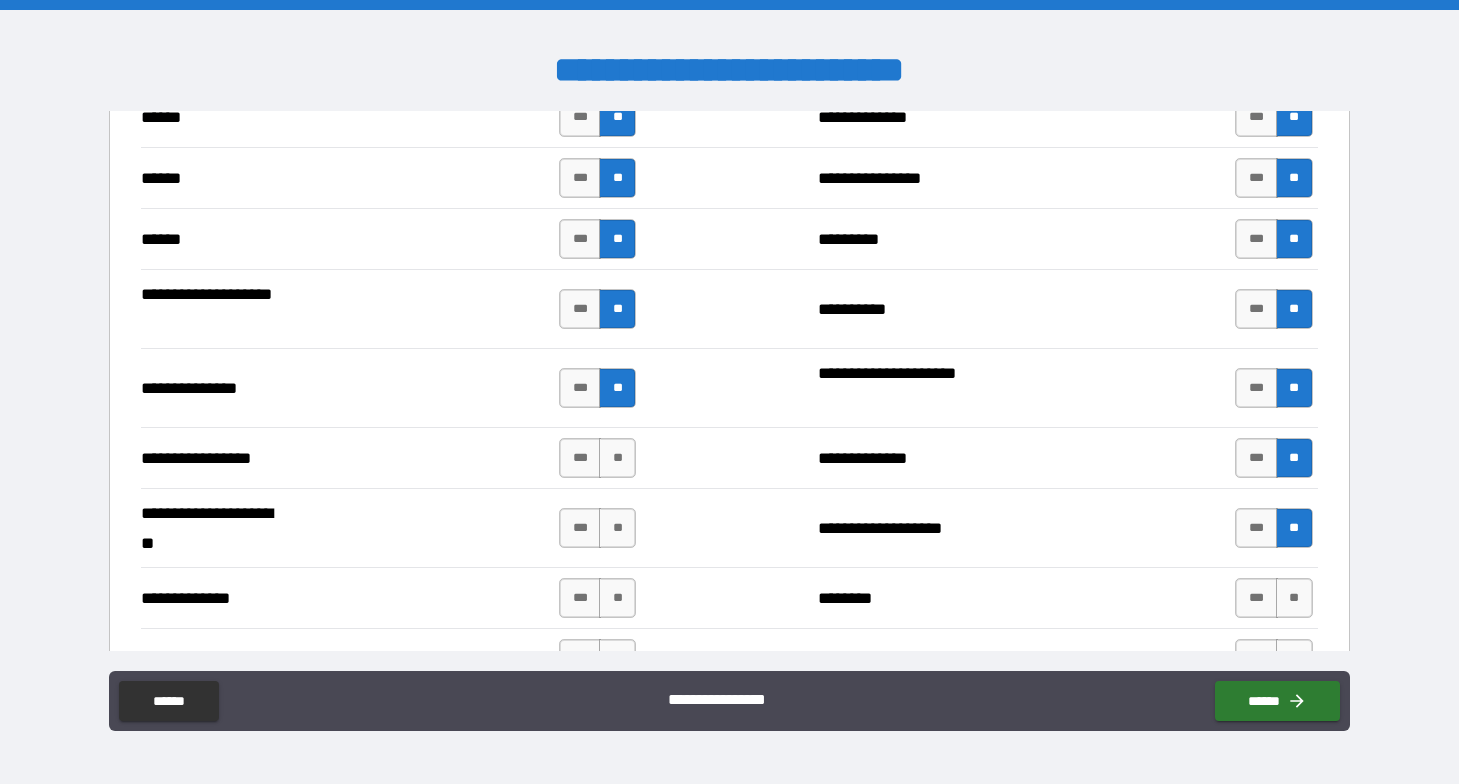 scroll, scrollTop: 2448, scrollLeft: 0, axis: vertical 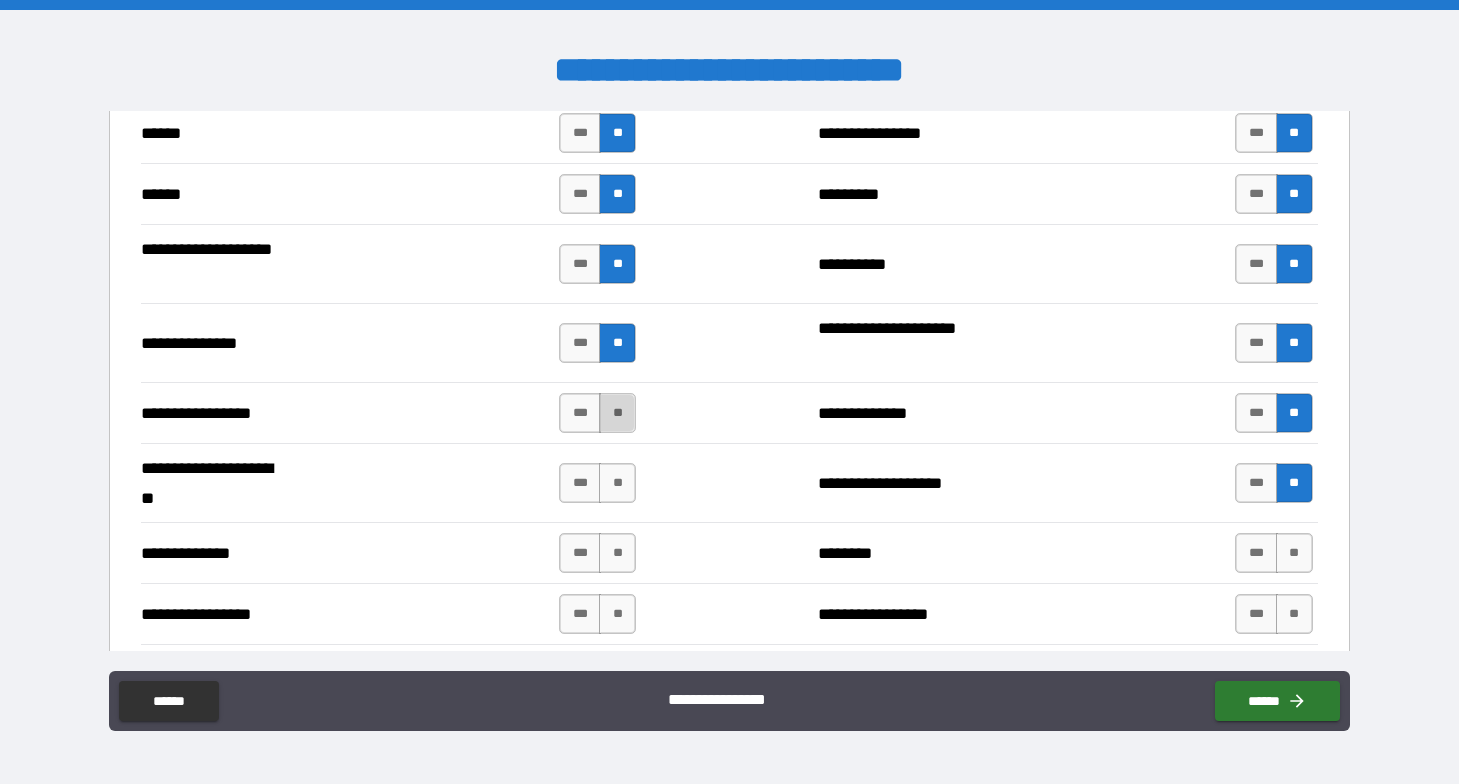 click on "**" at bounding box center (617, 413) 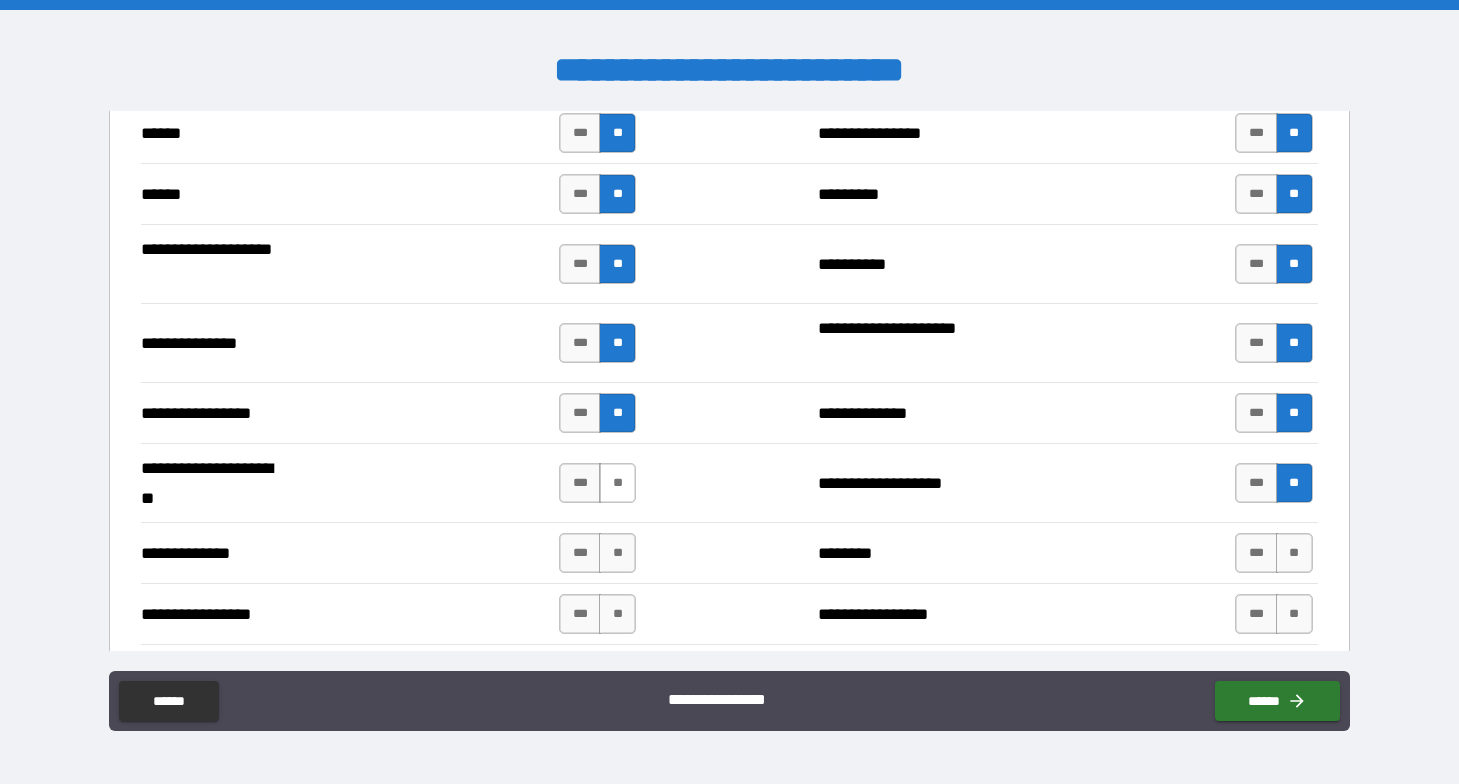 click on "**" at bounding box center (617, 483) 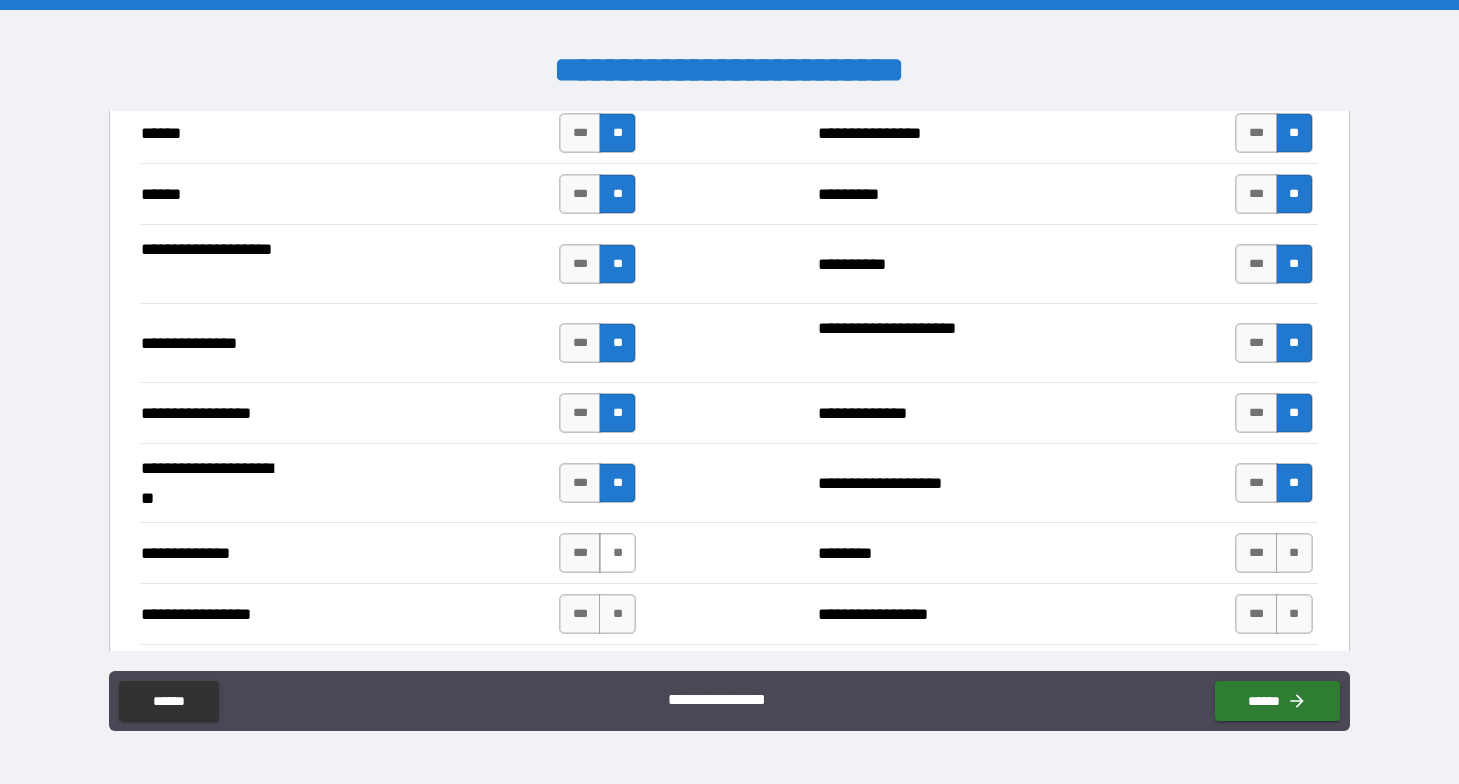 click on "**" at bounding box center [617, 553] 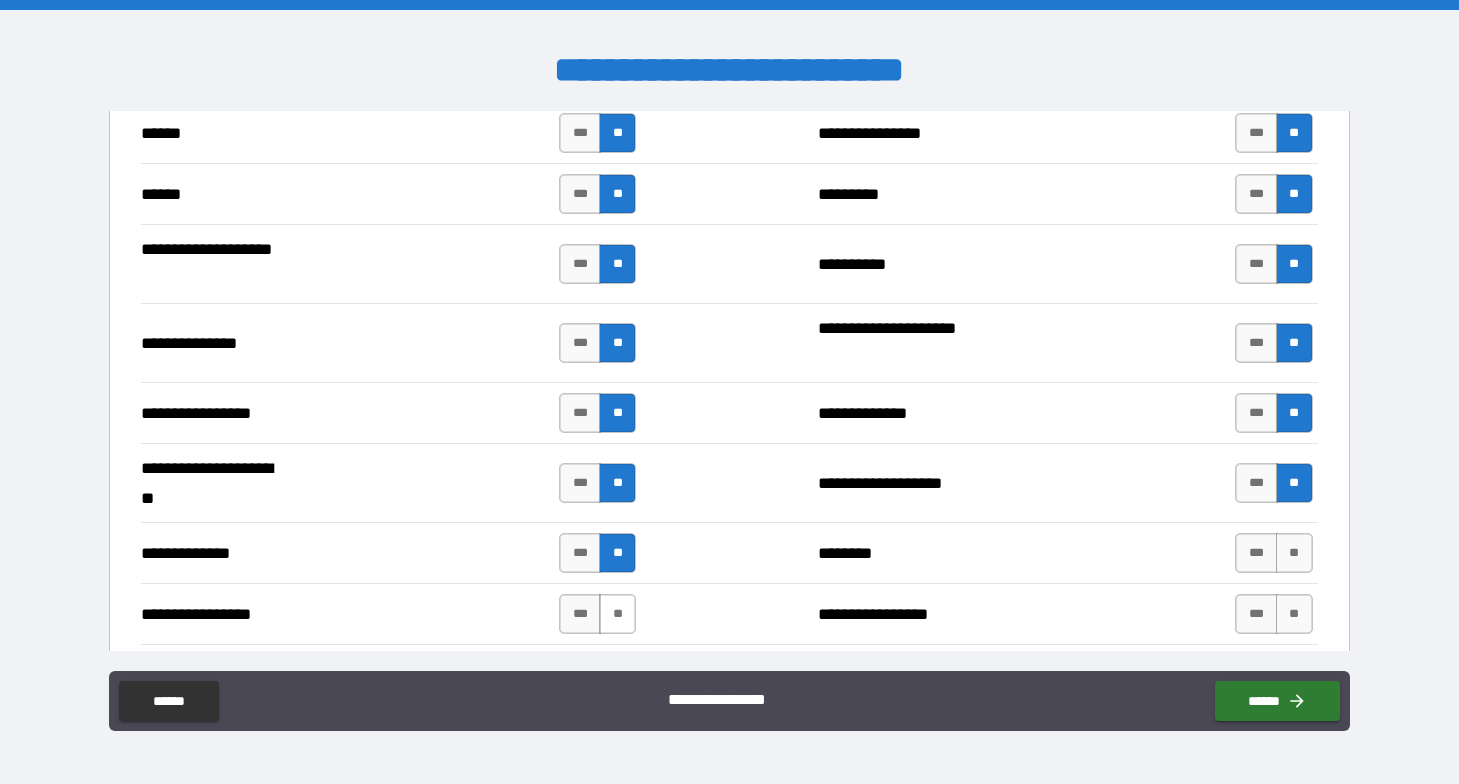 click on "**" at bounding box center (617, 614) 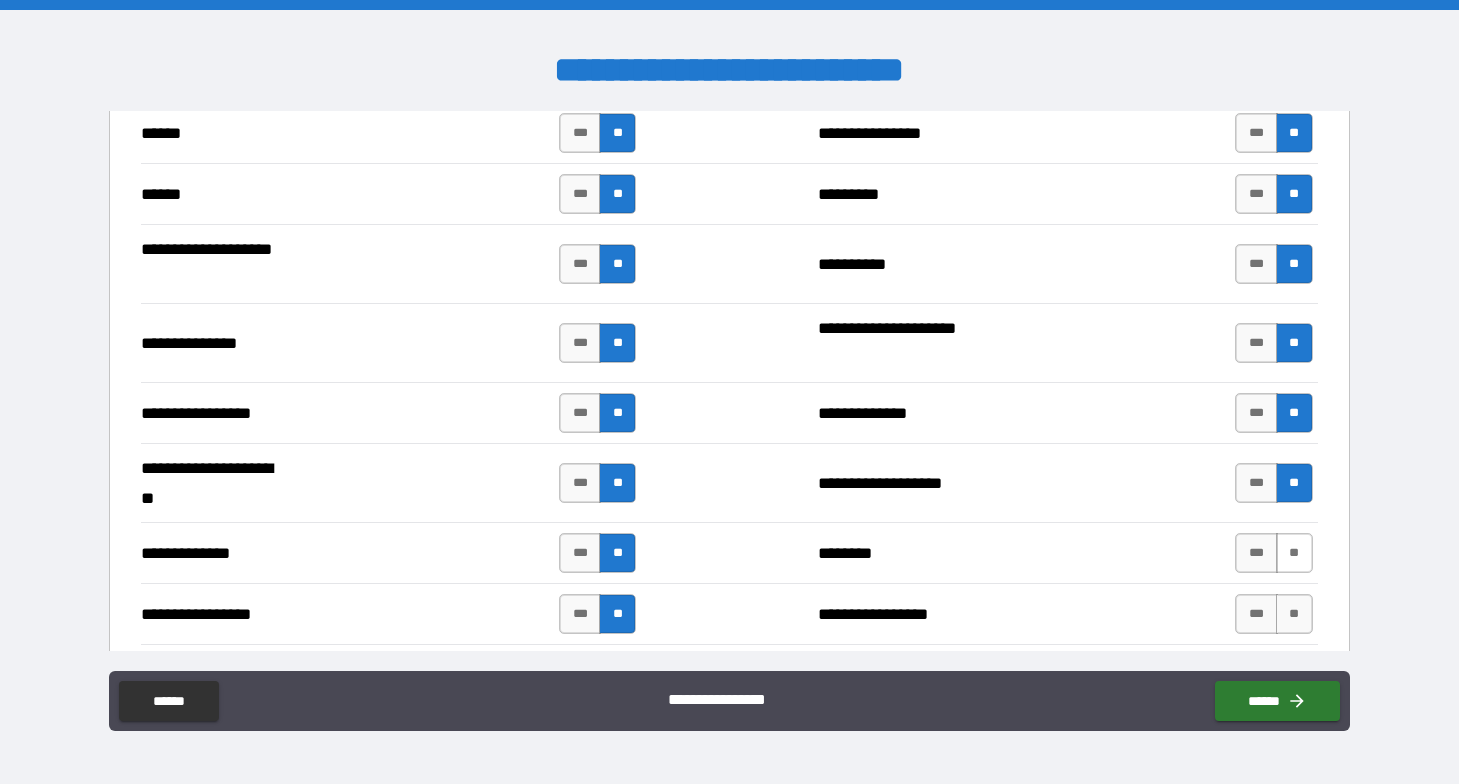 click on "**" at bounding box center [1294, 553] 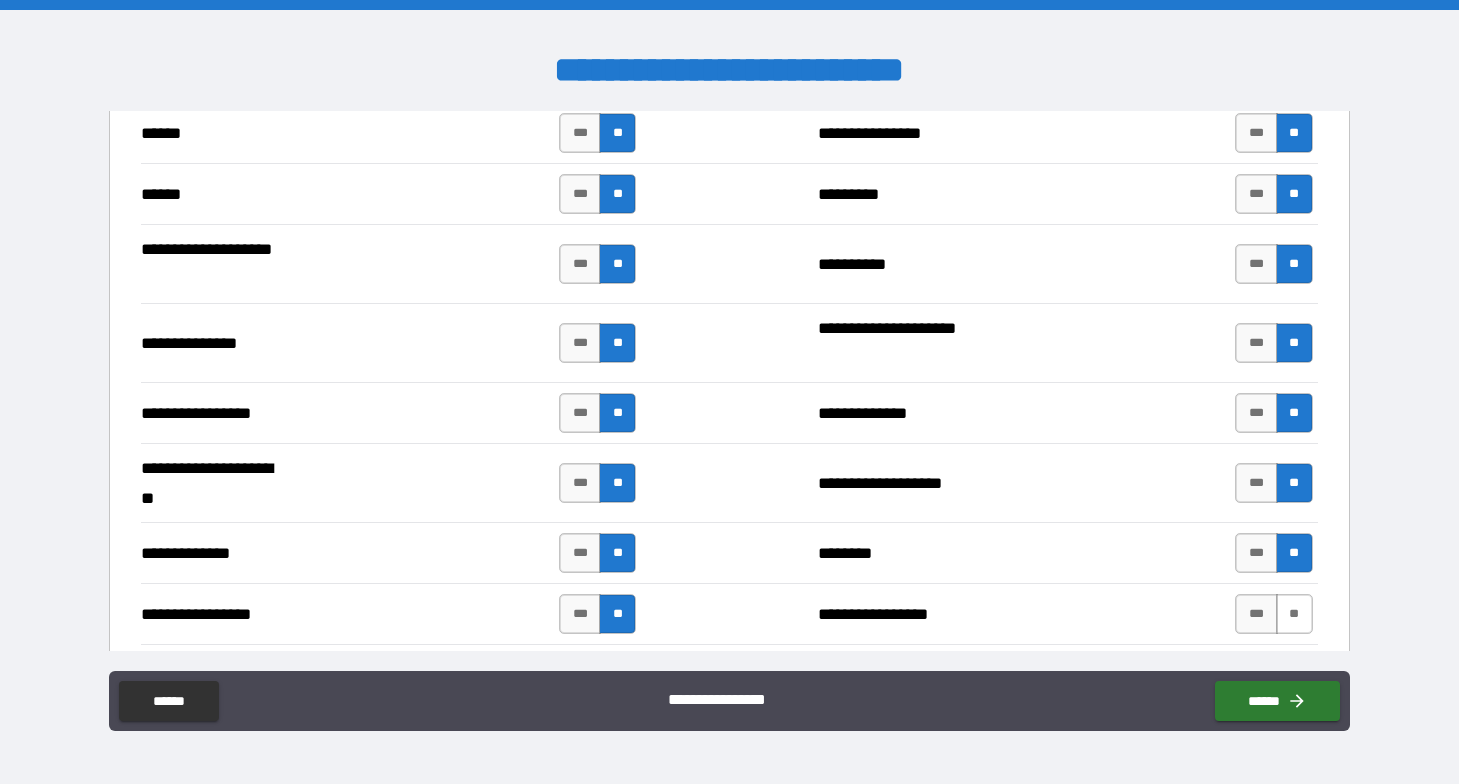 click on "**" at bounding box center (1294, 614) 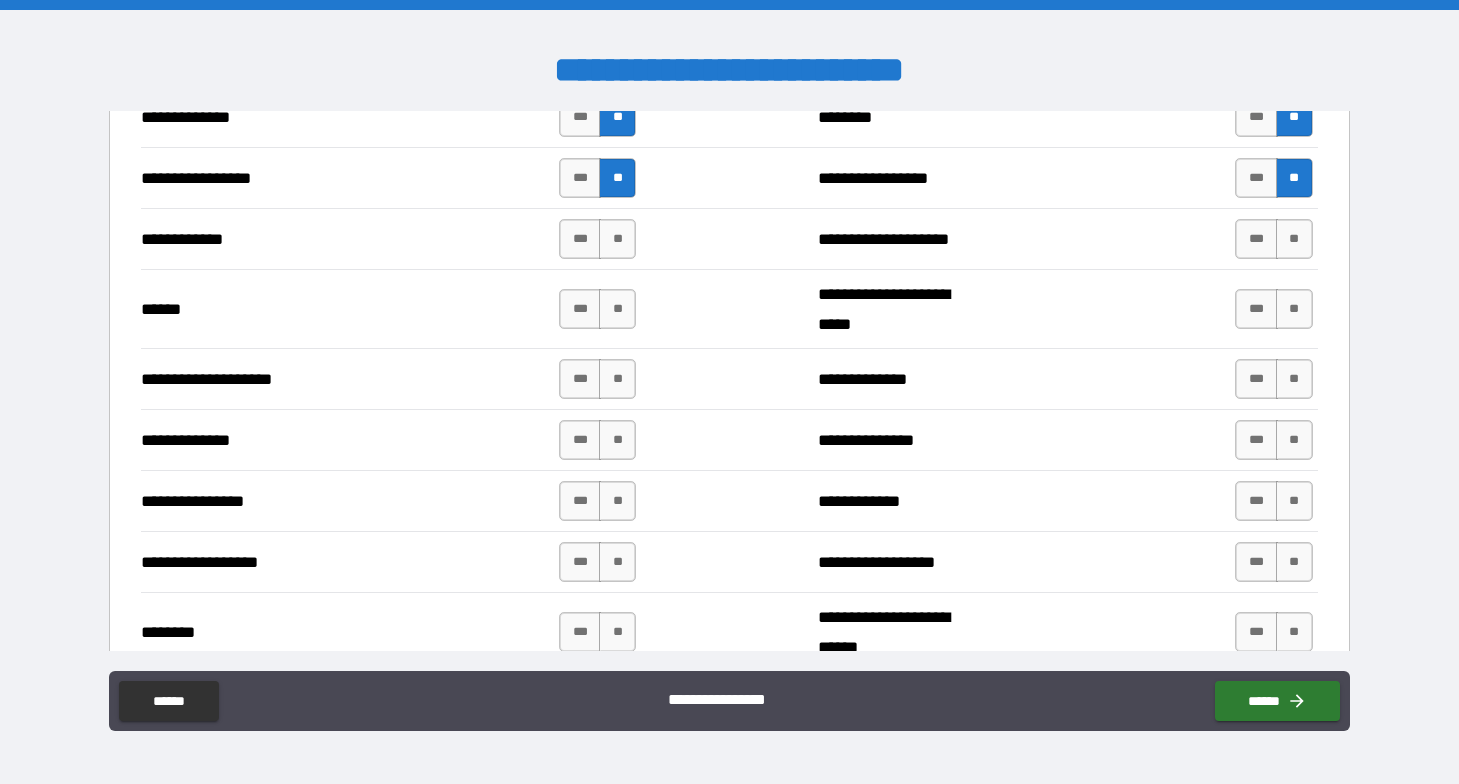 scroll, scrollTop: 2886, scrollLeft: 0, axis: vertical 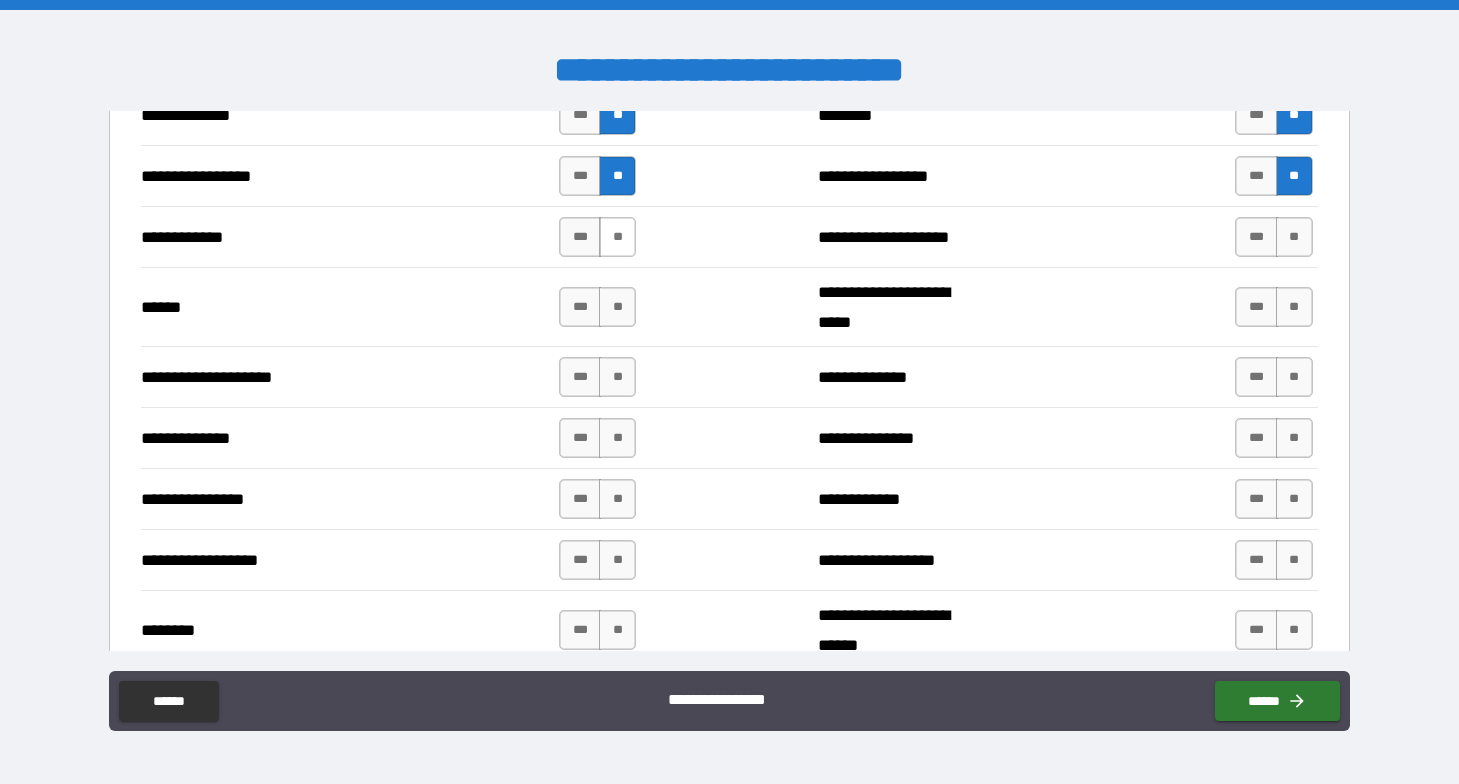 click on "**" at bounding box center (617, 237) 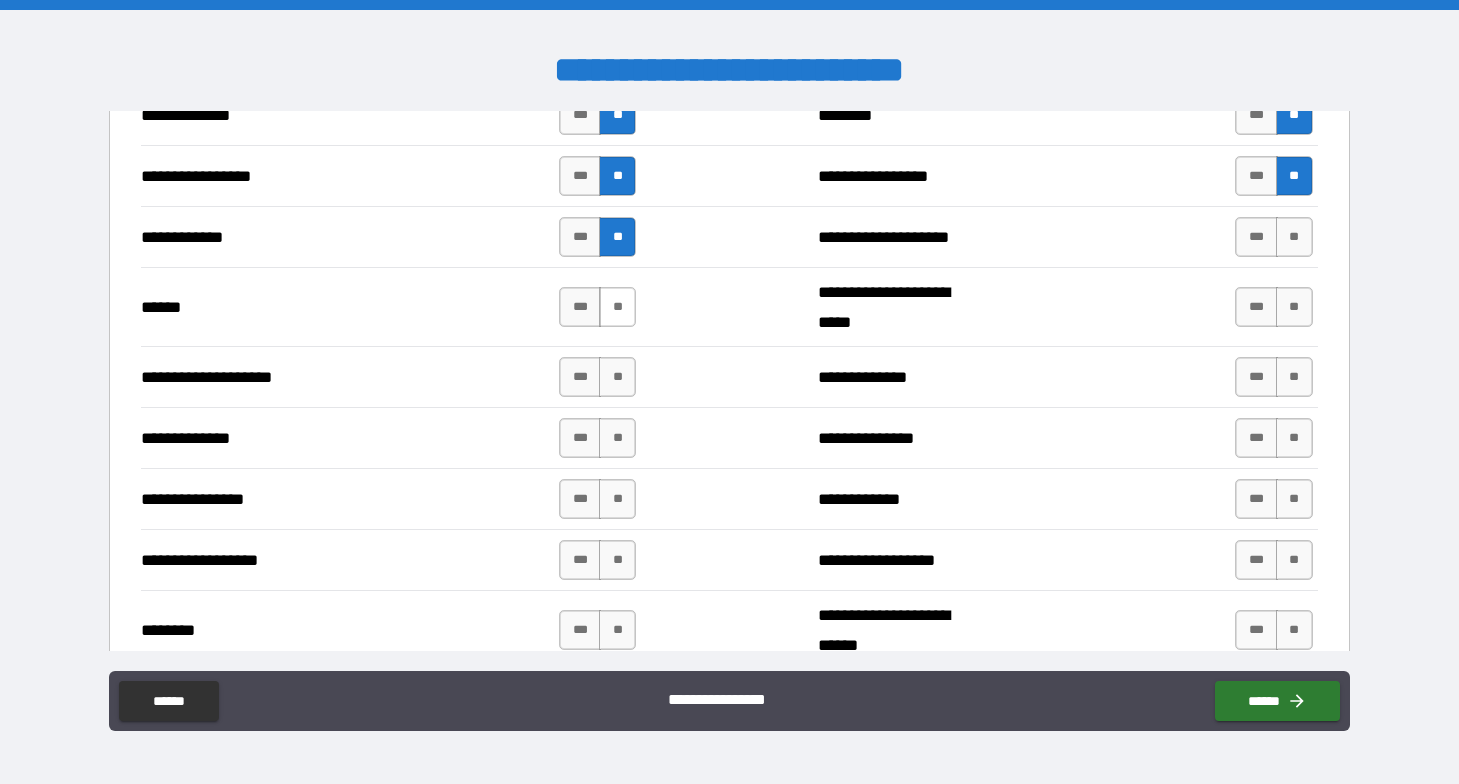 click on "**" at bounding box center (617, 307) 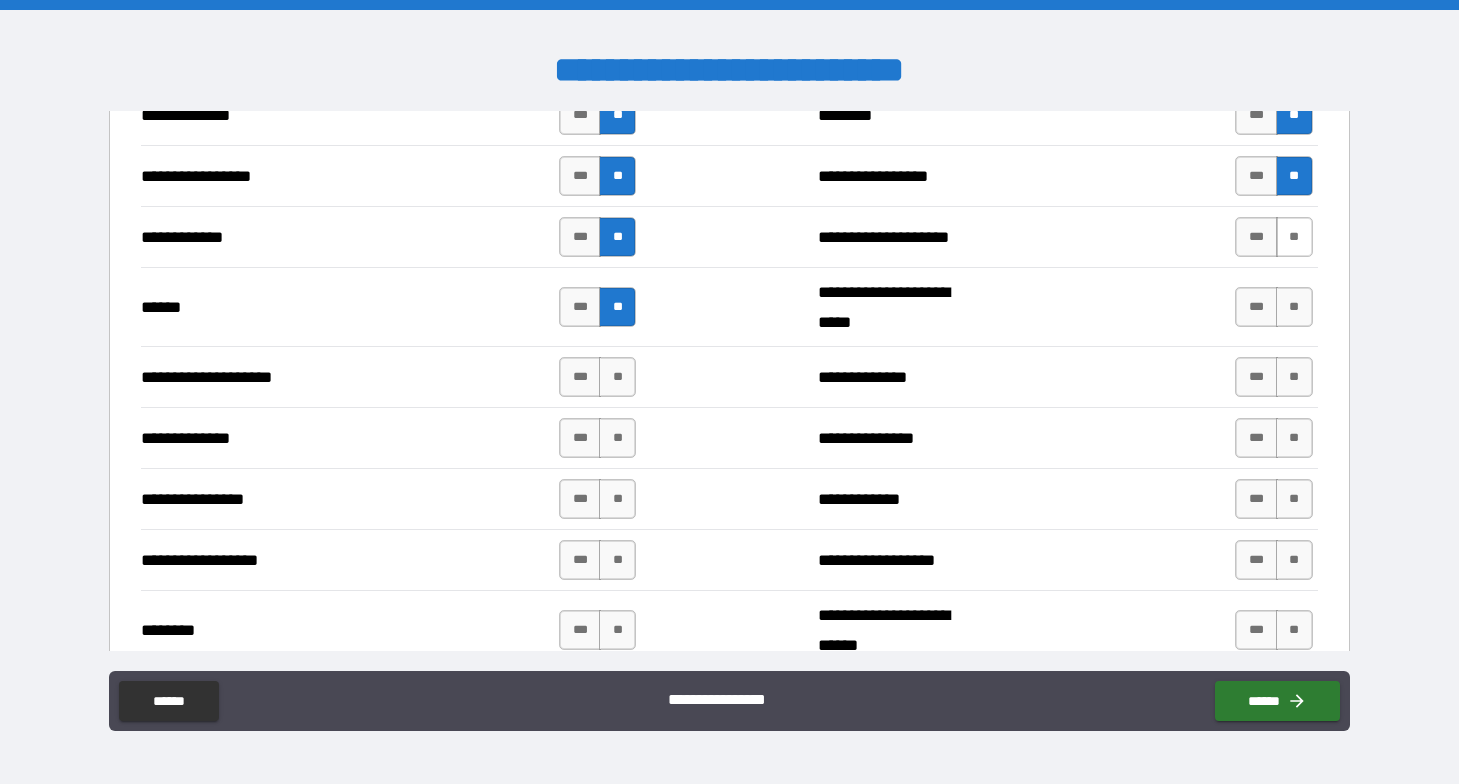 click on "**" at bounding box center [1294, 237] 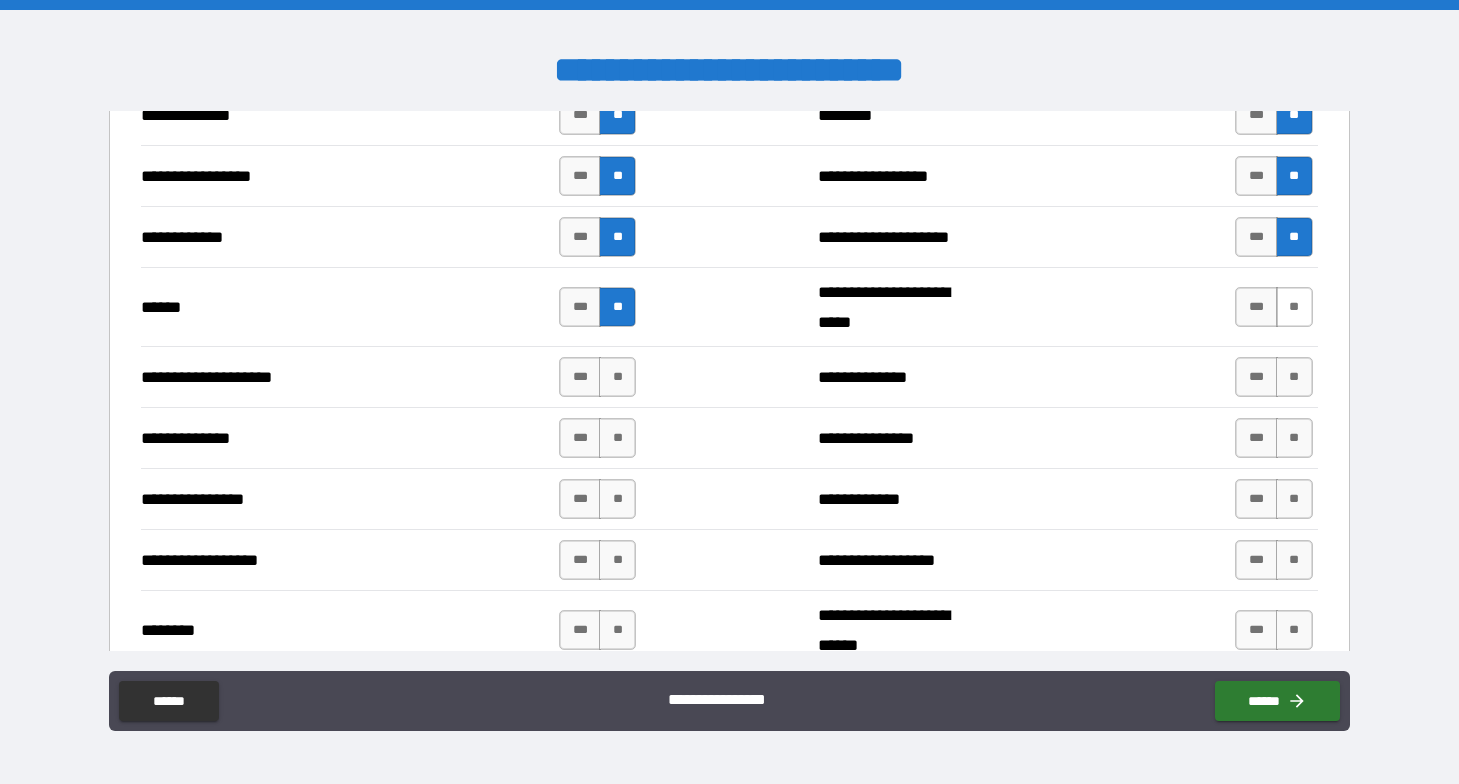 click on "**" at bounding box center [1294, 307] 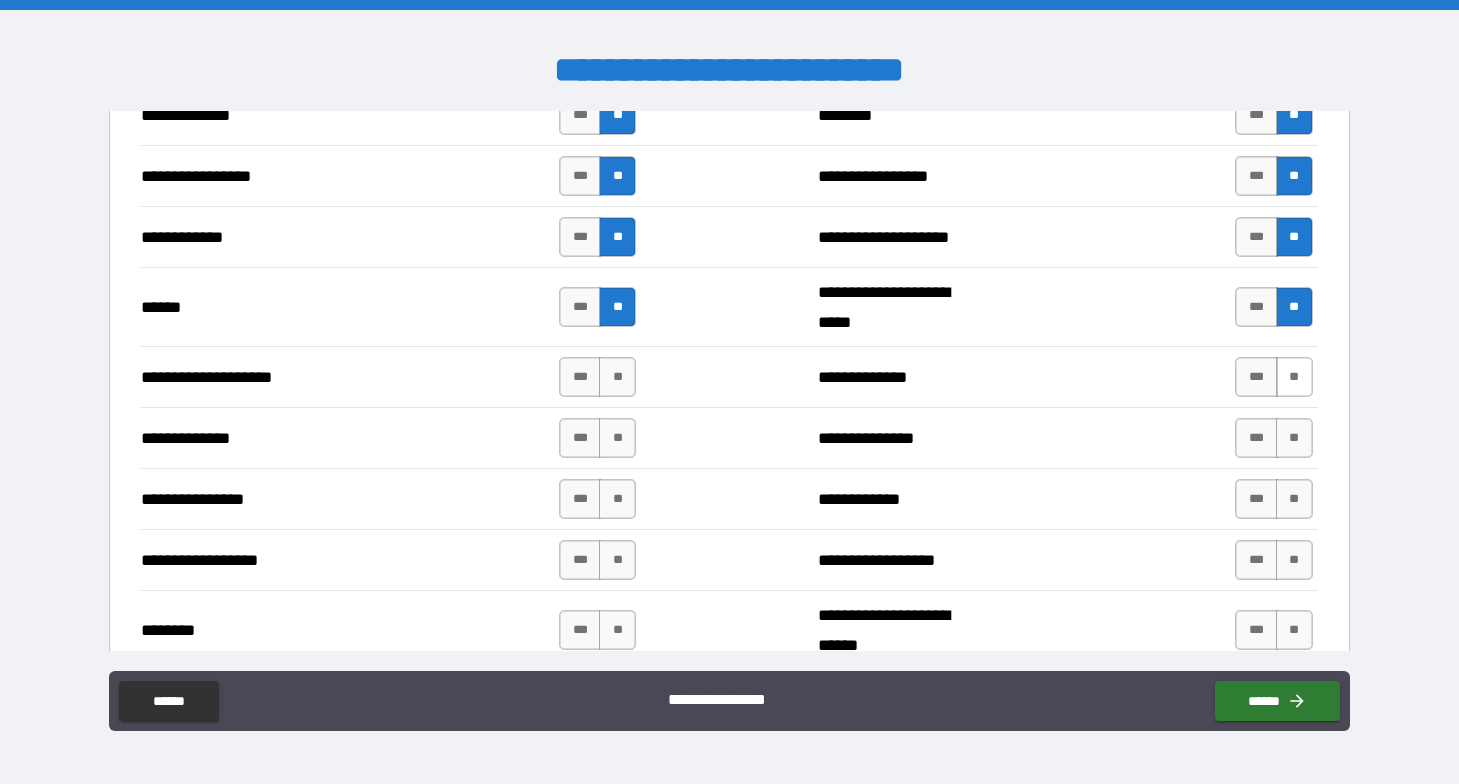 click on "**" at bounding box center [1294, 377] 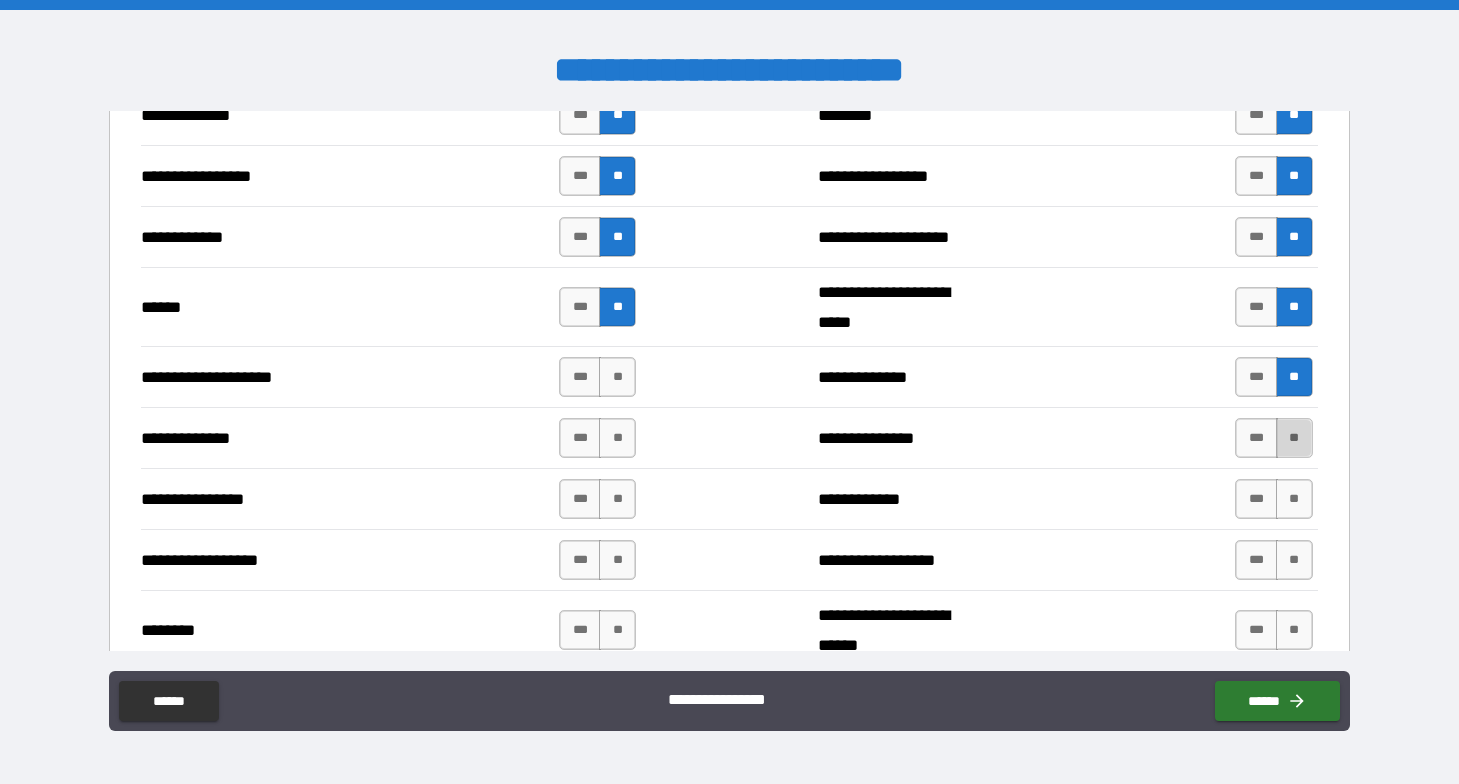 click on "**" at bounding box center (1294, 438) 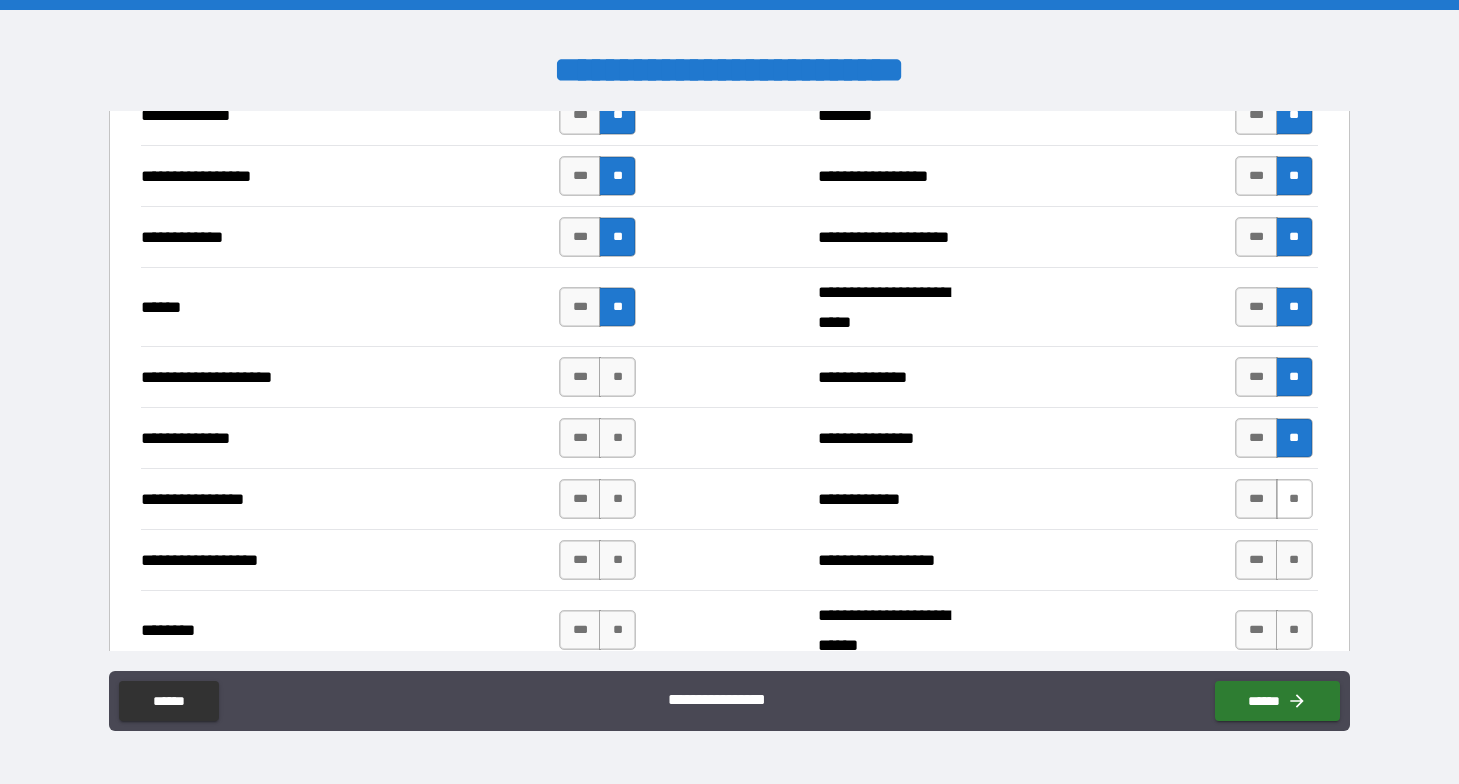 click on "**" at bounding box center [1294, 499] 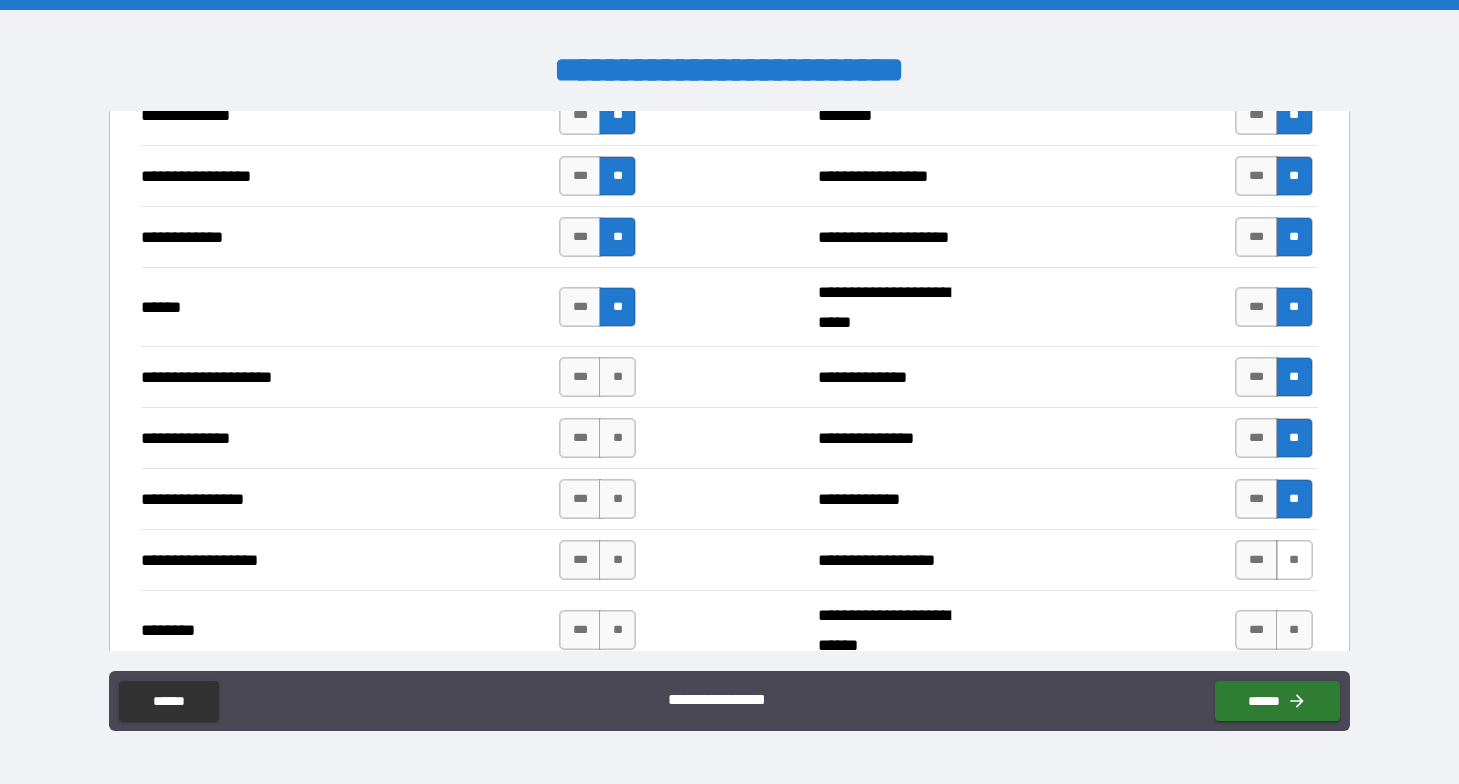 click on "**" at bounding box center [1294, 560] 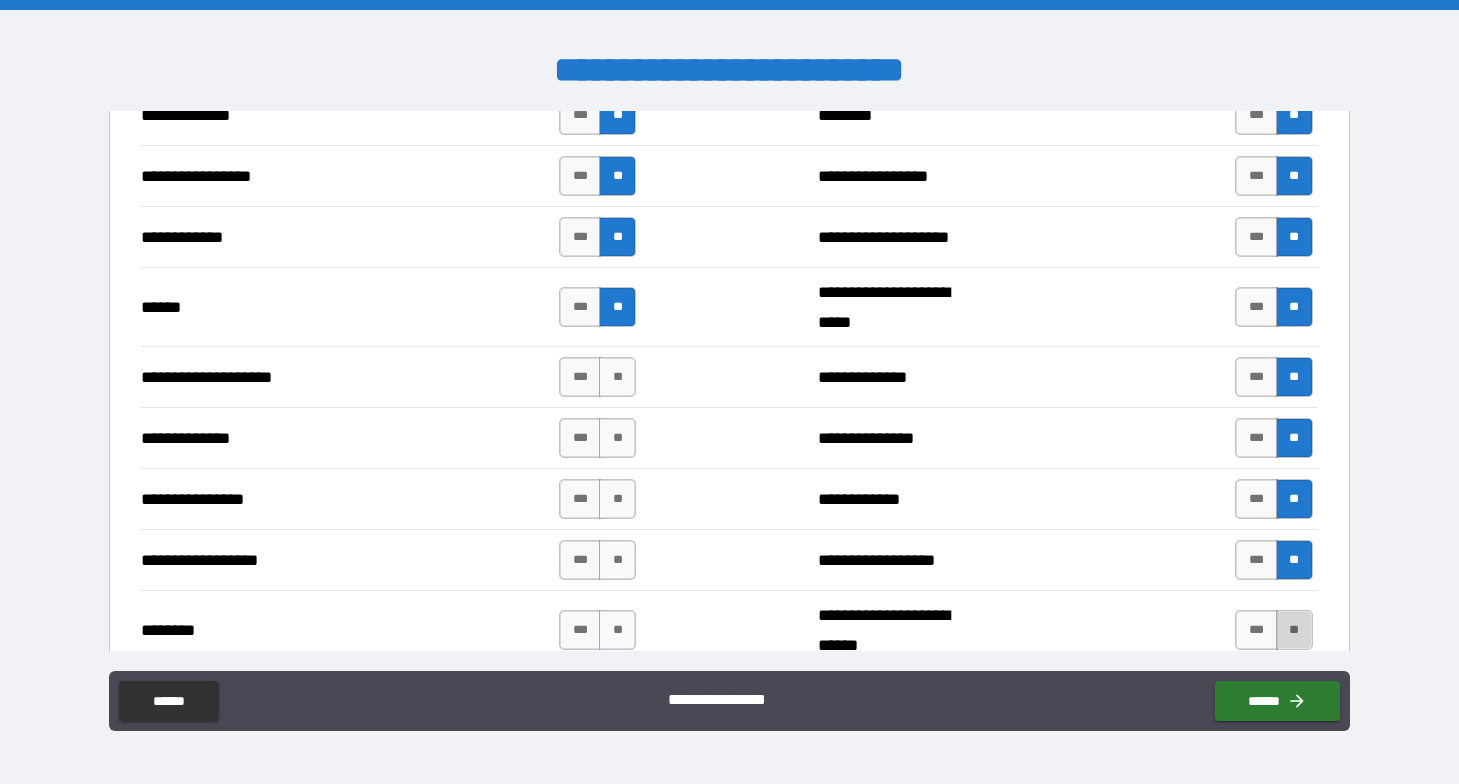 click on "**" at bounding box center (1294, 630) 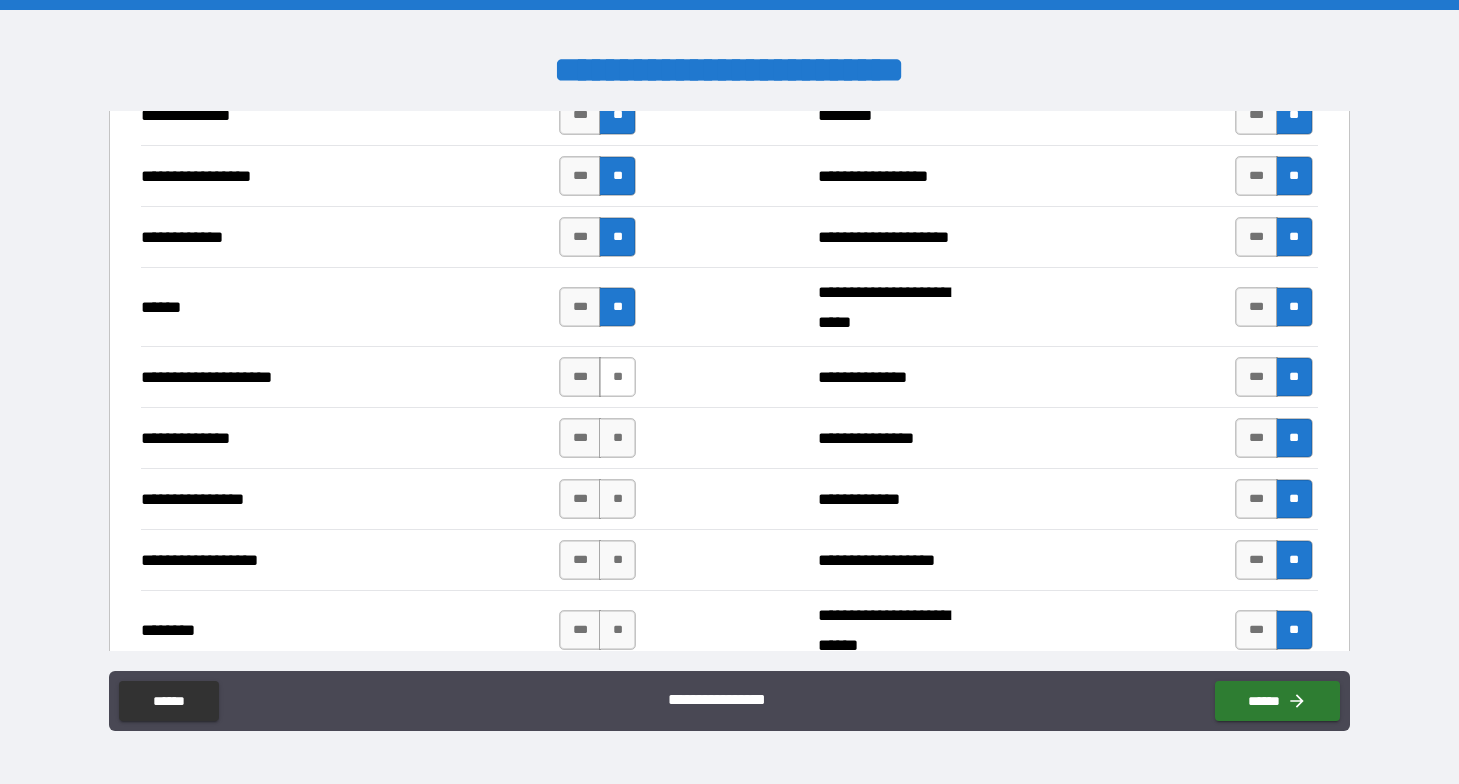 click on "**" at bounding box center [617, 377] 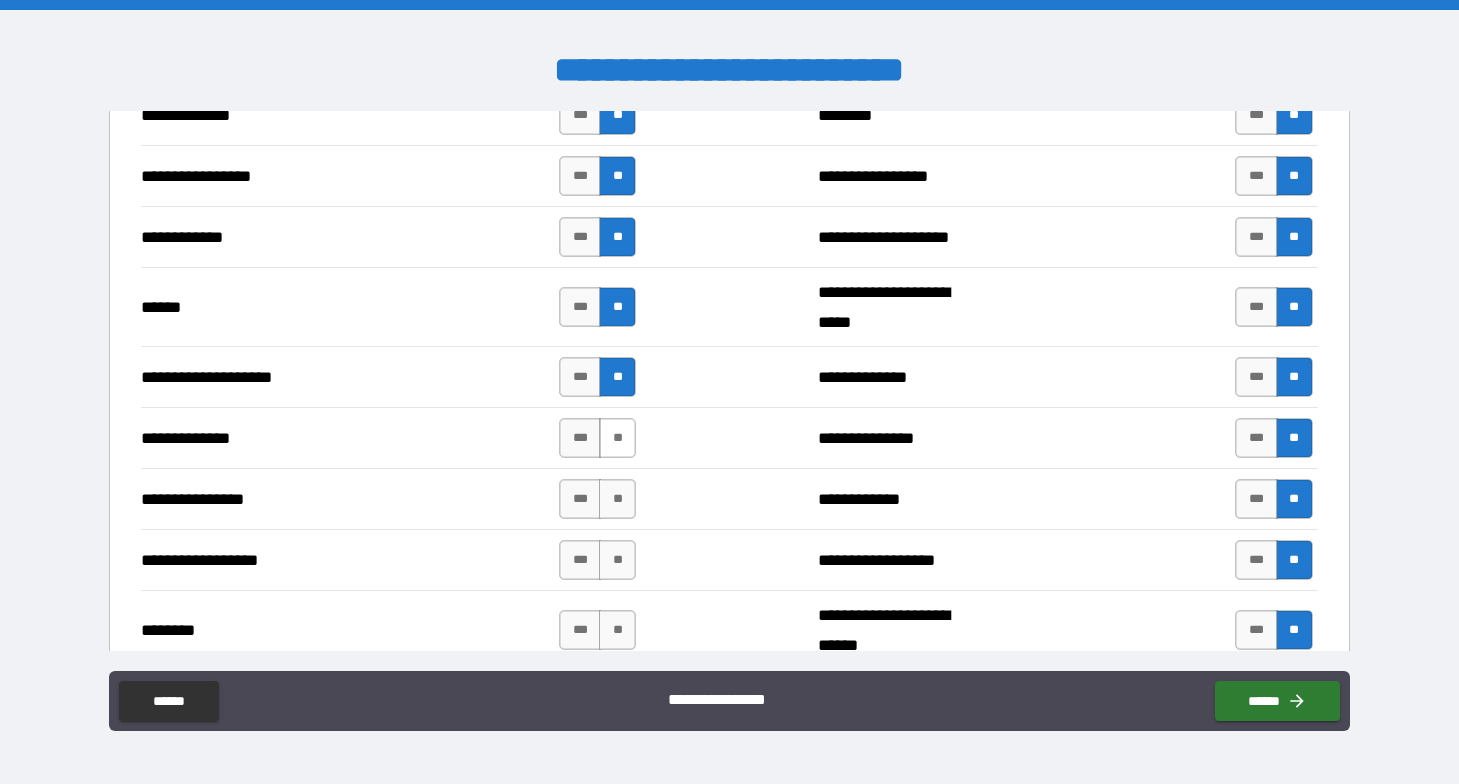 click on "**" at bounding box center [617, 438] 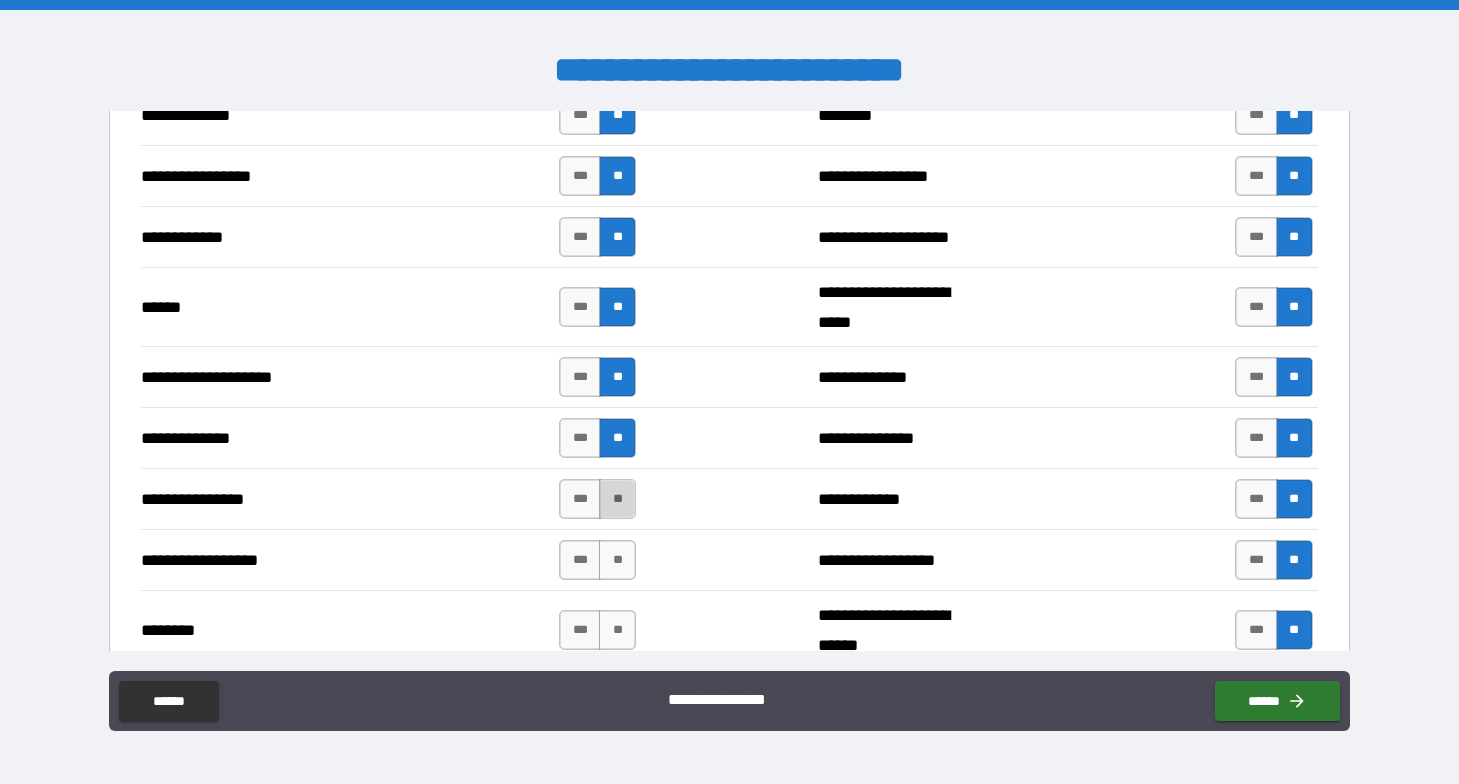 click on "**" at bounding box center [617, 499] 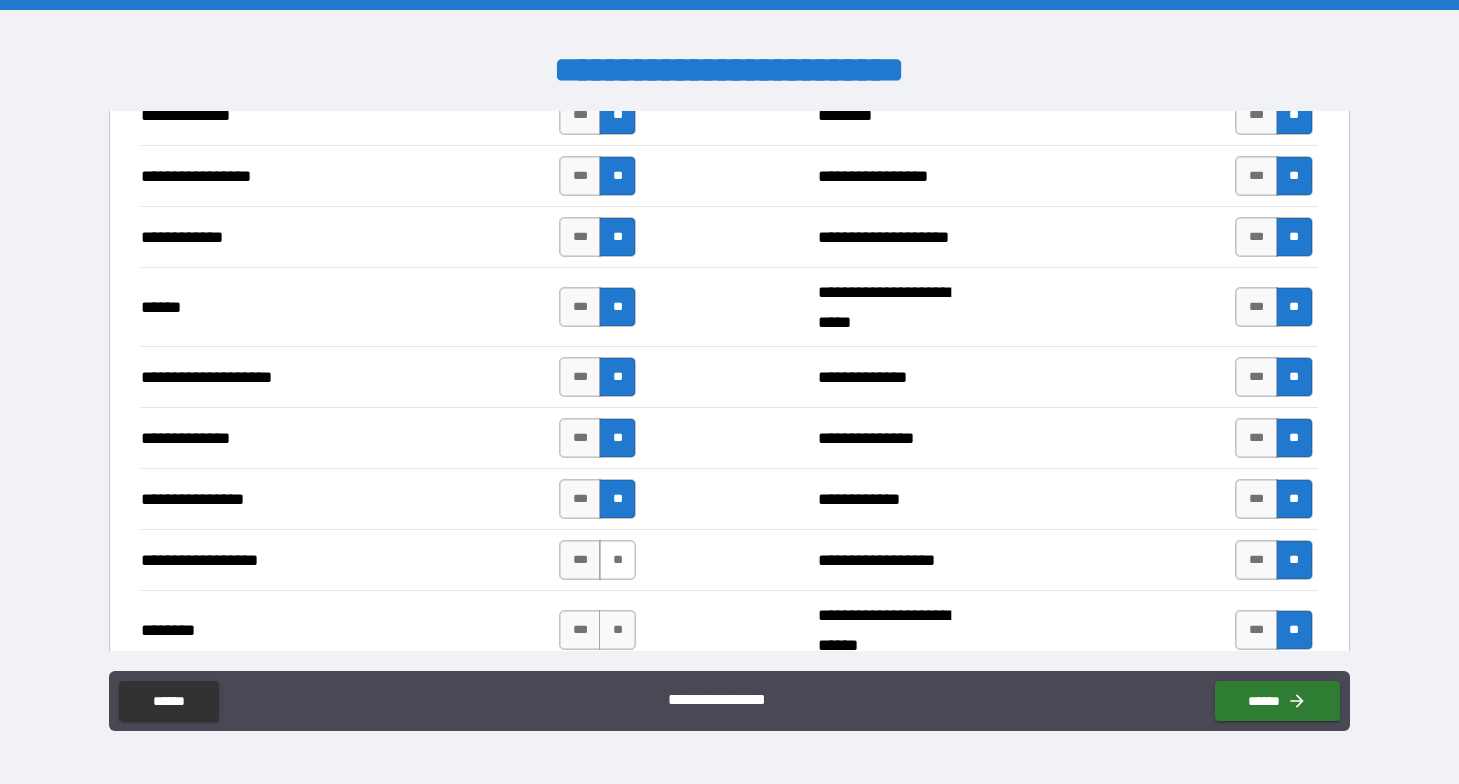 click on "**" at bounding box center [617, 560] 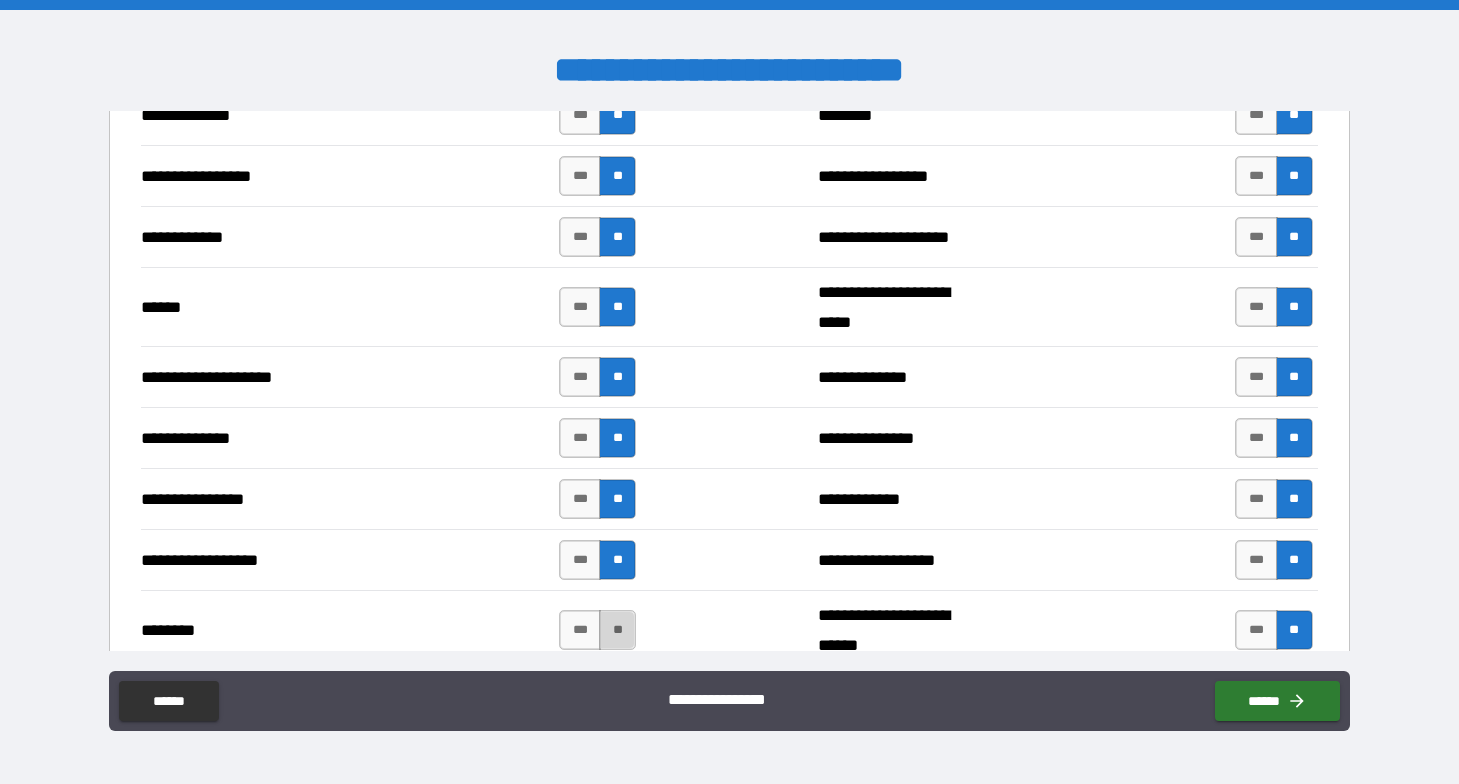 click on "**" at bounding box center (617, 630) 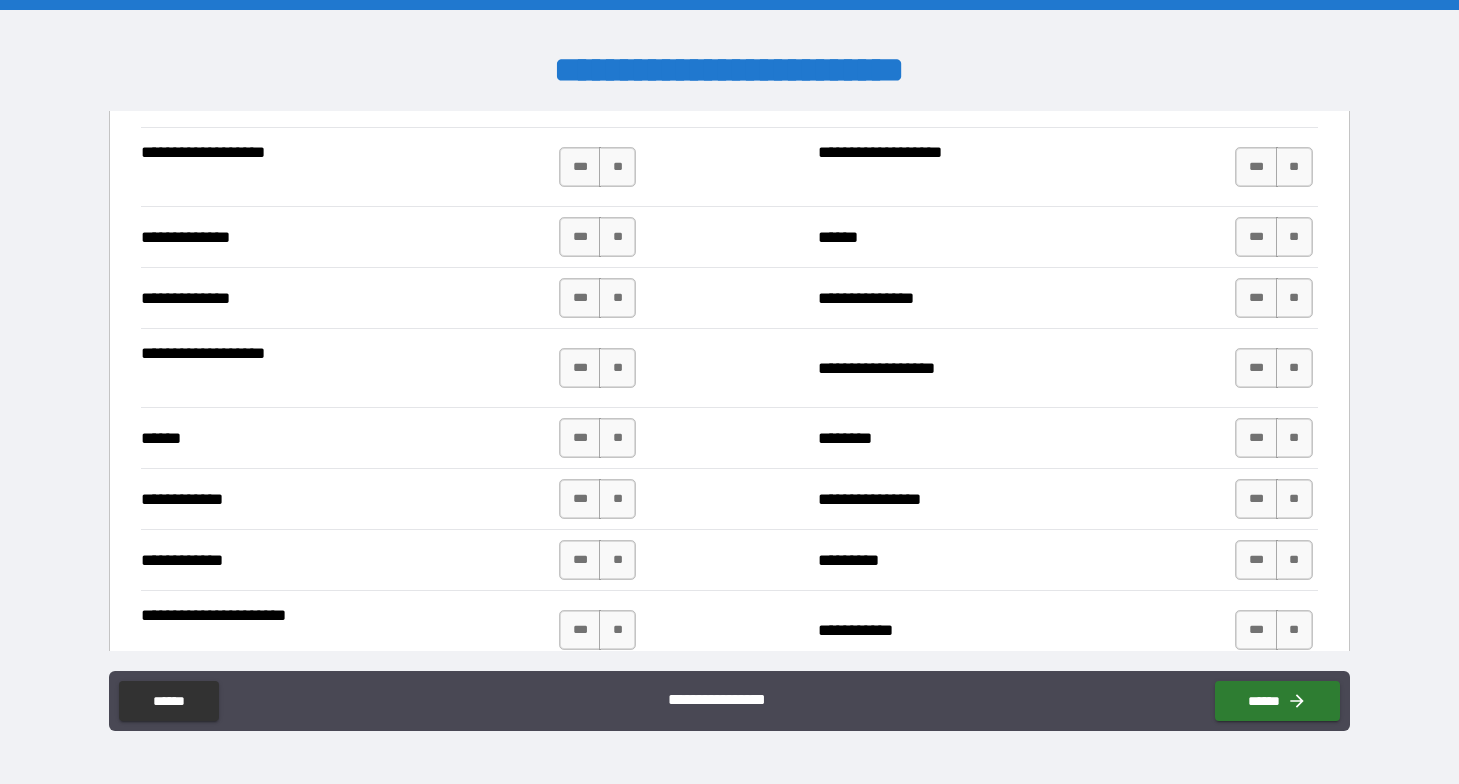 scroll, scrollTop: 3390, scrollLeft: 0, axis: vertical 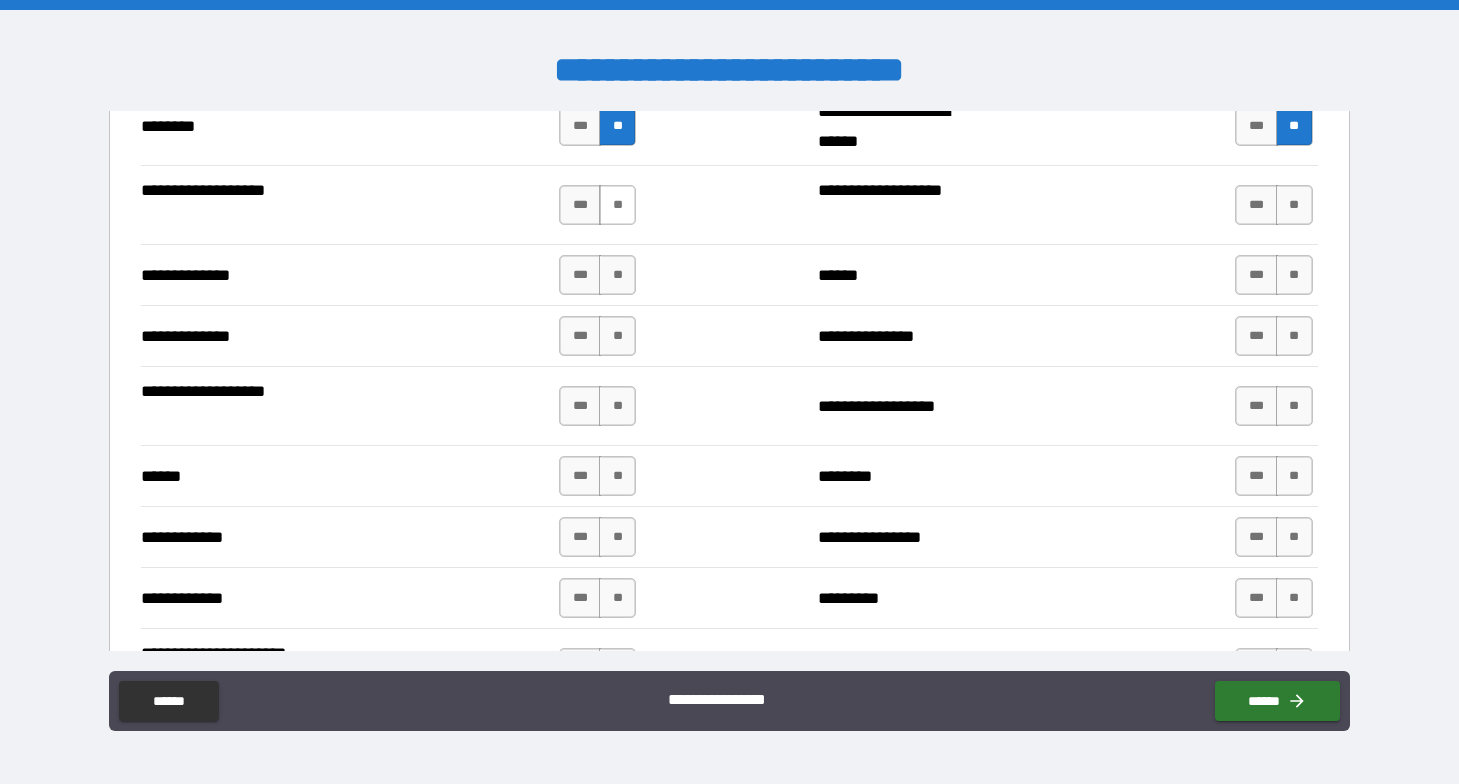 click on "**" at bounding box center (617, 205) 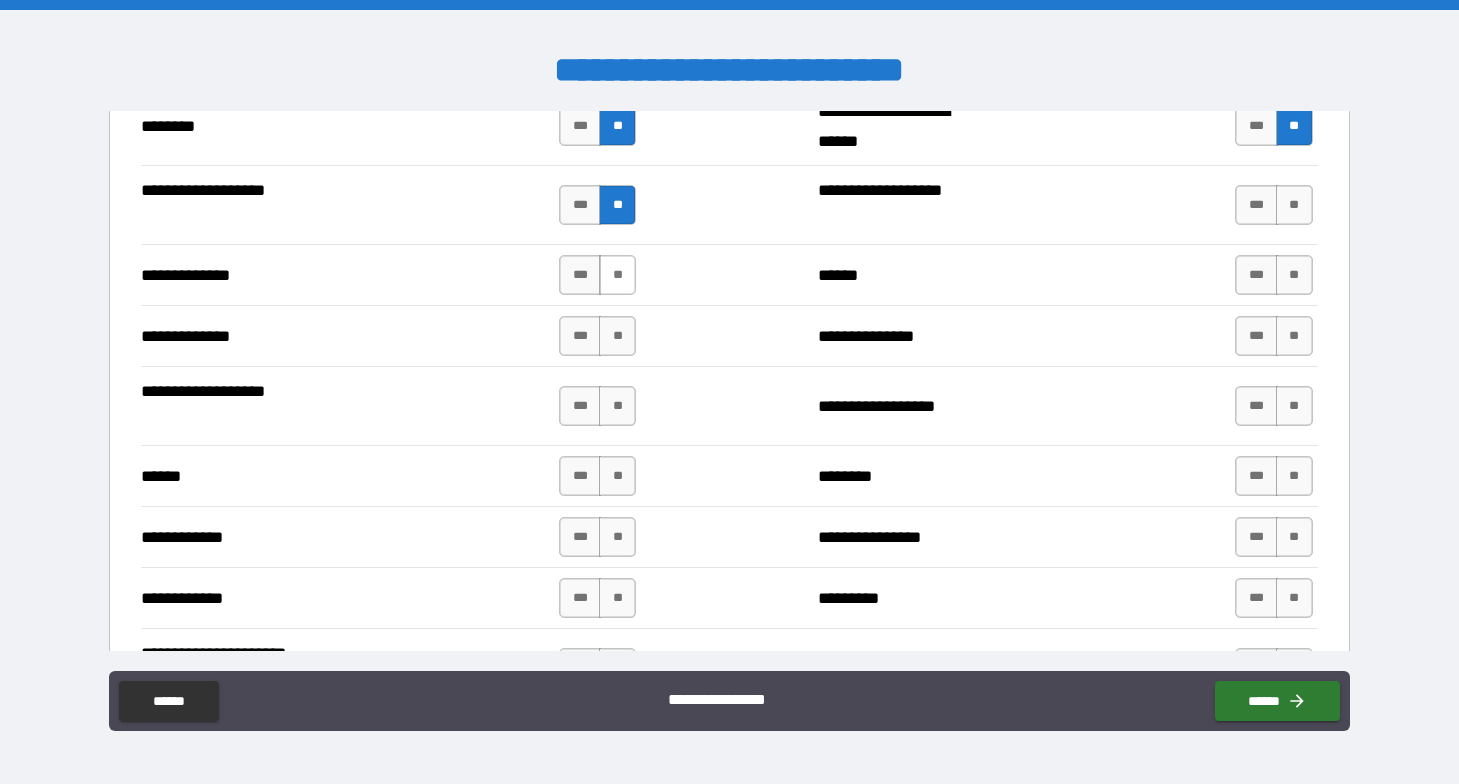 click on "**" at bounding box center (617, 275) 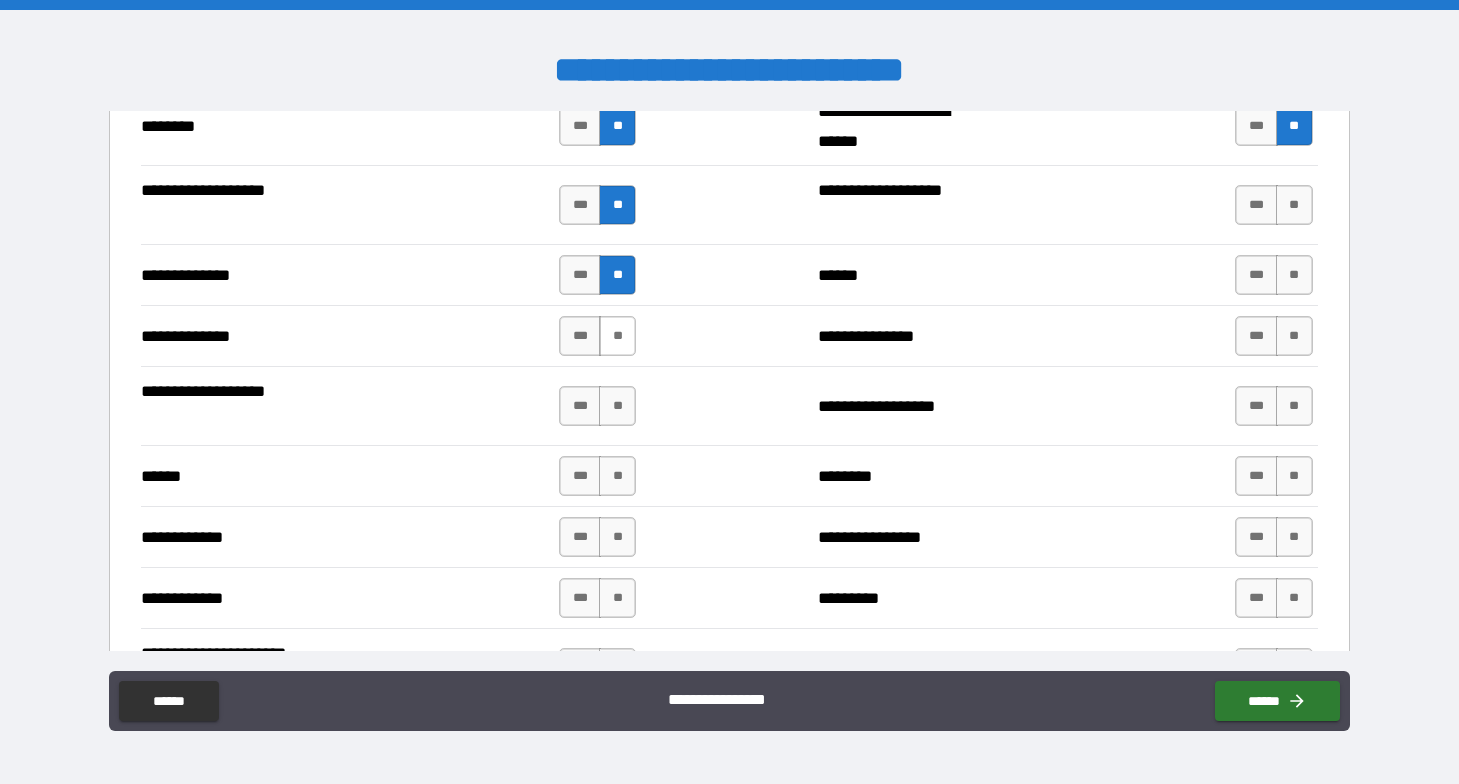 click on "**" at bounding box center [617, 336] 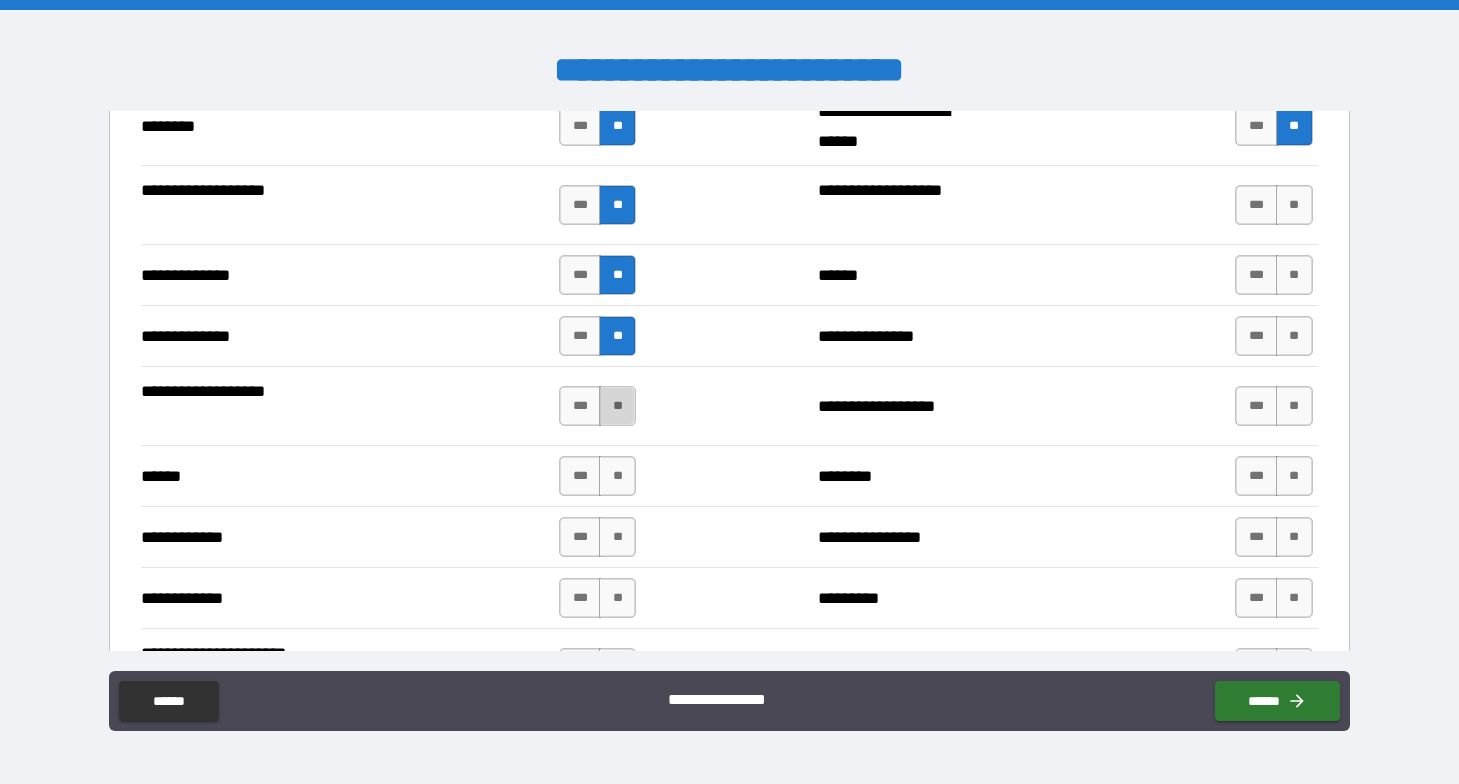 click on "**" at bounding box center [617, 406] 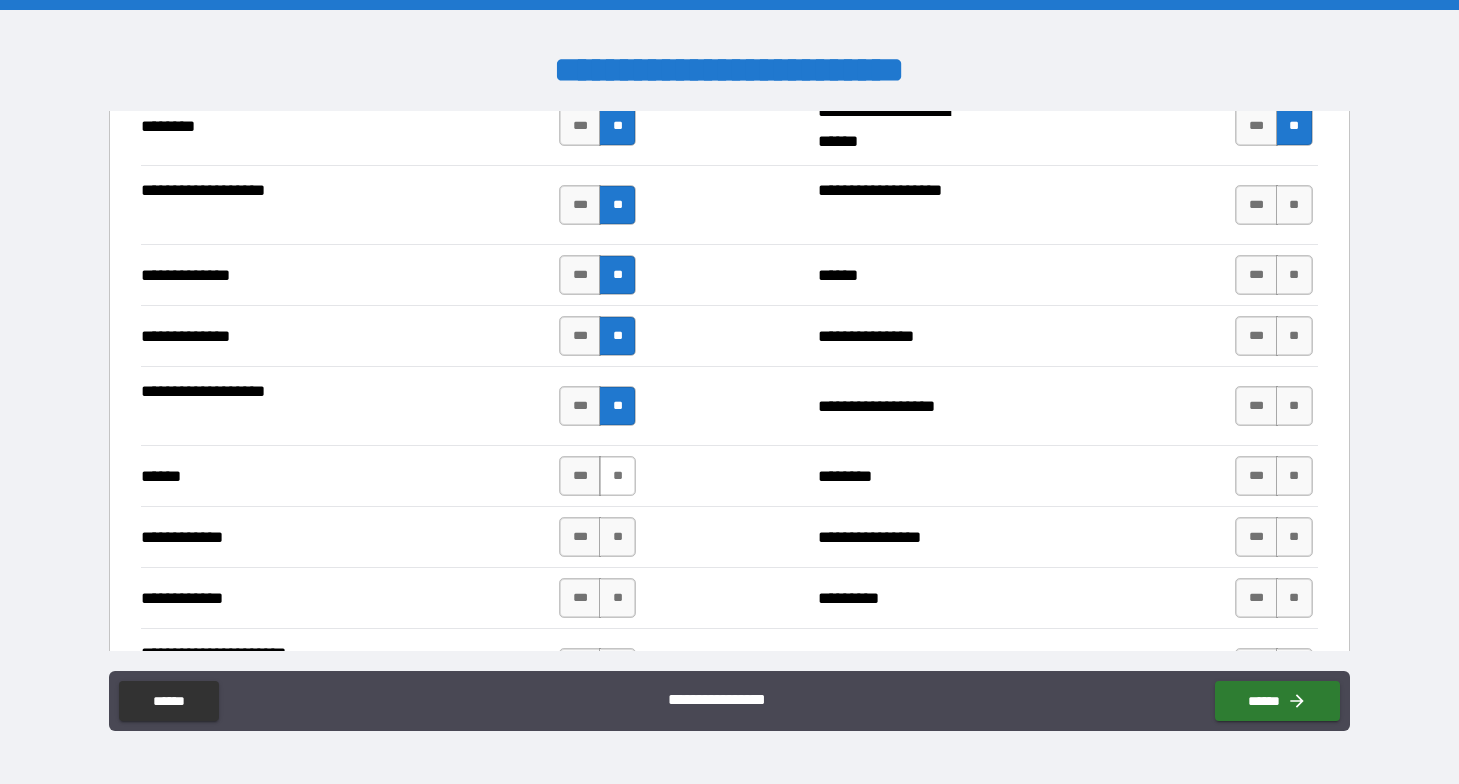 click on "**" at bounding box center (617, 476) 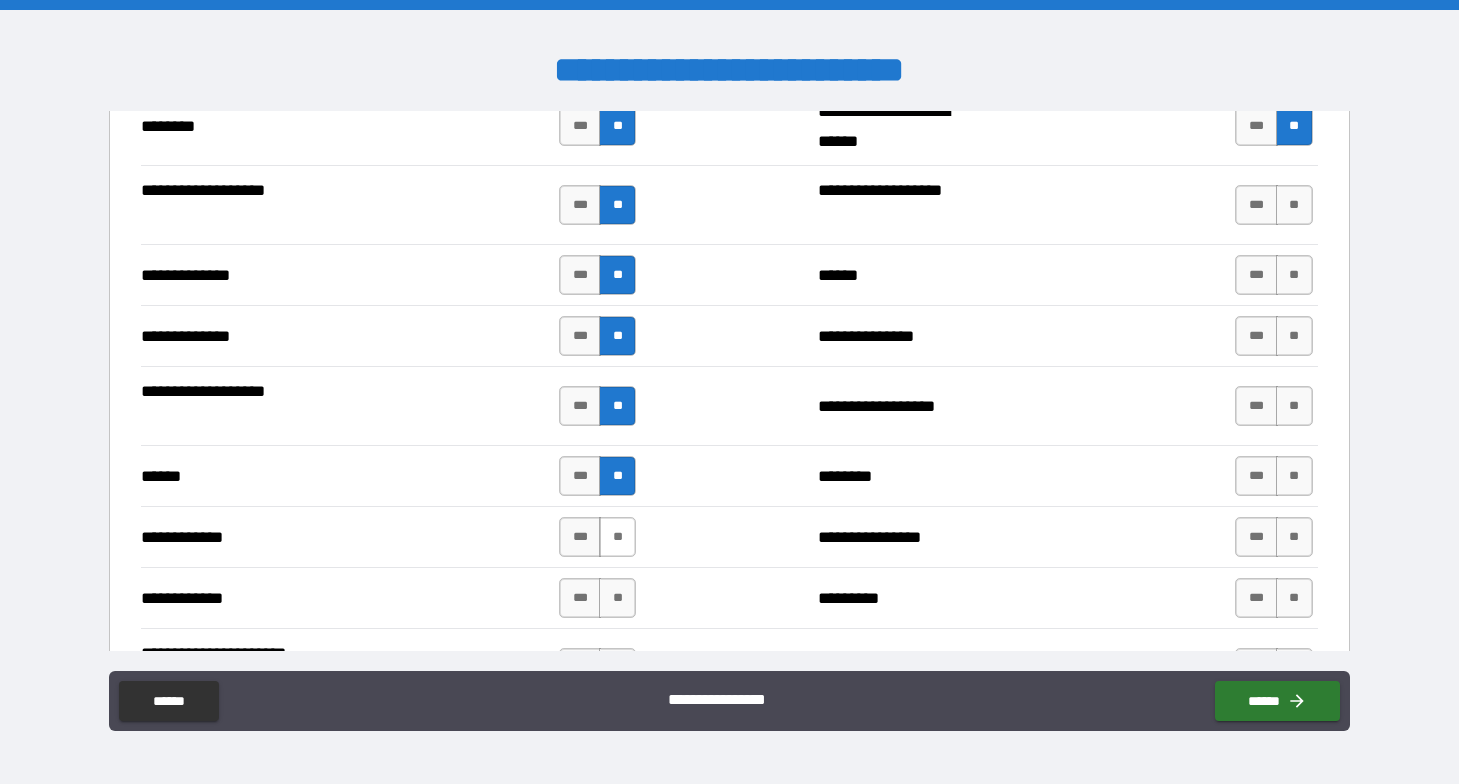 click on "**" at bounding box center (617, 537) 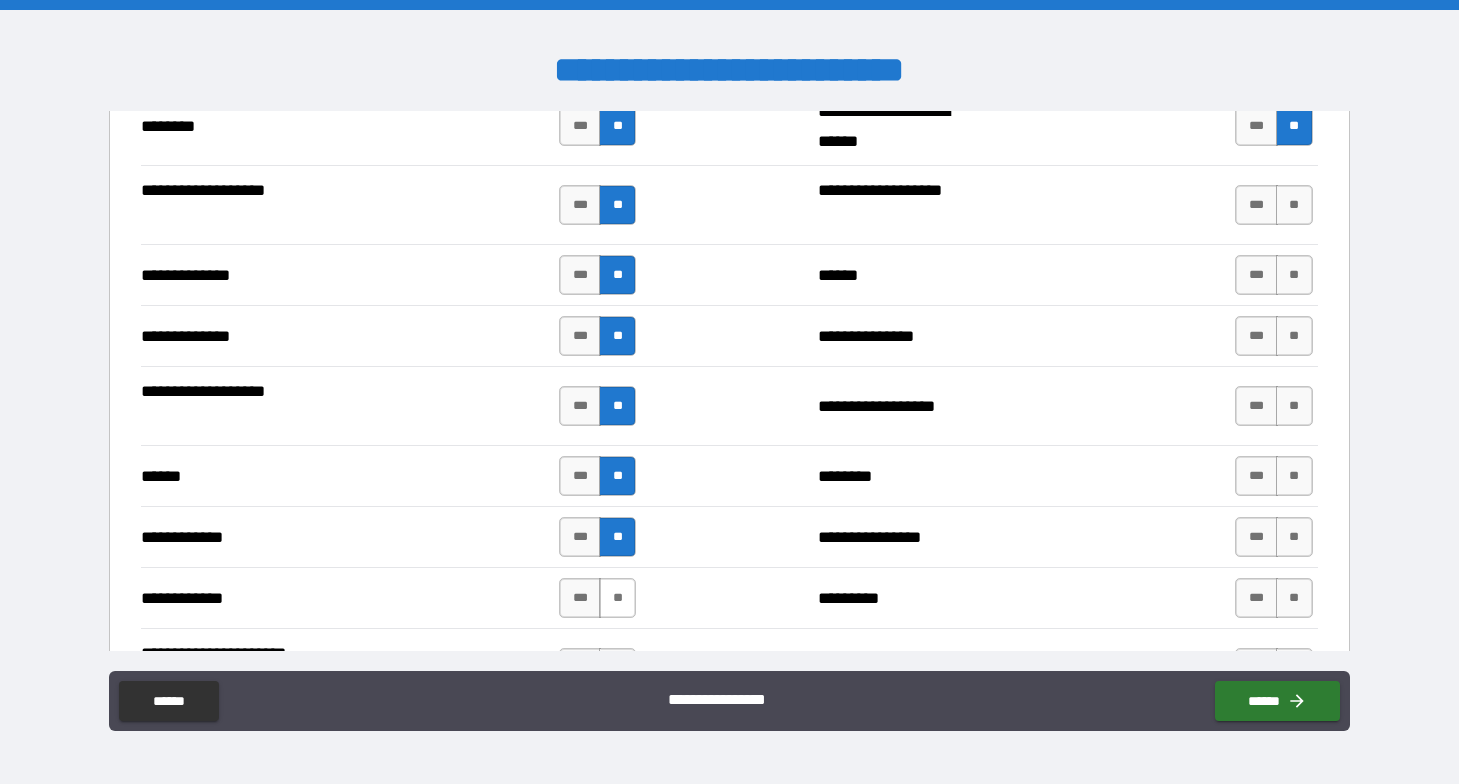 click on "**" at bounding box center (617, 598) 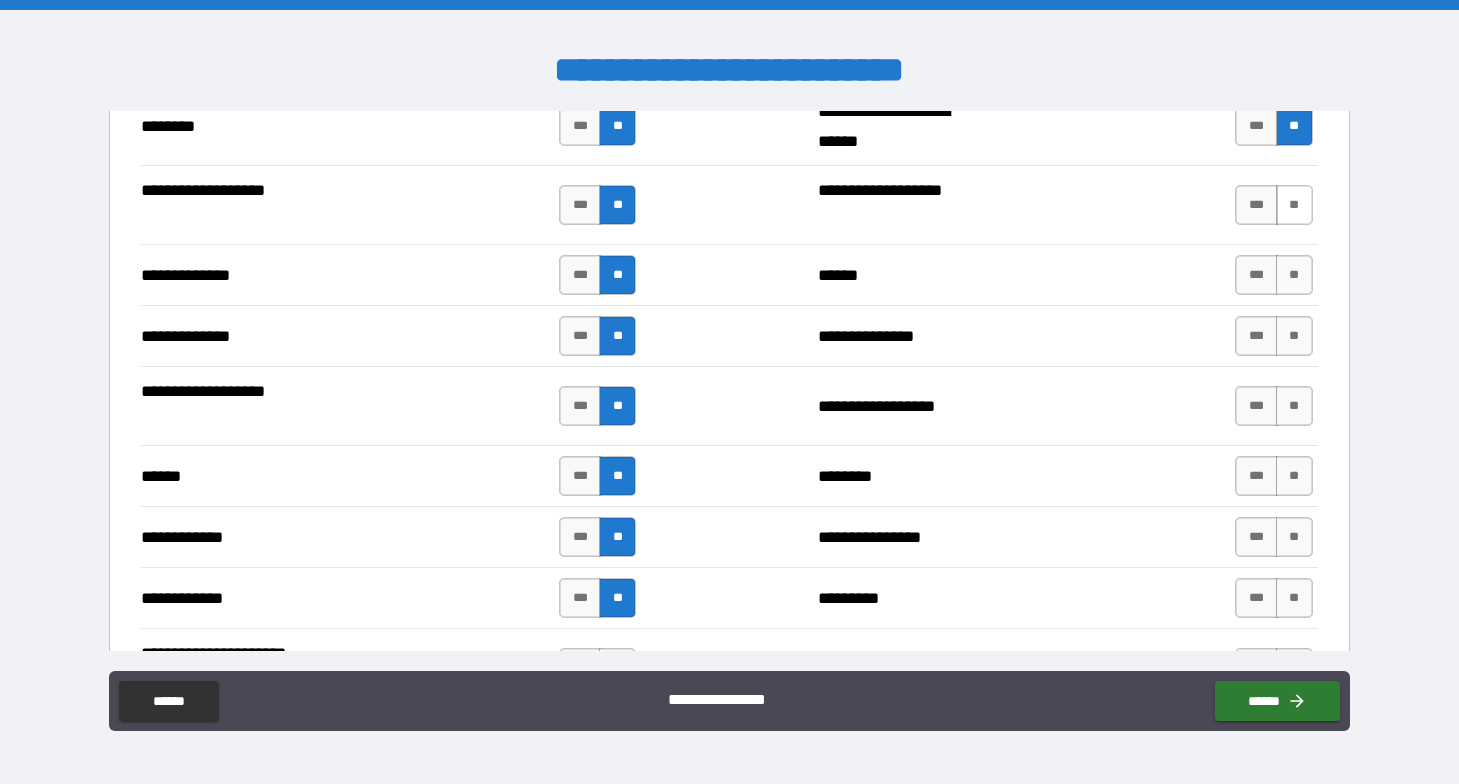 click on "**" at bounding box center [1294, 205] 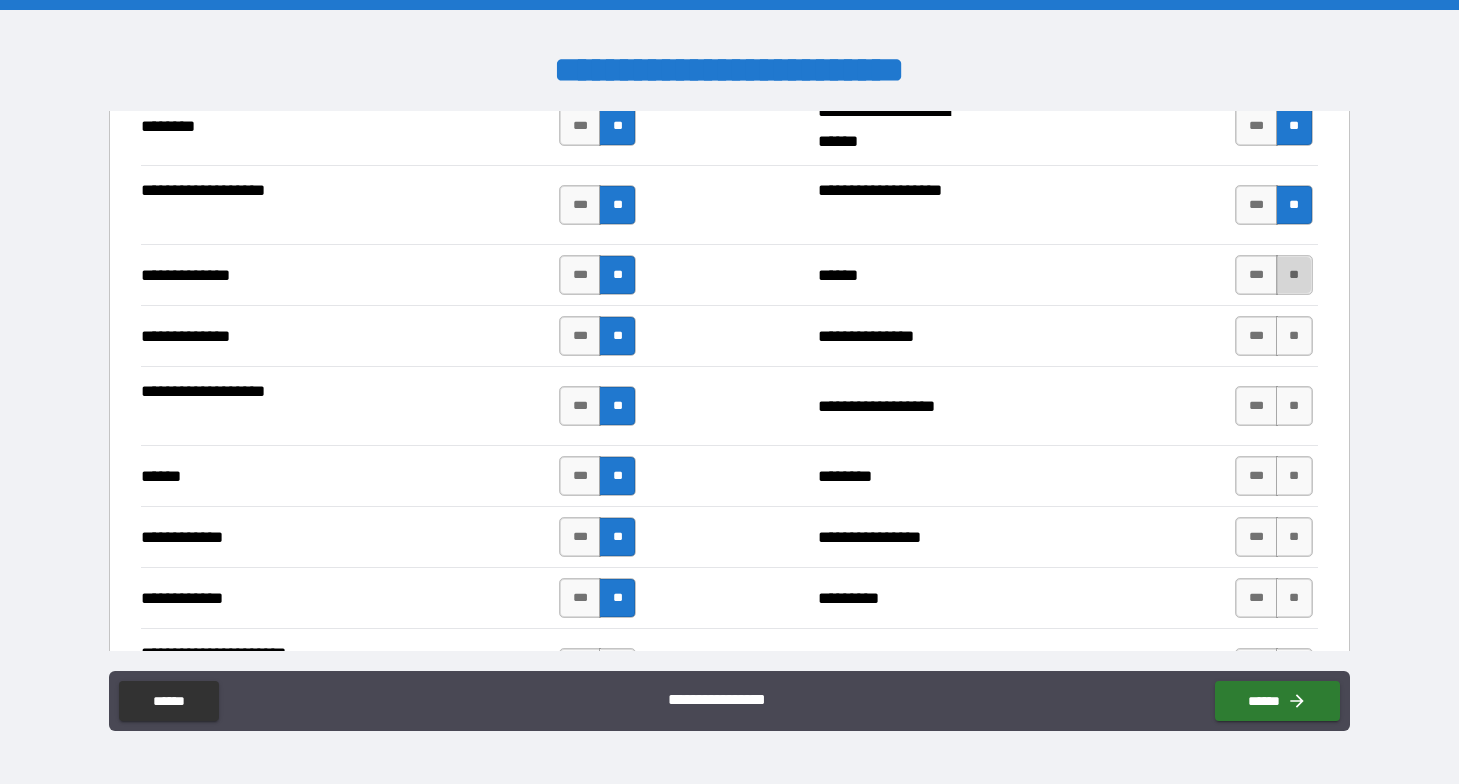 click on "**" at bounding box center [1294, 275] 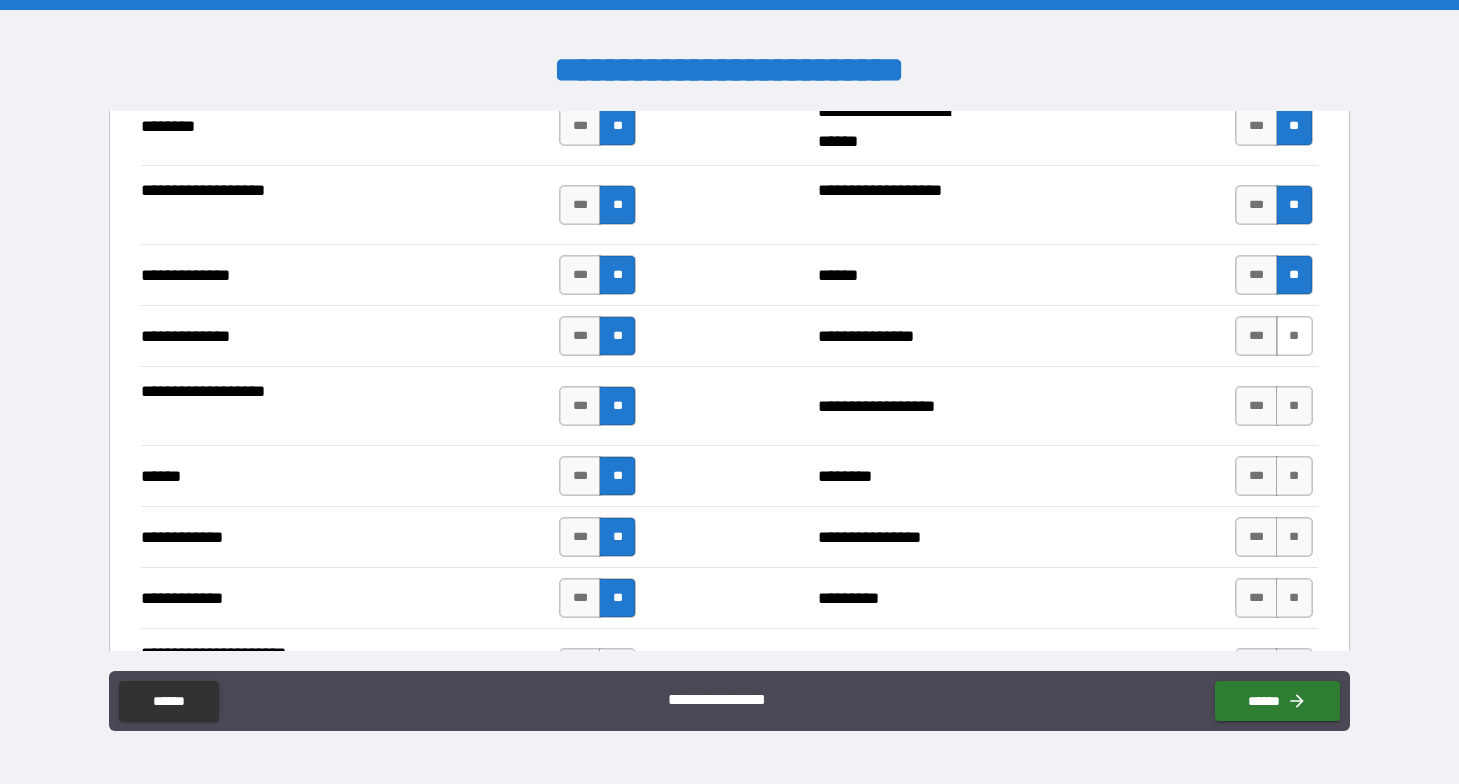 click on "**" at bounding box center (1294, 336) 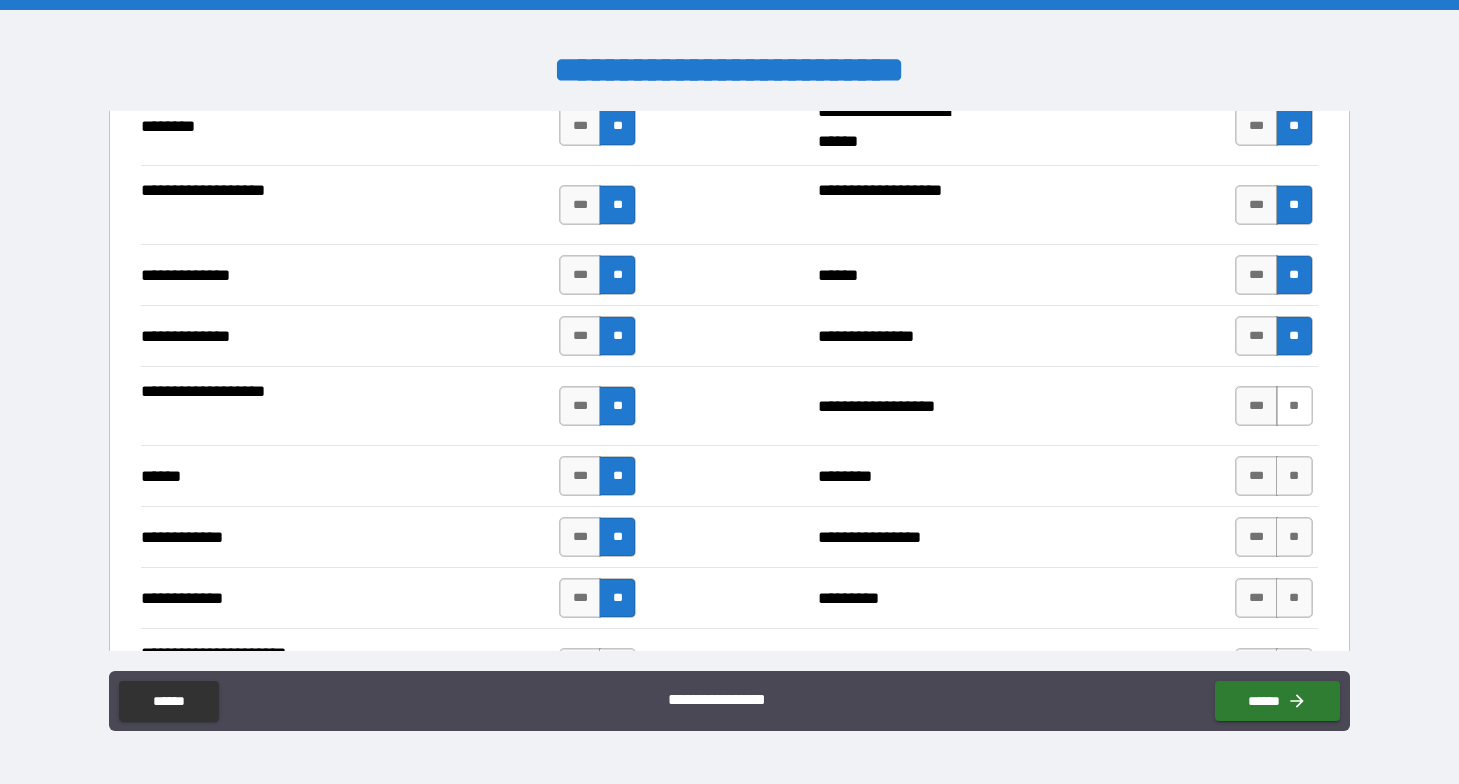 click on "**" at bounding box center (1294, 406) 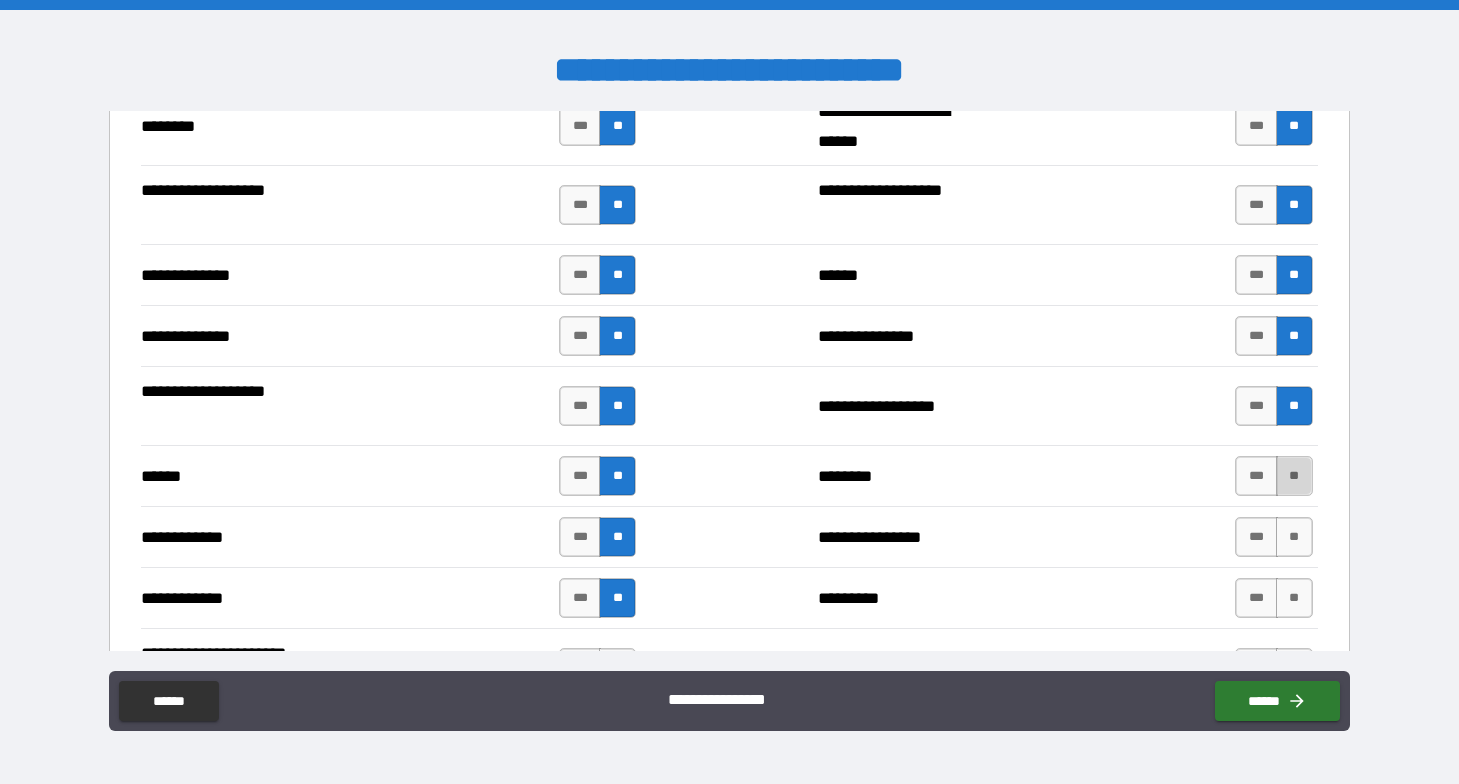 click on "**" at bounding box center [1294, 476] 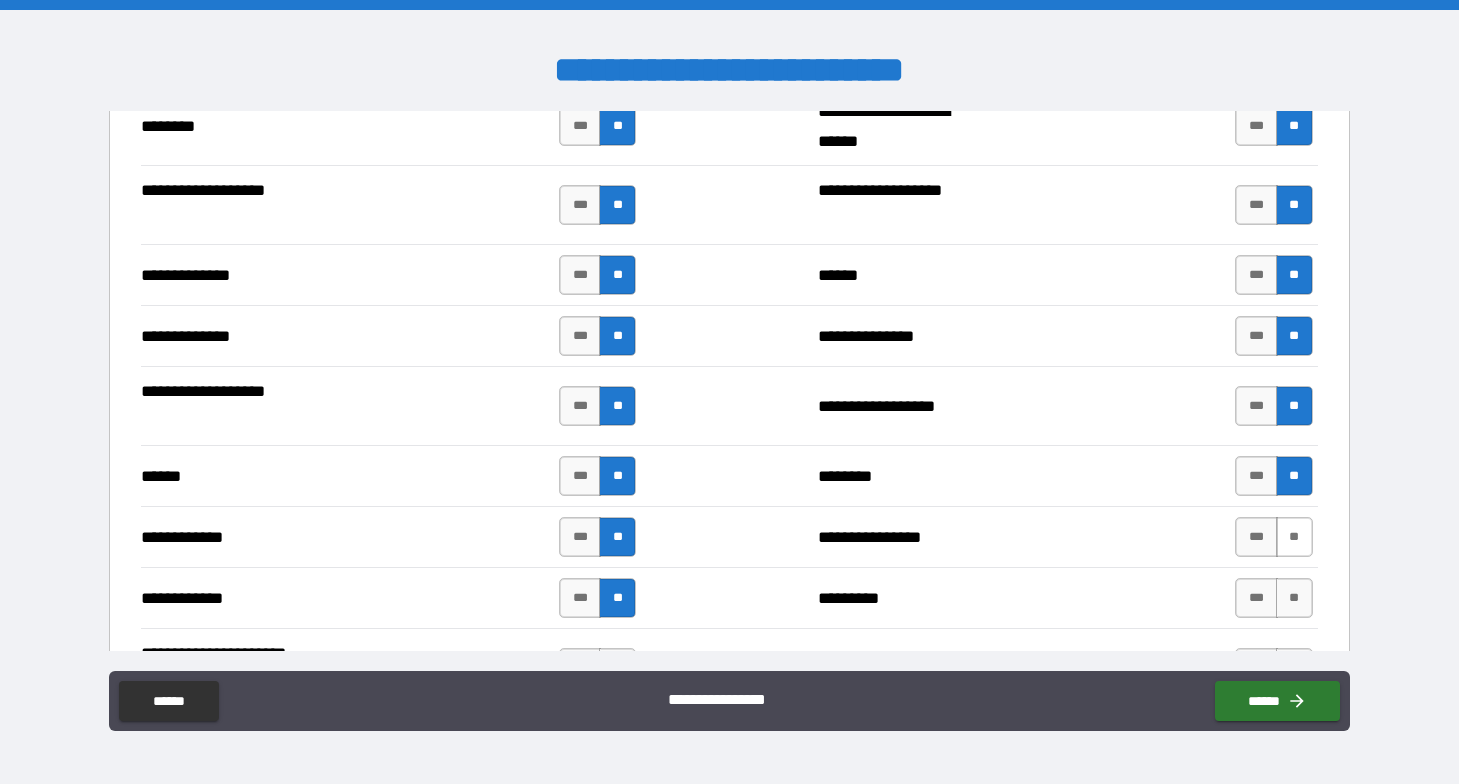 click on "**" at bounding box center [1294, 537] 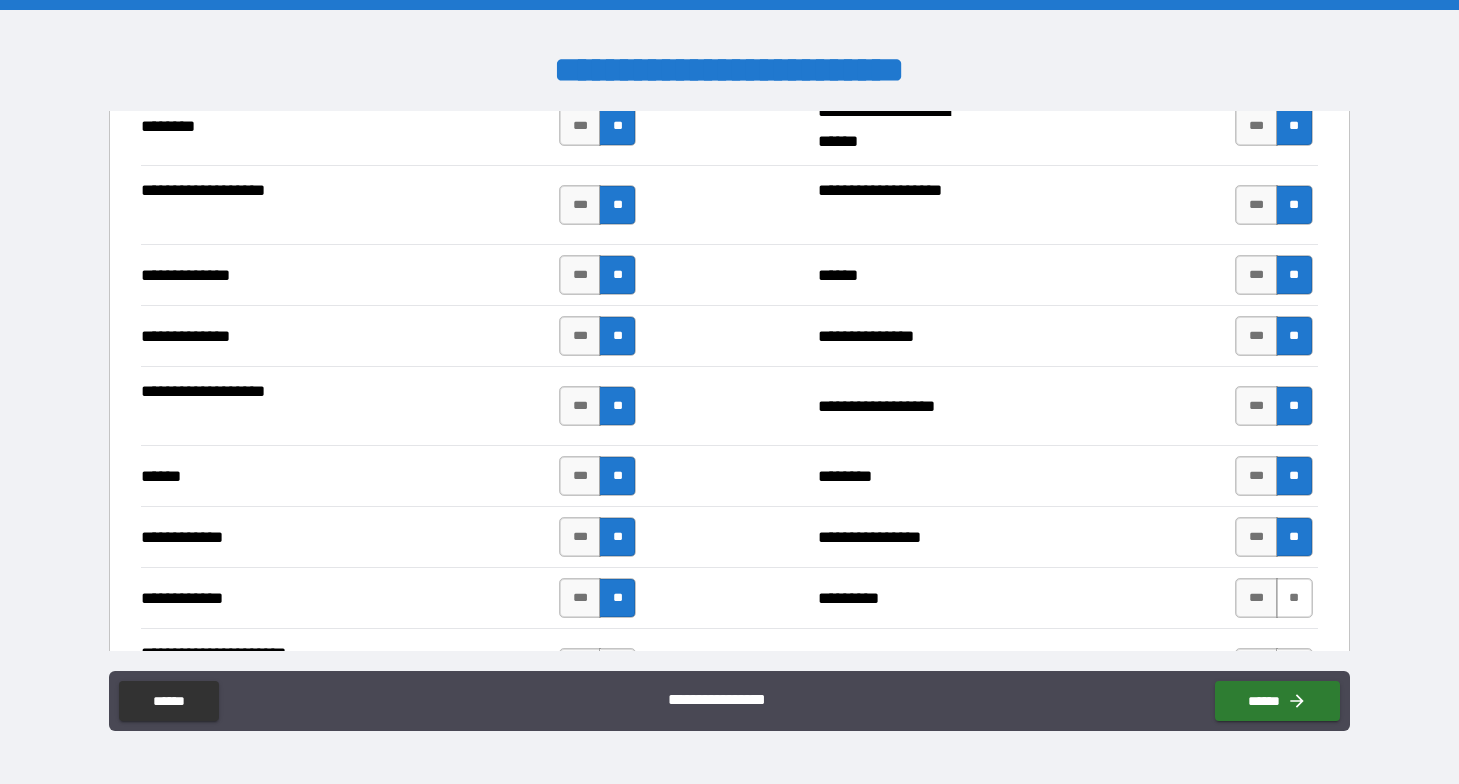 click on "**" at bounding box center [1294, 598] 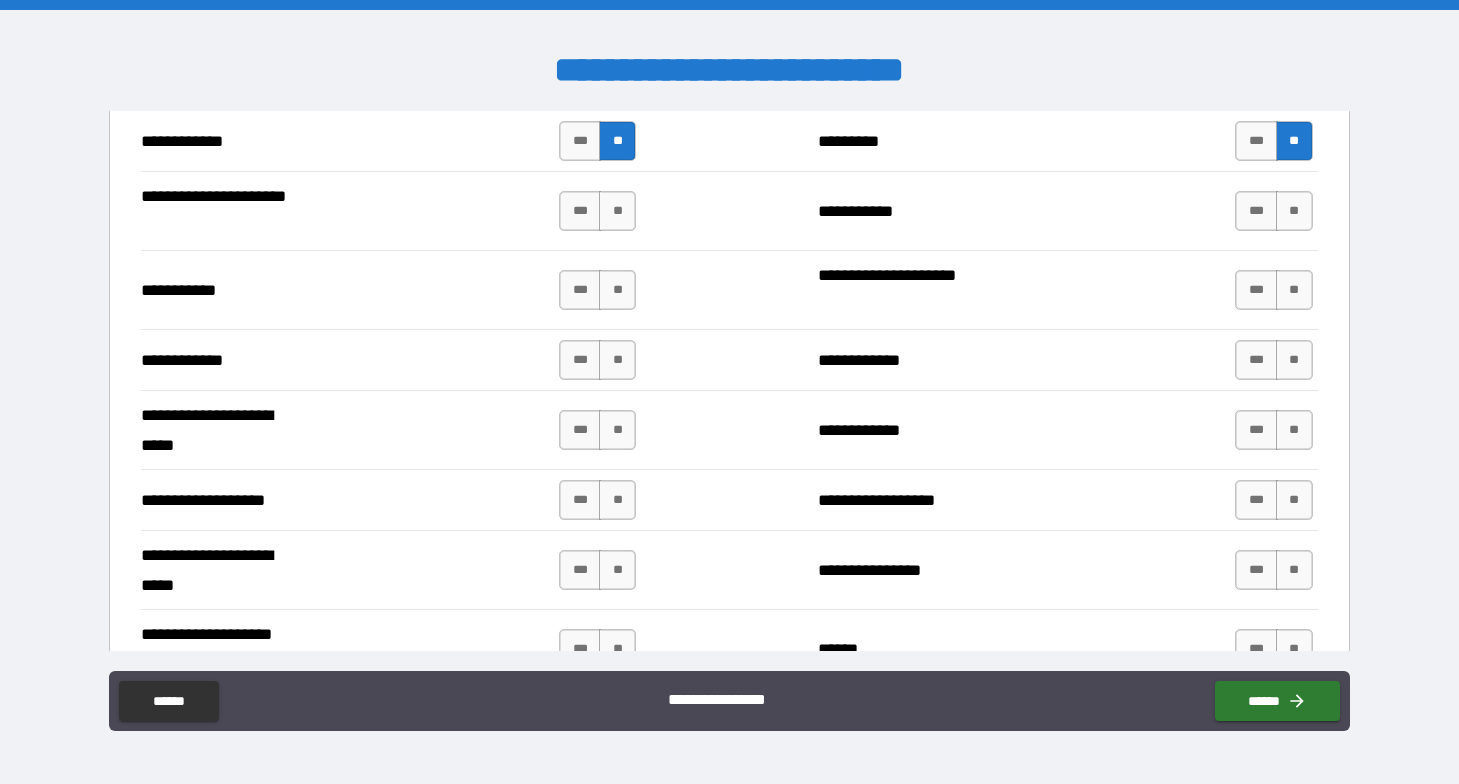 scroll, scrollTop: 3855, scrollLeft: 0, axis: vertical 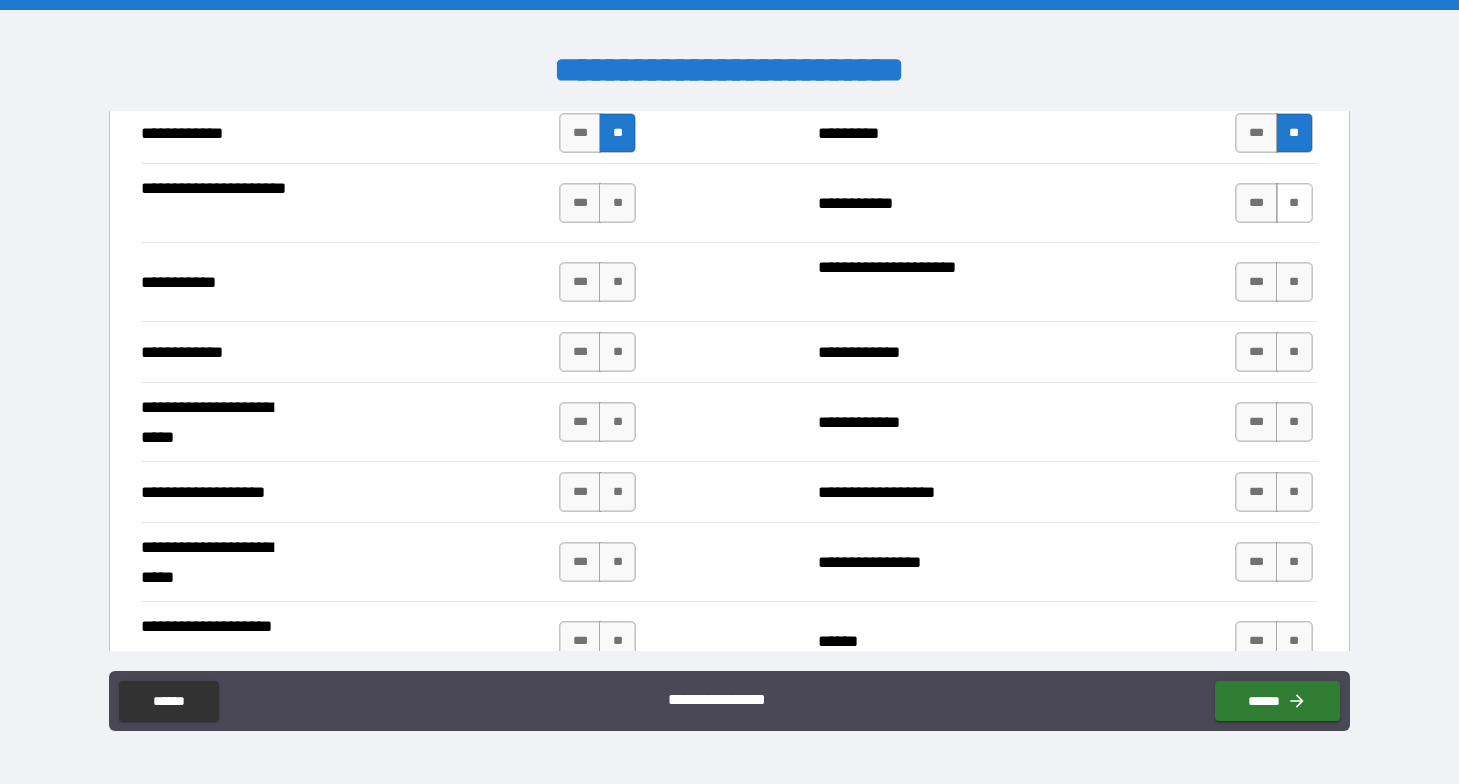 click on "**" at bounding box center [1294, 203] 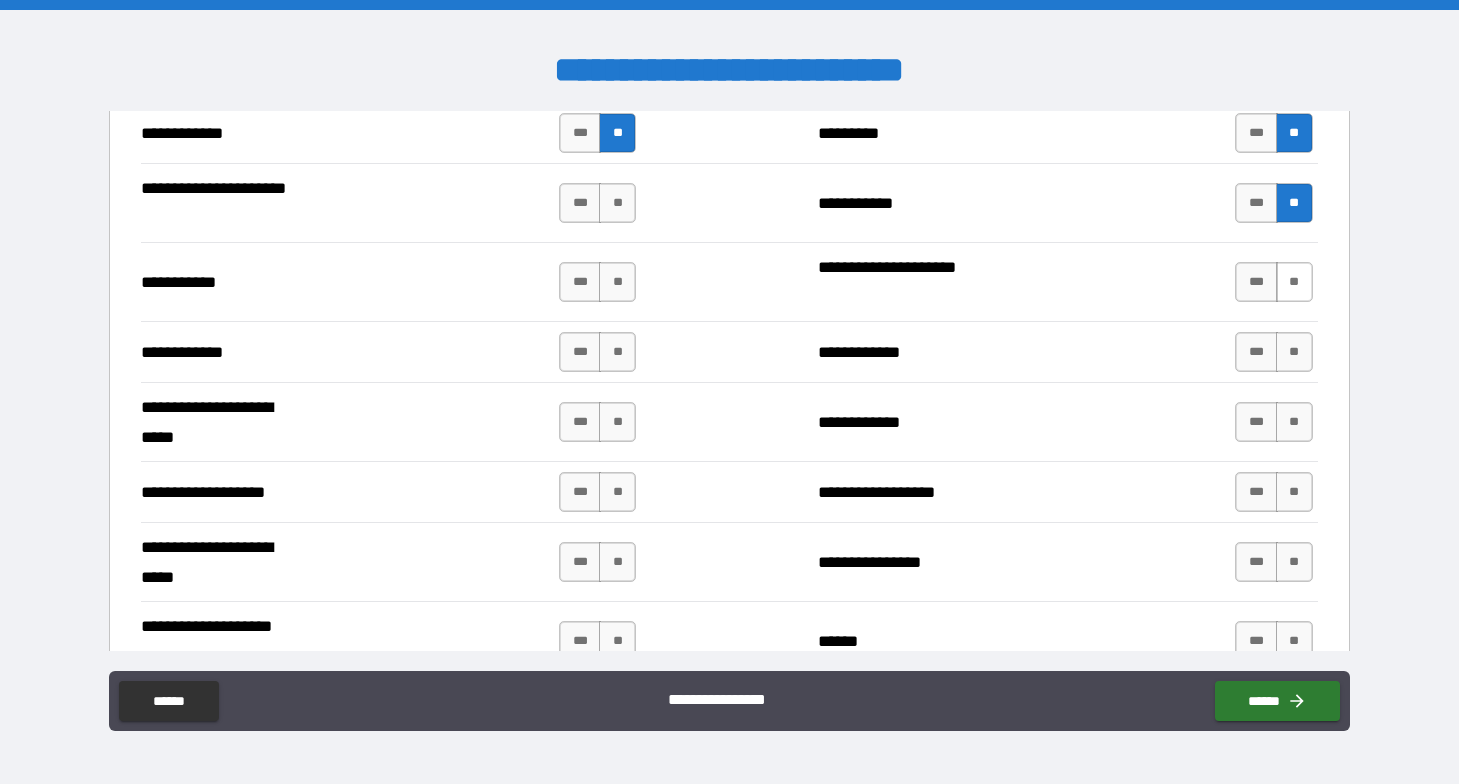 click on "**" at bounding box center (1294, 282) 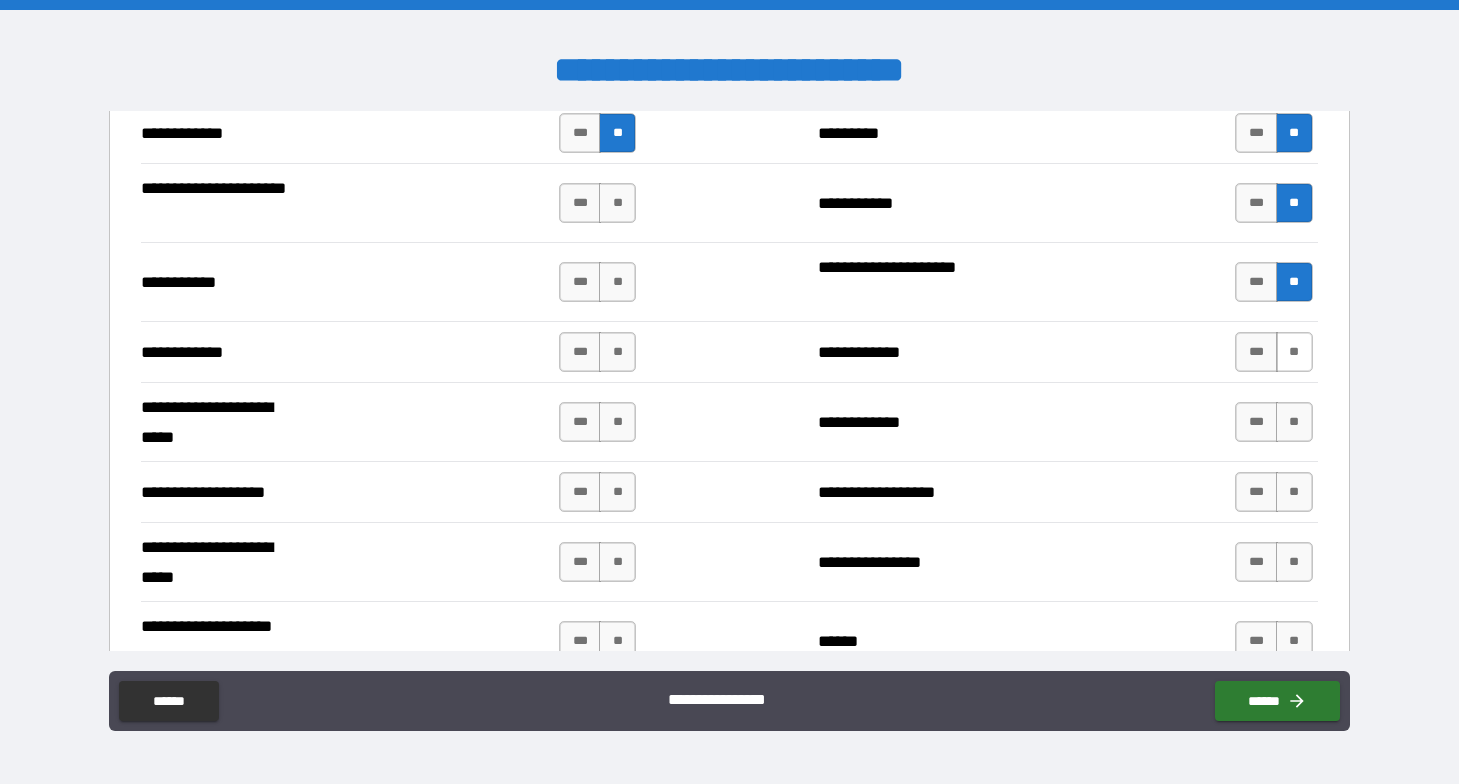 click on "**" at bounding box center (1294, 352) 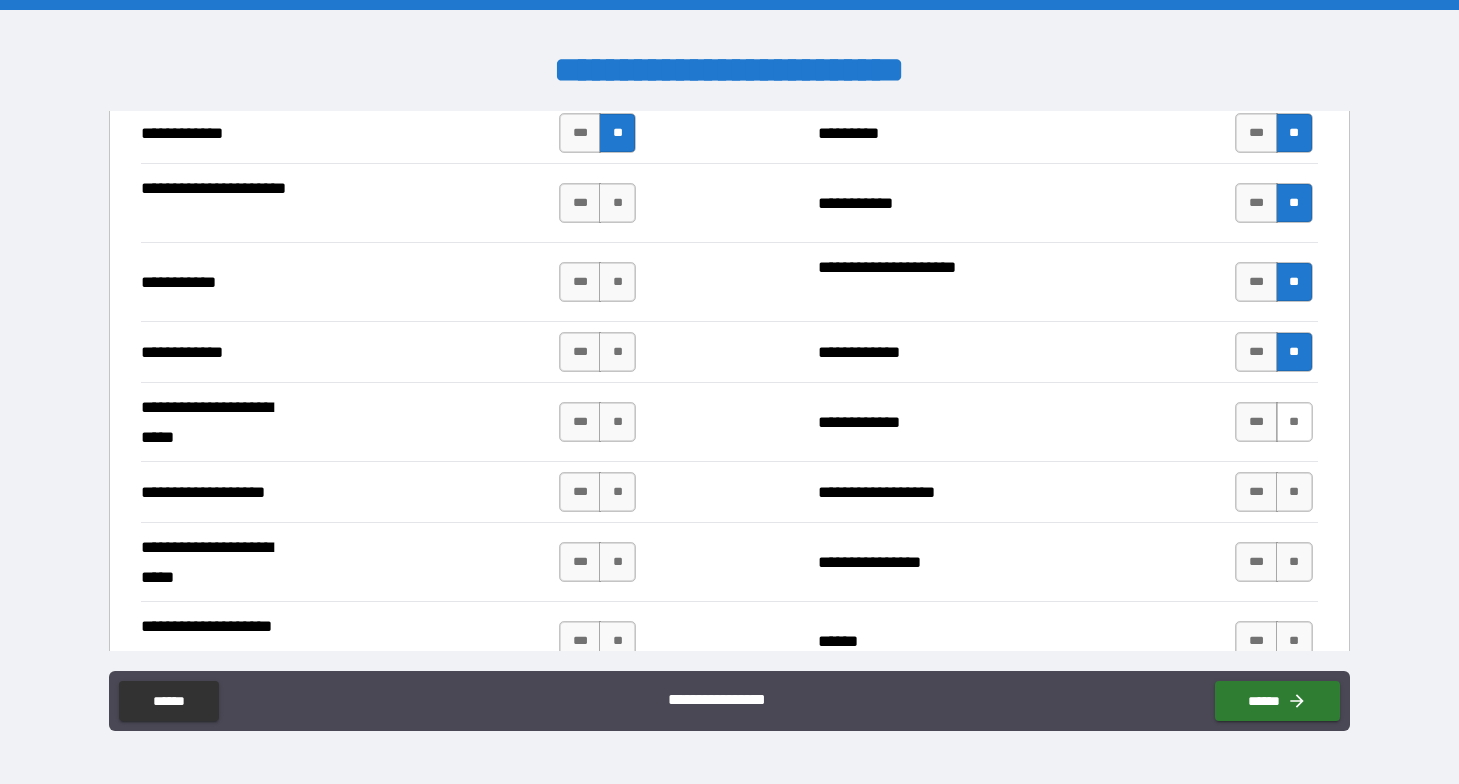 click on "**" at bounding box center [1294, 422] 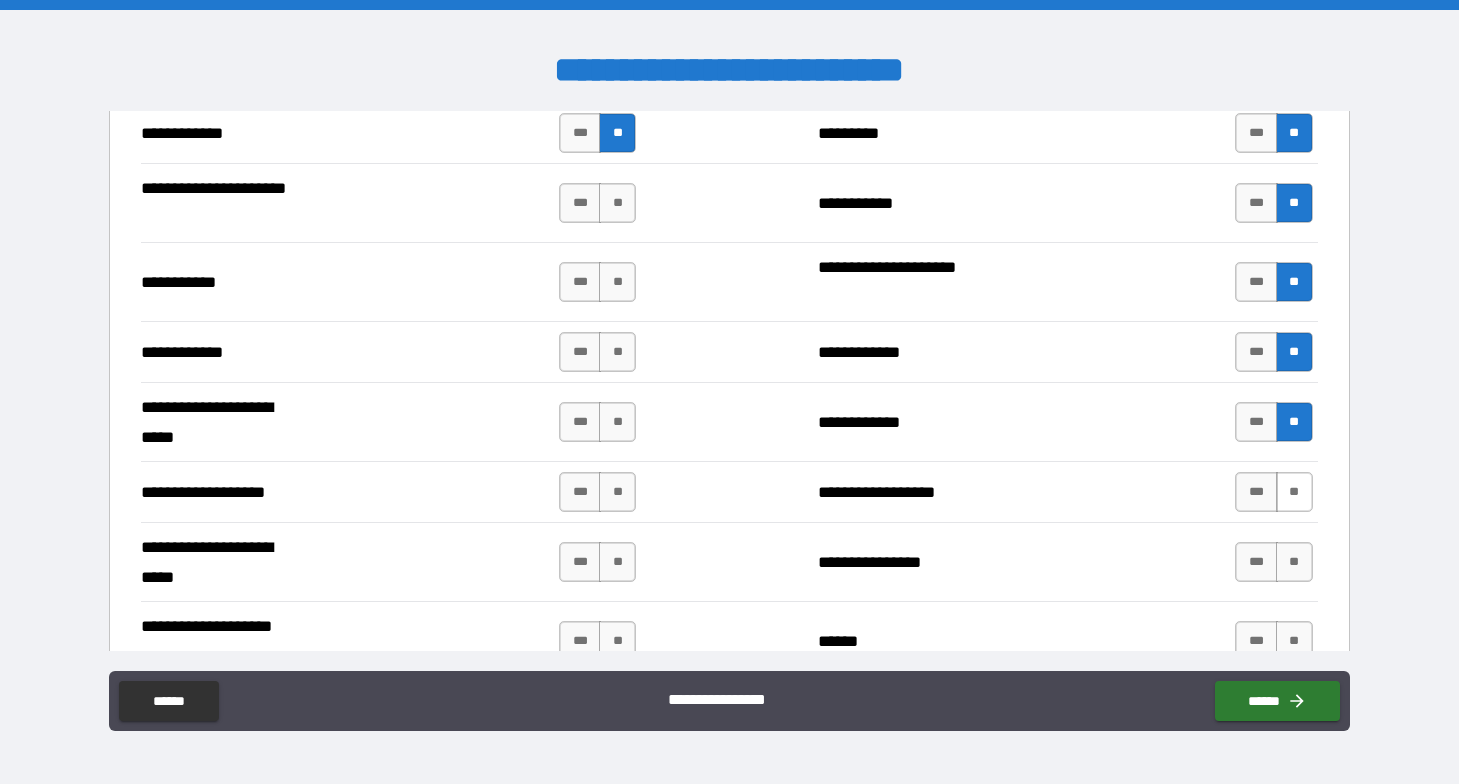 click on "**" at bounding box center [1294, 492] 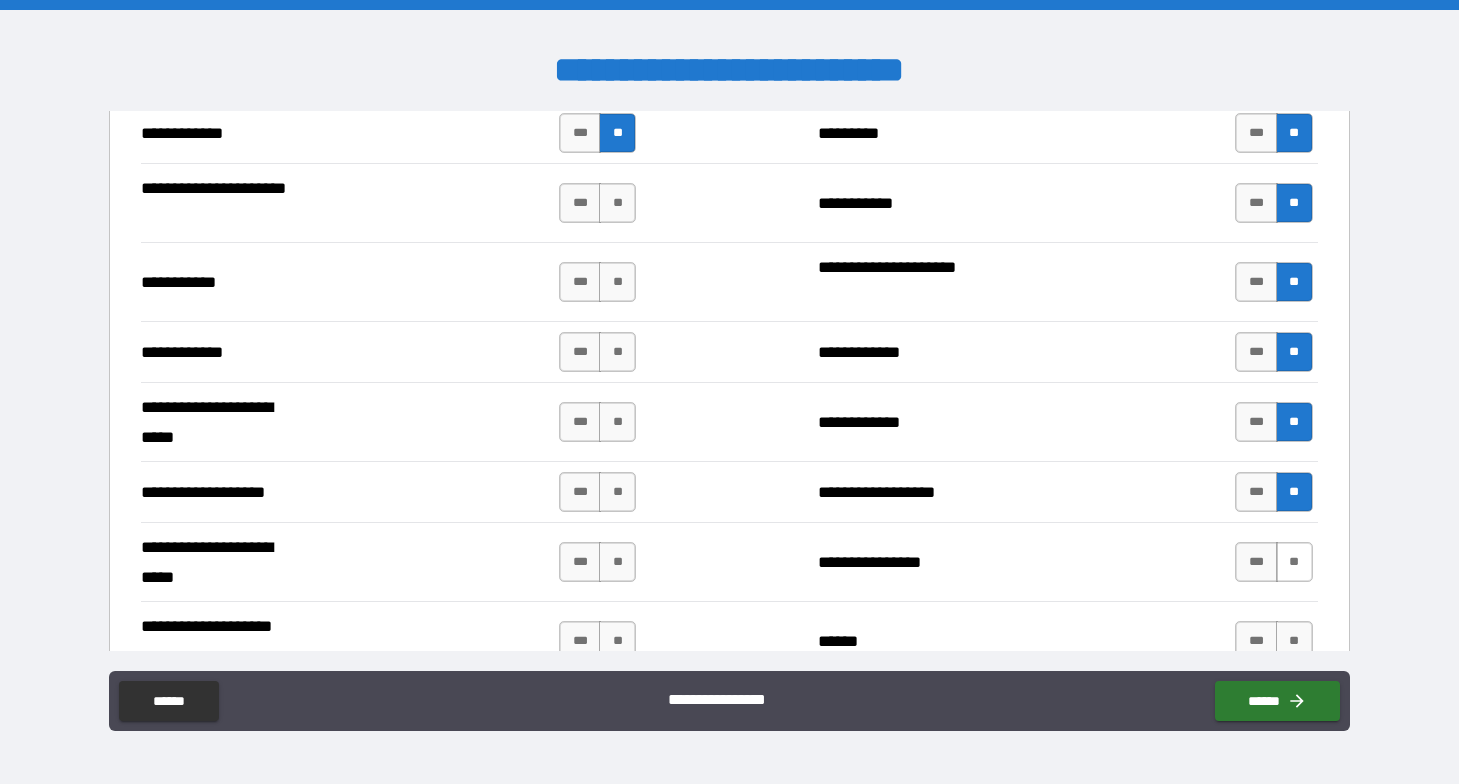click on "**" at bounding box center (1294, 562) 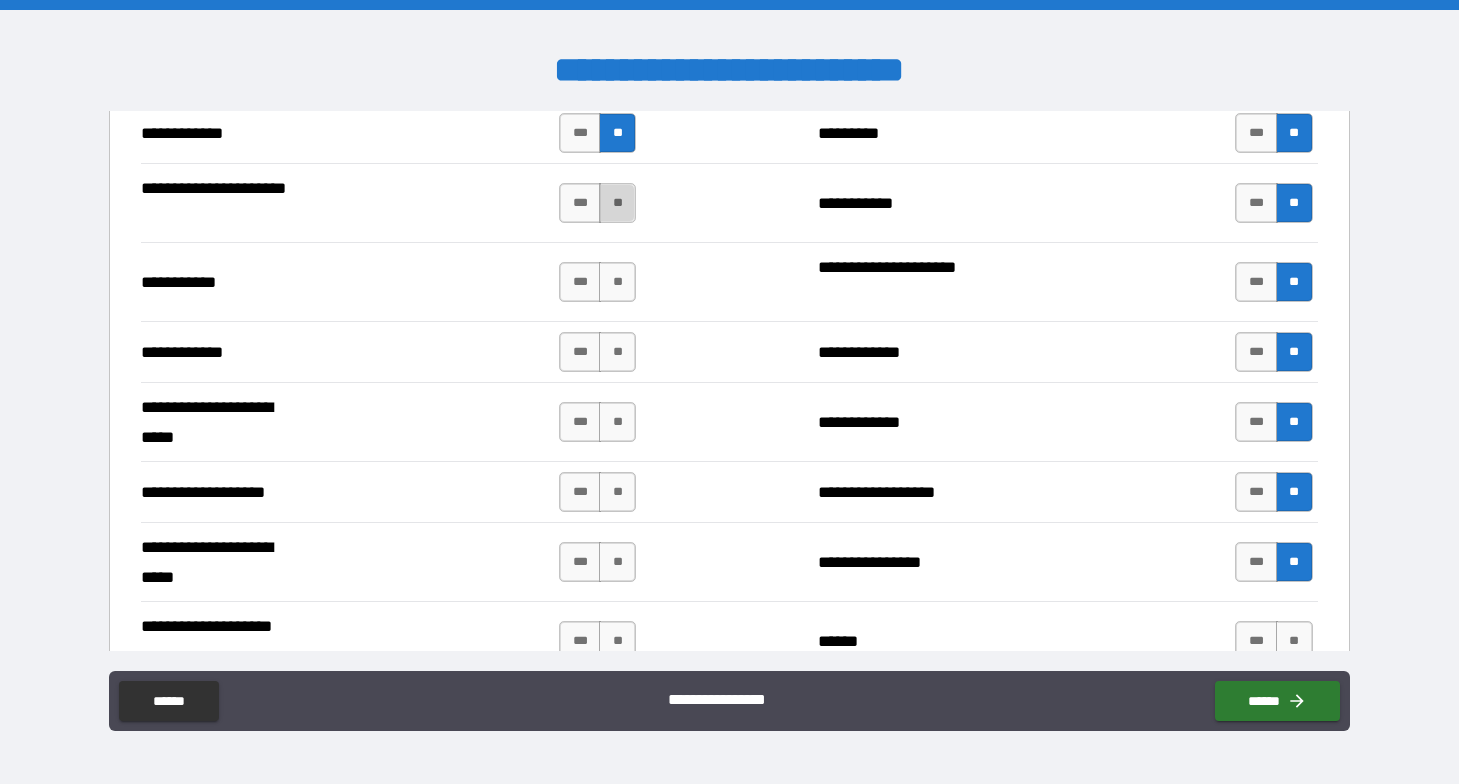 click on "**" at bounding box center (617, 203) 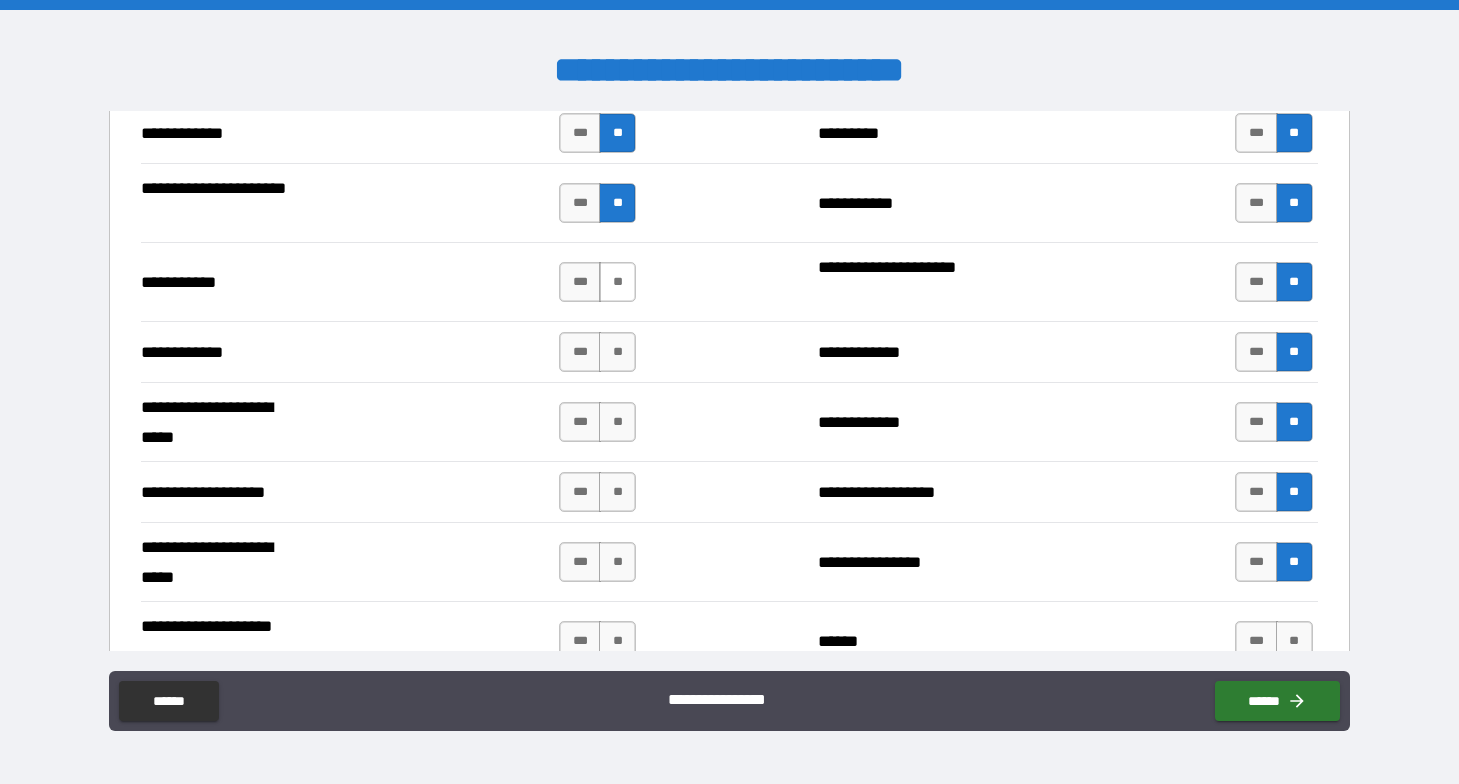 click on "**" at bounding box center [617, 282] 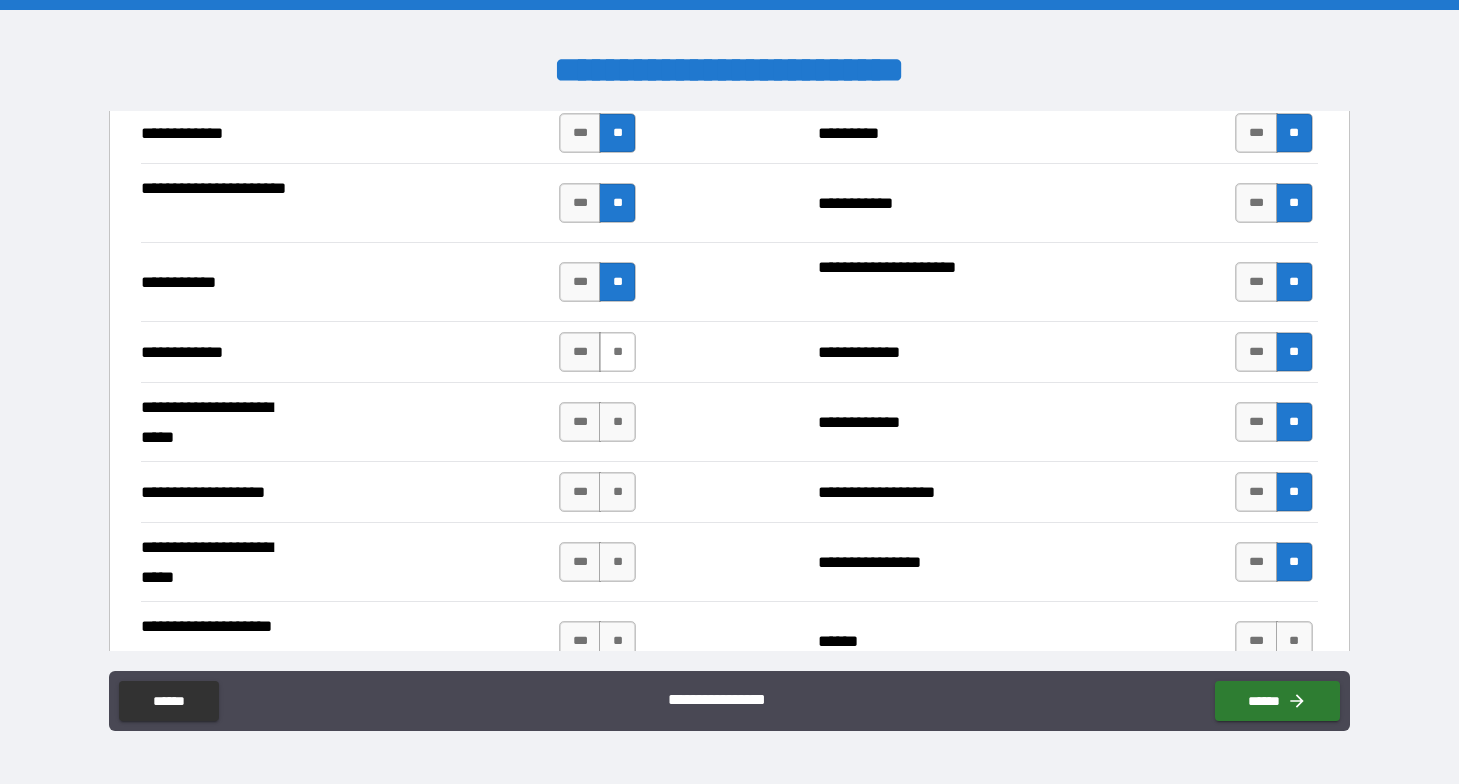 click on "**" at bounding box center (617, 352) 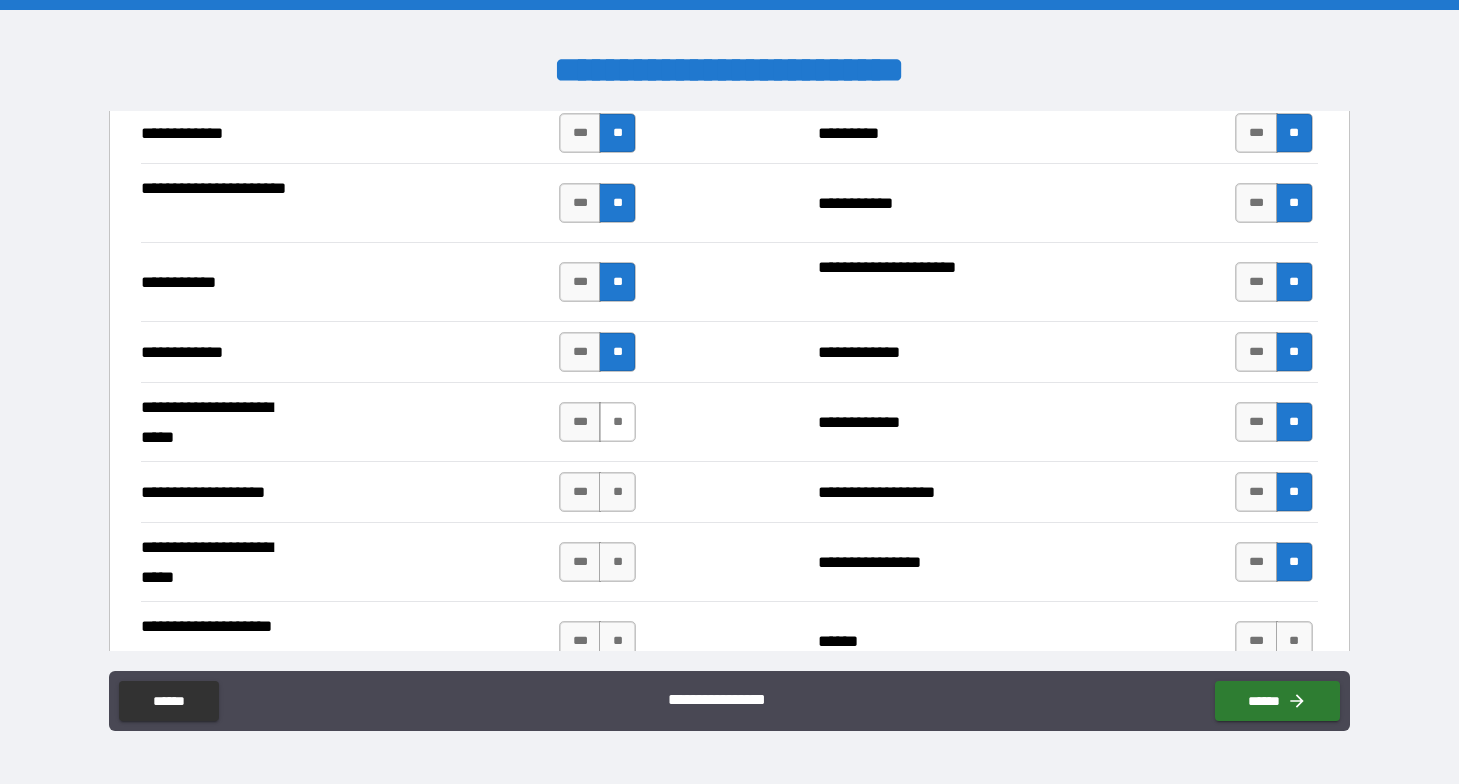 click on "**" at bounding box center [617, 422] 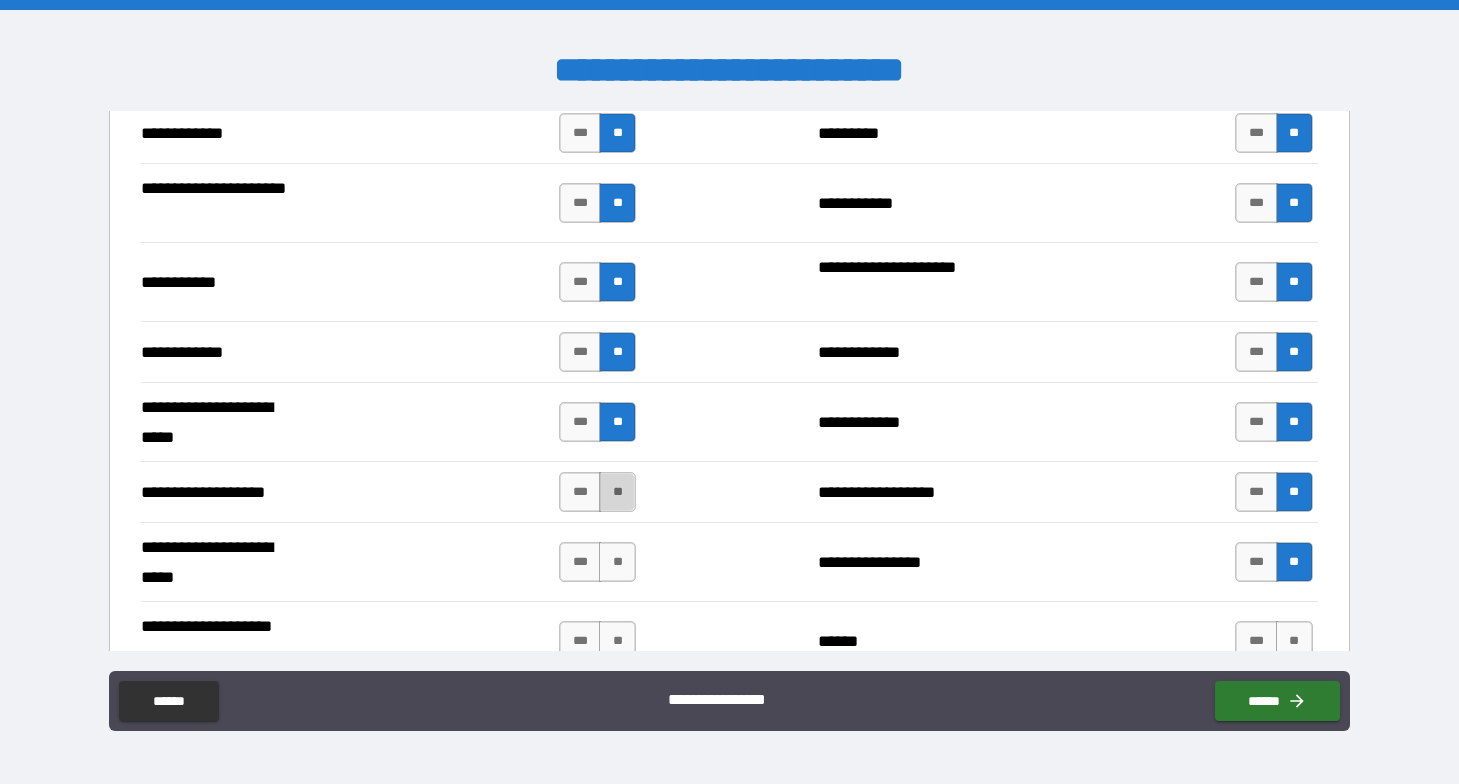 click on "**" at bounding box center [617, 492] 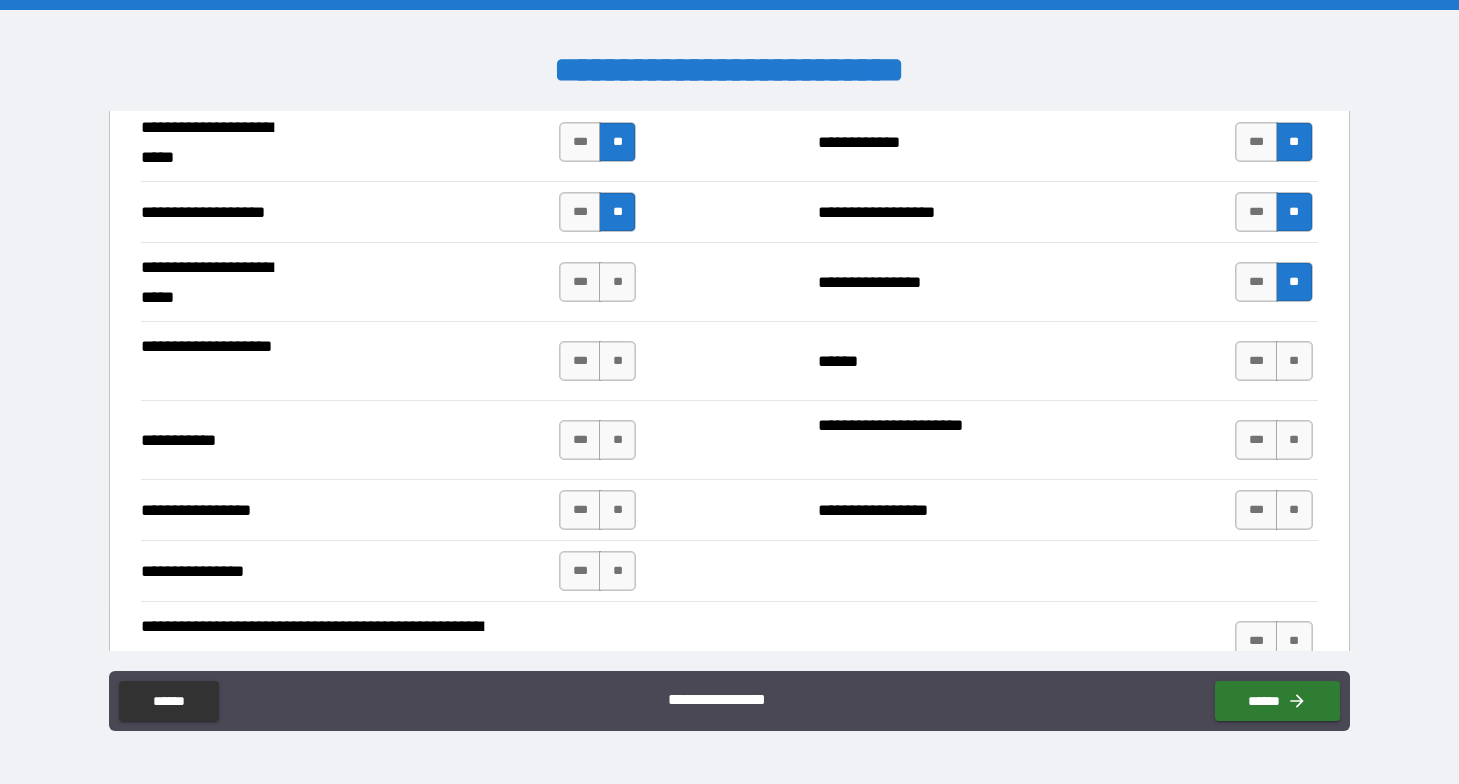 scroll, scrollTop: 4145, scrollLeft: 0, axis: vertical 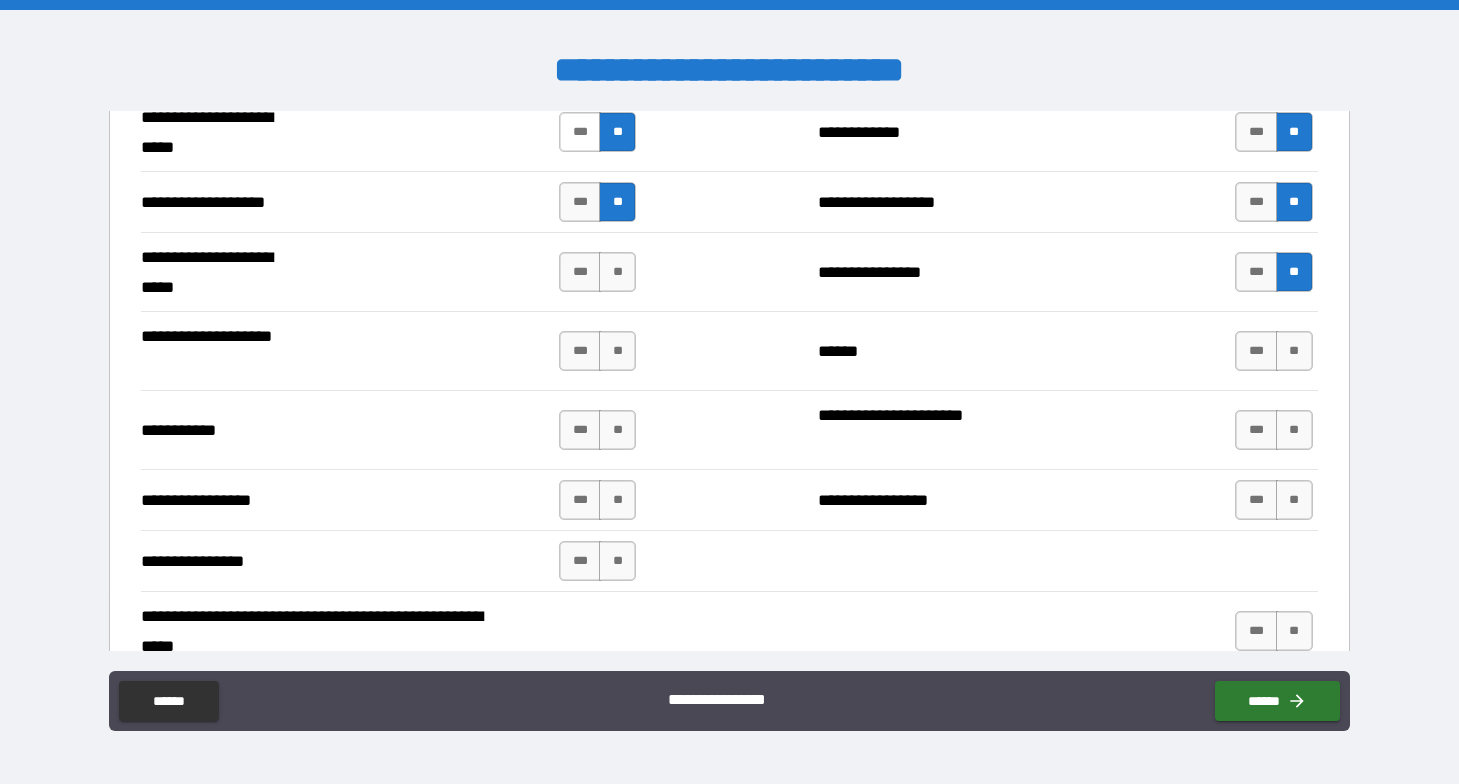 click on "***" at bounding box center (580, 132) 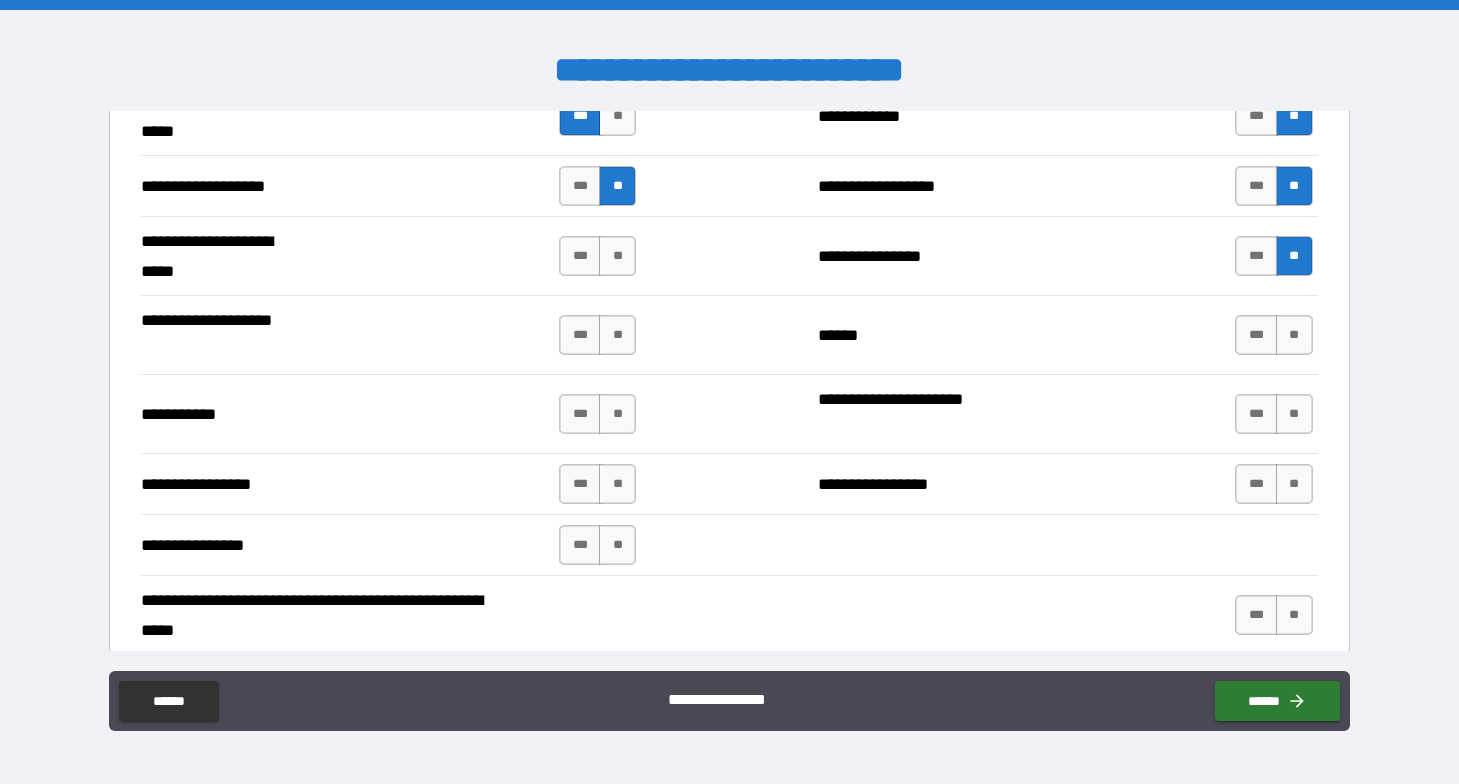 scroll, scrollTop: 4165, scrollLeft: 0, axis: vertical 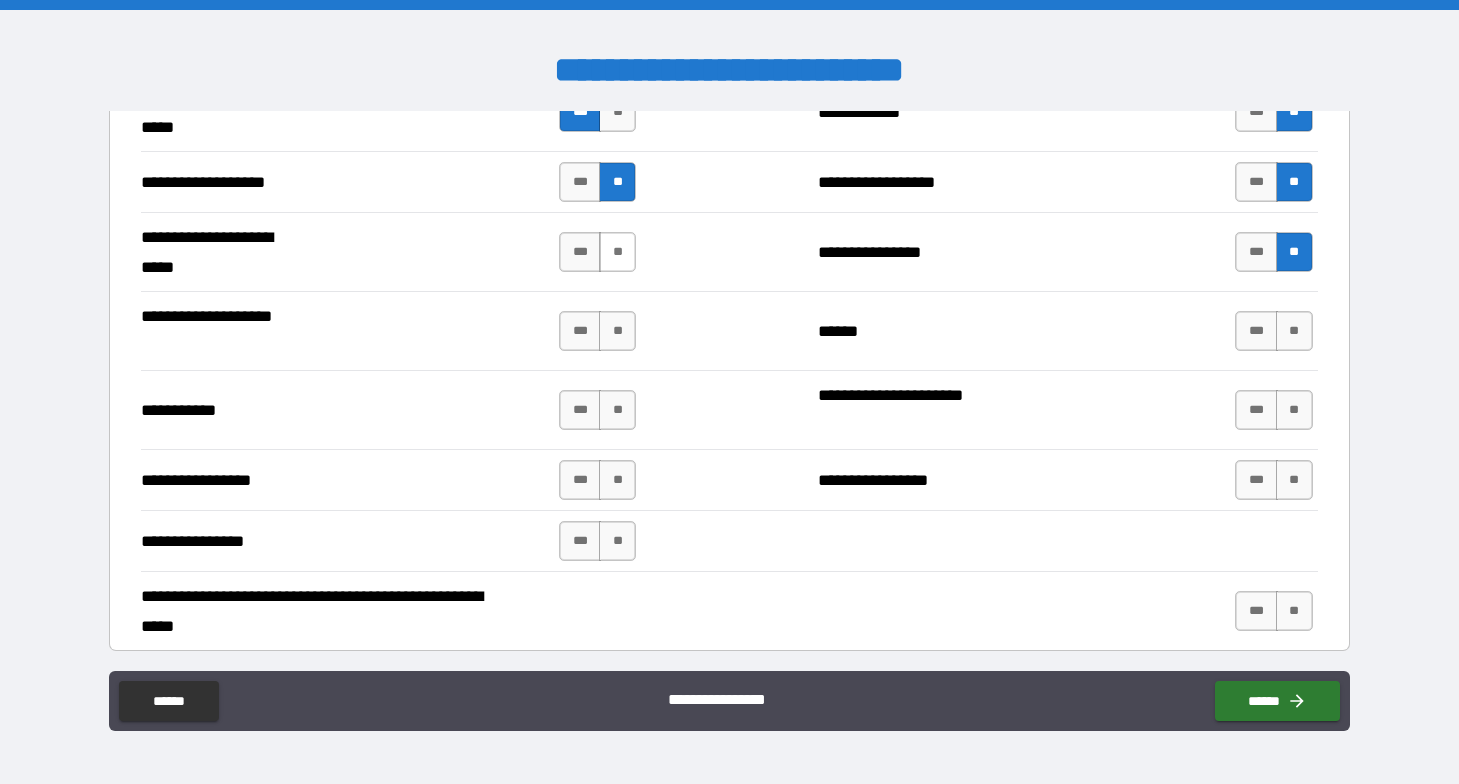click on "**" at bounding box center (617, 252) 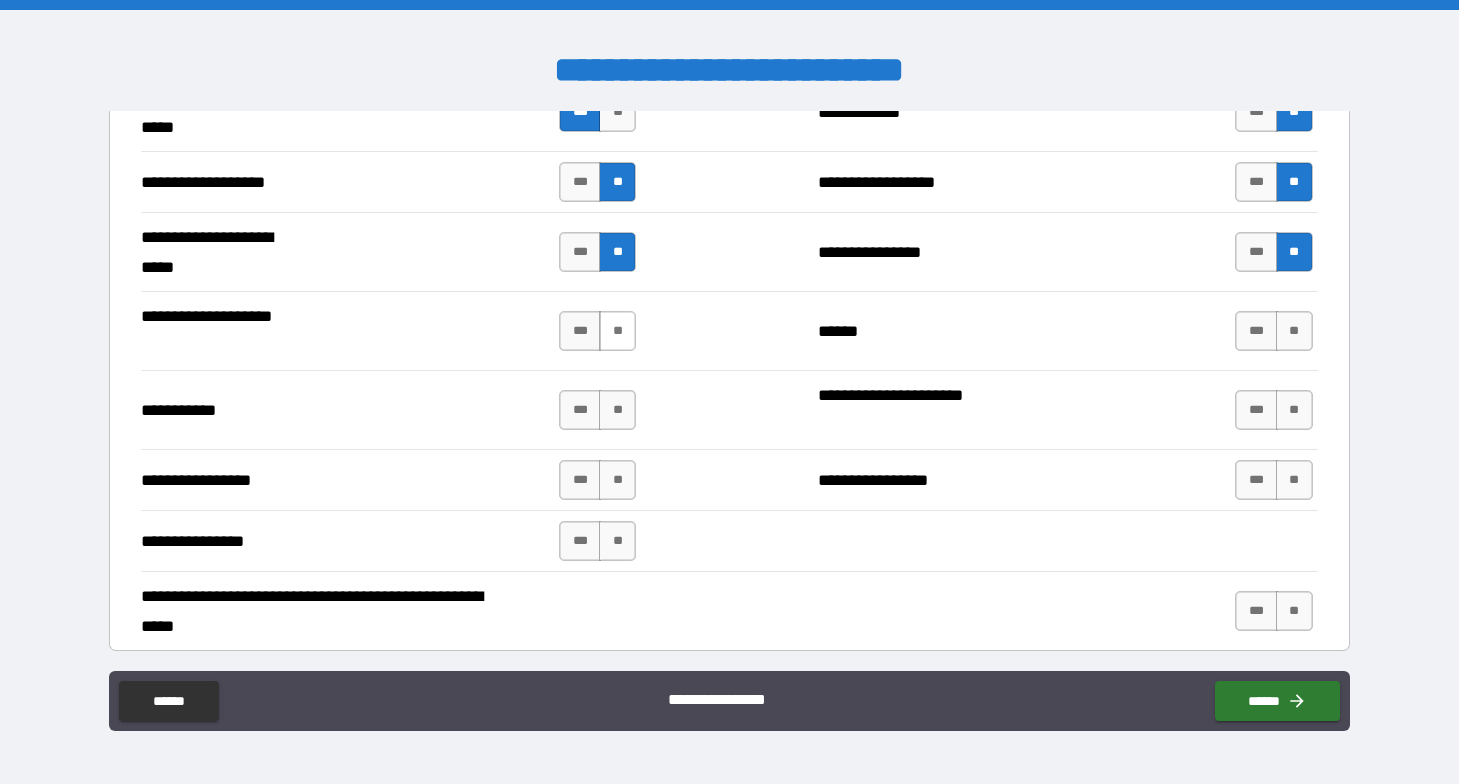 click on "**" at bounding box center (617, 331) 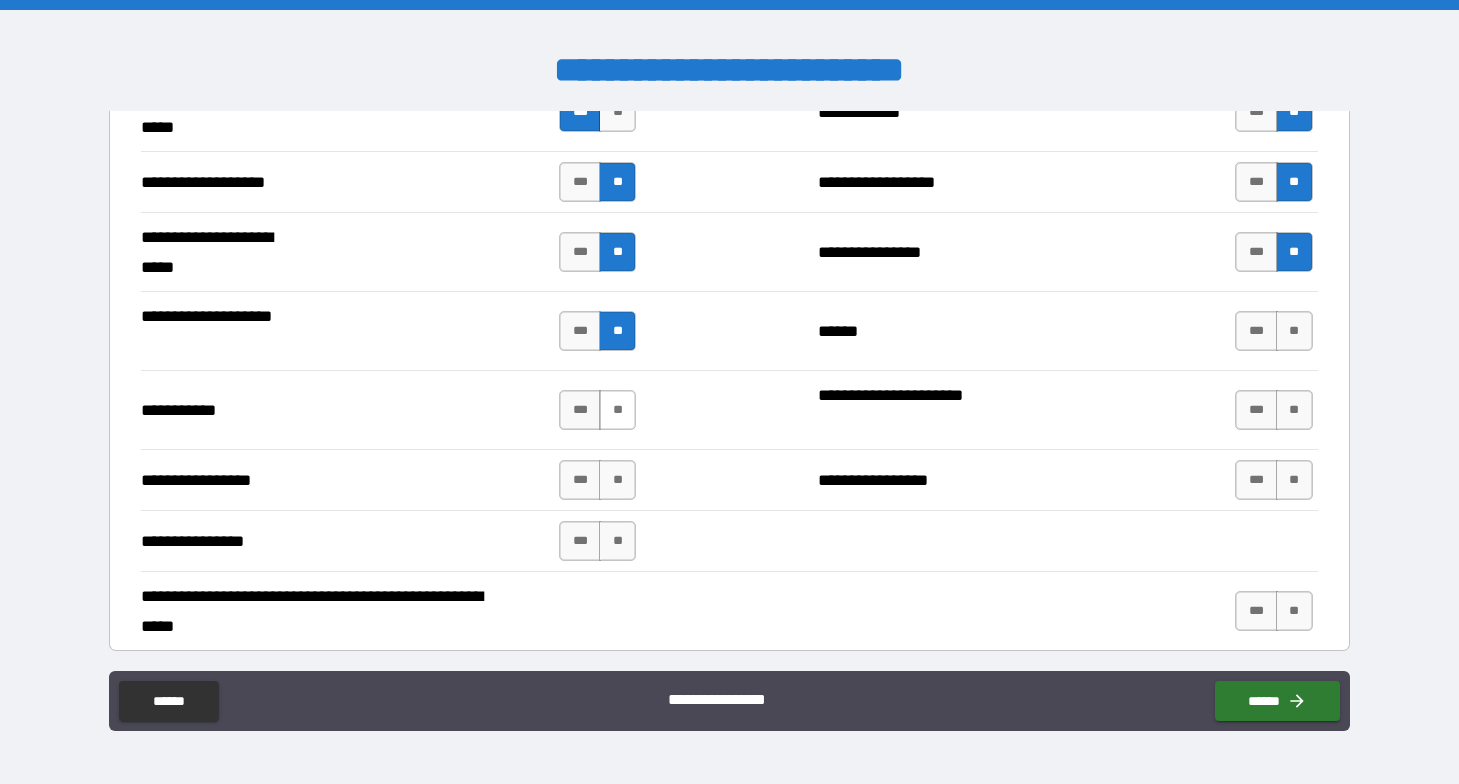 click on "**" at bounding box center (617, 410) 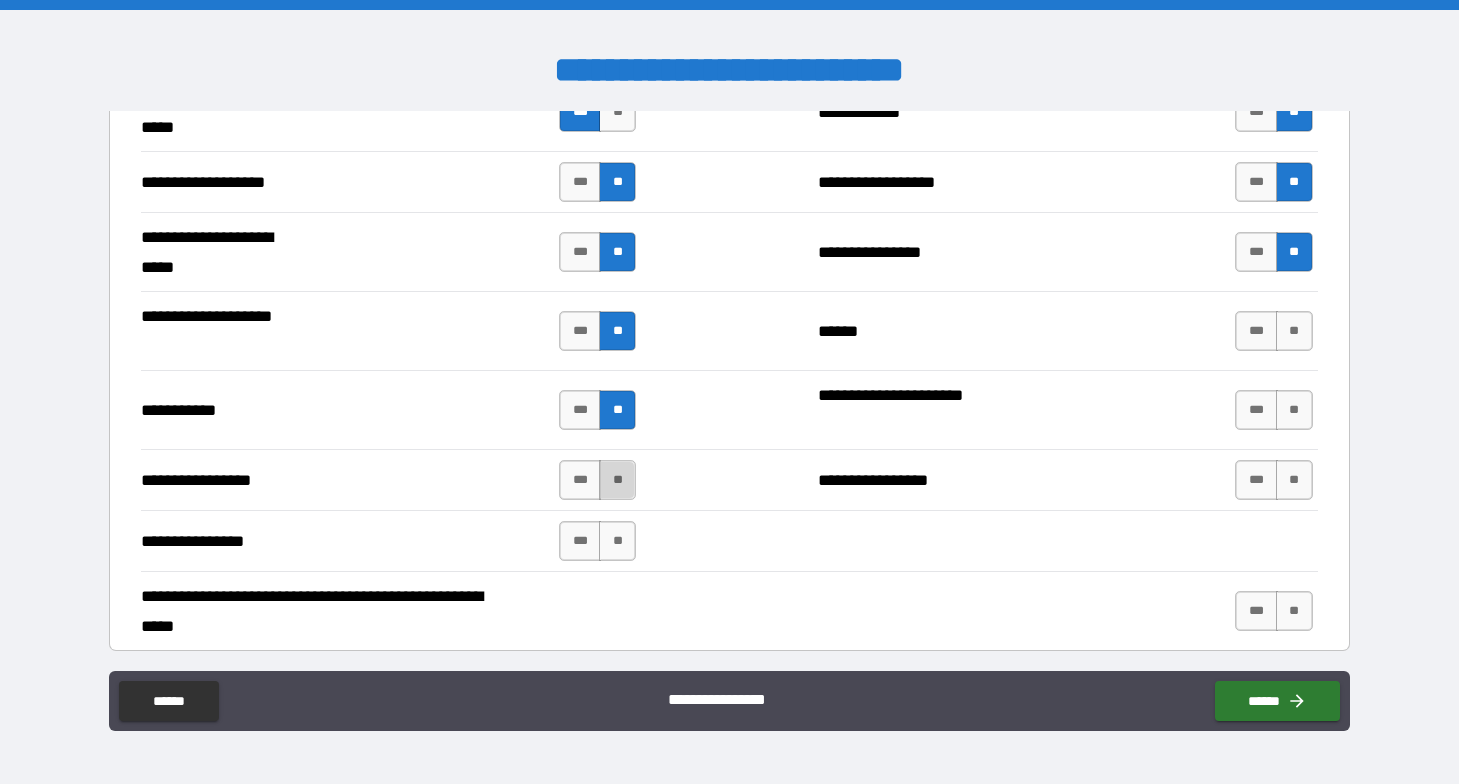 click on "**" at bounding box center (617, 480) 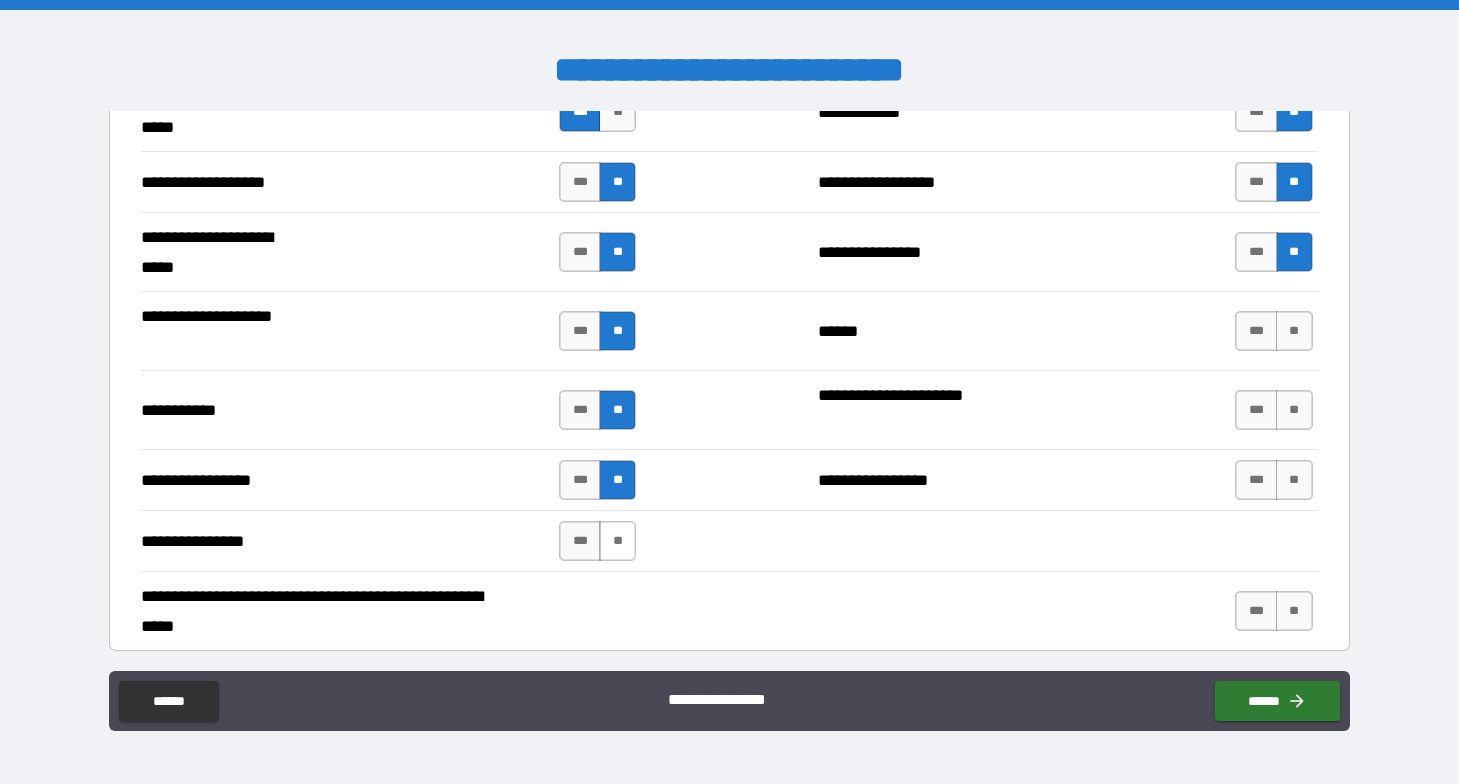 click on "**" at bounding box center [617, 541] 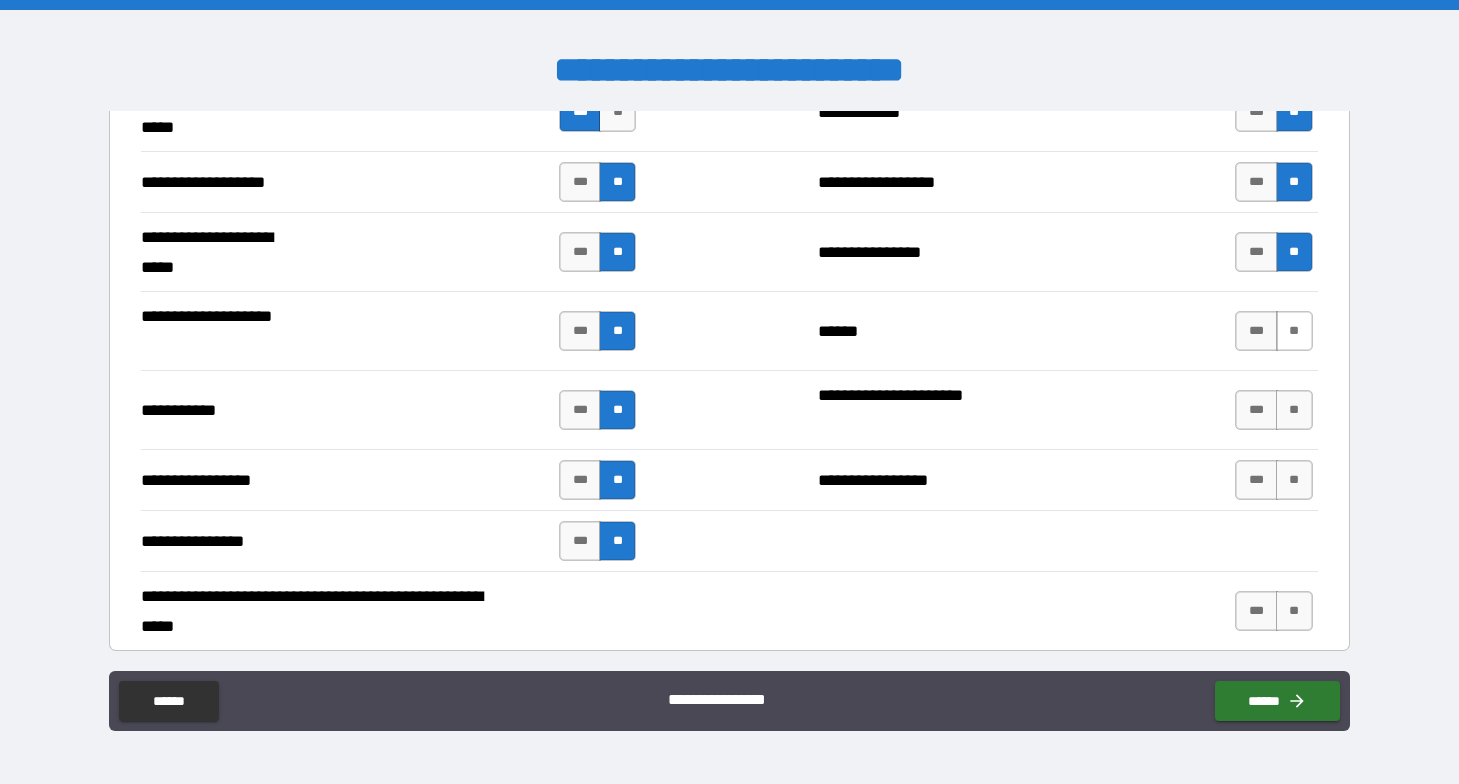 click on "**" at bounding box center (1294, 331) 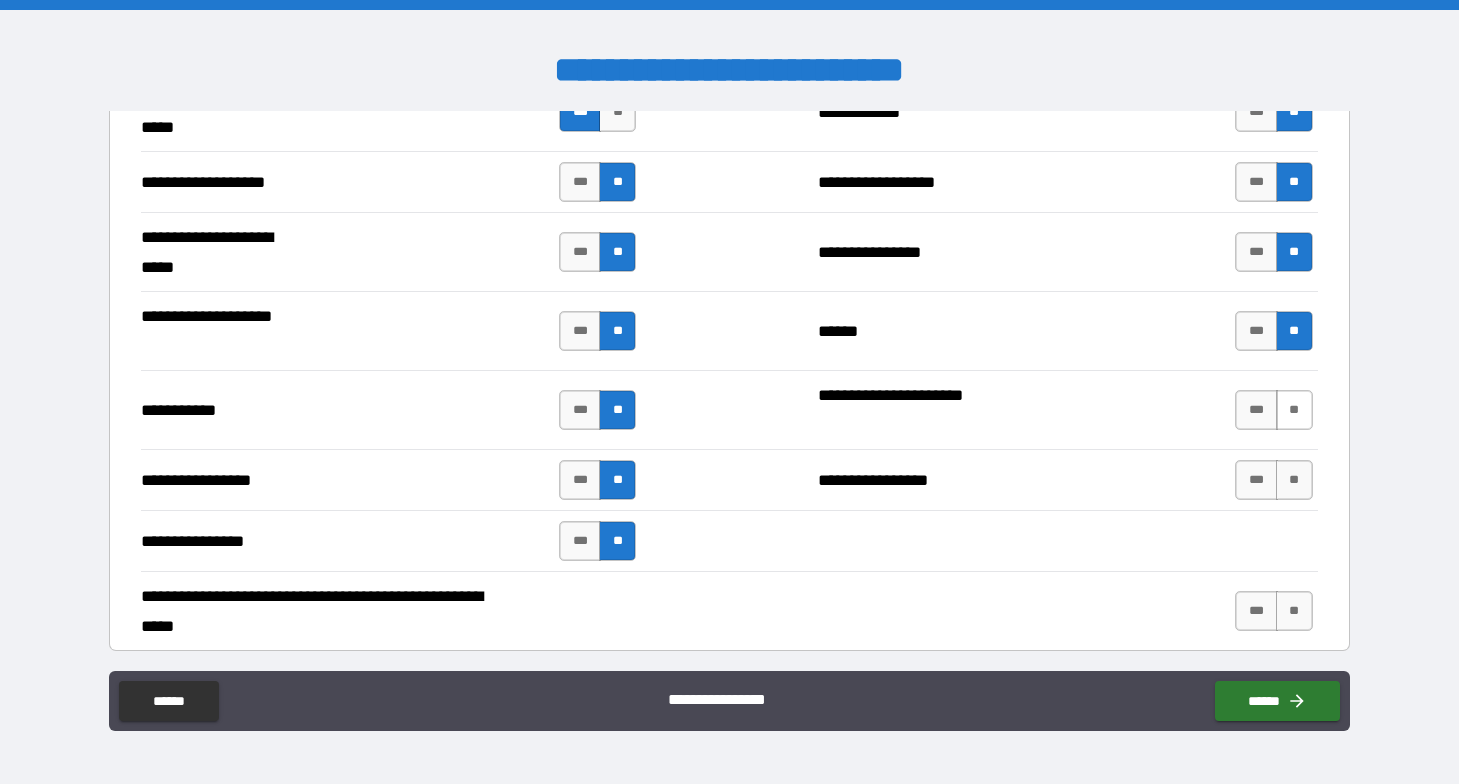 click on "**" at bounding box center [1294, 410] 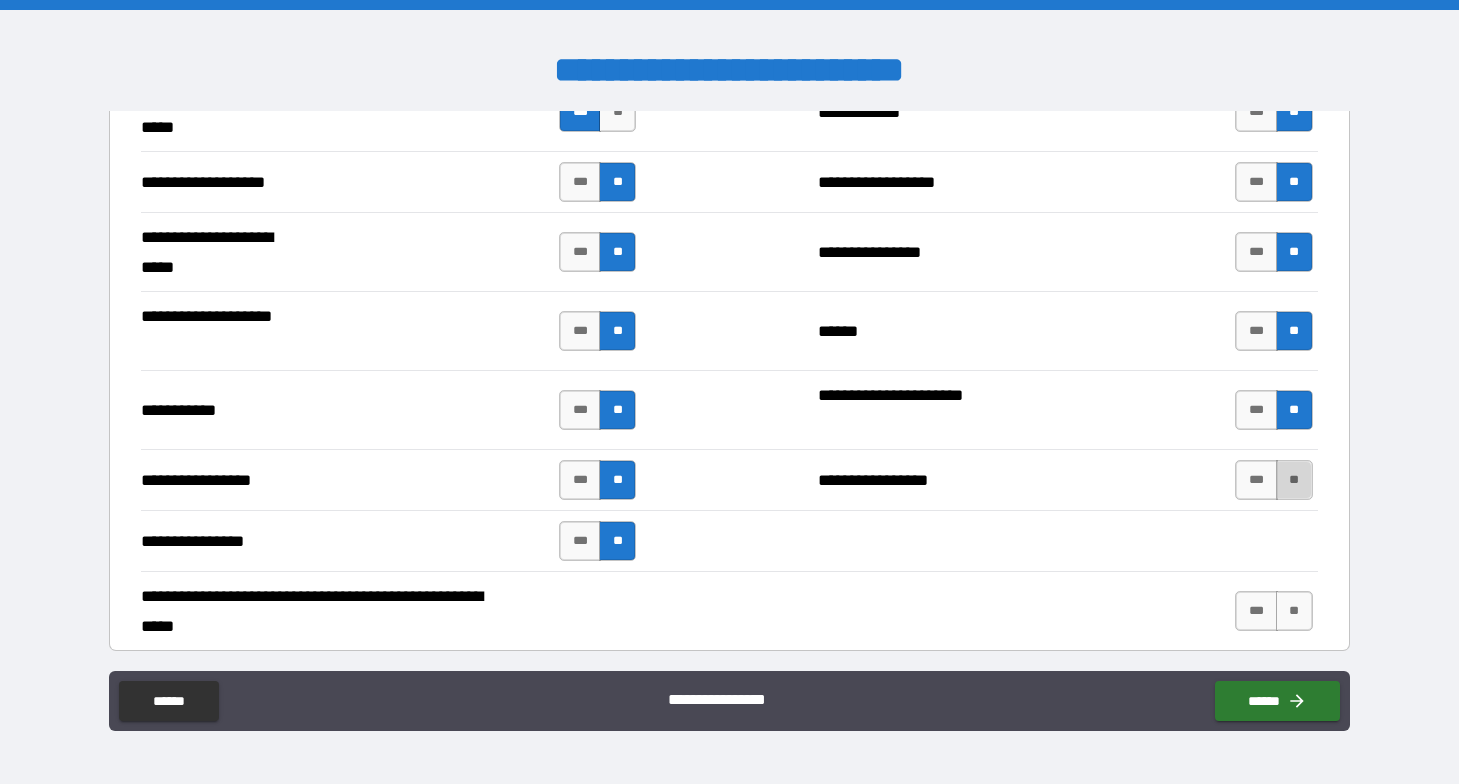 click on "**" at bounding box center (1294, 480) 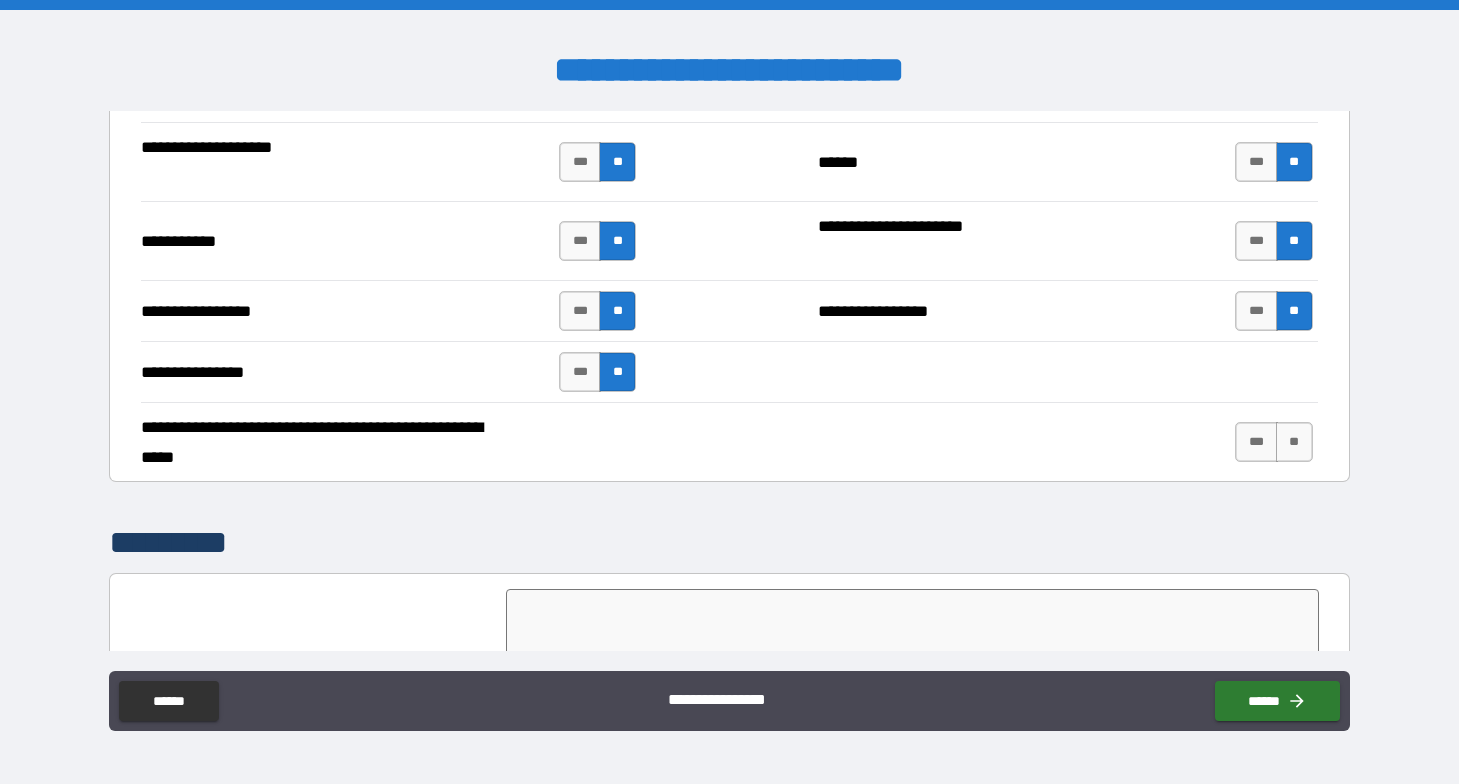 scroll, scrollTop: 4372, scrollLeft: 0, axis: vertical 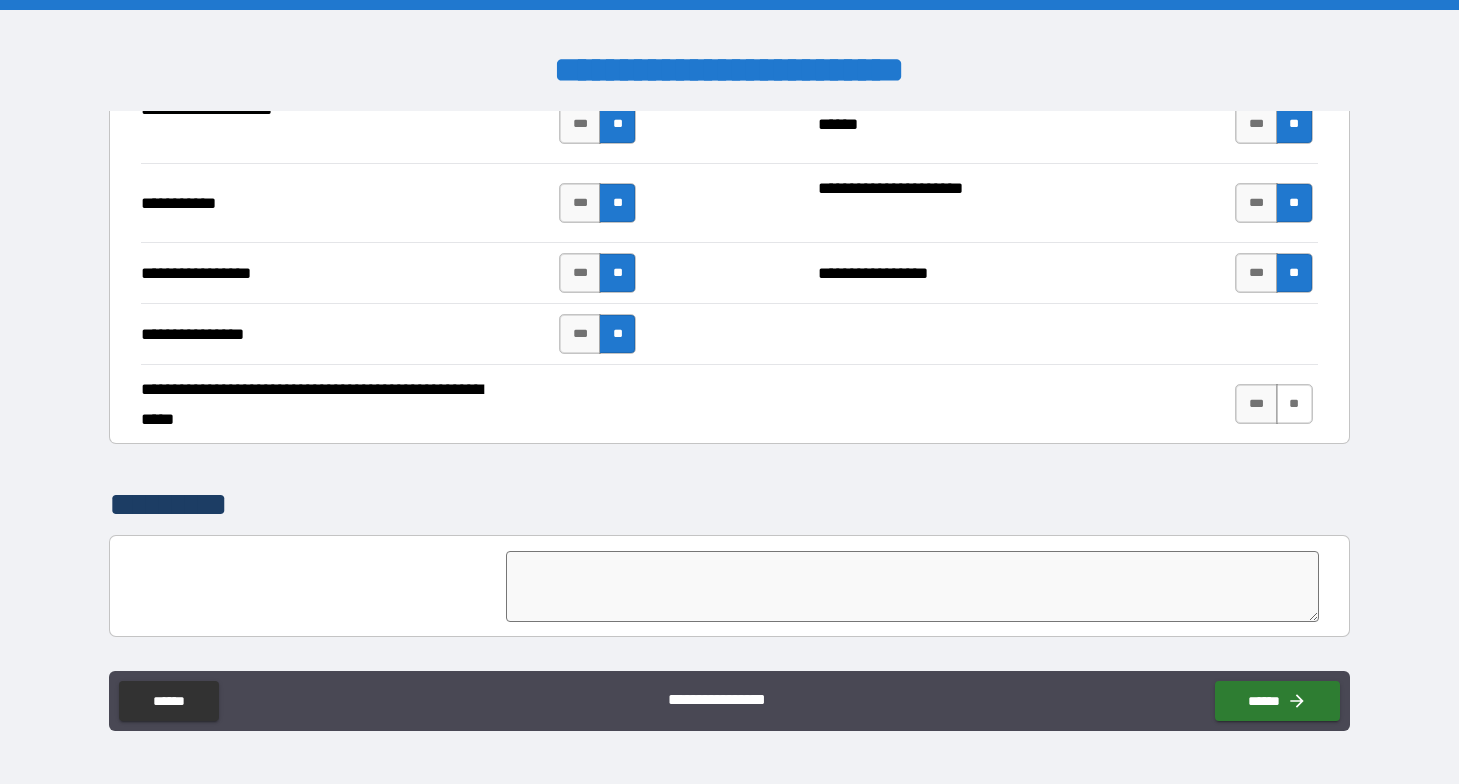 click on "**" at bounding box center [1294, 404] 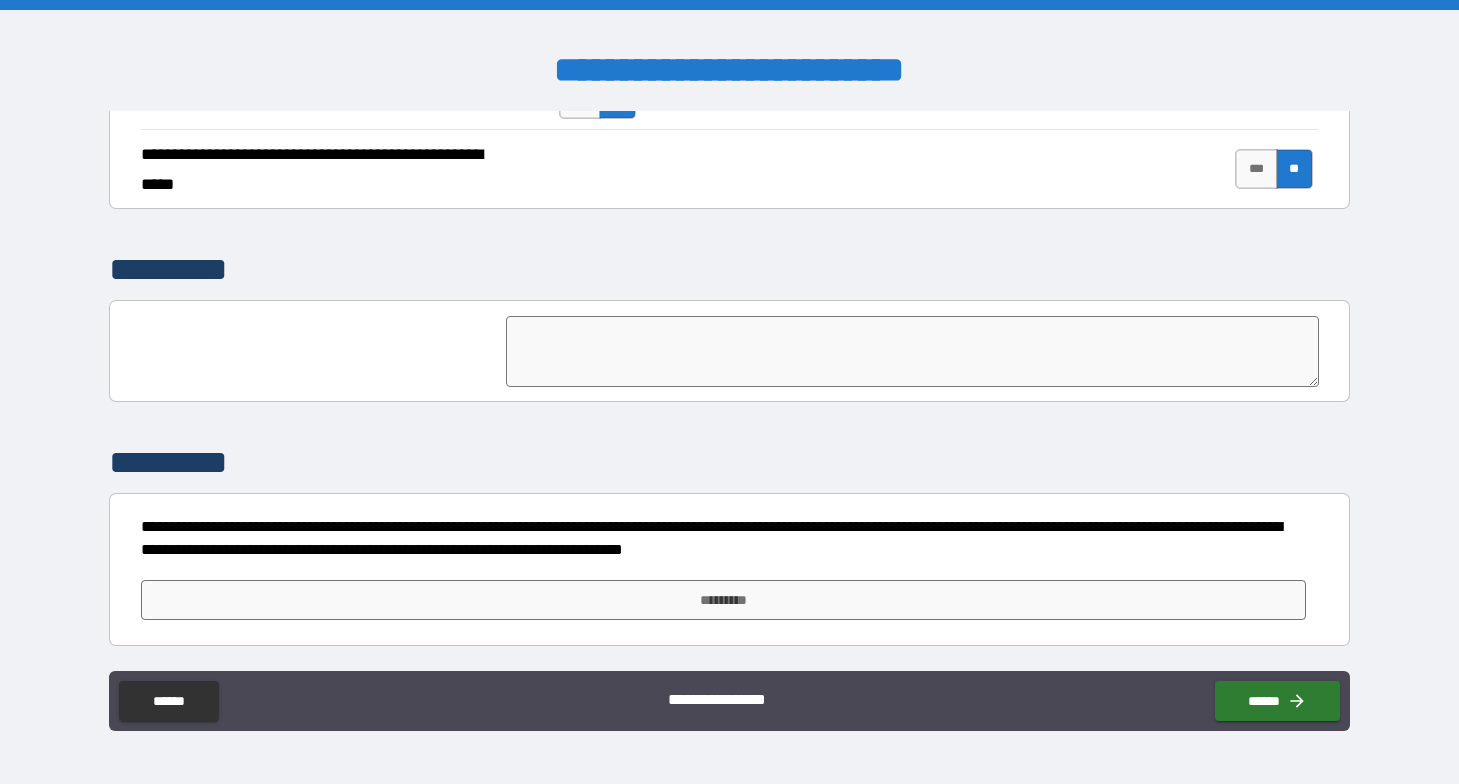scroll, scrollTop: 4607, scrollLeft: 0, axis: vertical 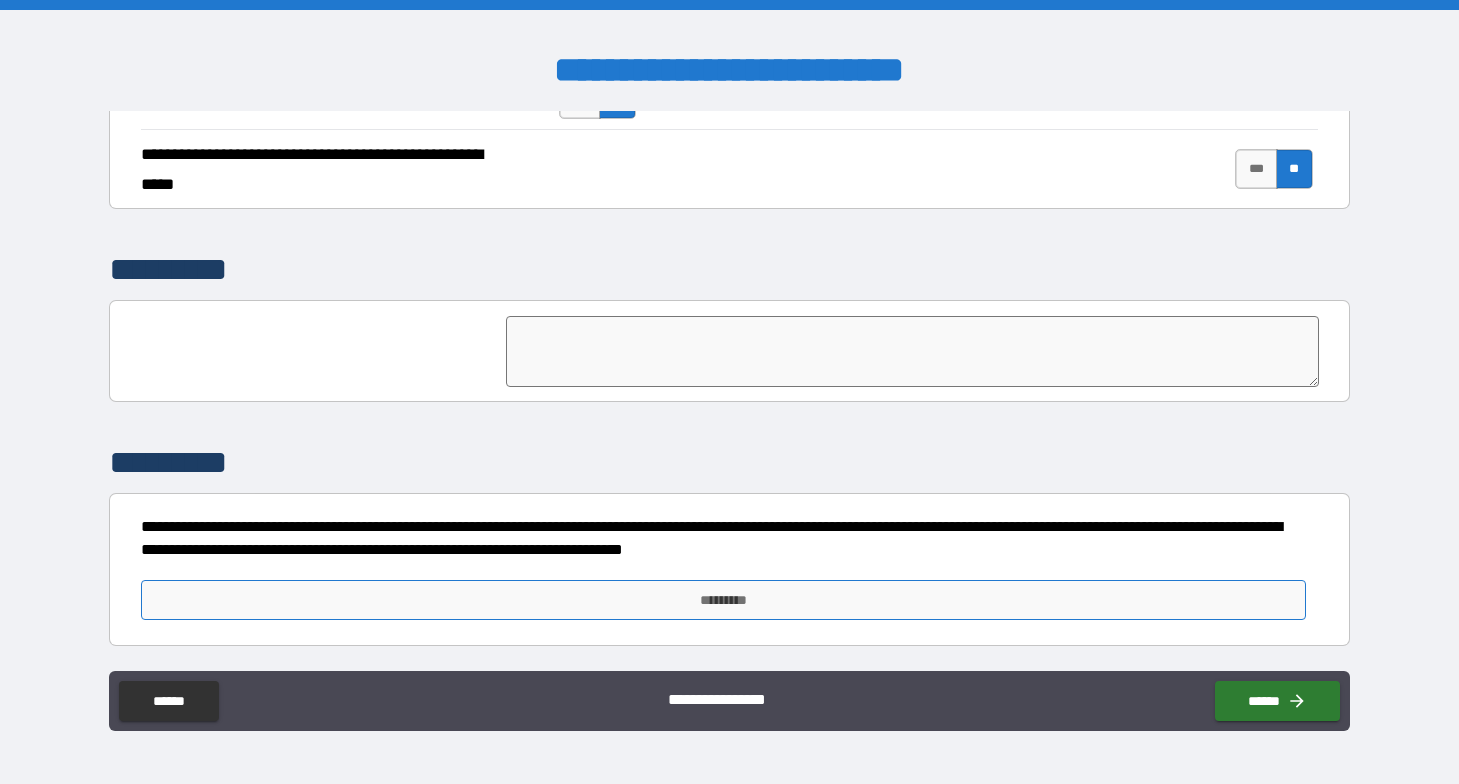 click on "*********" at bounding box center [723, 600] 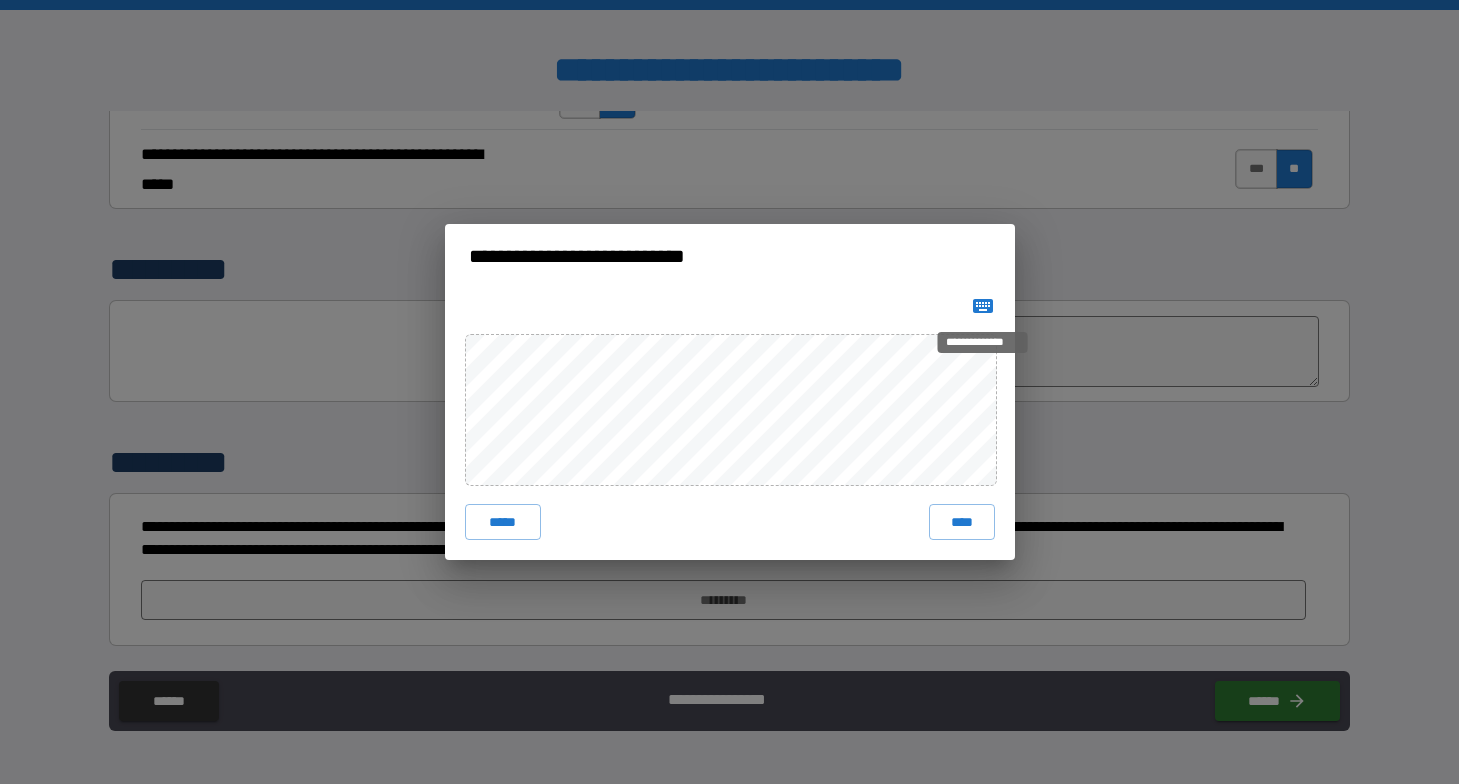 click 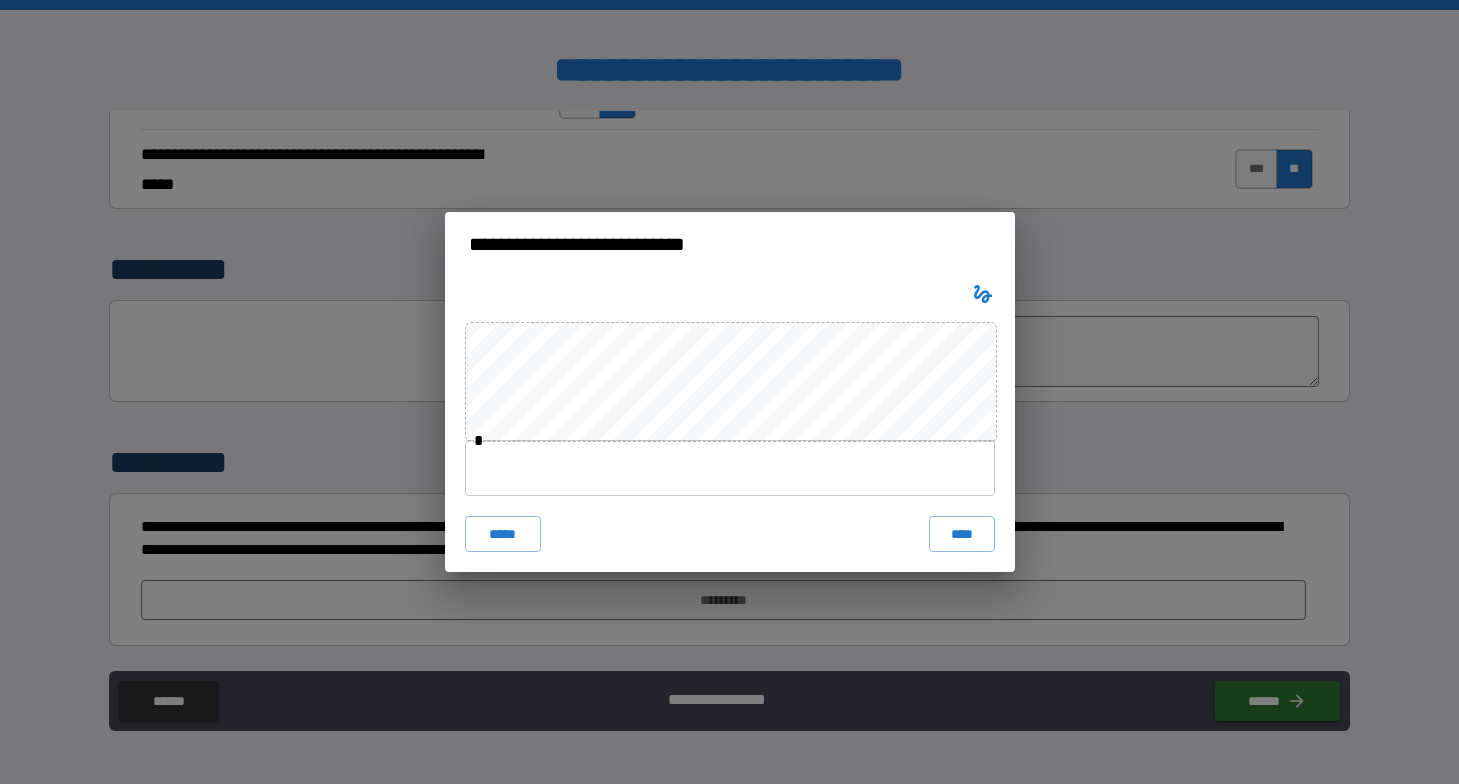 click at bounding box center (730, 468) 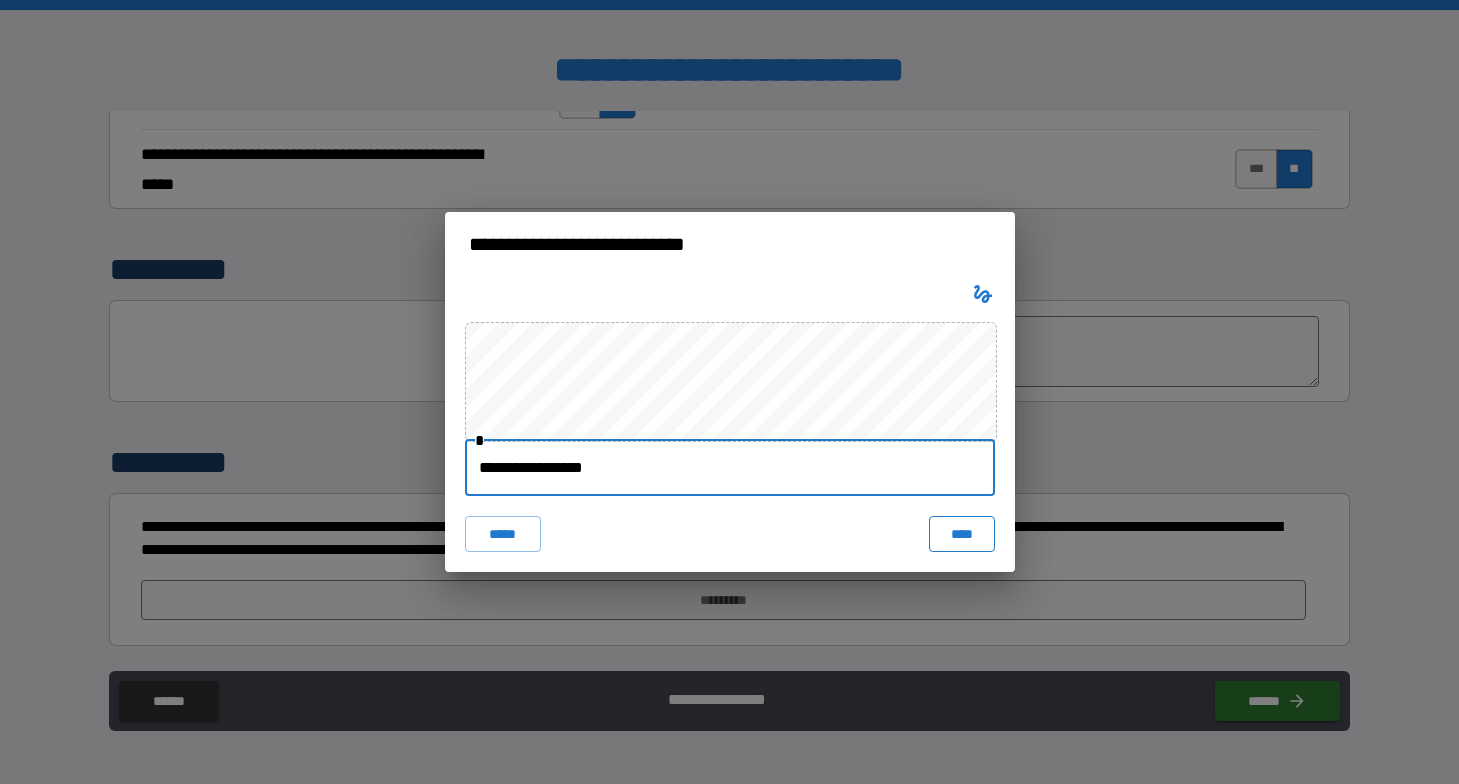 type on "**********" 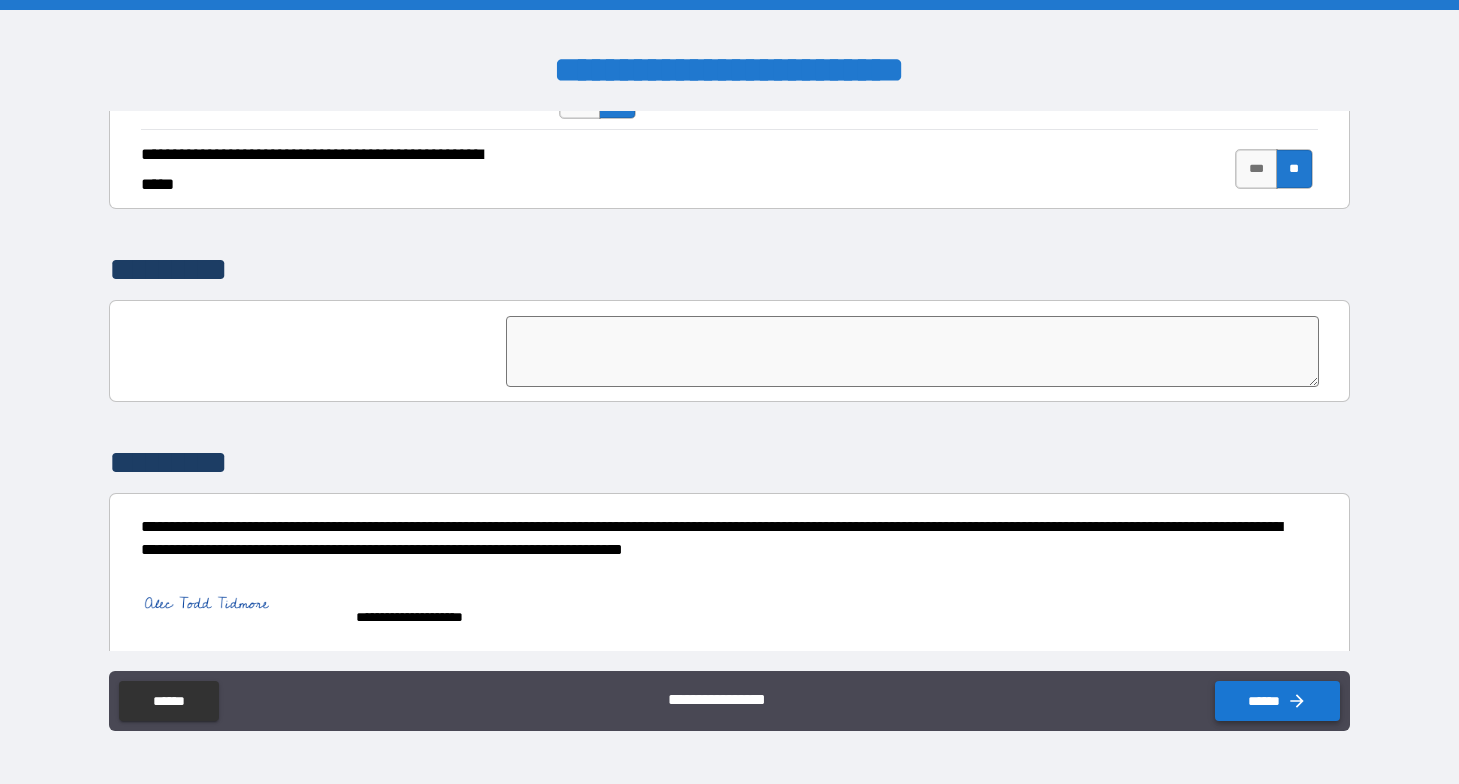 click on "******" at bounding box center [1277, 701] 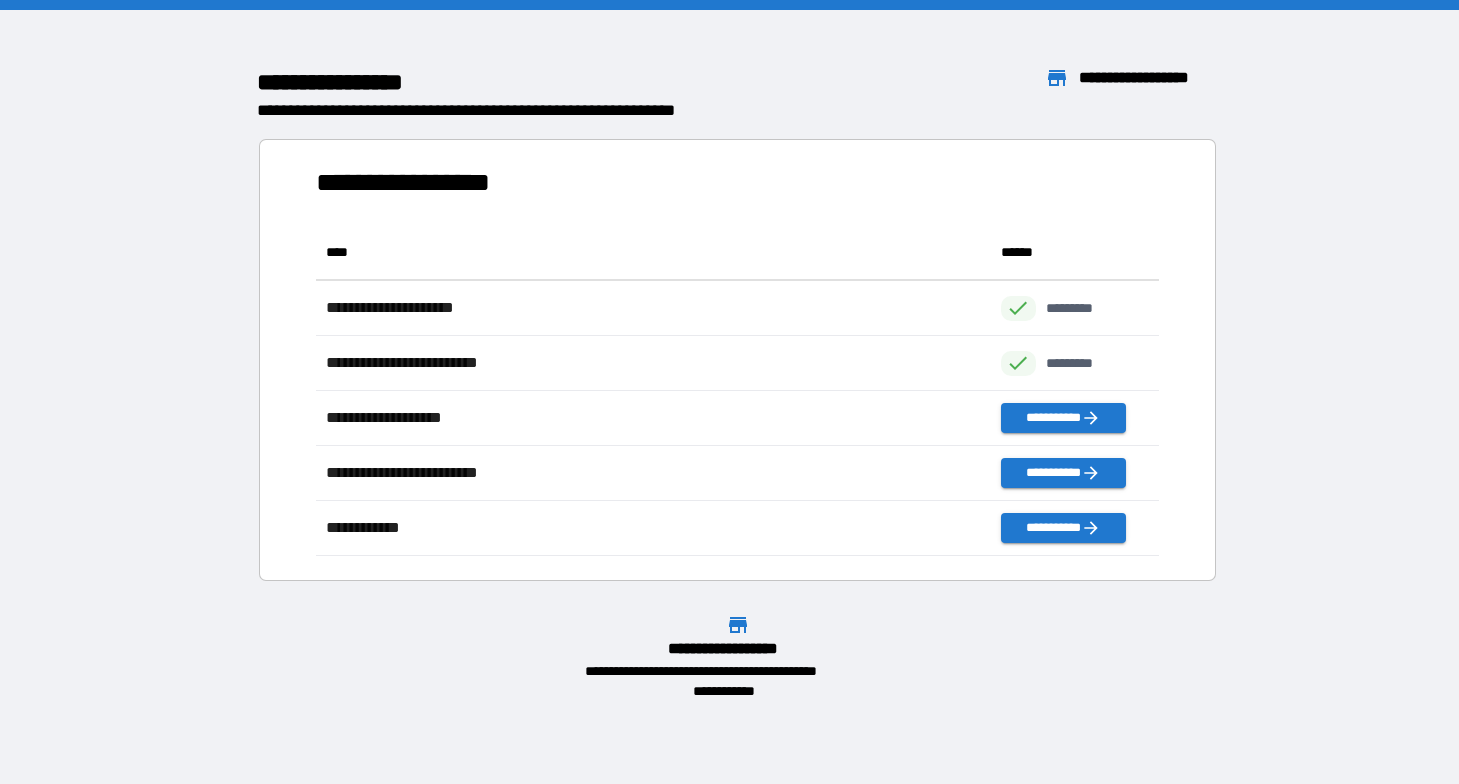 scroll, scrollTop: 1, scrollLeft: 1, axis: both 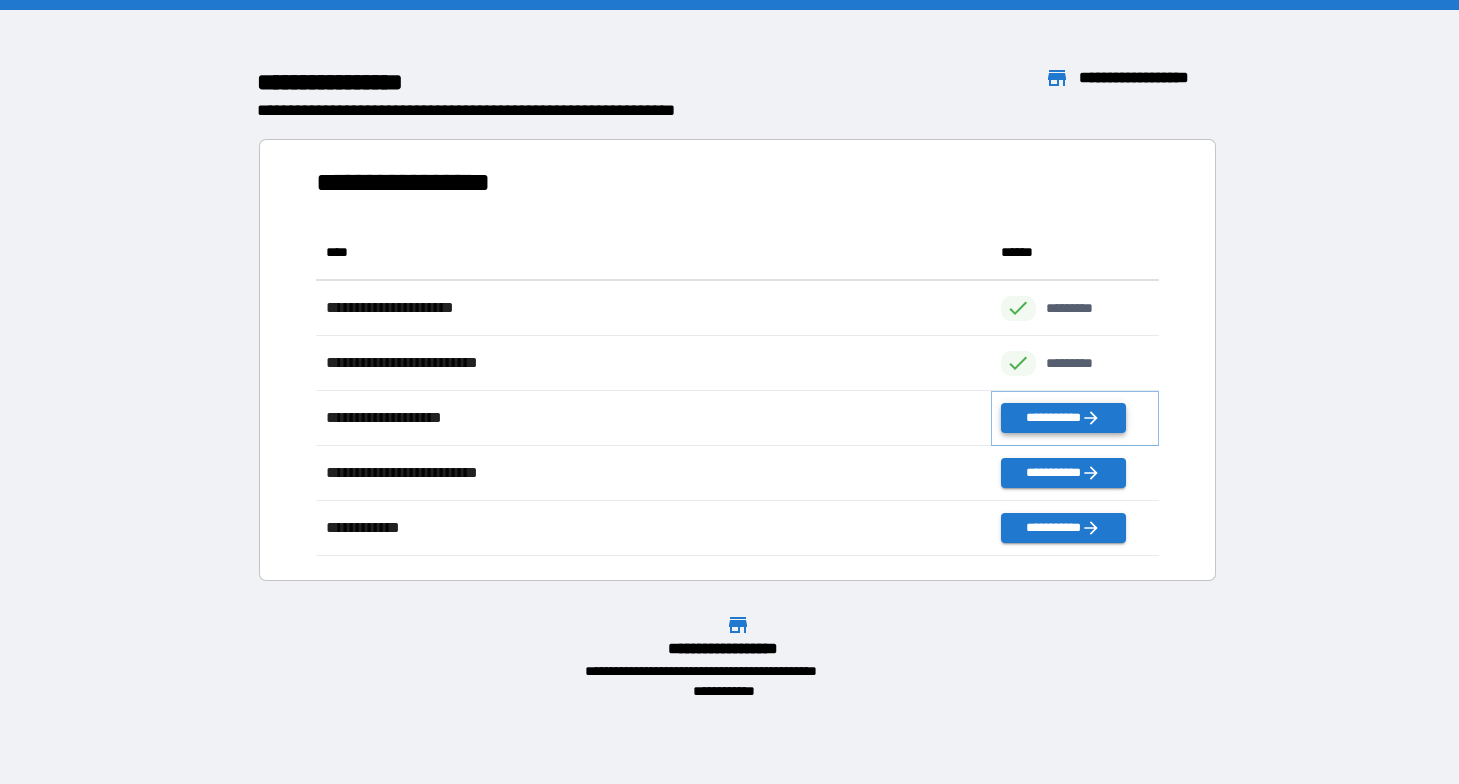click on "**********" at bounding box center (1063, 418) 